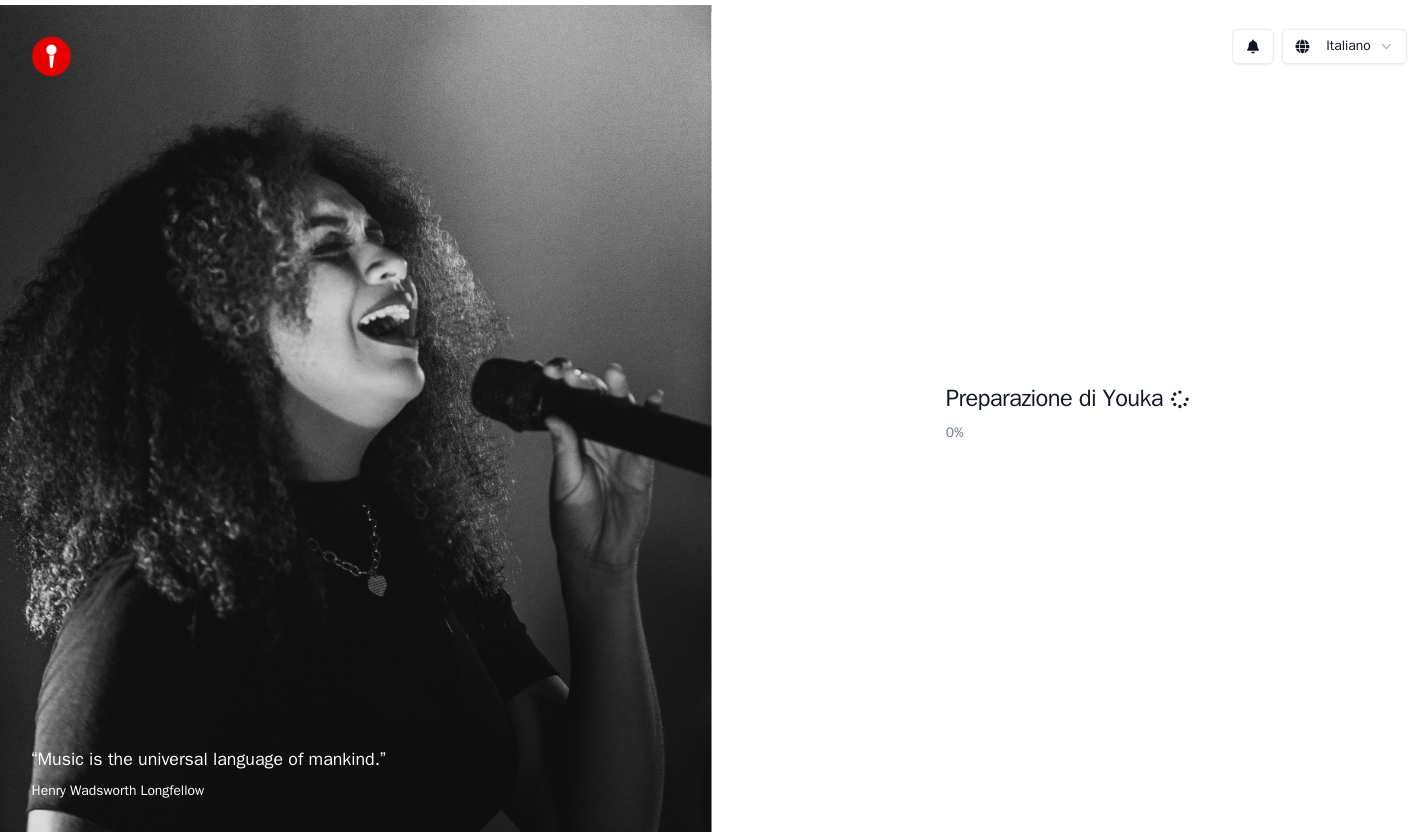 scroll, scrollTop: 0, scrollLeft: 0, axis: both 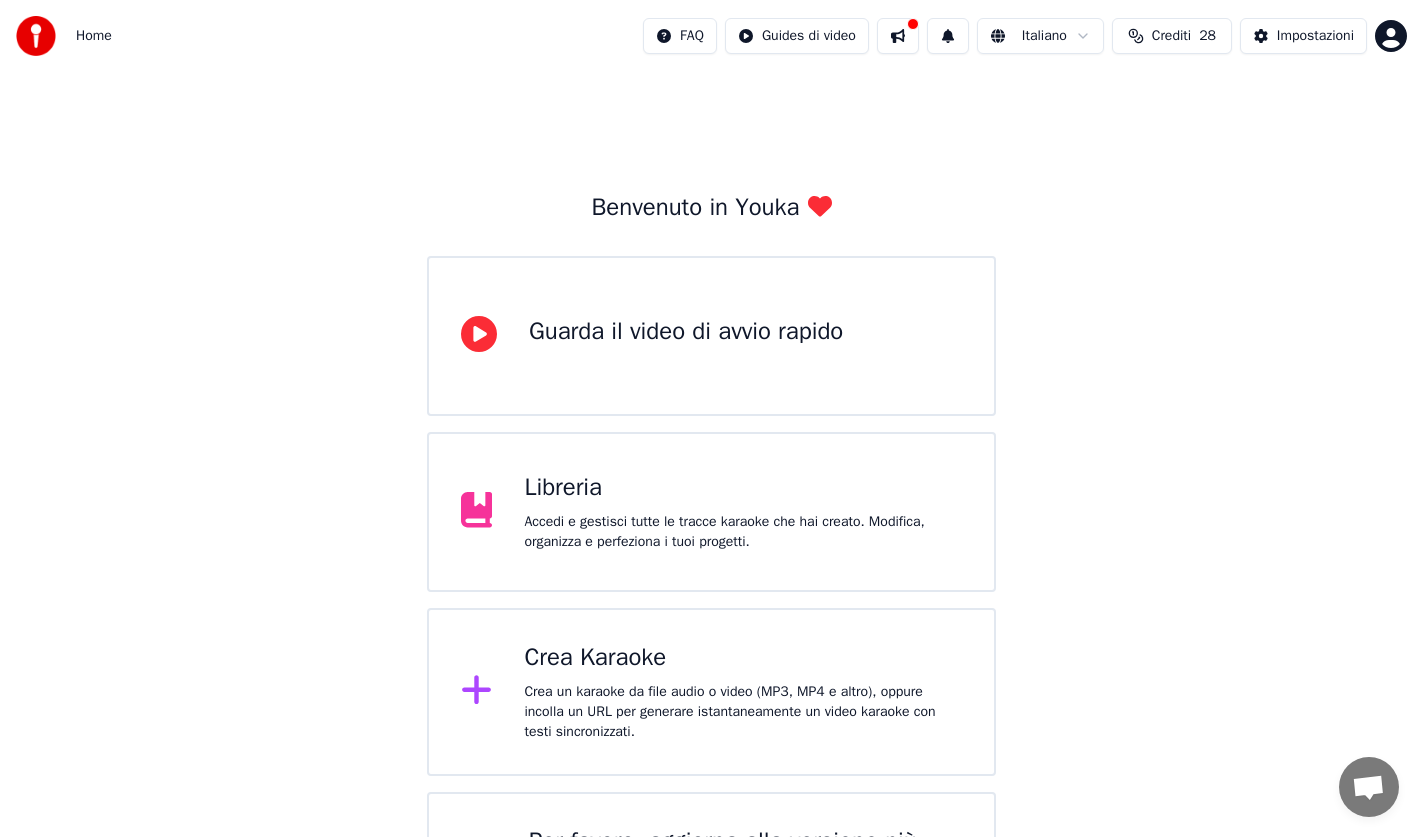 click on "Crea Karaoke Crea un karaoke da file audio o video (MP3, MP4 e altro), oppure incolla un URL per generare istantaneamente un video karaoke con testi sincronizzati." at bounding box center [743, 692] 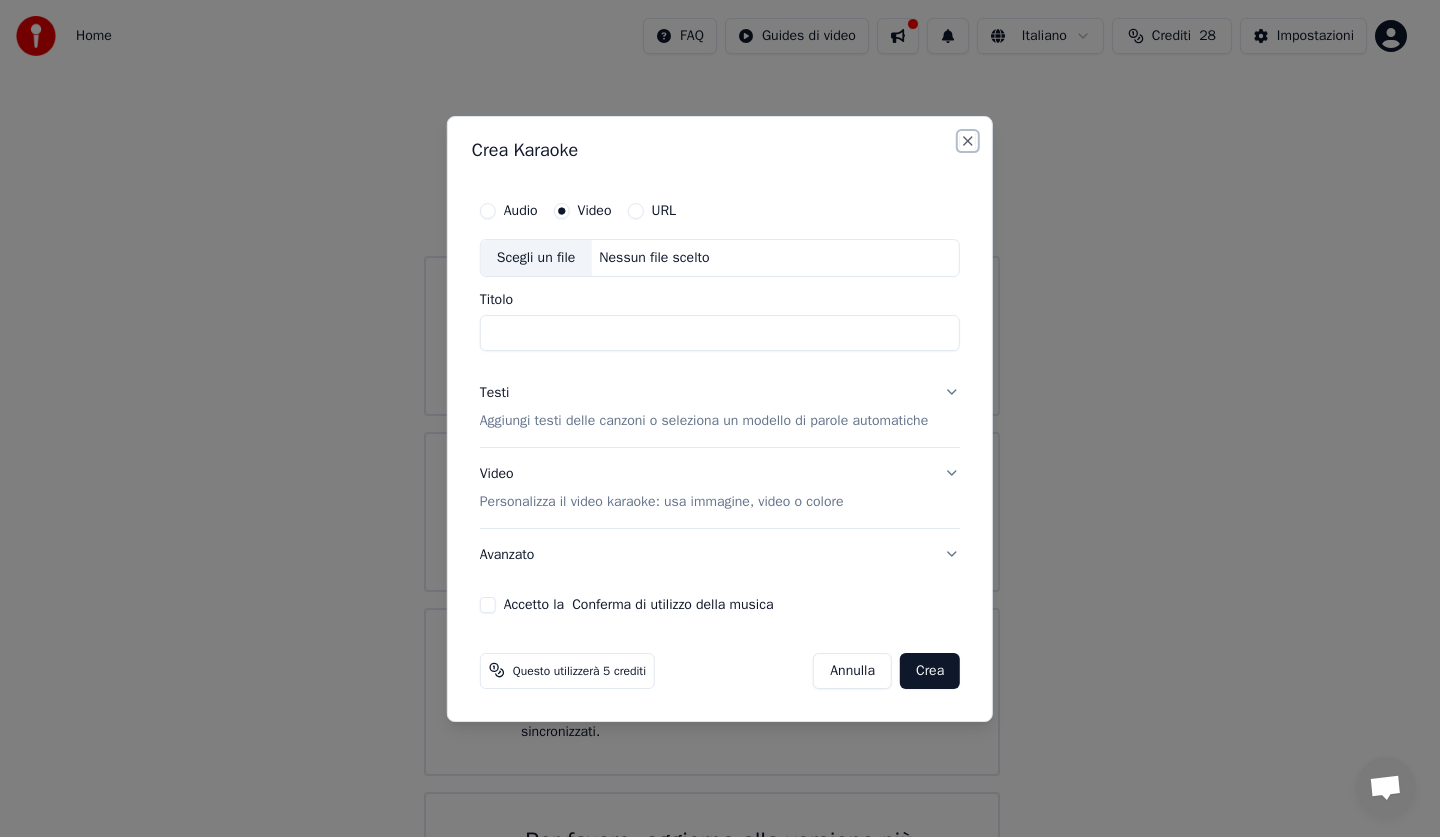 click on "Close" at bounding box center (968, 141) 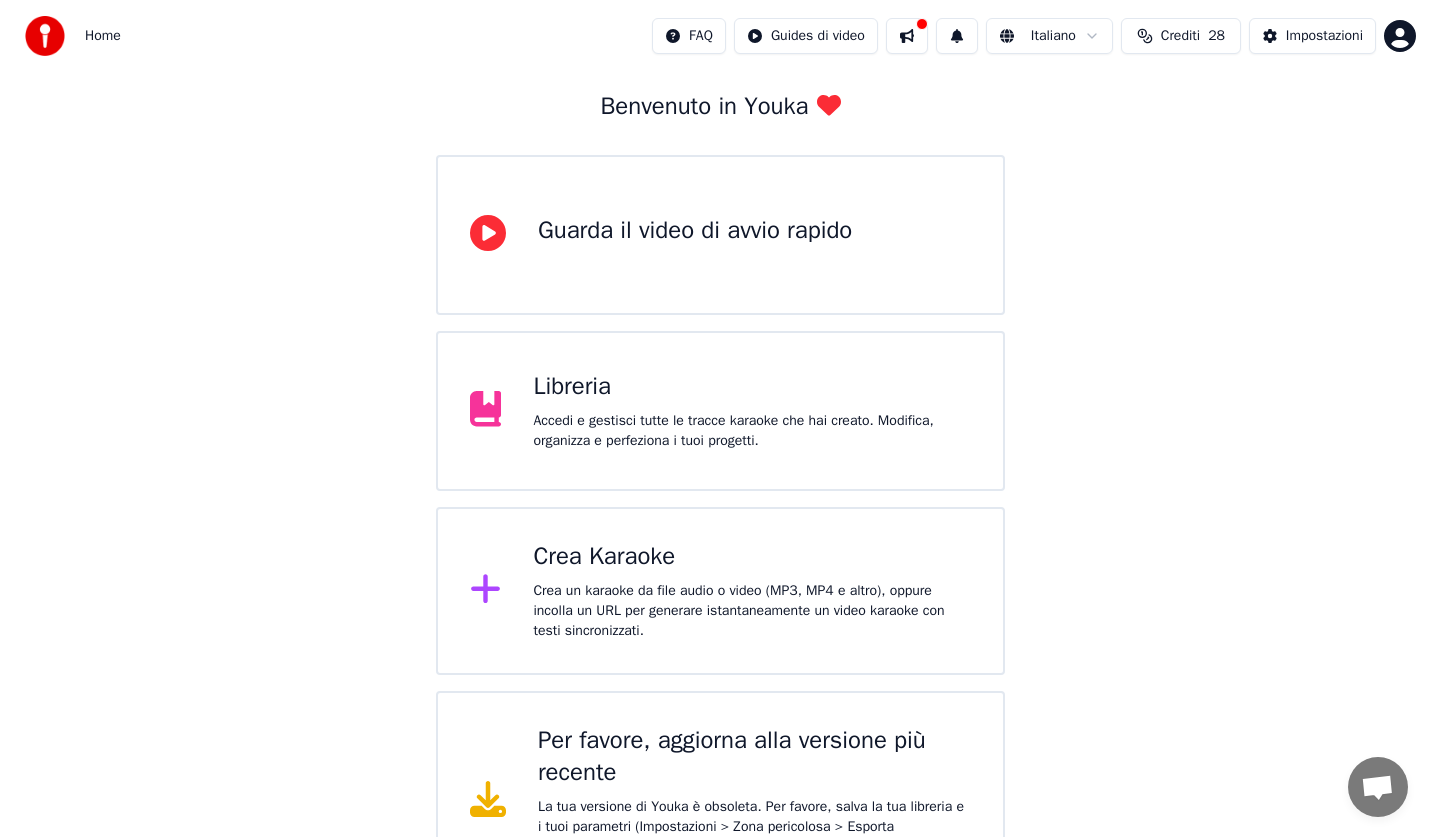 scroll, scrollTop: 175, scrollLeft: 0, axis: vertical 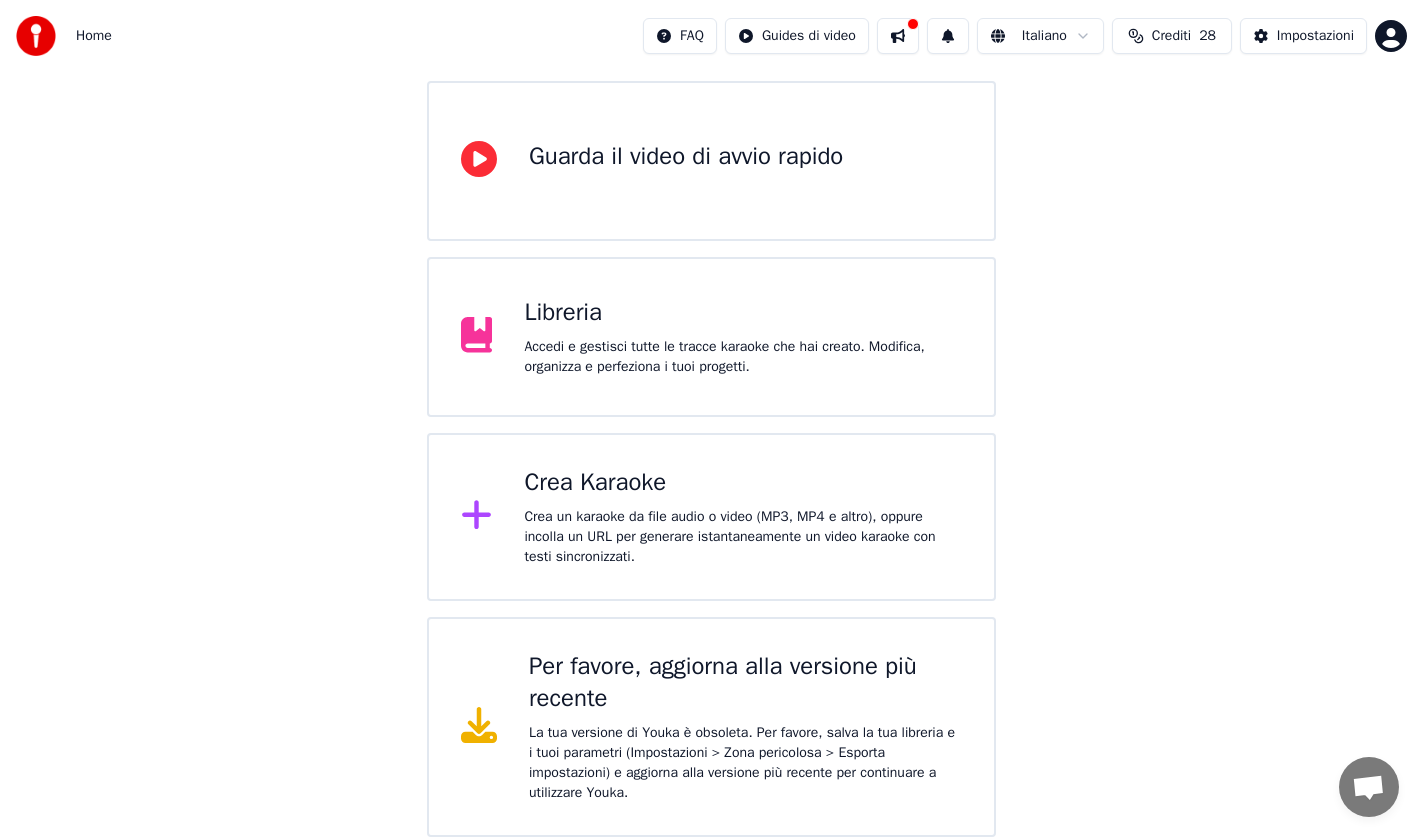 click on "Crea un karaoke da file audio o video (MP3, MP4 e altro), oppure incolla un URL per generare istantaneamente un video karaoke con testi sincronizzati." at bounding box center [743, 537] 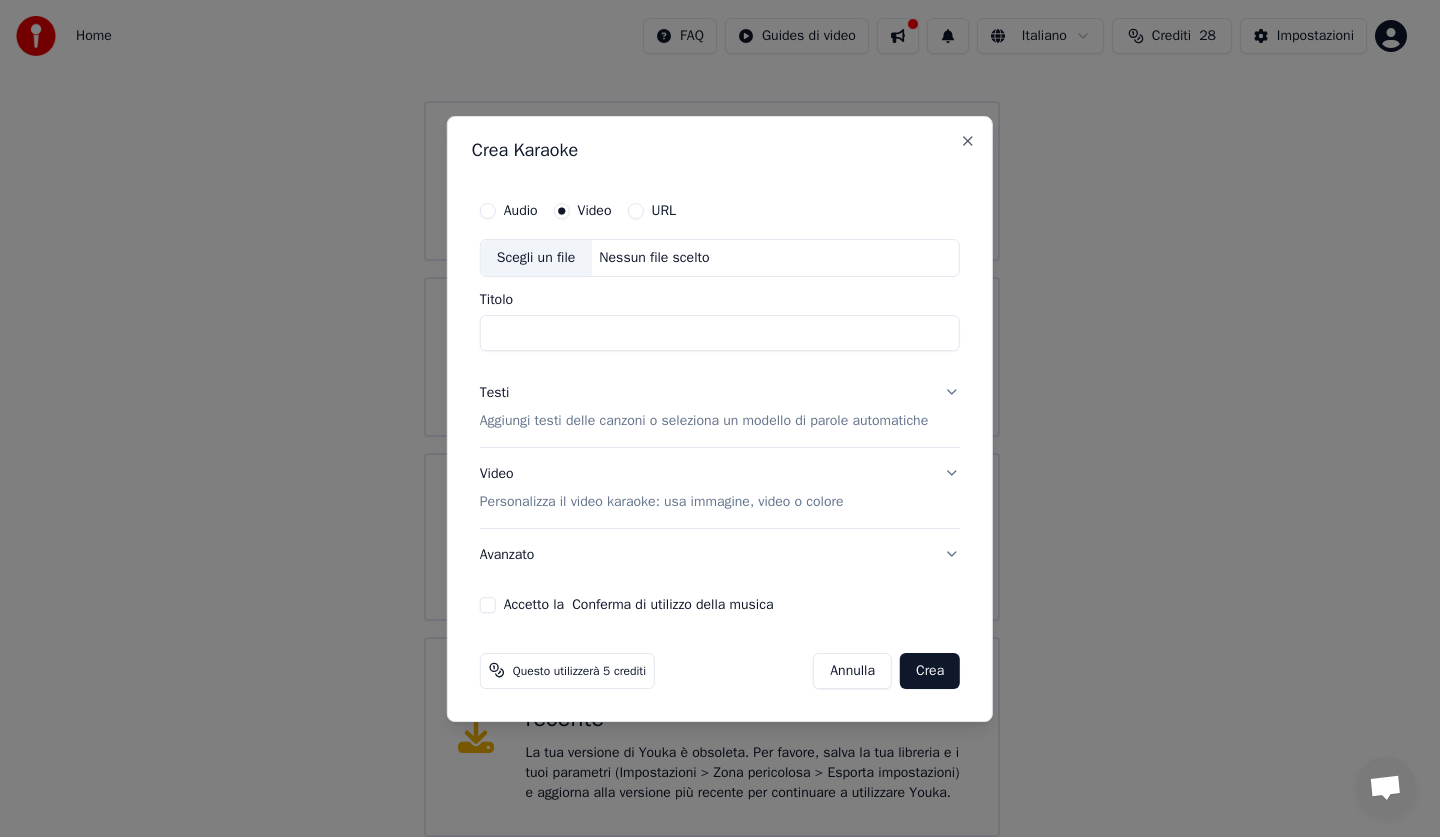 click on "Aggiungi testi delle canzoni o seleziona un modello di parole automatiche" at bounding box center [704, 421] 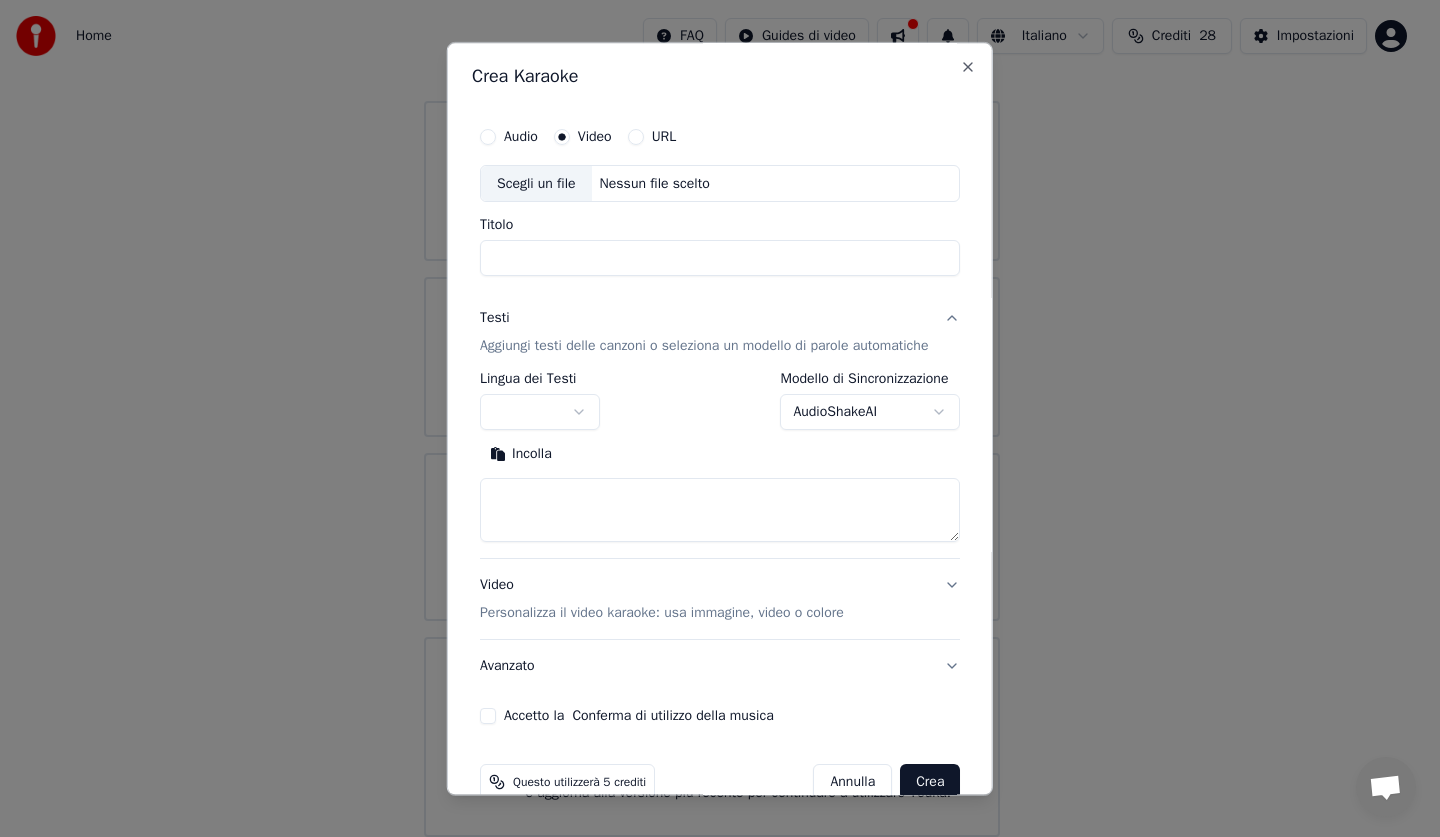 click at bounding box center (540, 413) 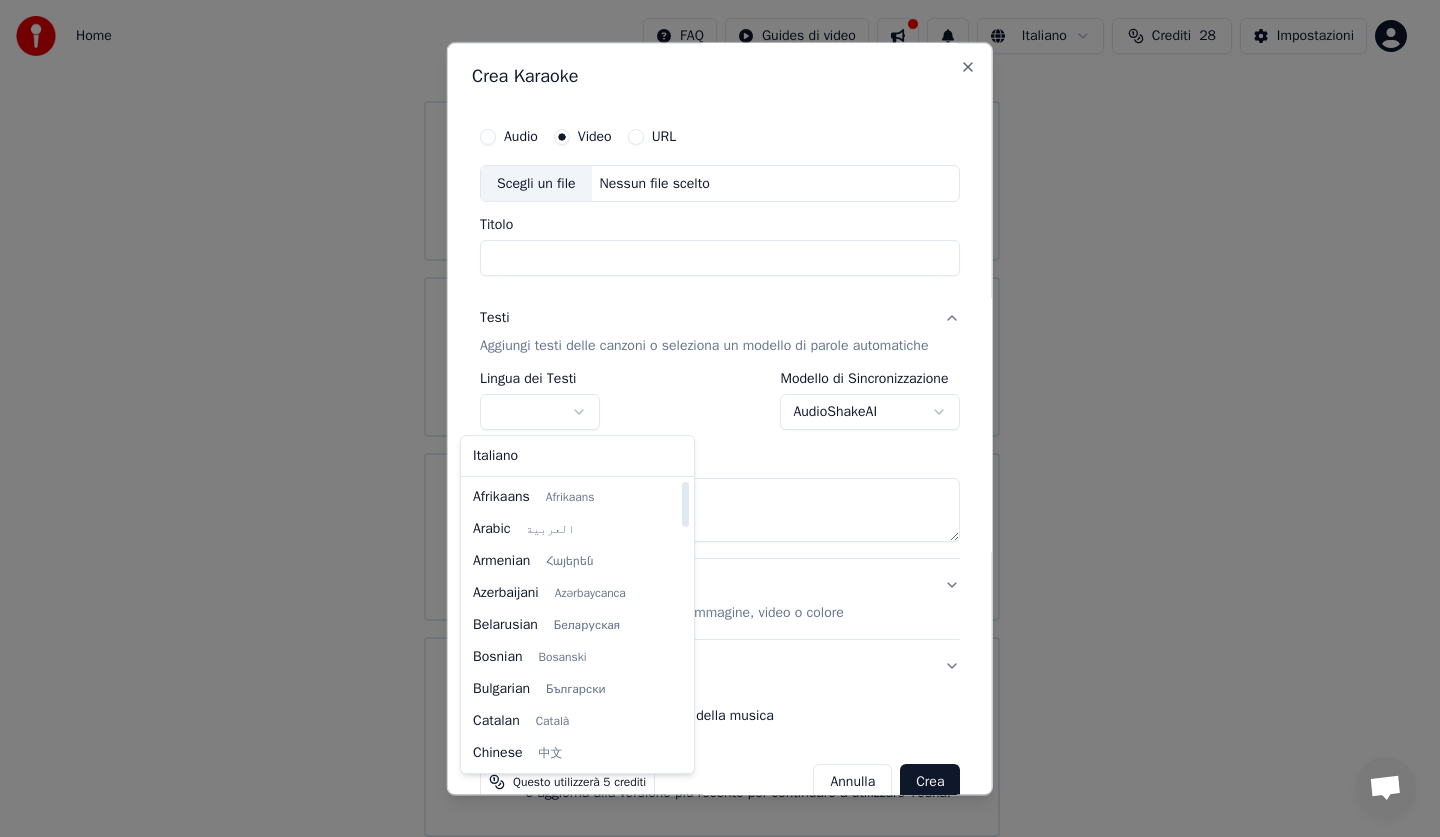 select on "**" 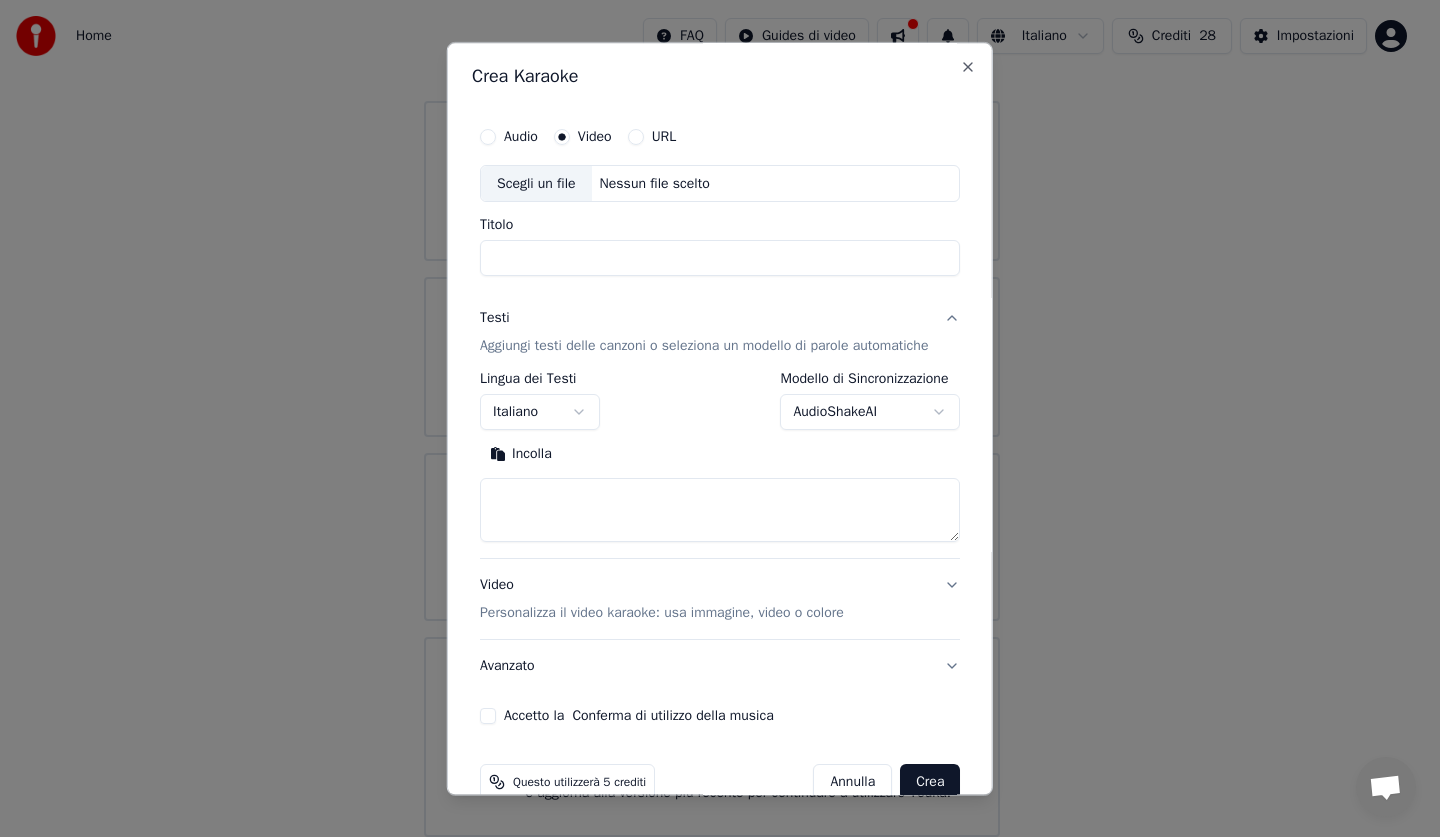paste on "**********" 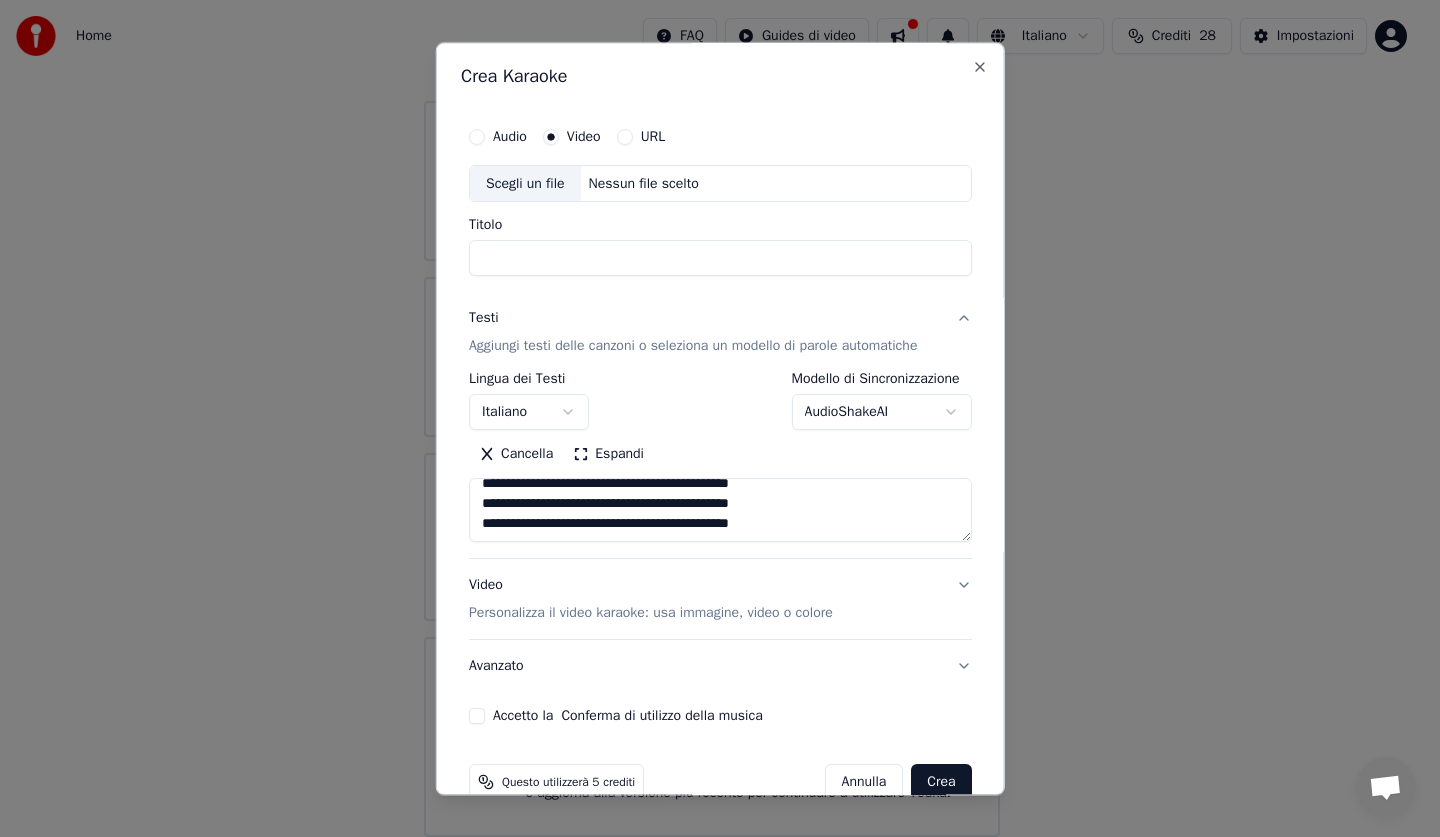 scroll, scrollTop: 0, scrollLeft: 0, axis: both 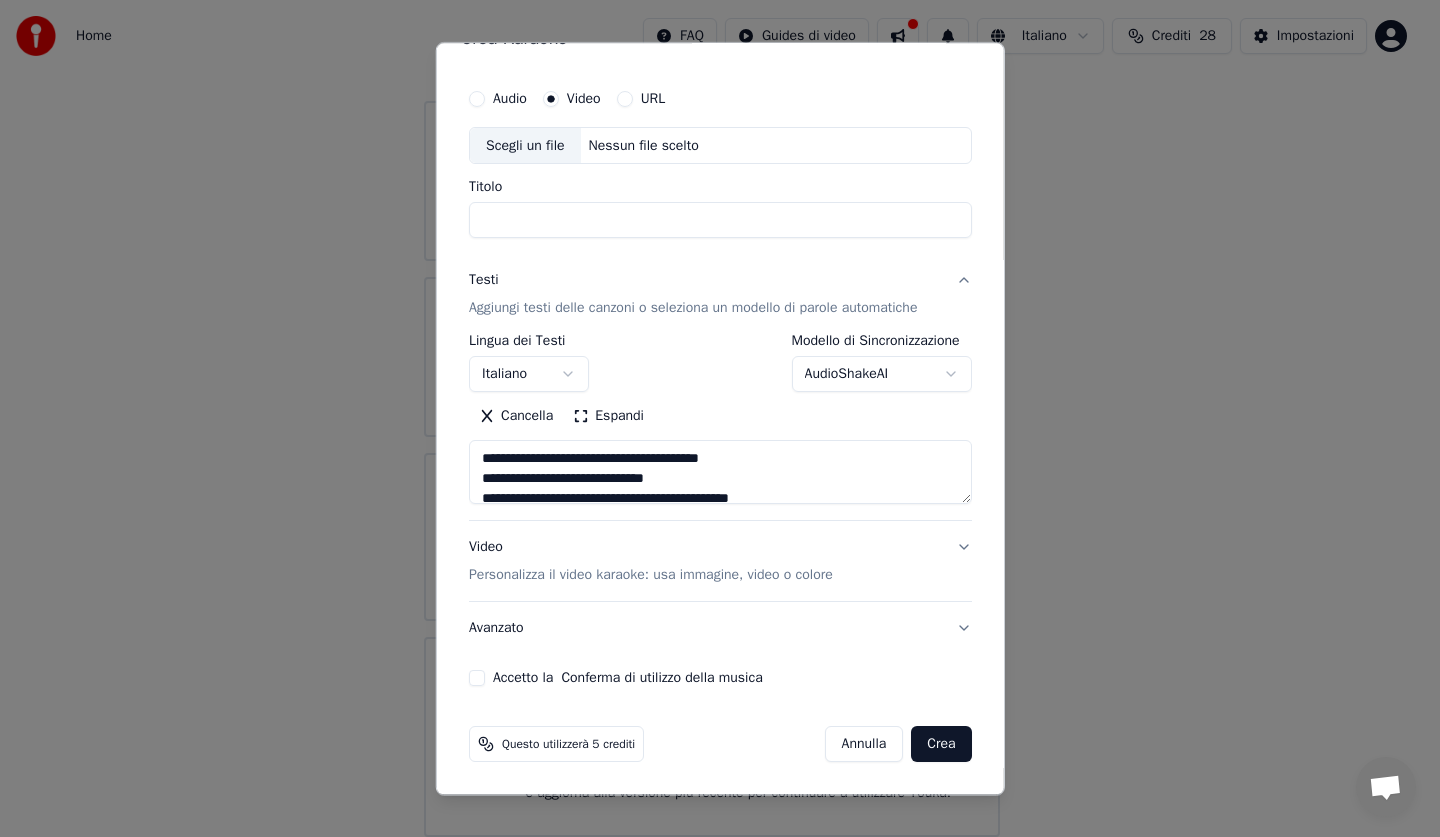 type on "**********" 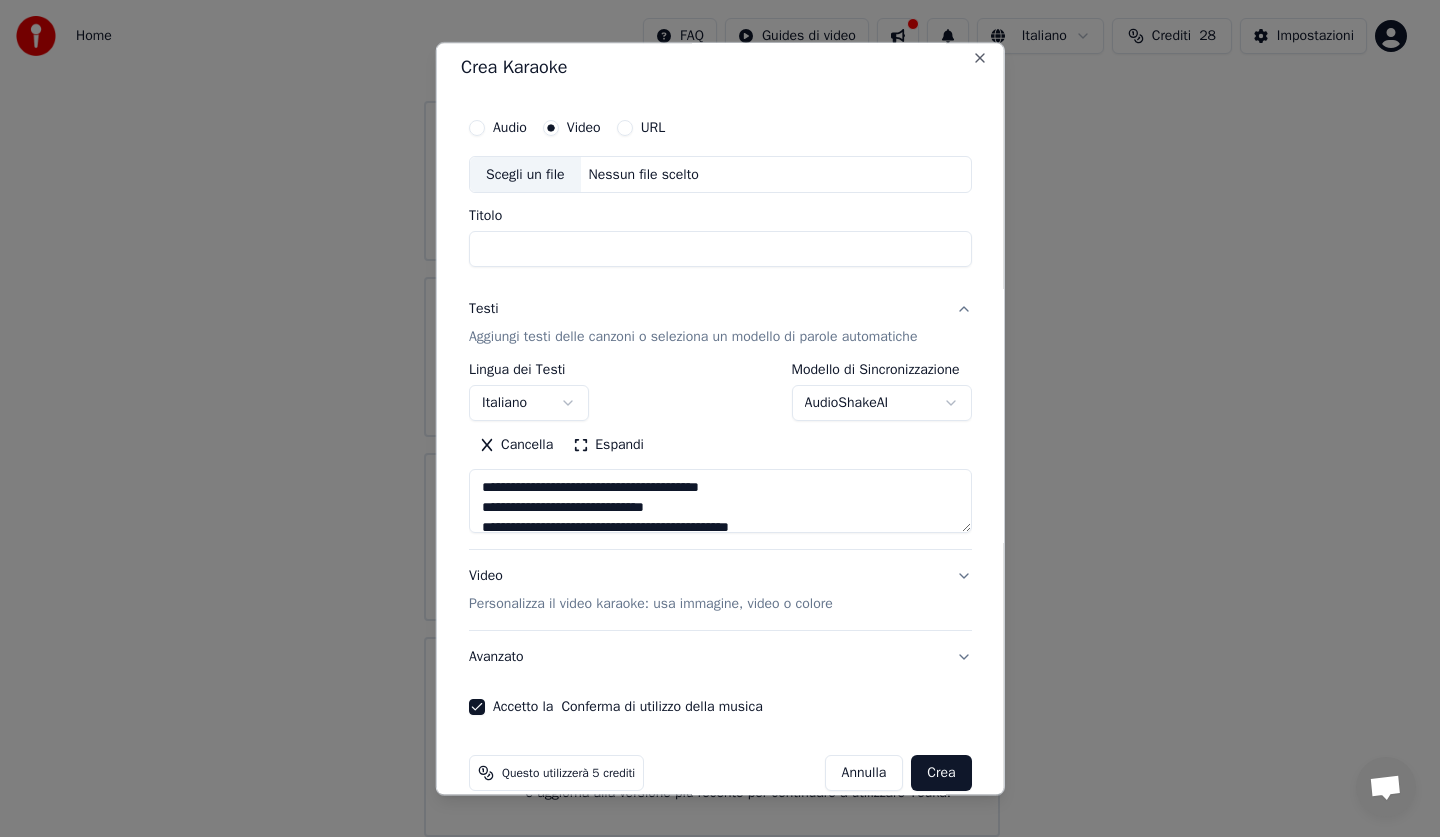 scroll, scrollTop: 0, scrollLeft: 0, axis: both 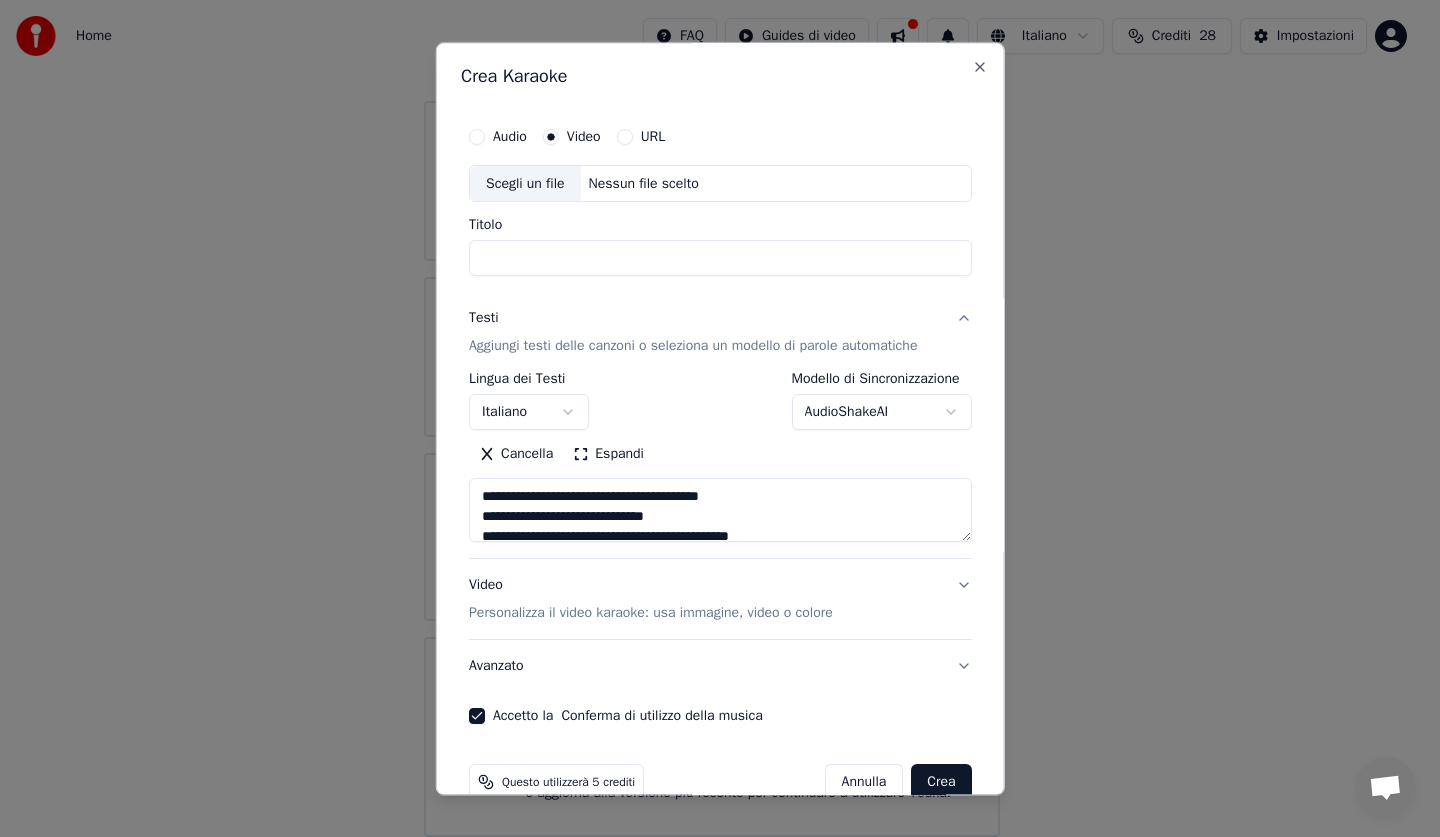 click on "Scegli un file" at bounding box center (525, 184) 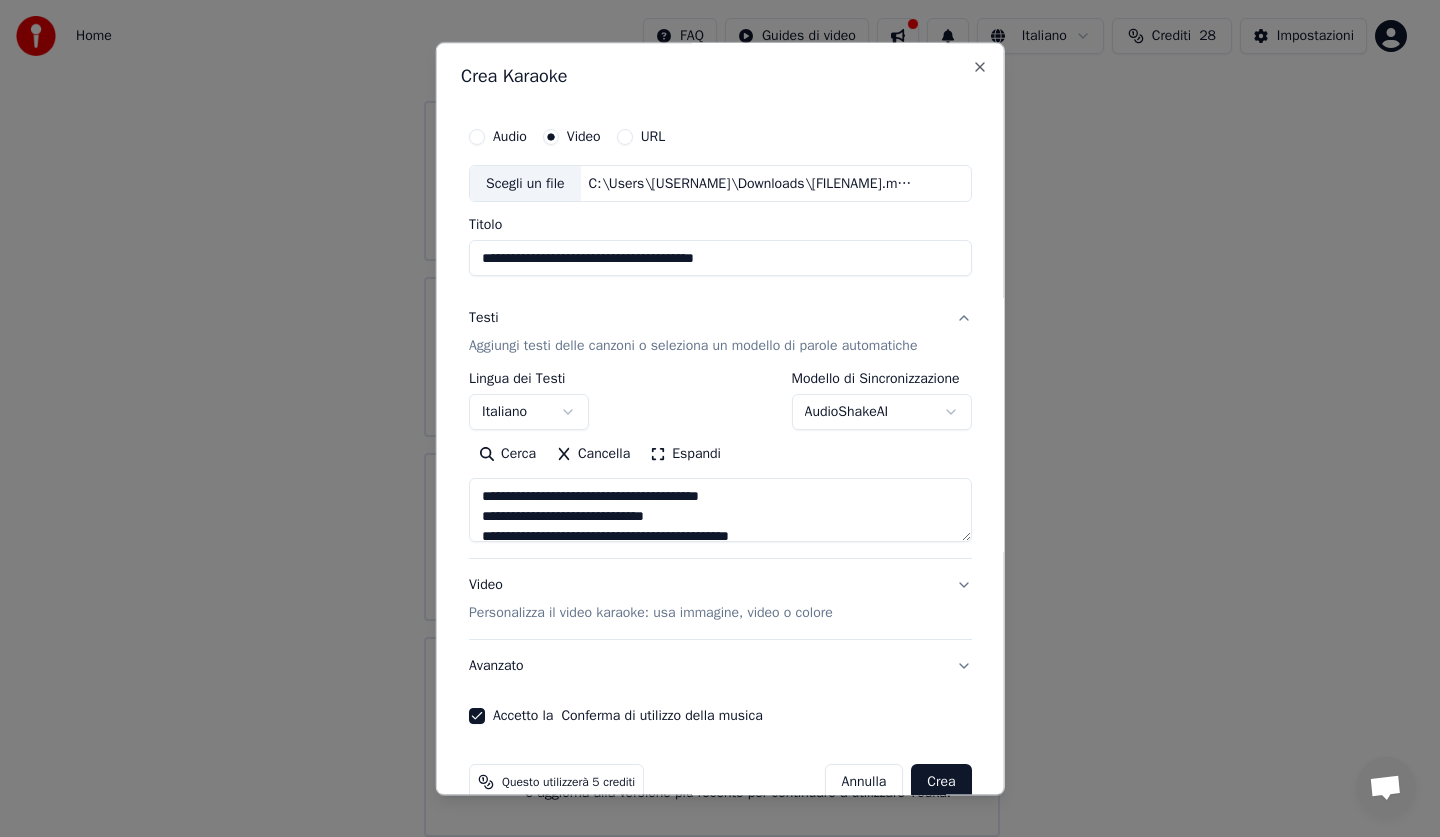 click on "**********" at bounding box center (720, 259) 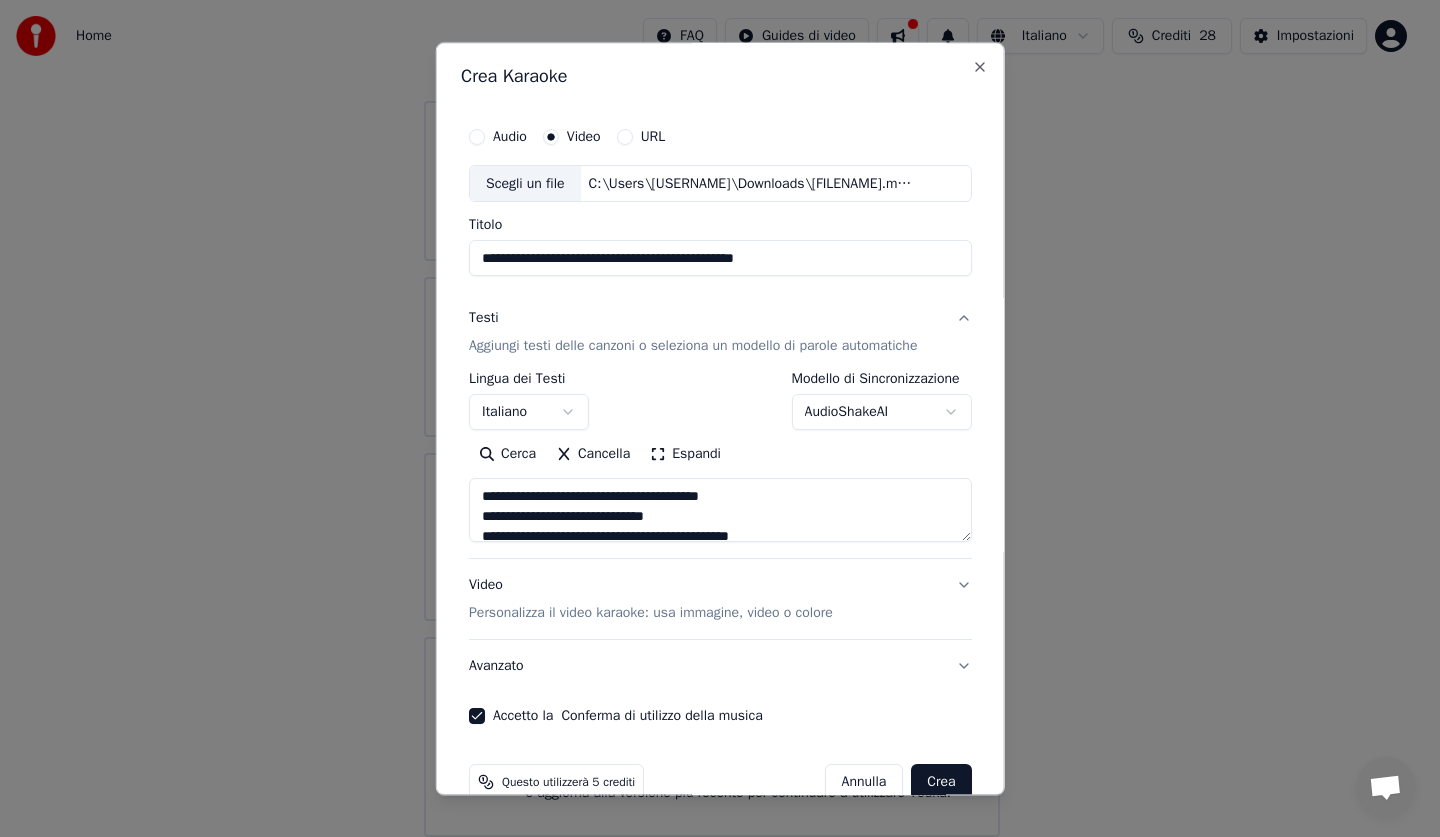 type on "**********" 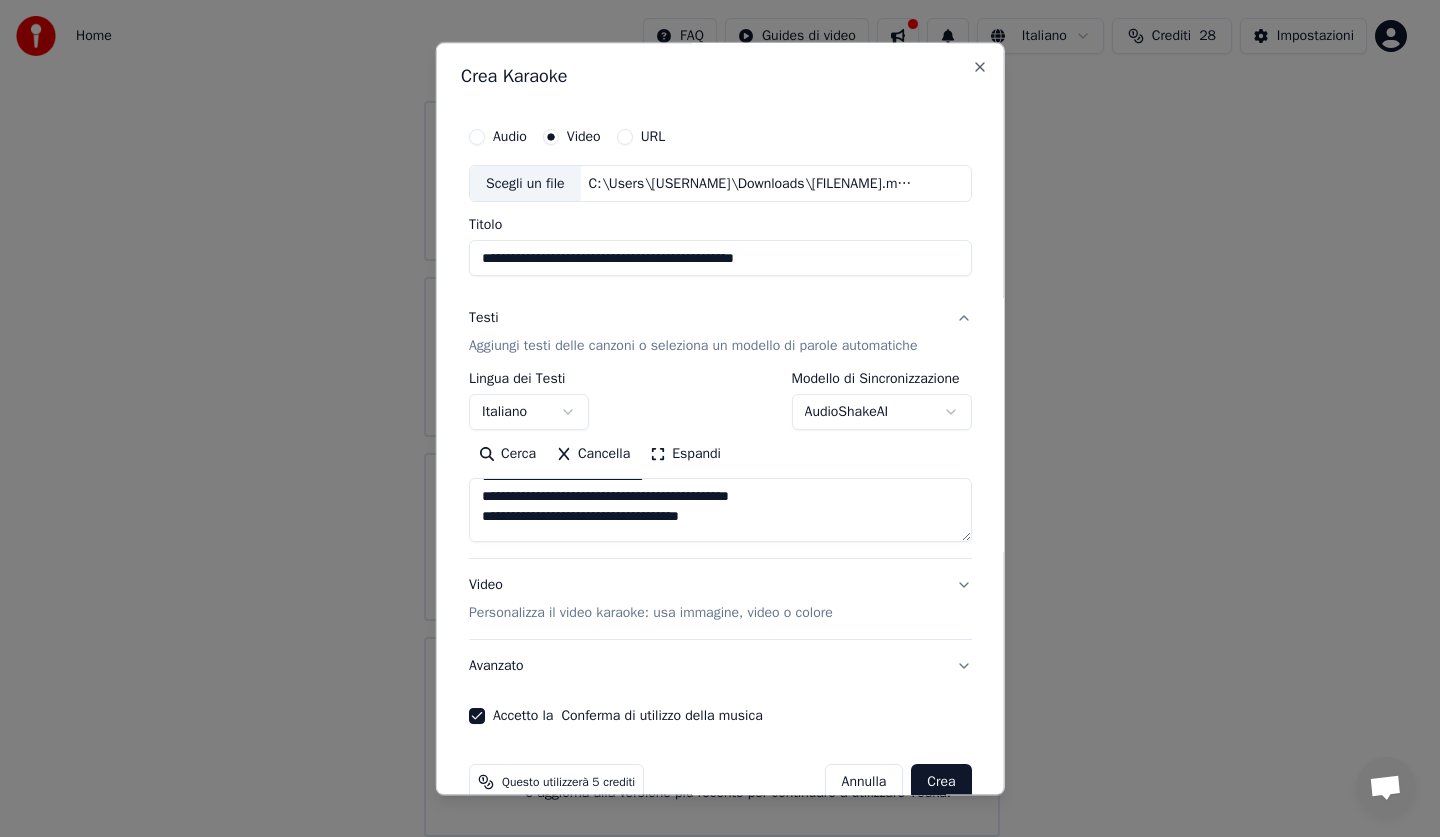 scroll, scrollTop: 80, scrollLeft: 0, axis: vertical 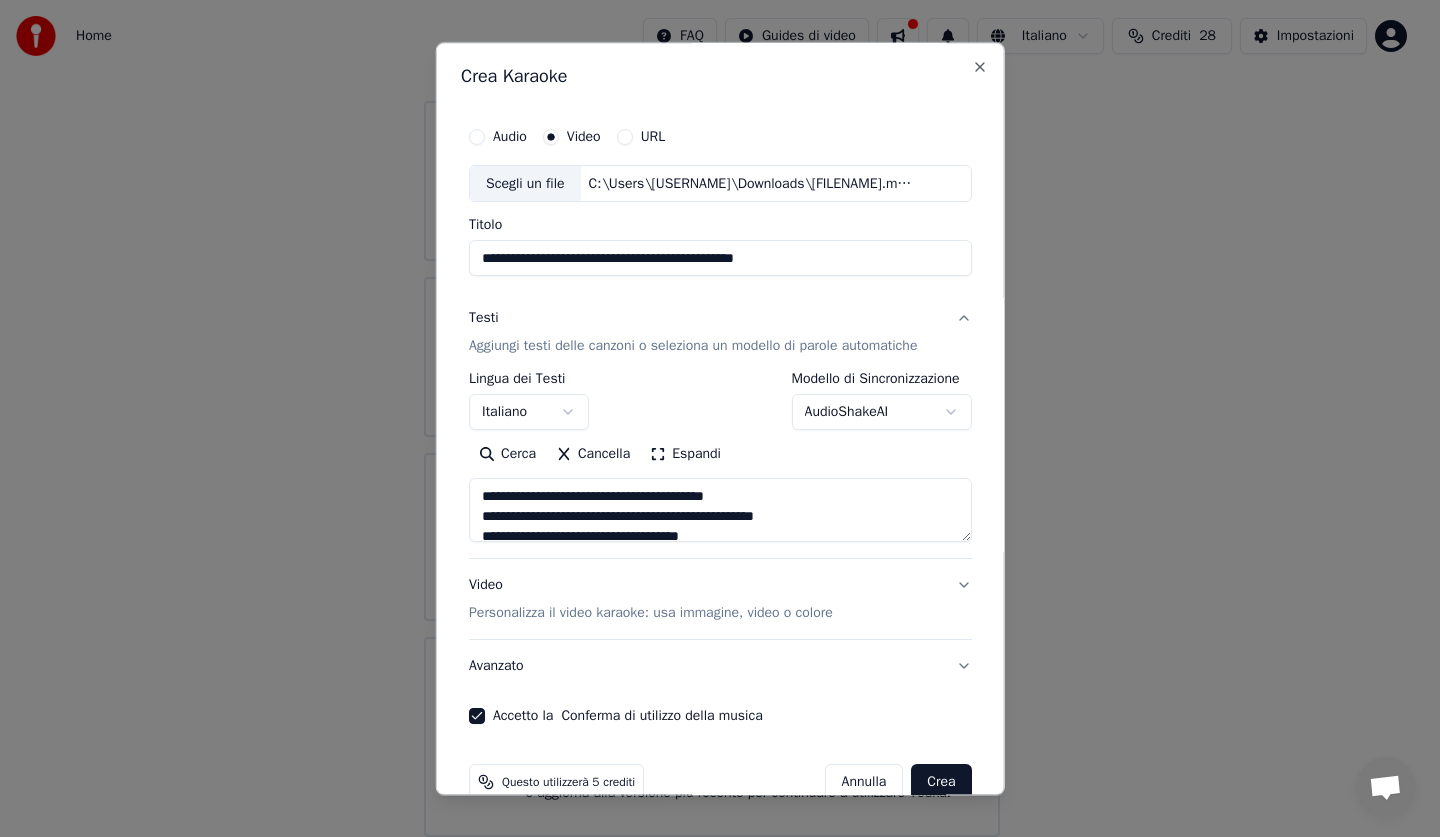 drag, startPoint x: 734, startPoint y: 515, endPoint x: 738, endPoint y: 525, distance: 10.770329 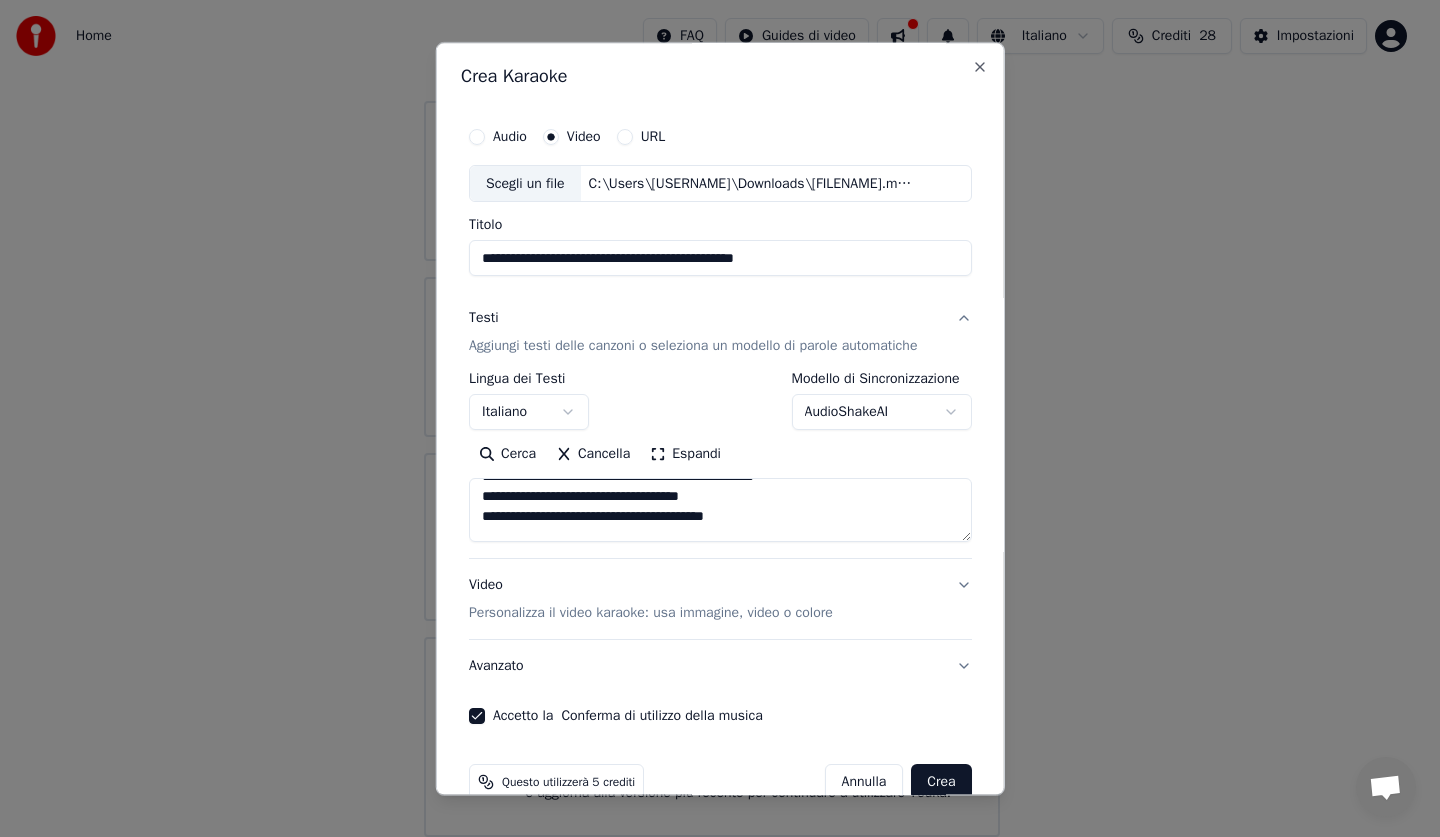 scroll, scrollTop: 1080, scrollLeft: 0, axis: vertical 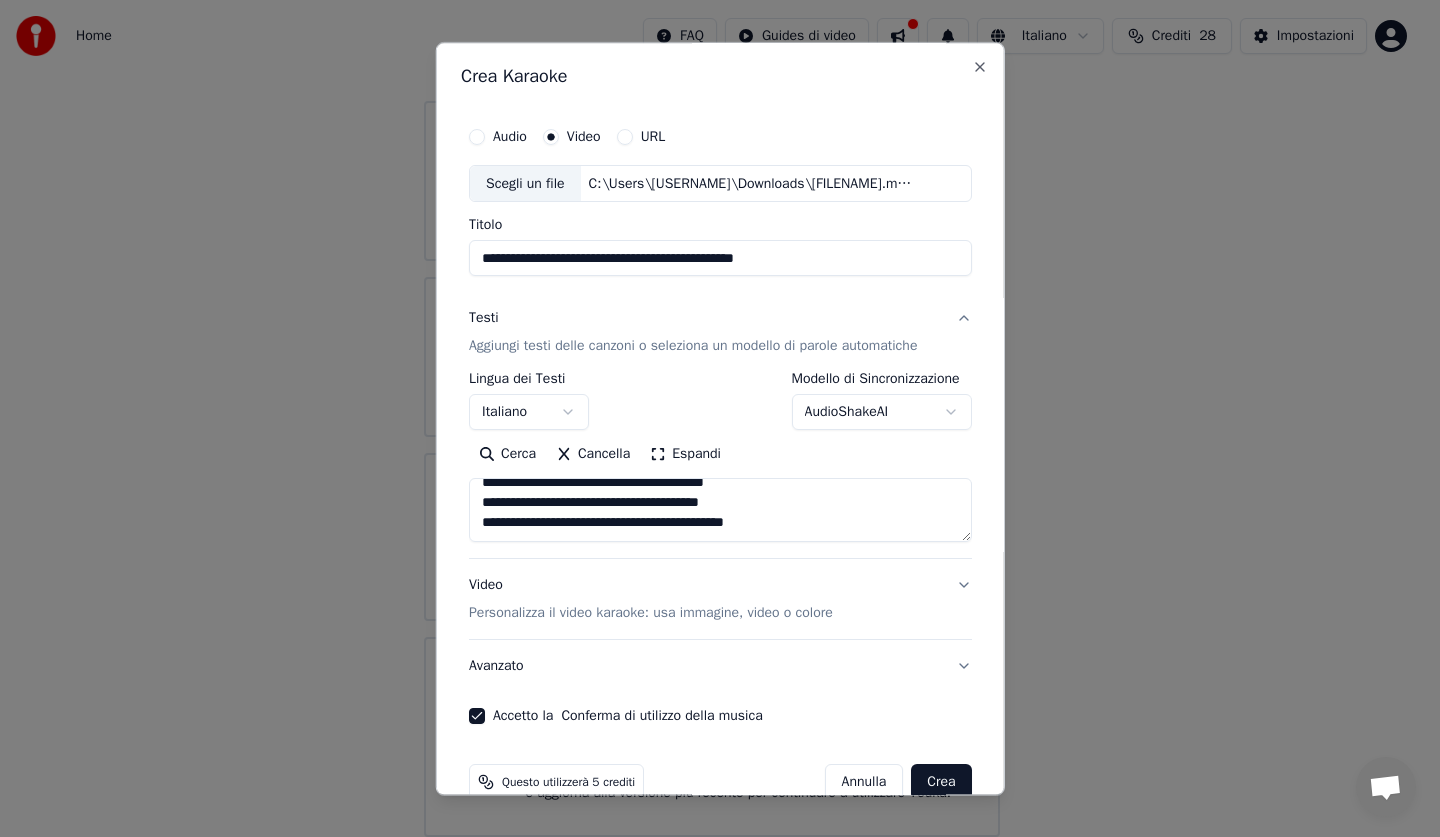 type on "**********" 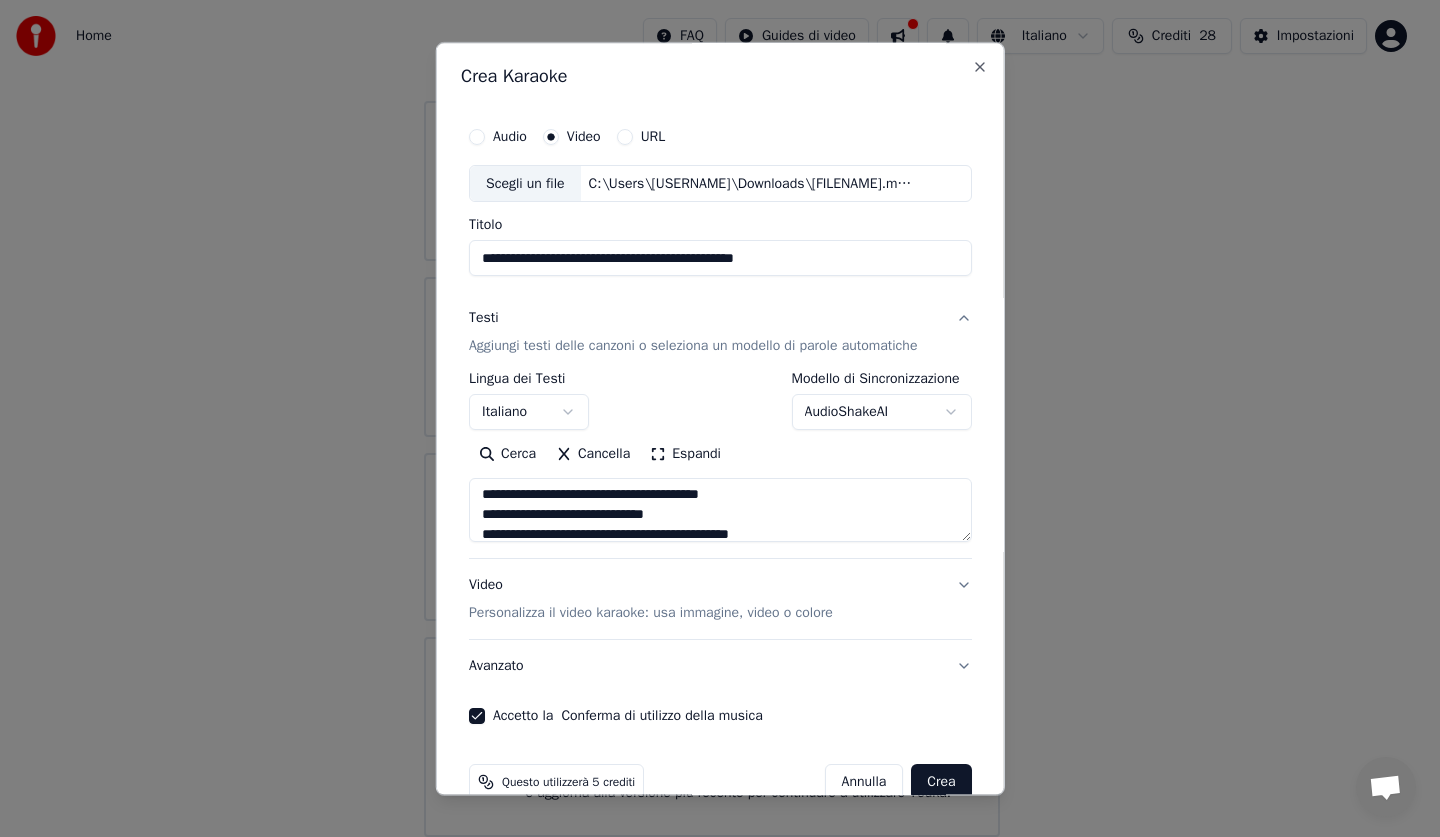 scroll, scrollTop: 0, scrollLeft: 0, axis: both 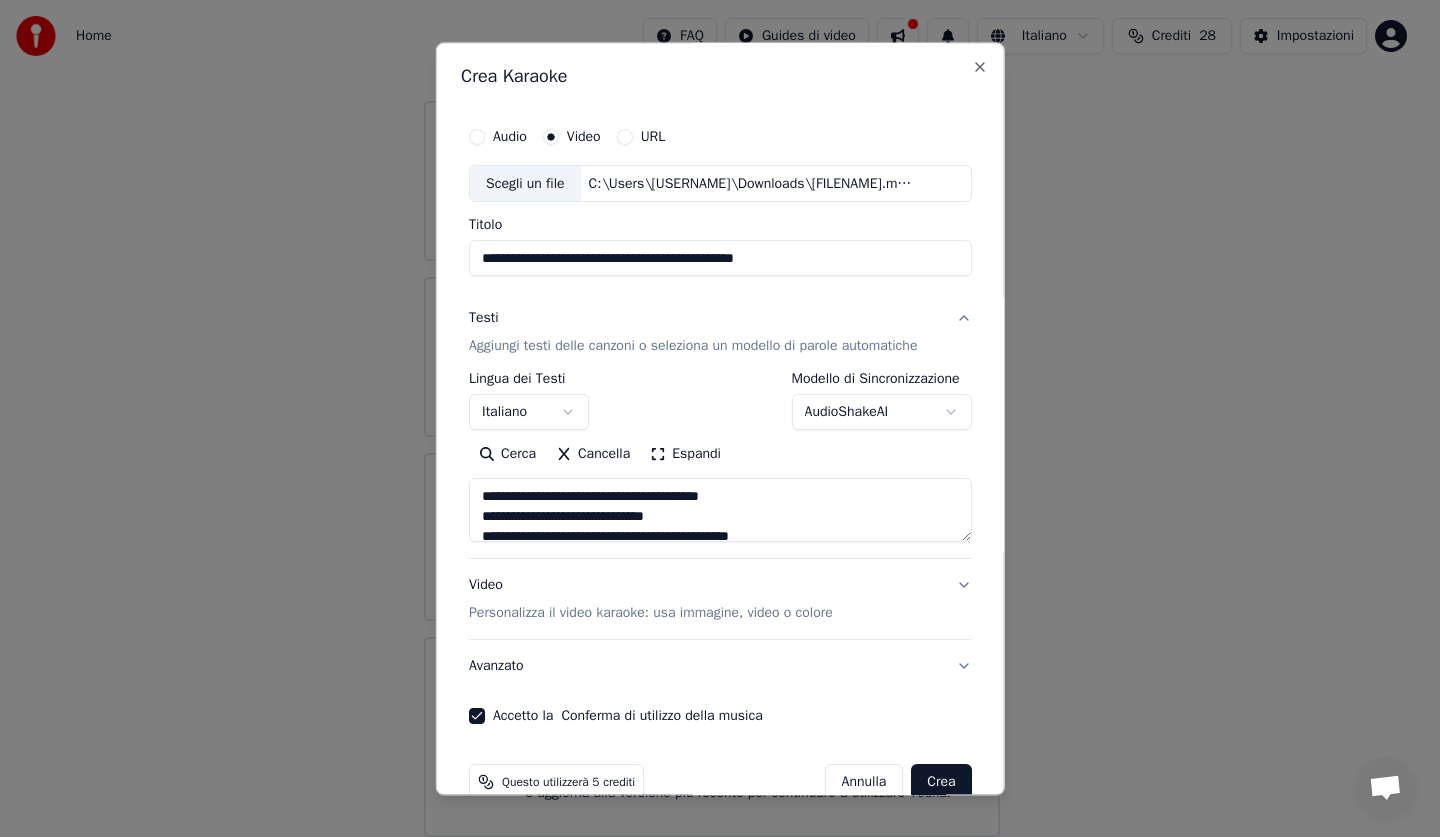 click on "Crea" at bounding box center [941, 783] 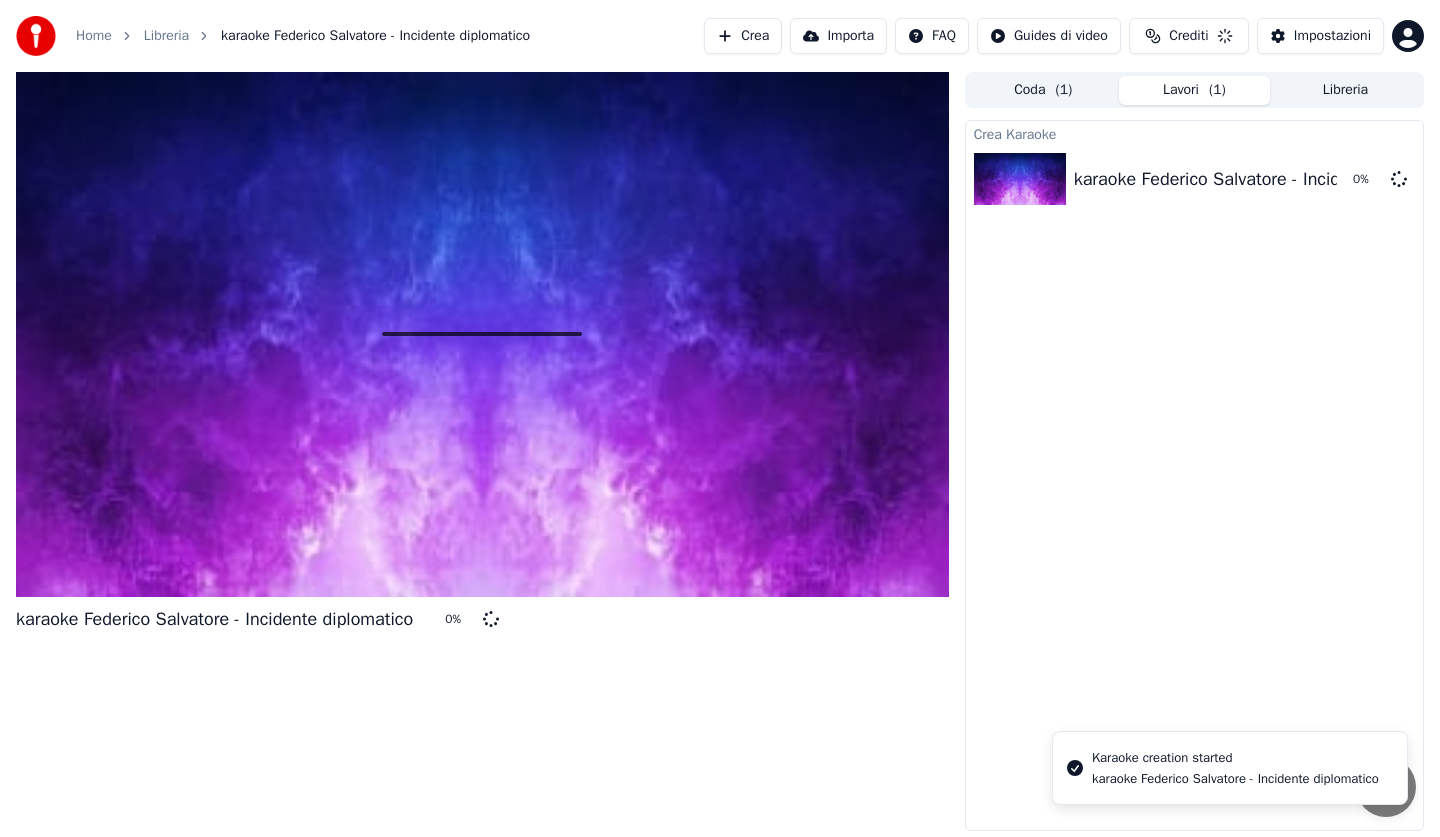 scroll, scrollTop: 0, scrollLeft: 0, axis: both 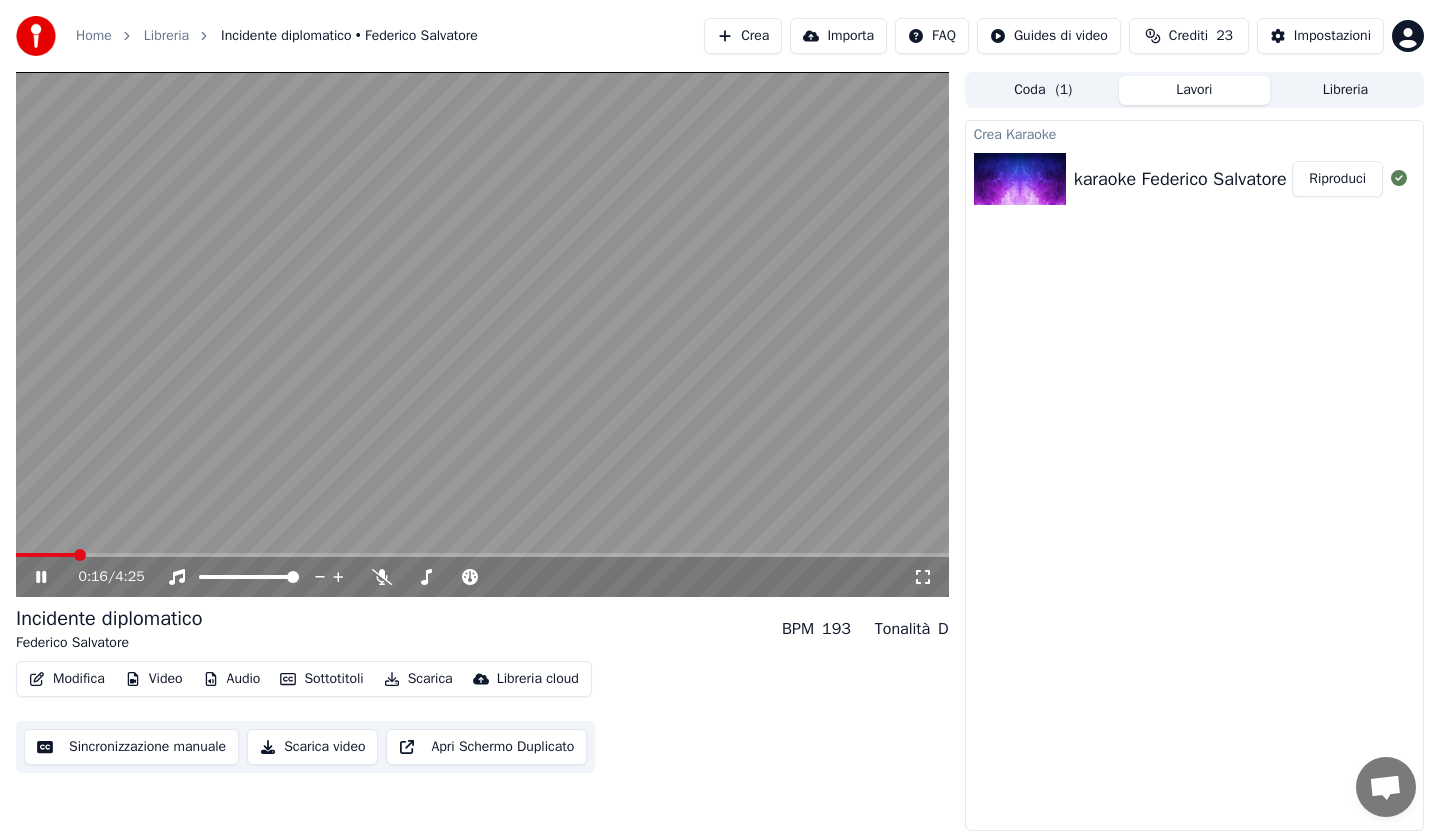 click at bounding box center [482, 334] 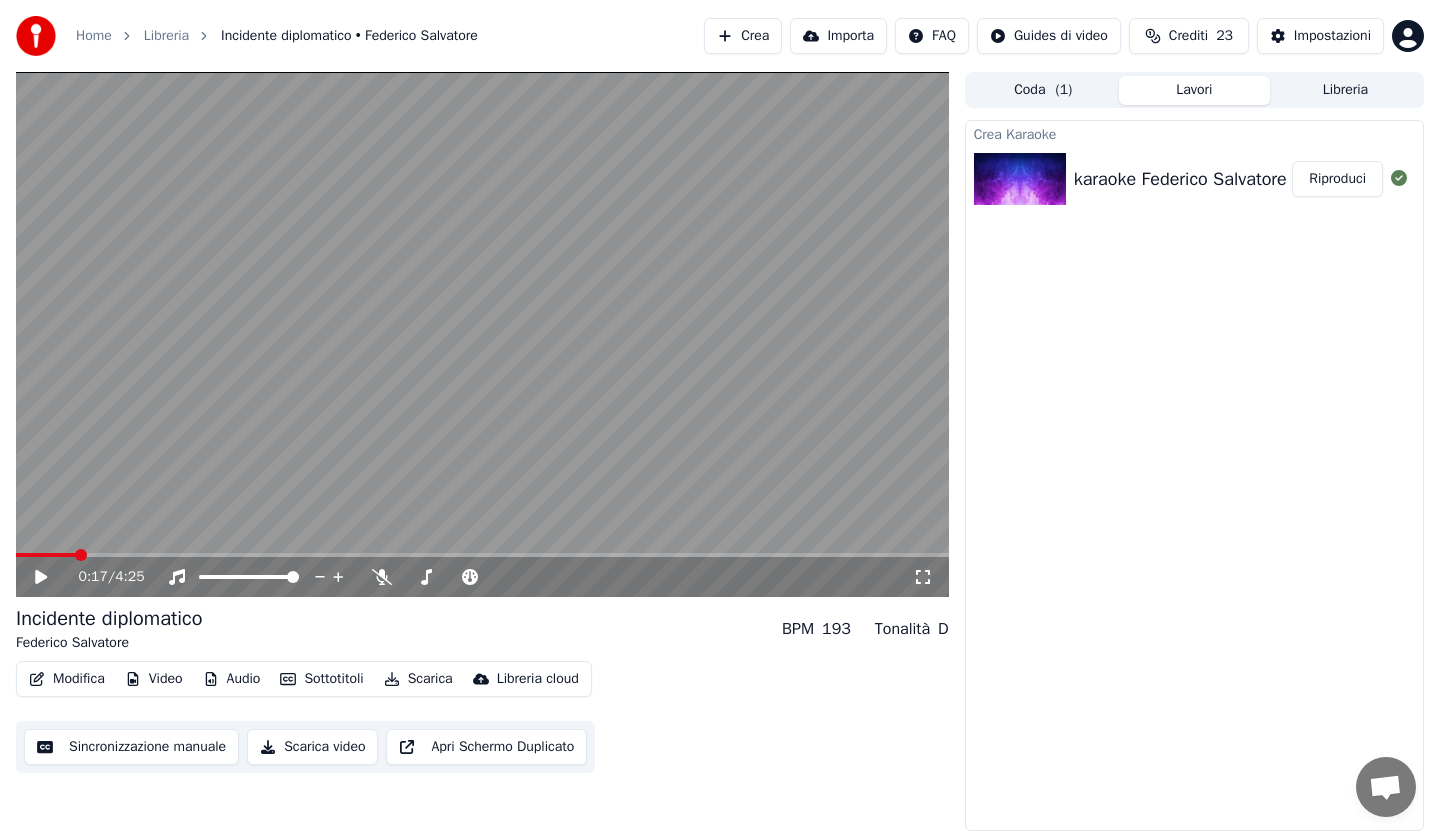 click 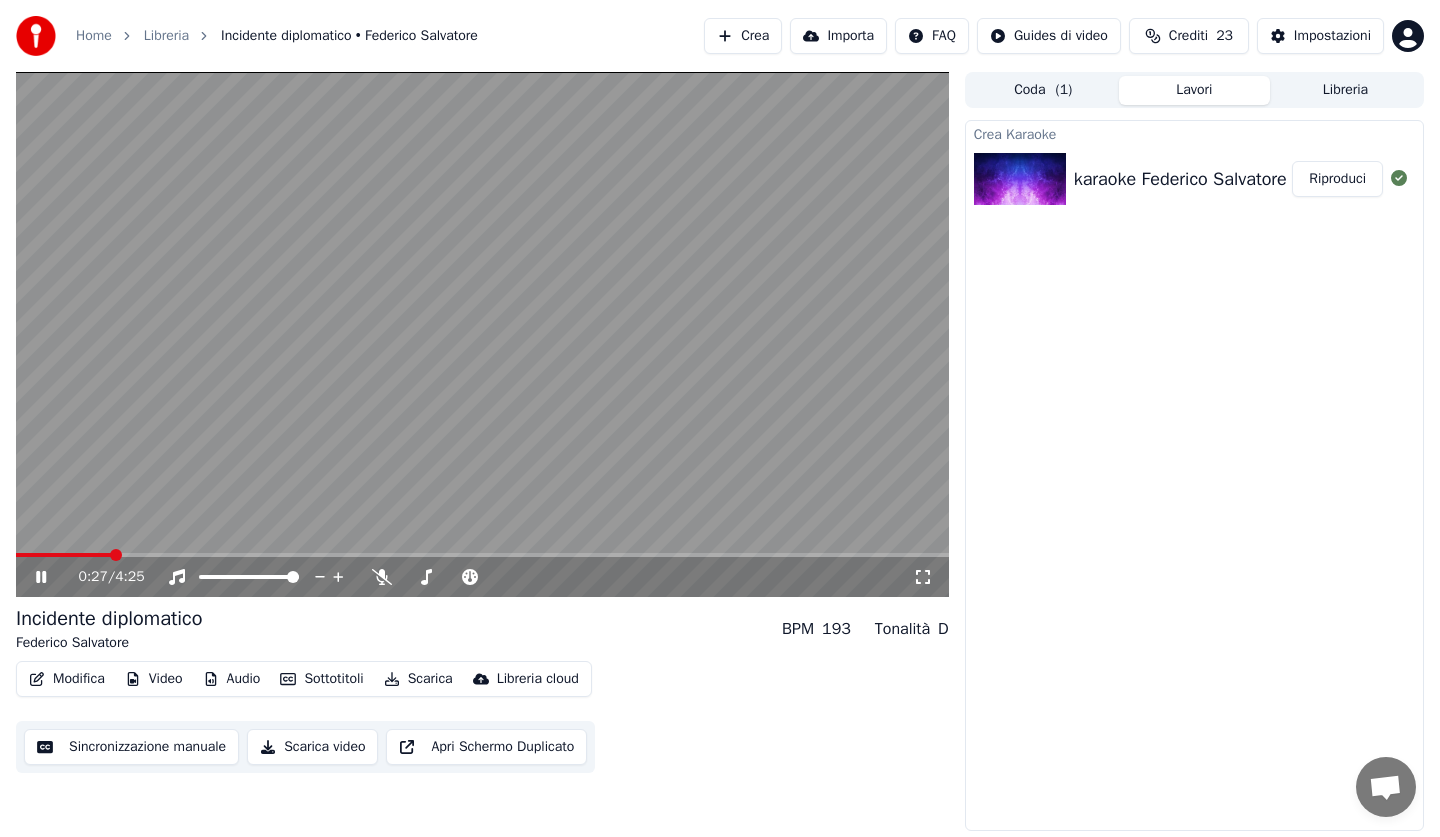 click at bounding box center (116, 555) 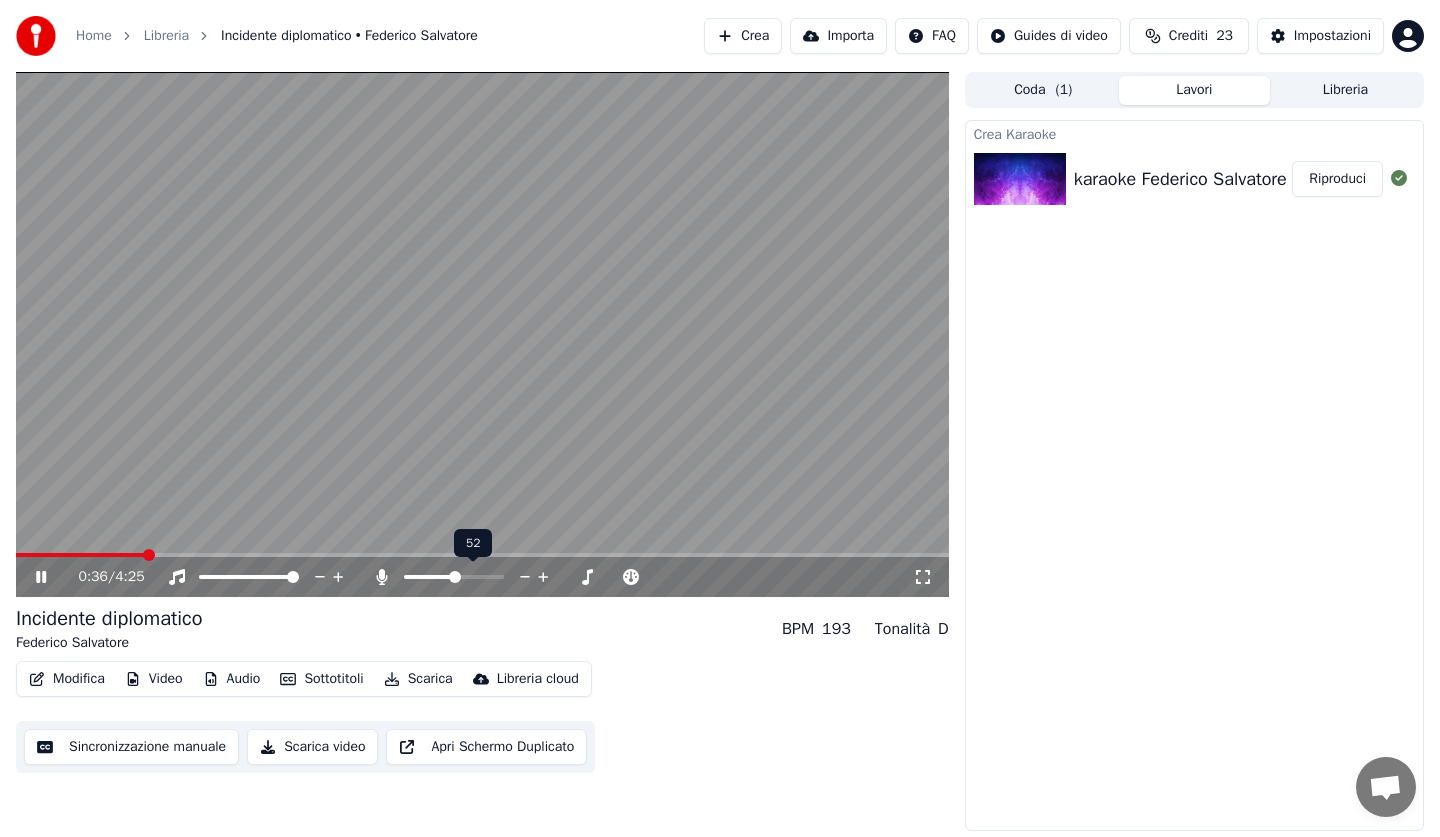 click at bounding box center (455, 577) 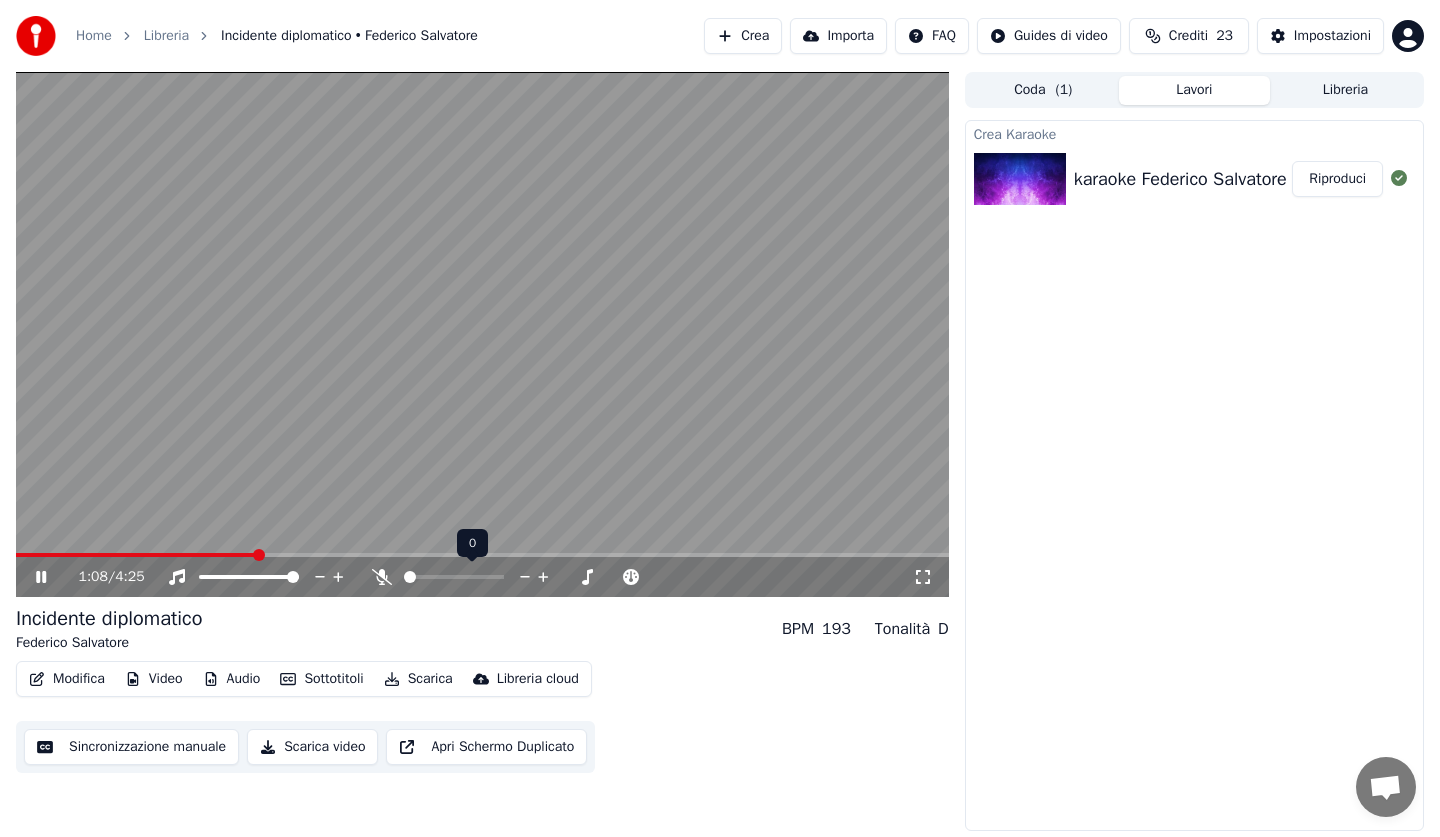 click at bounding box center (410, 577) 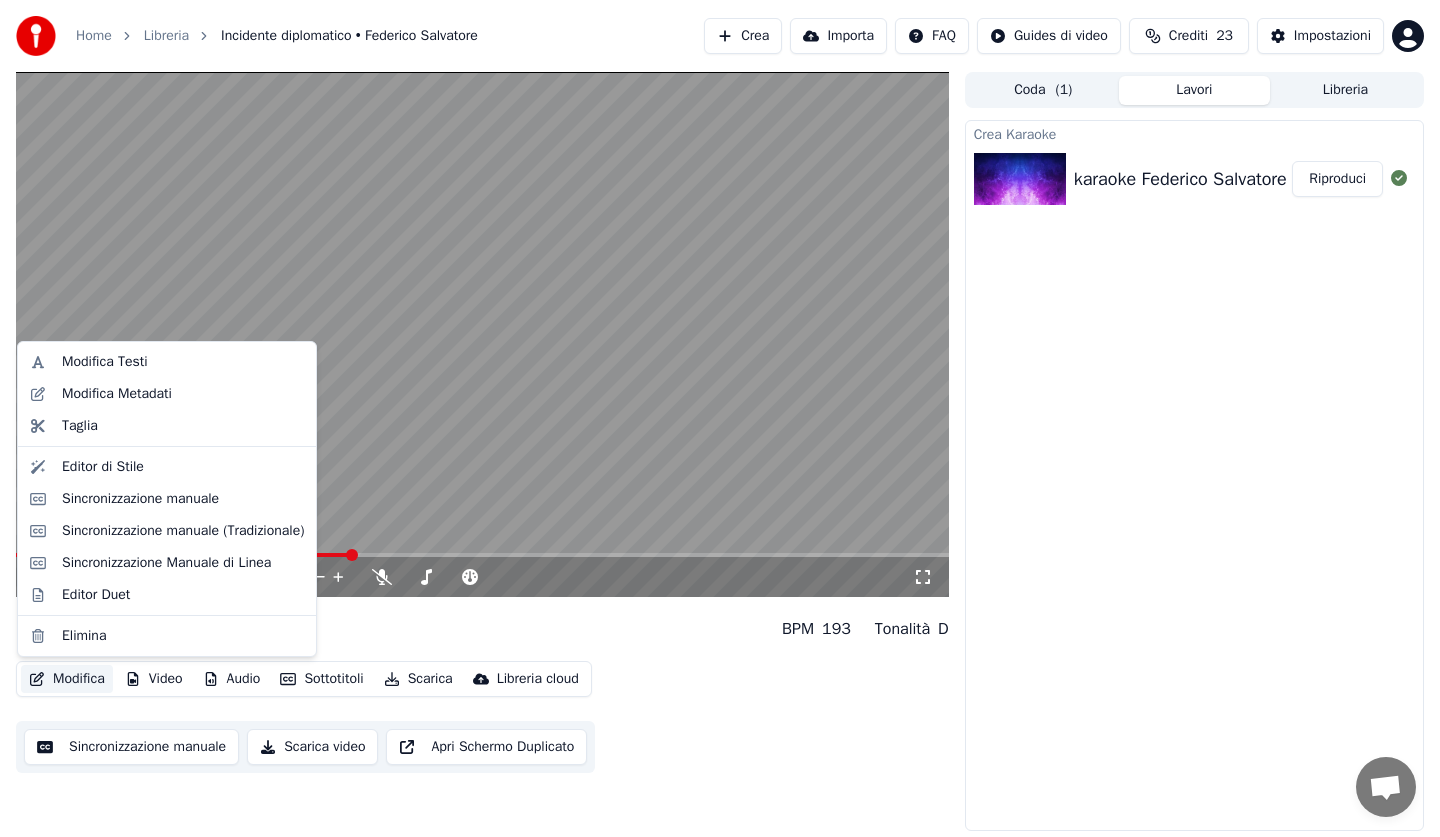 click on "Modifica" at bounding box center (67, 679) 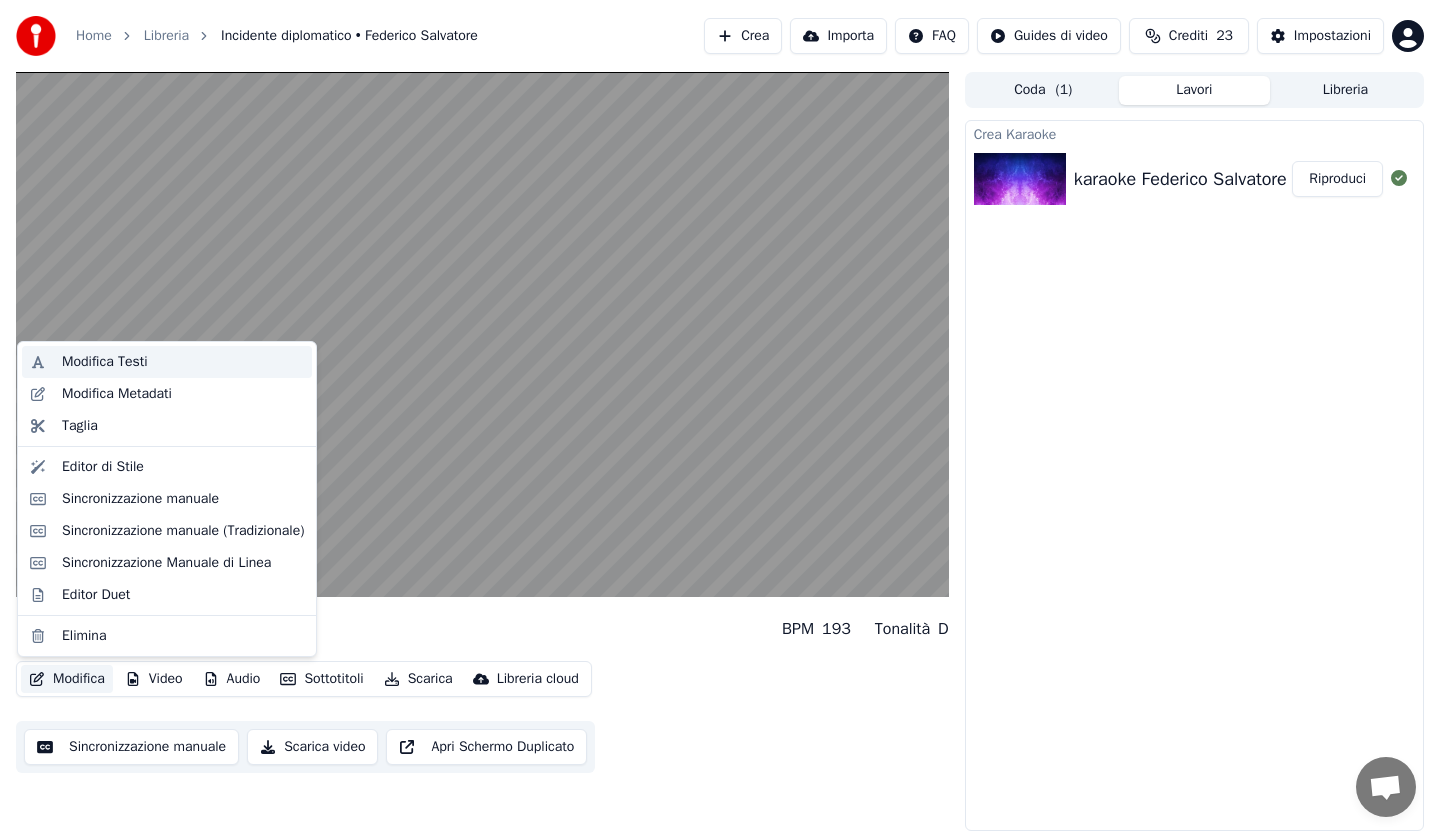 click on "Modifica Testi" at bounding box center (105, 362) 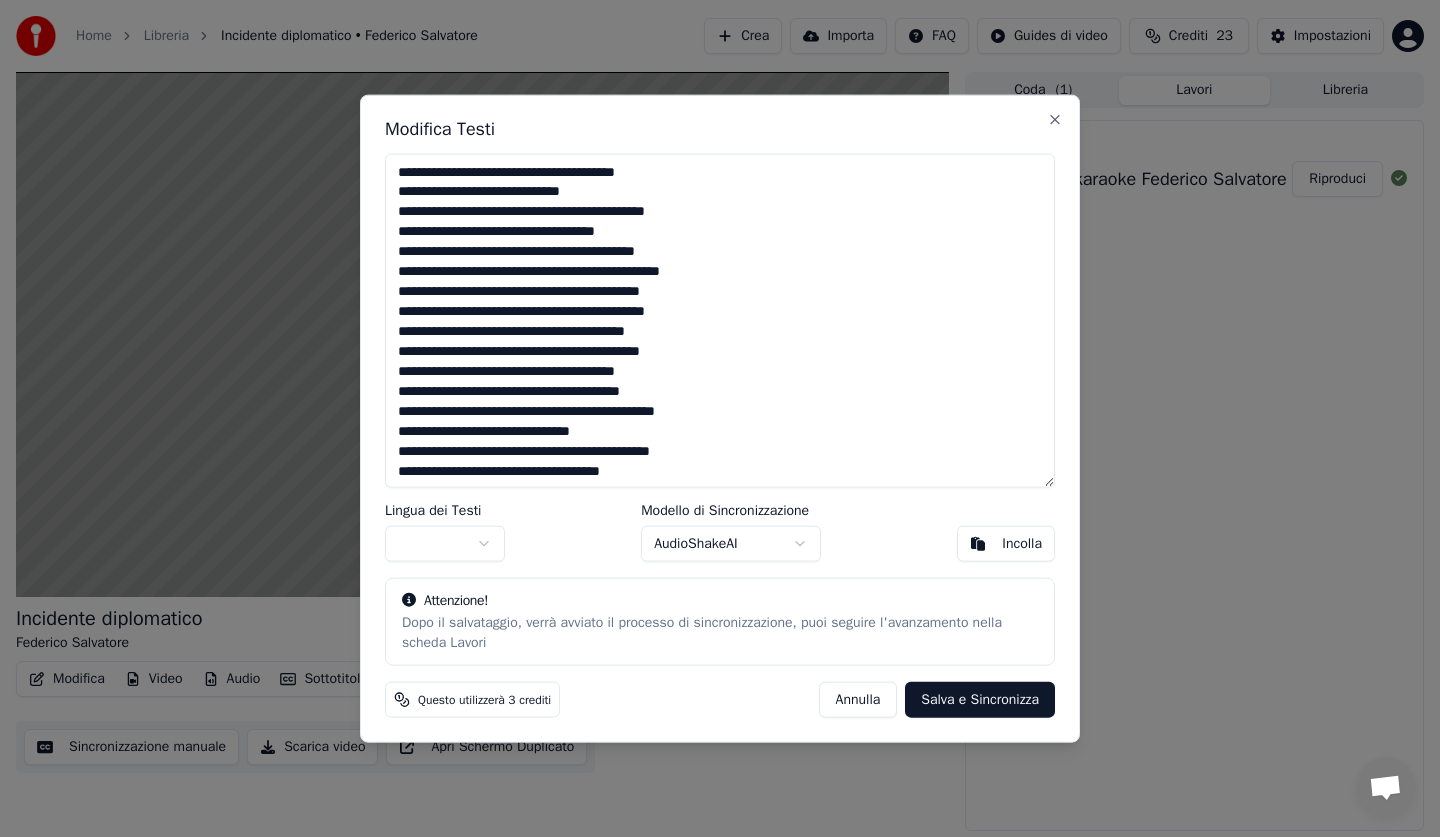click at bounding box center [720, 320] 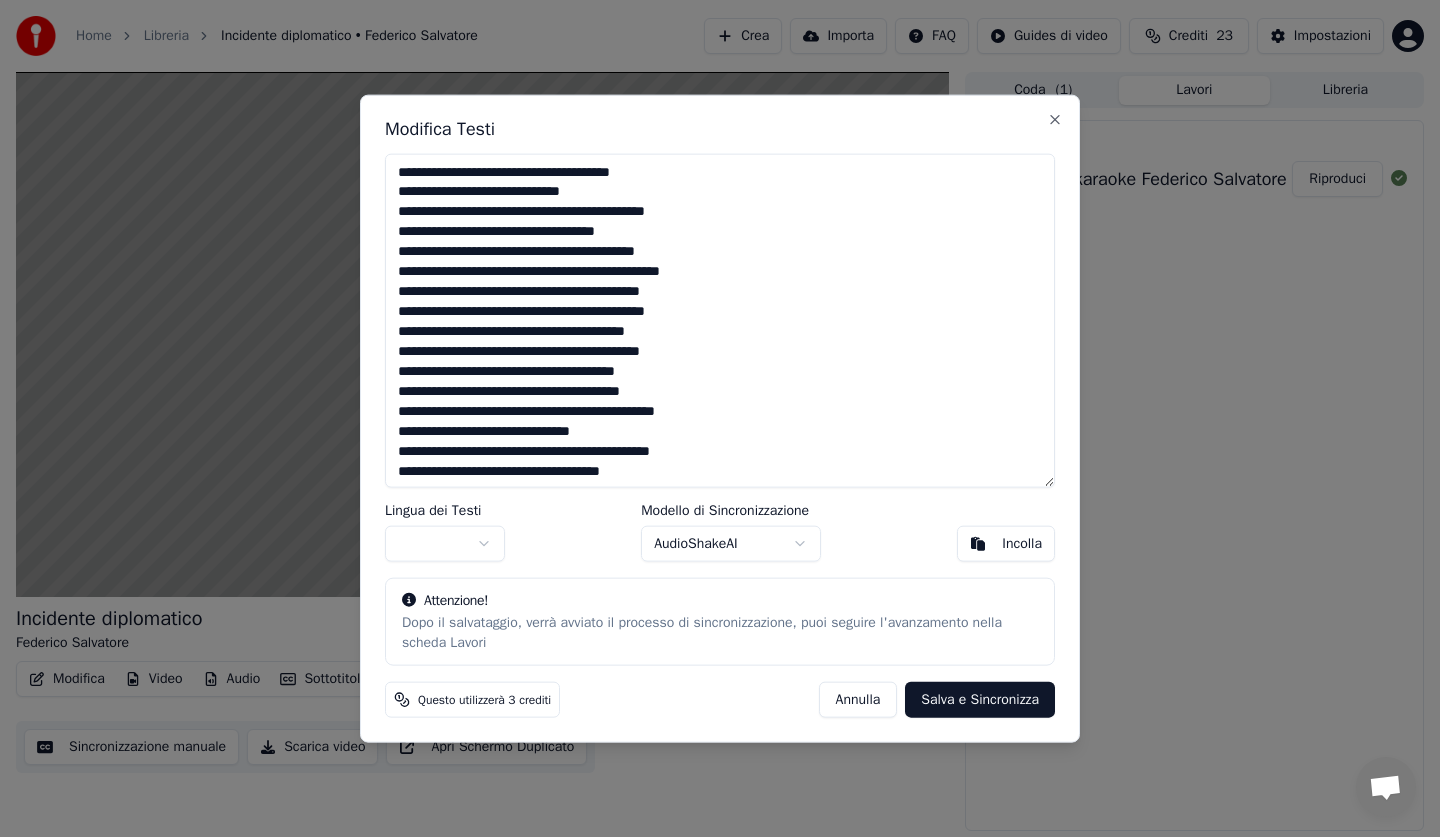 drag, startPoint x: 509, startPoint y: 230, endPoint x: 544, endPoint y: 339, distance: 114.48144 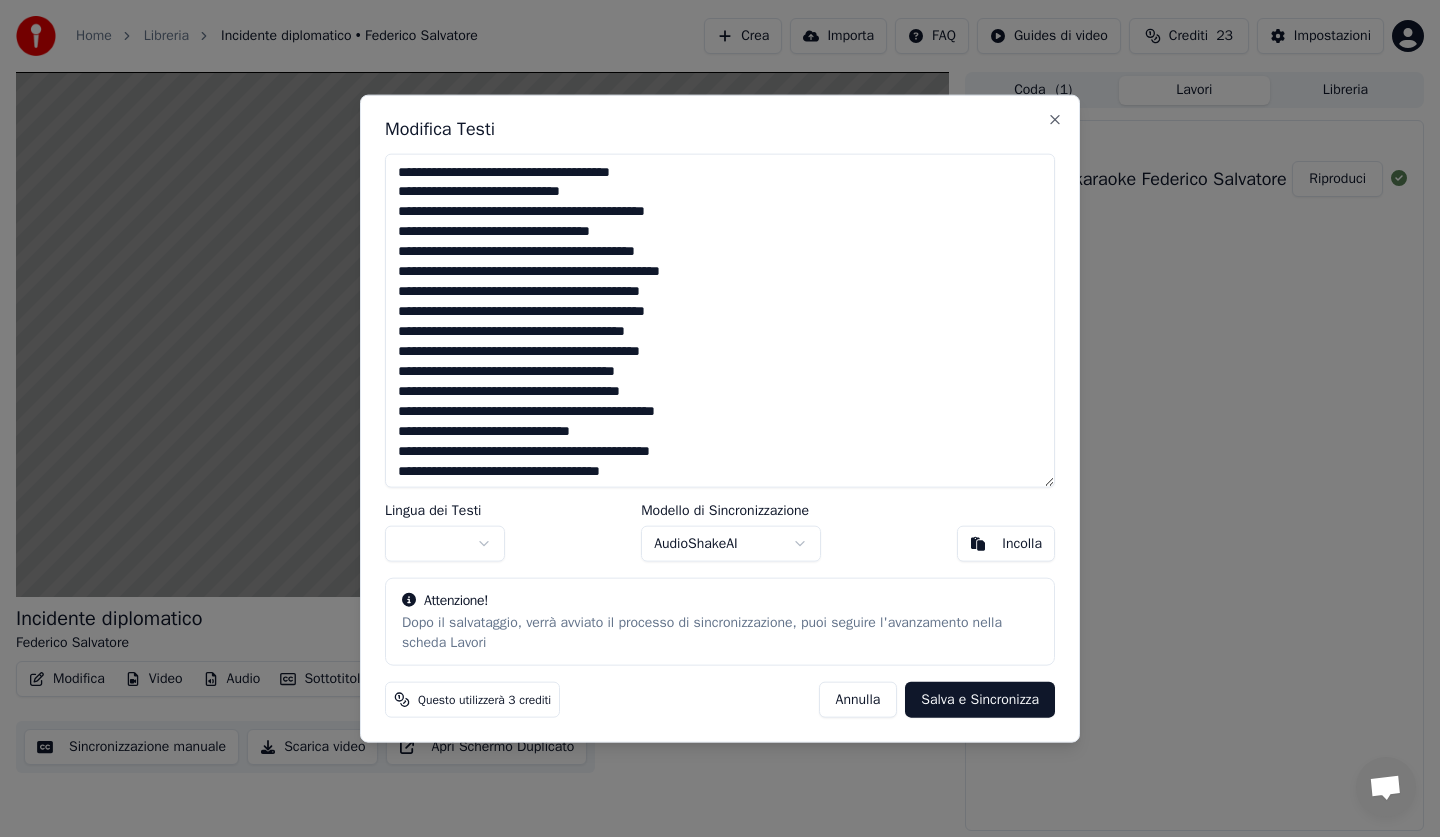 click at bounding box center [720, 320] 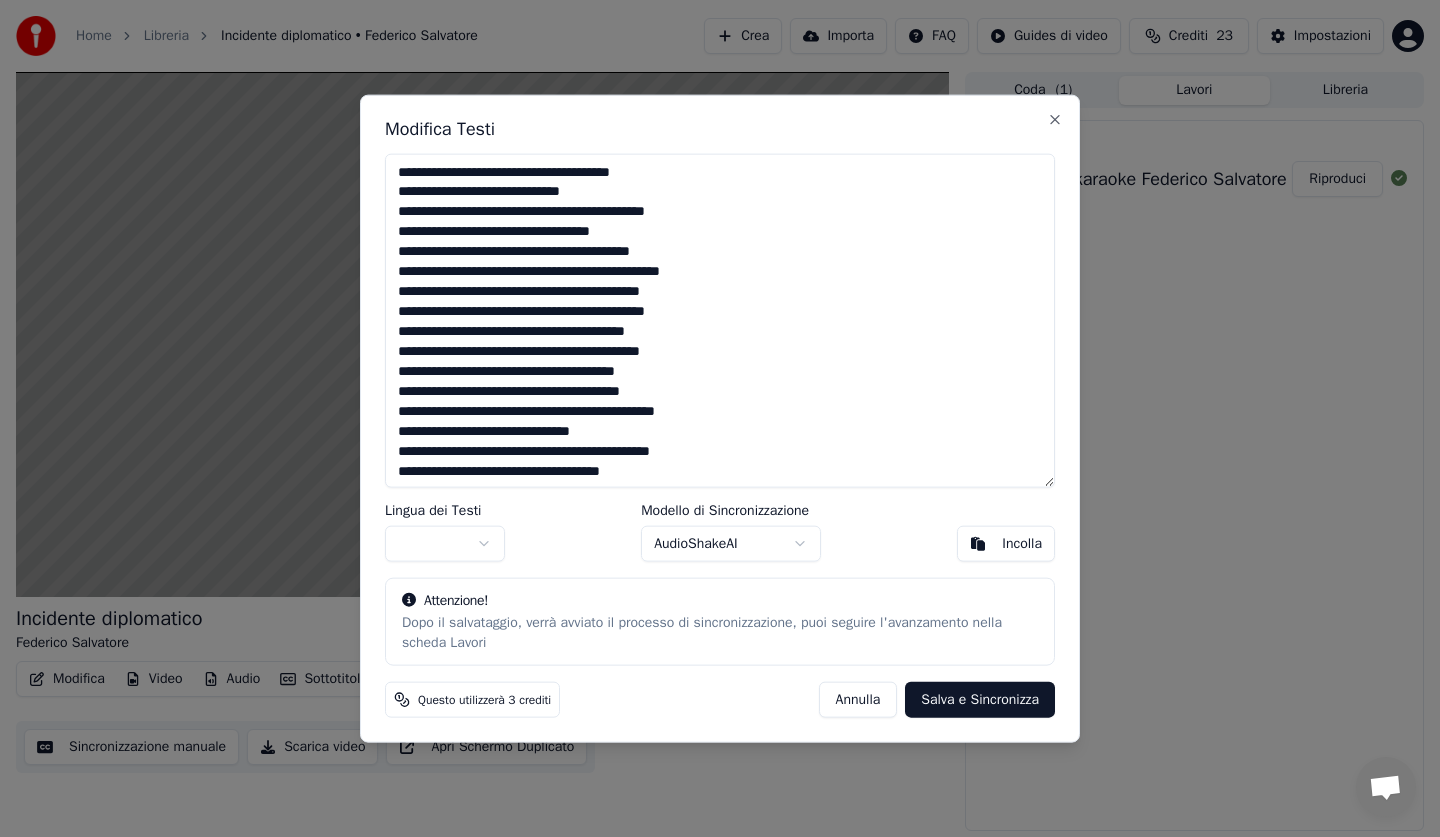 type on "**********" 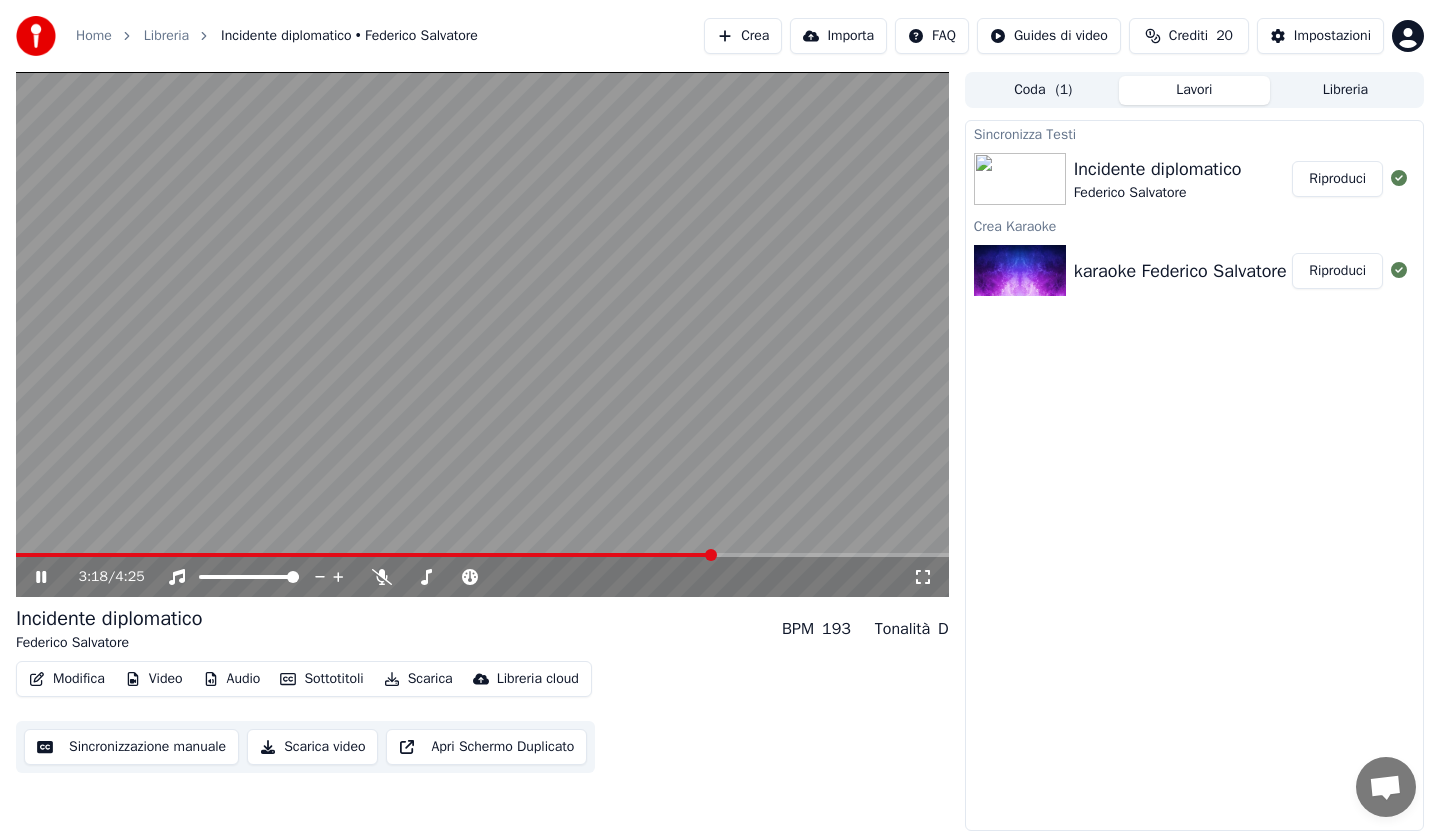 click on "Riproduci" at bounding box center (1337, 179) 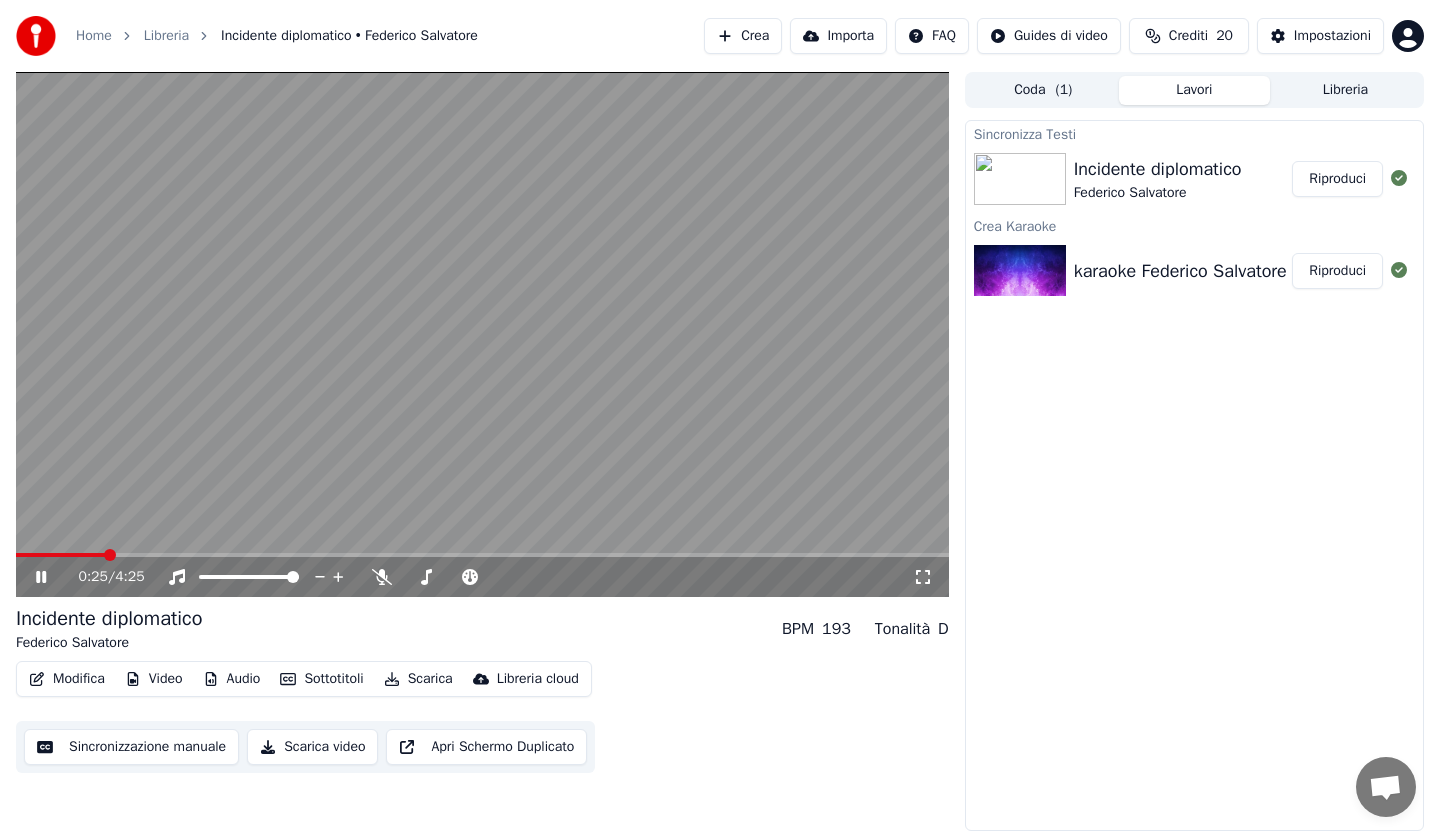 click 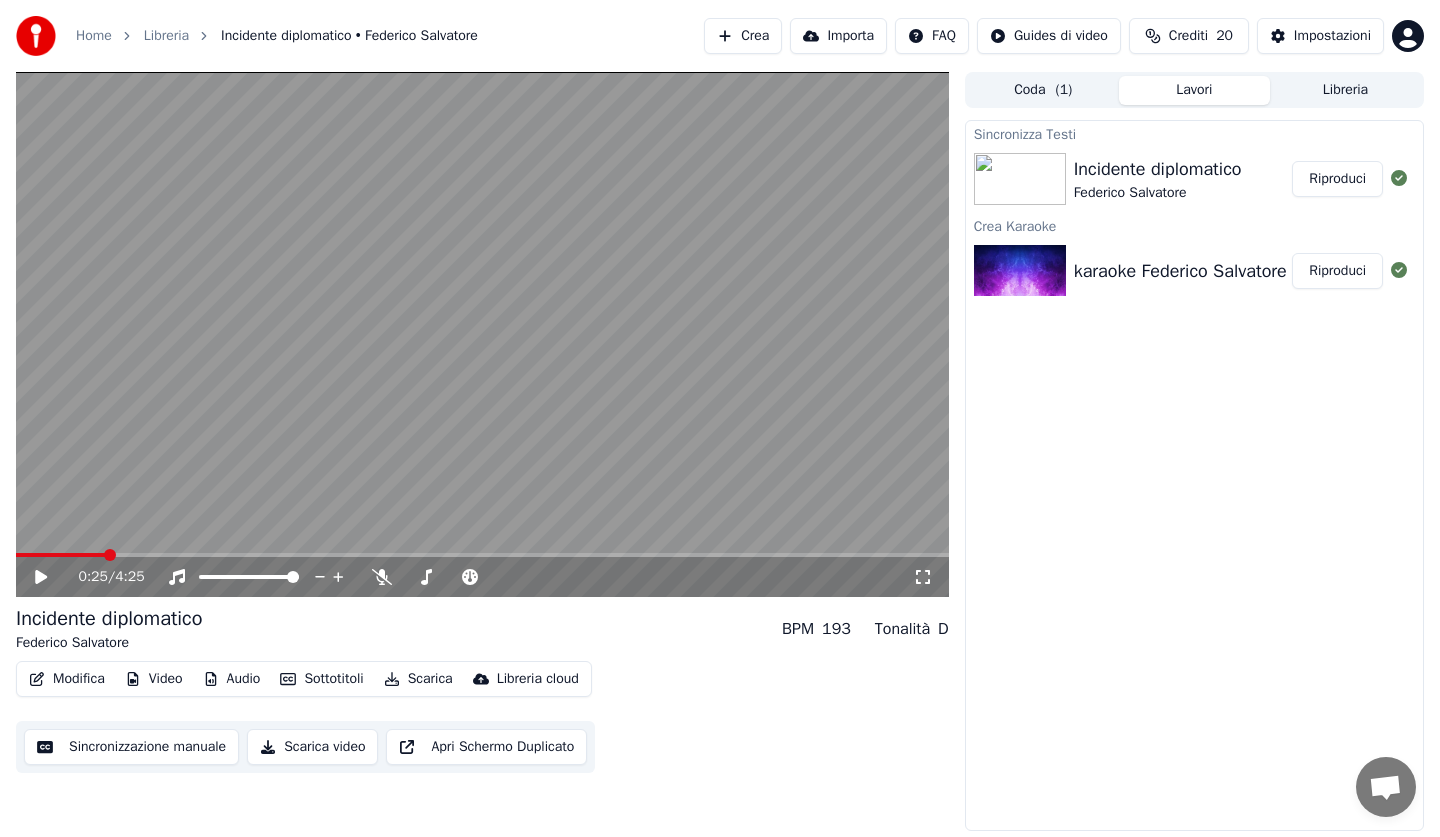 click on "Video" at bounding box center (154, 679) 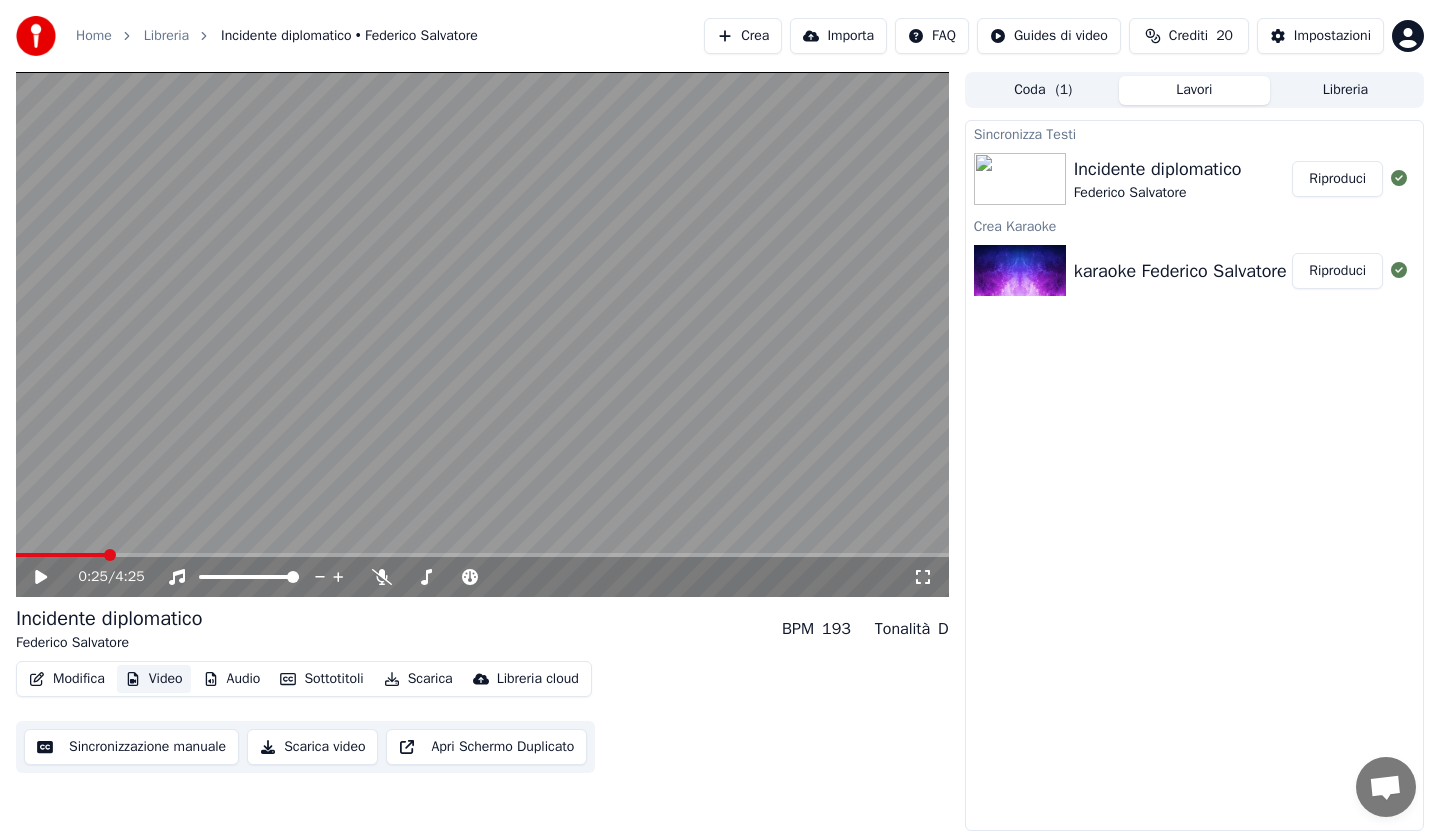 click on "Video" at bounding box center [154, 679] 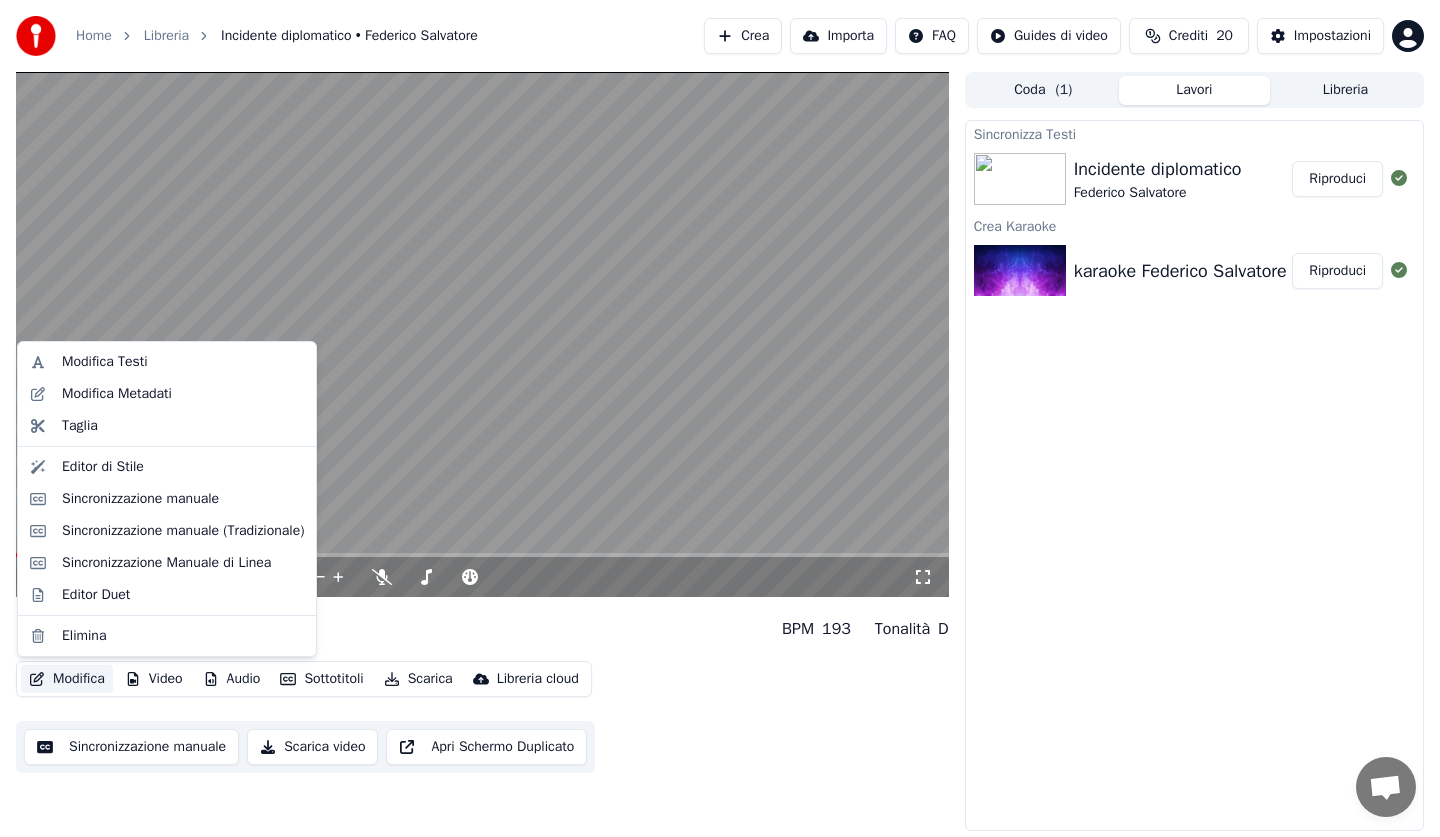 click on "Modifica" at bounding box center [67, 679] 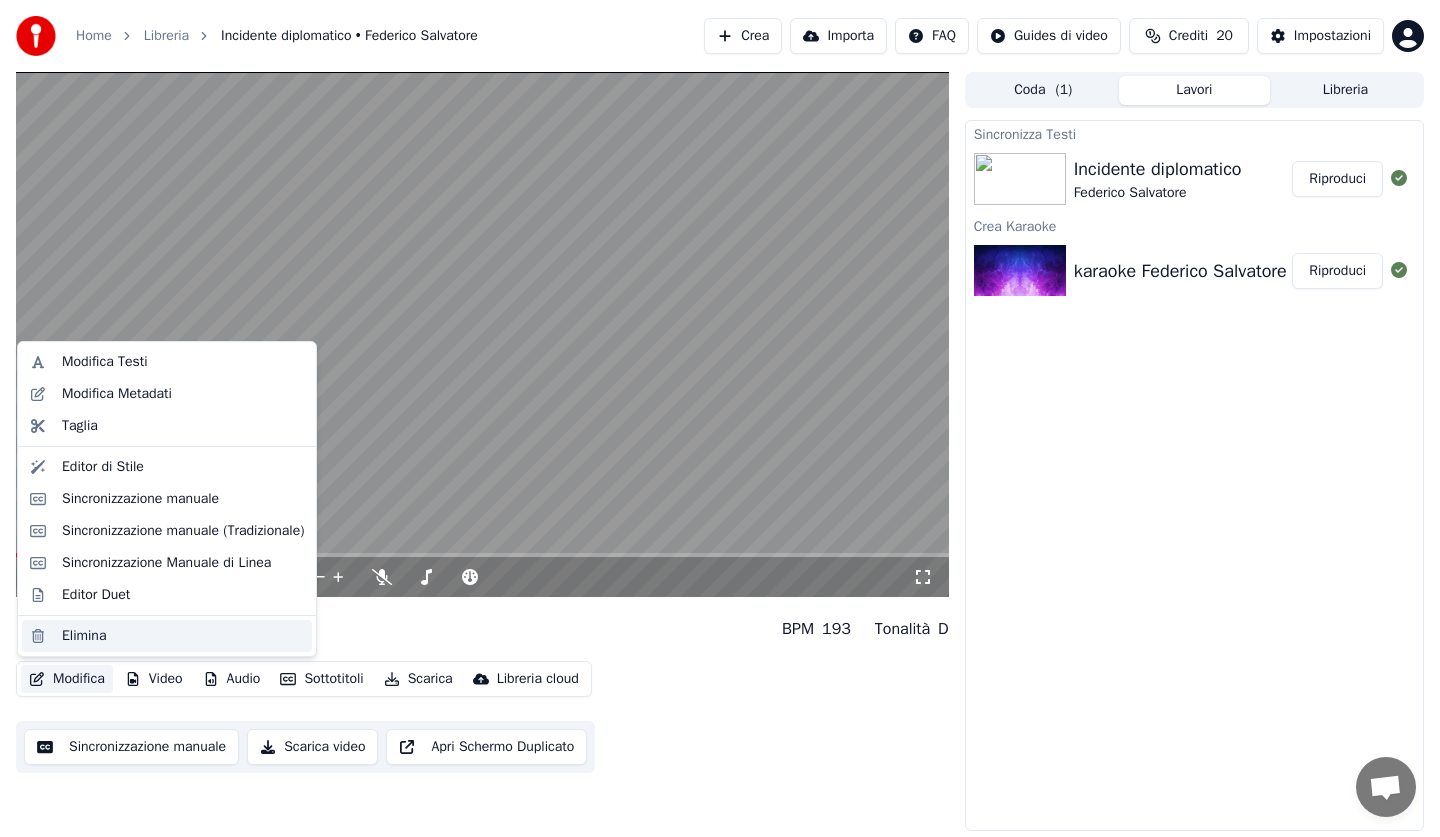 click on "Elimina" at bounding box center [84, 636] 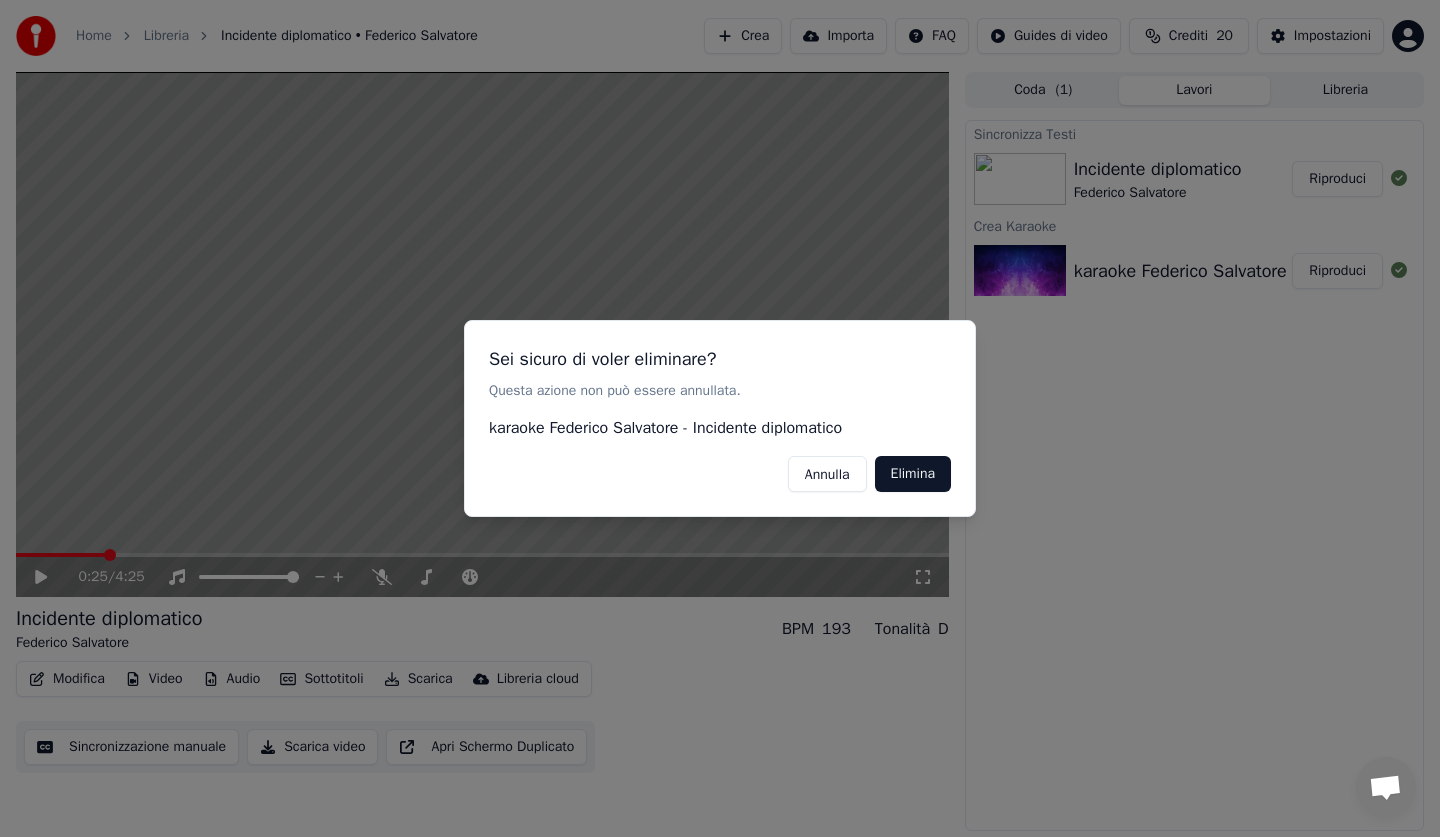 click on "Annulla" at bounding box center [827, 474] 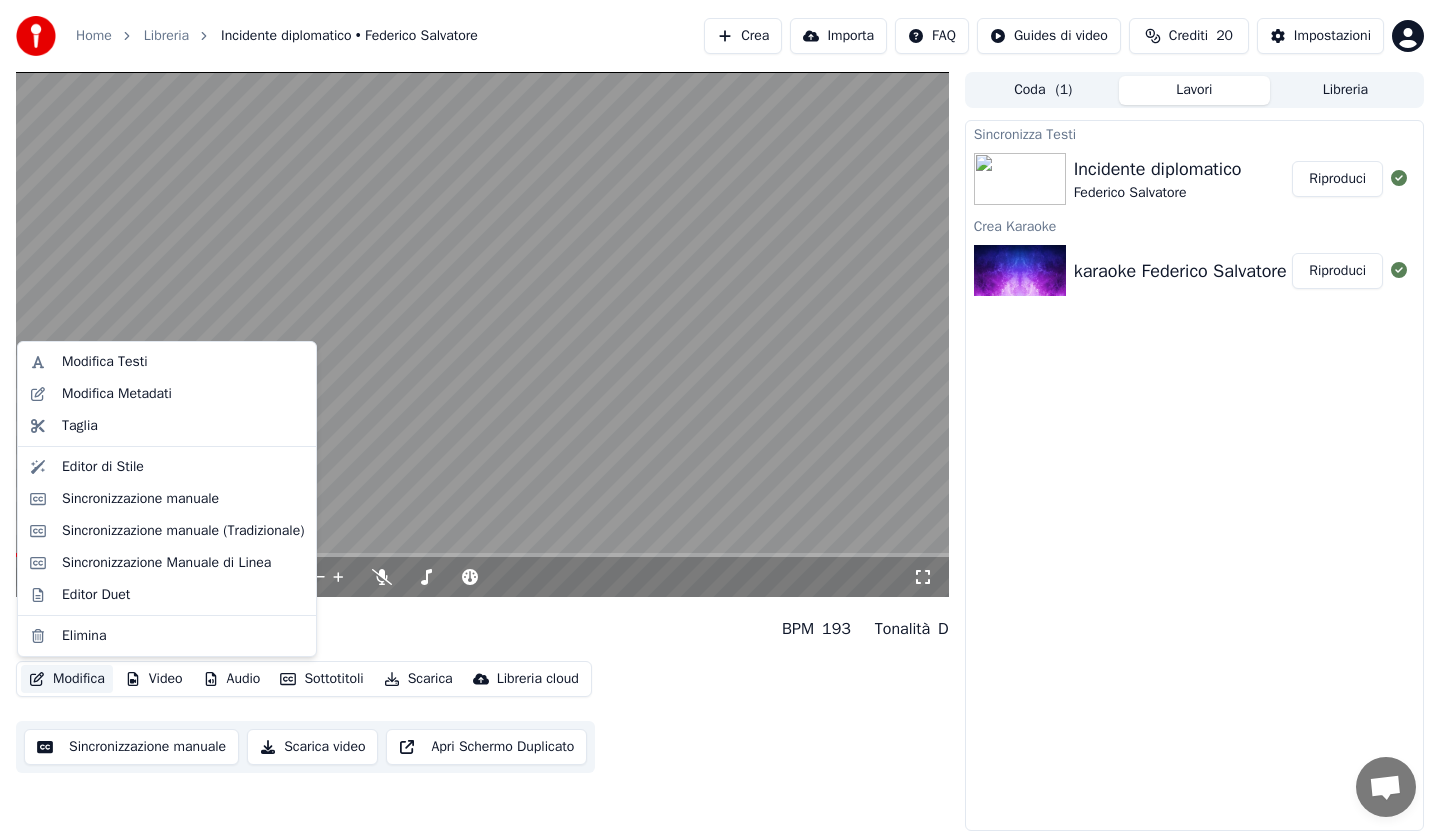 click on "Modifica" at bounding box center (67, 679) 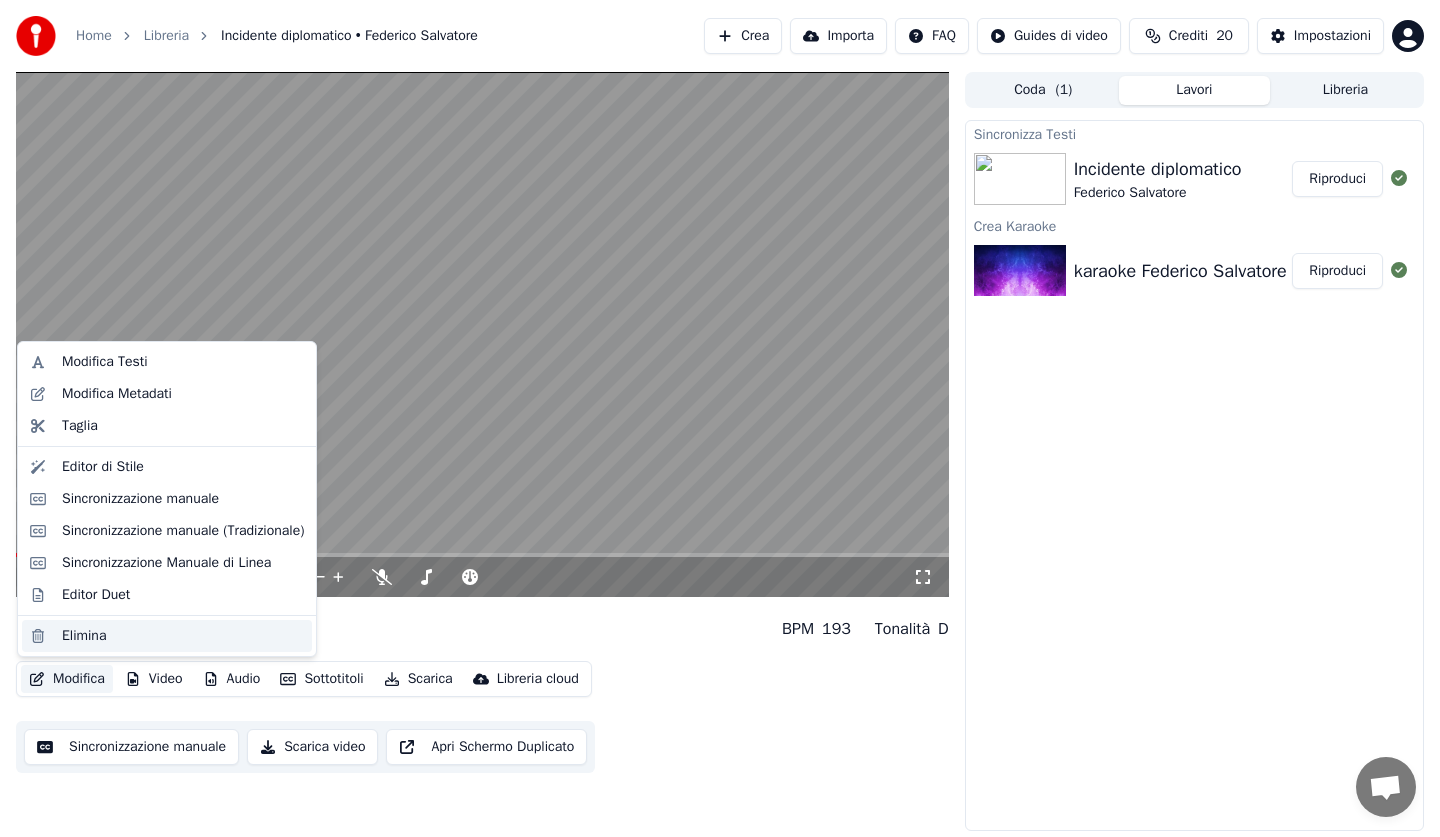 click on "Elimina" at bounding box center (84, 636) 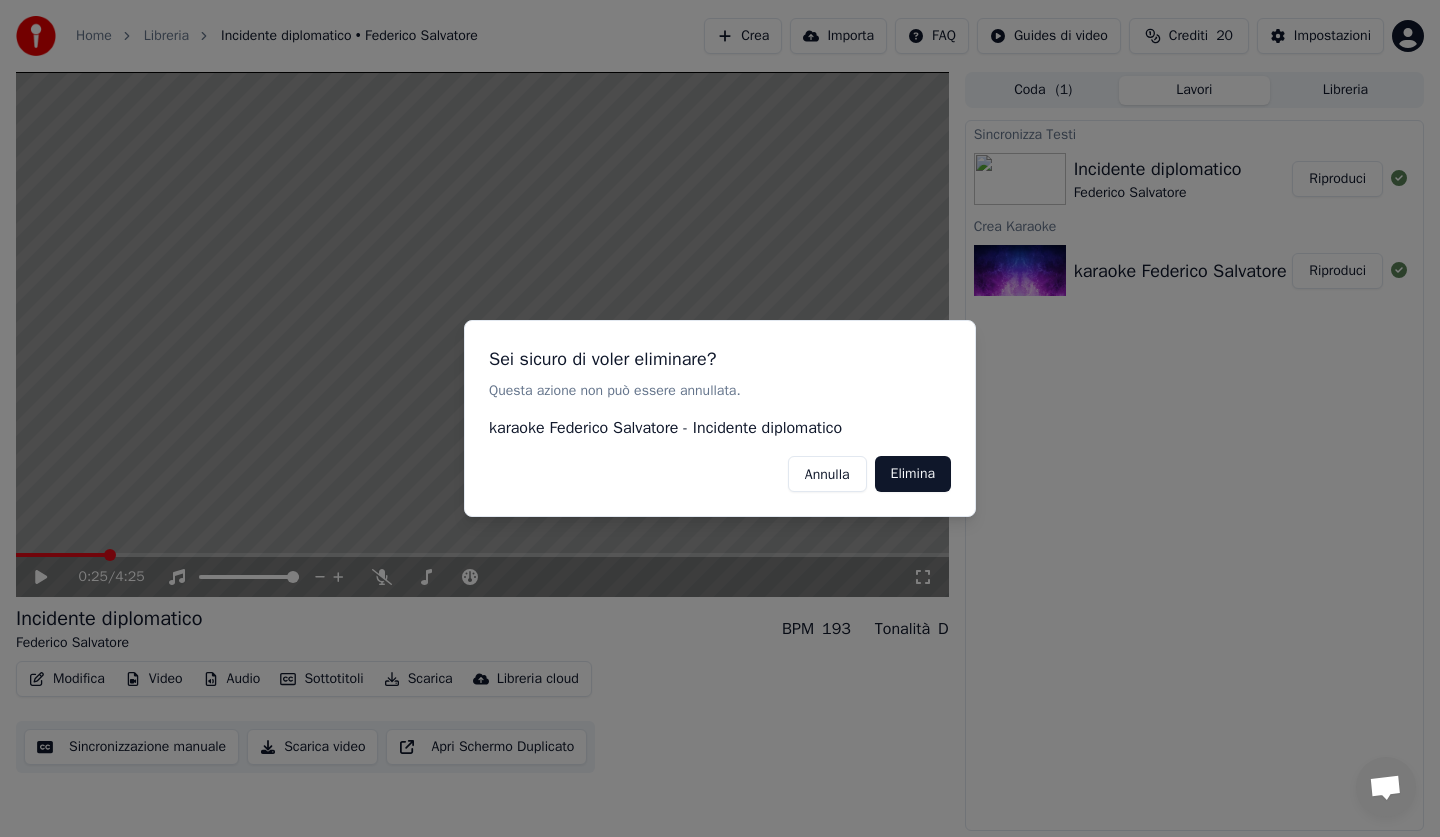 drag, startPoint x: 908, startPoint y: 468, endPoint x: 876, endPoint y: 470, distance: 32.06244 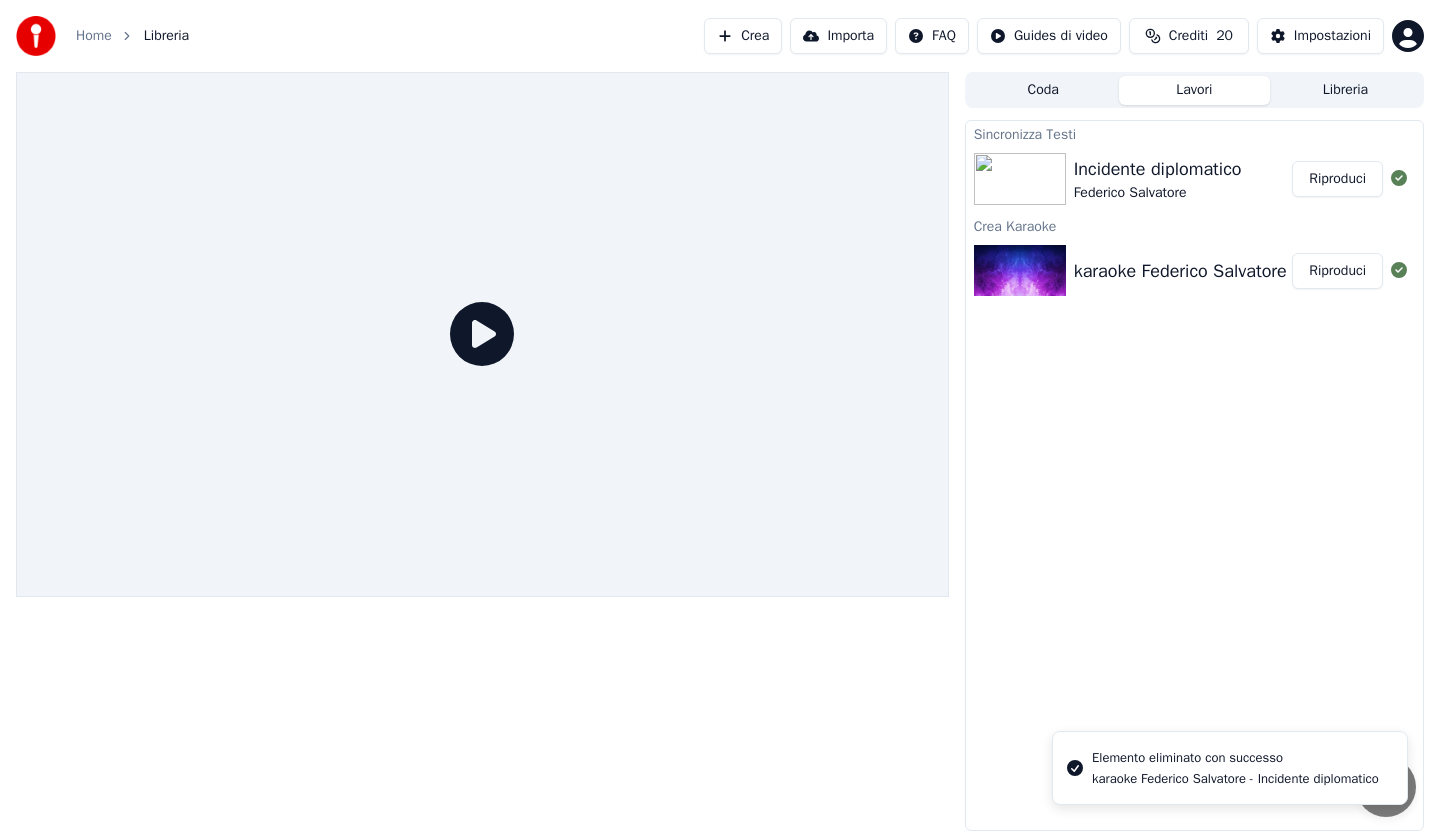 click 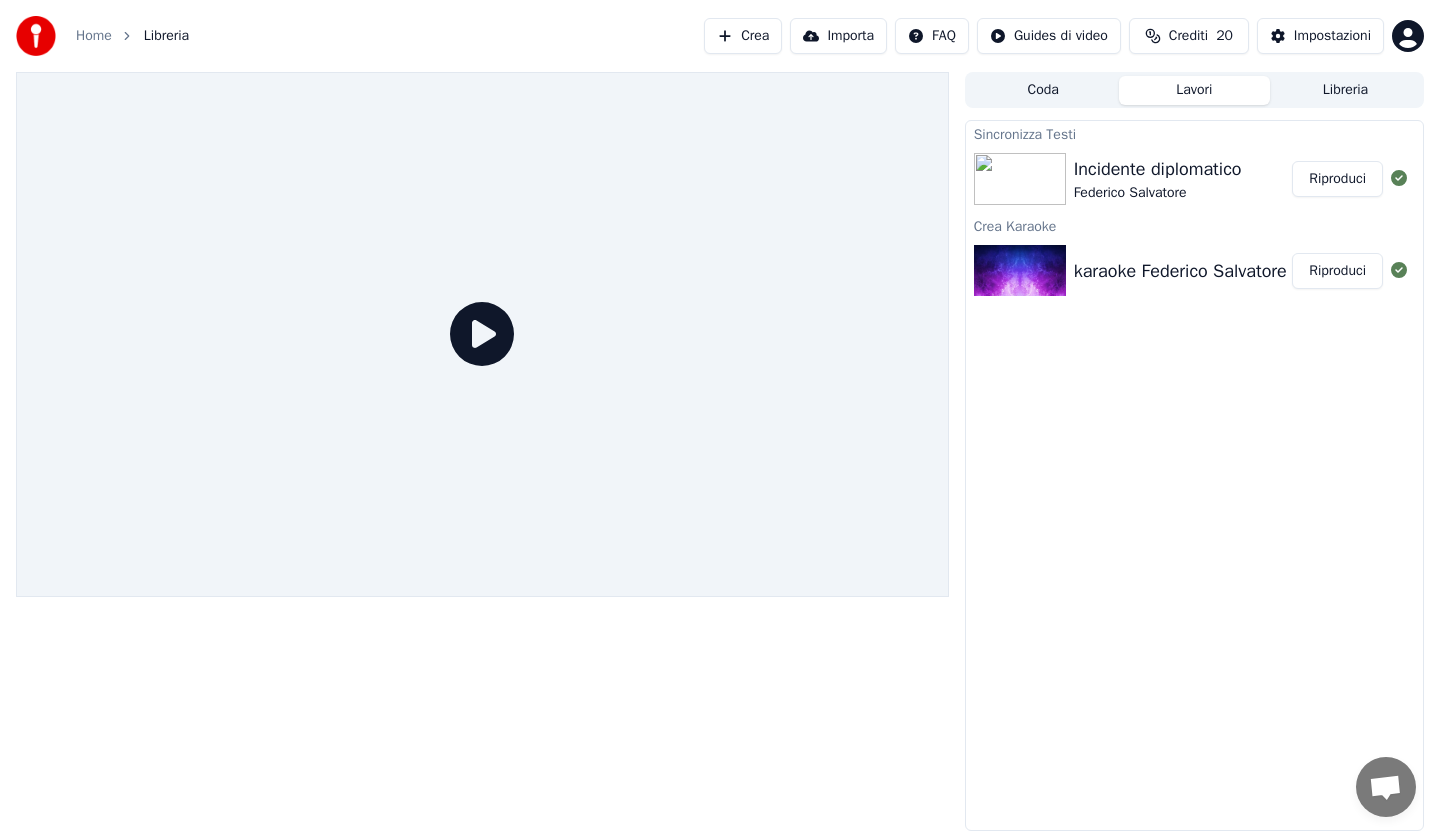 click on "Crea" at bounding box center (743, 36) 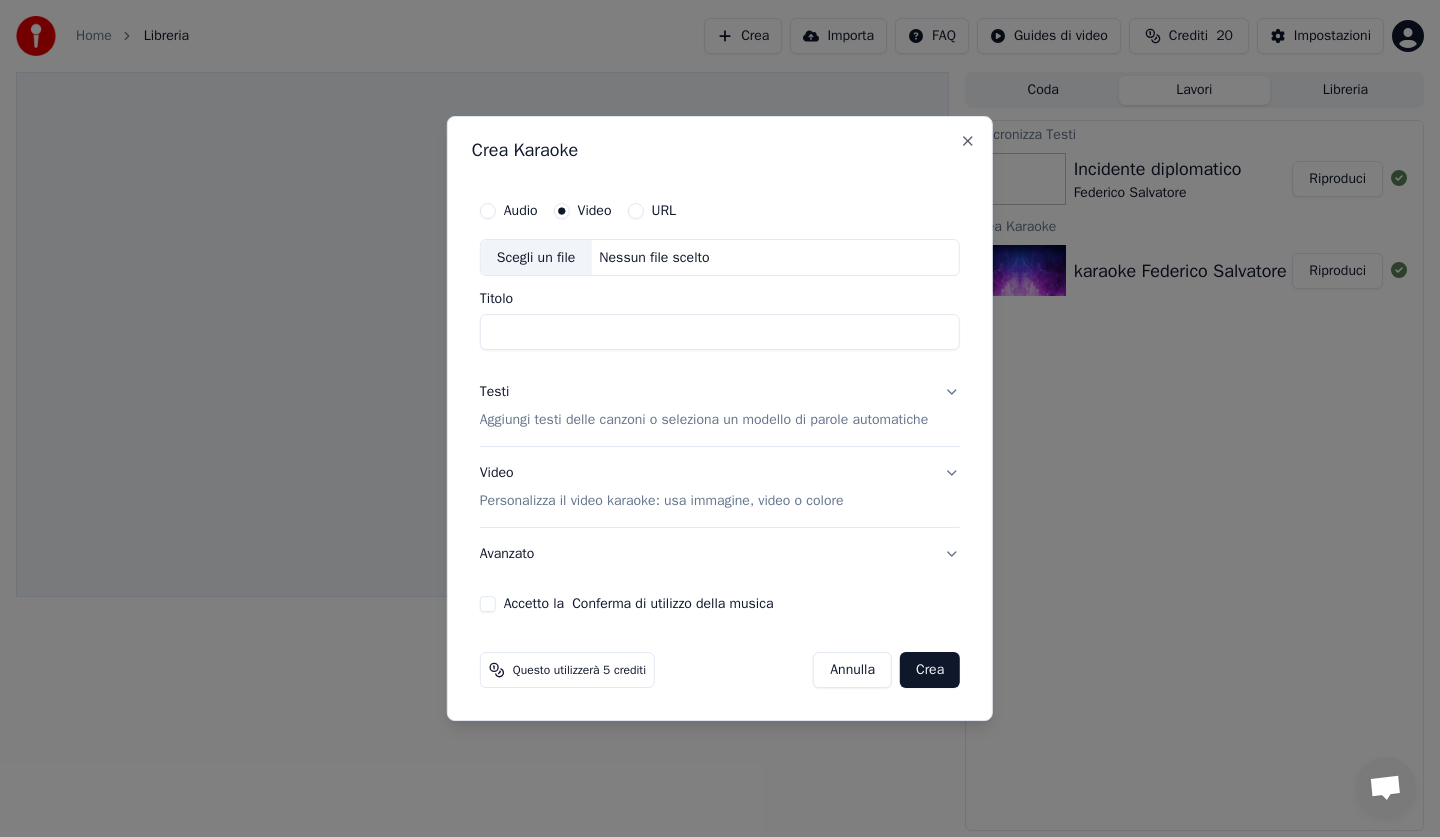 click on "Scegli un file" at bounding box center (536, 258) 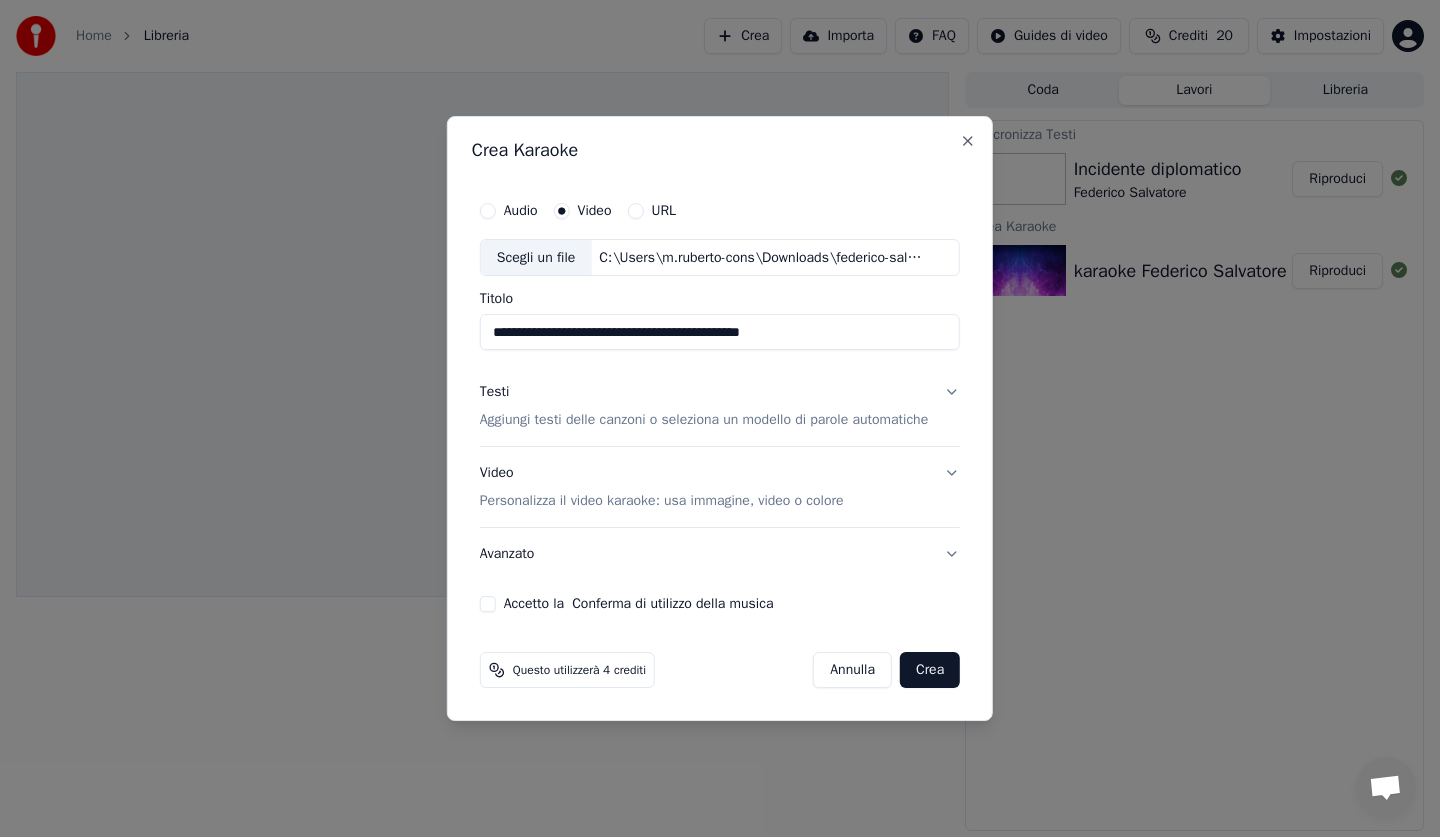 drag, startPoint x: 736, startPoint y: 336, endPoint x: 1047, endPoint y: 342, distance: 311.05786 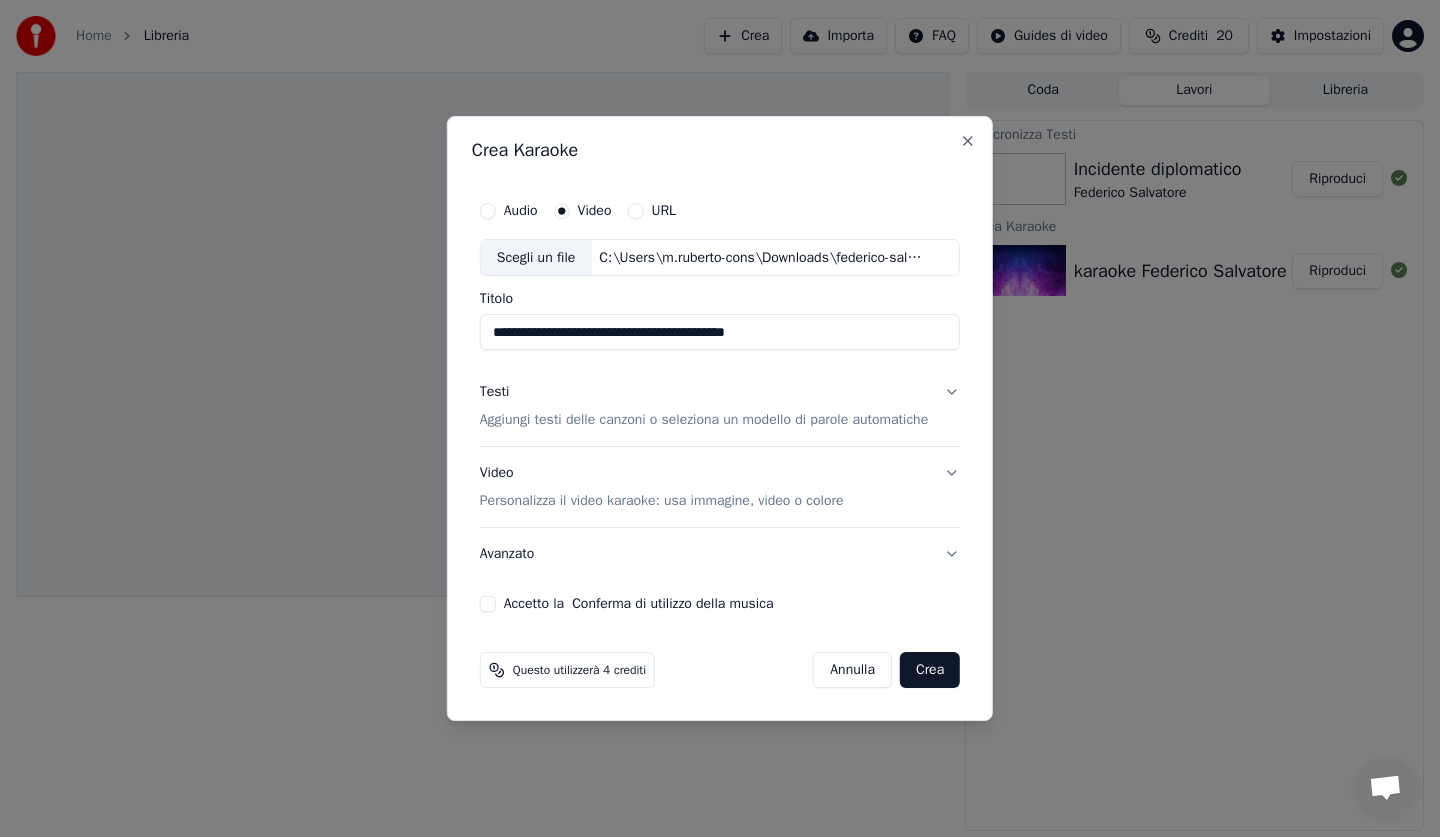 click on "**********" at bounding box center [720, 333] 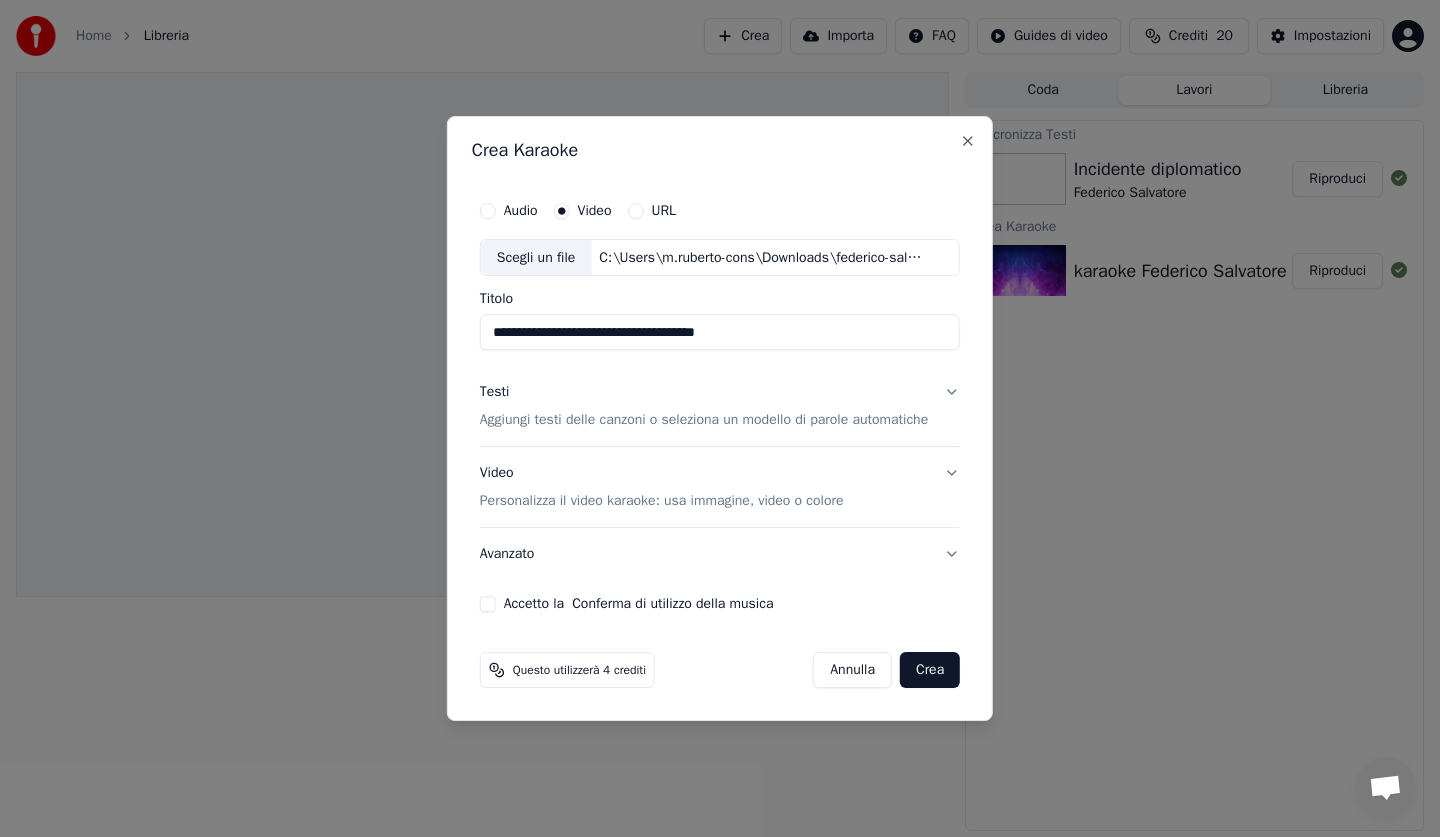 click on "**********" at bounding box center [720, 333] 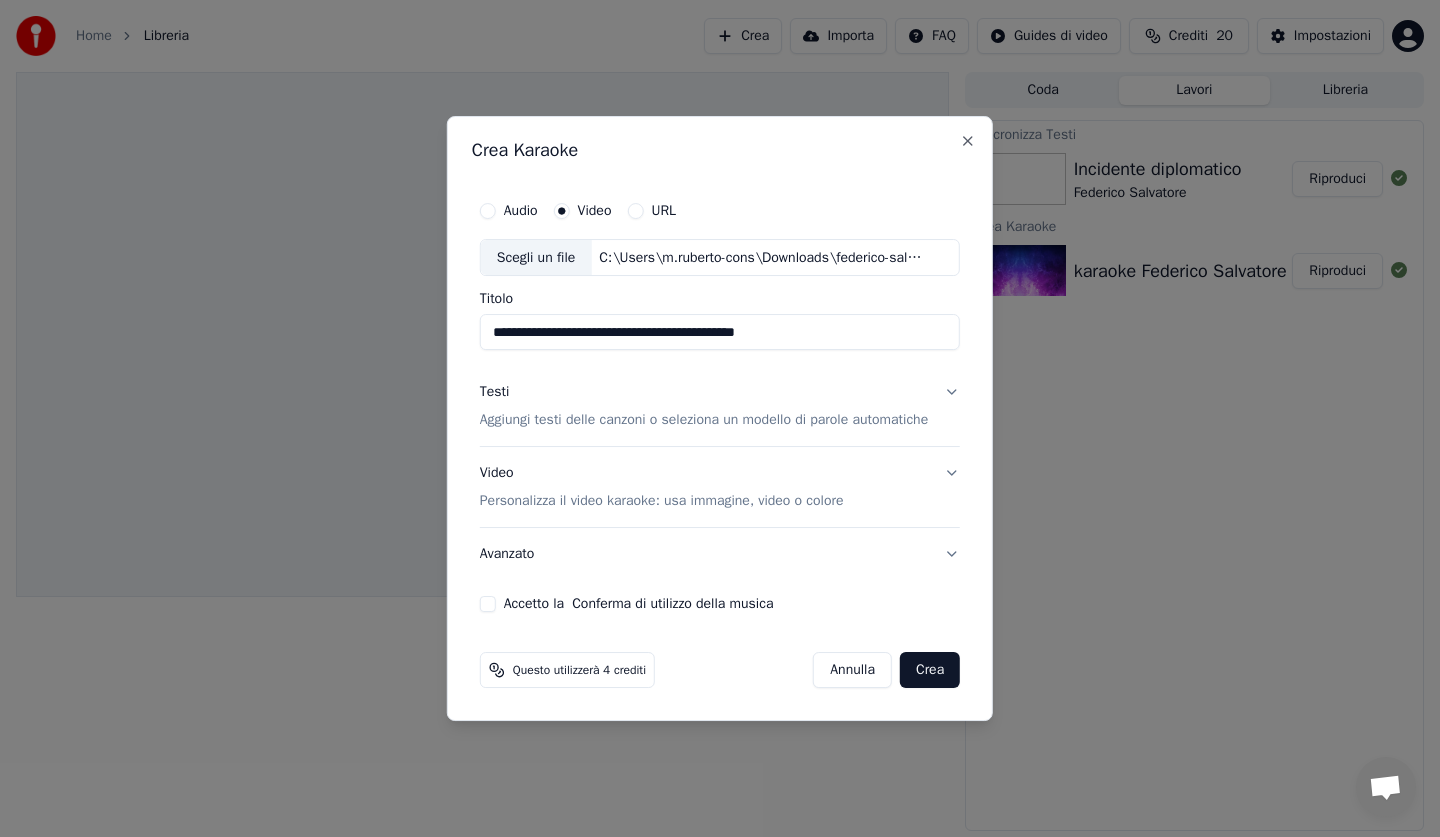 type on "**********" 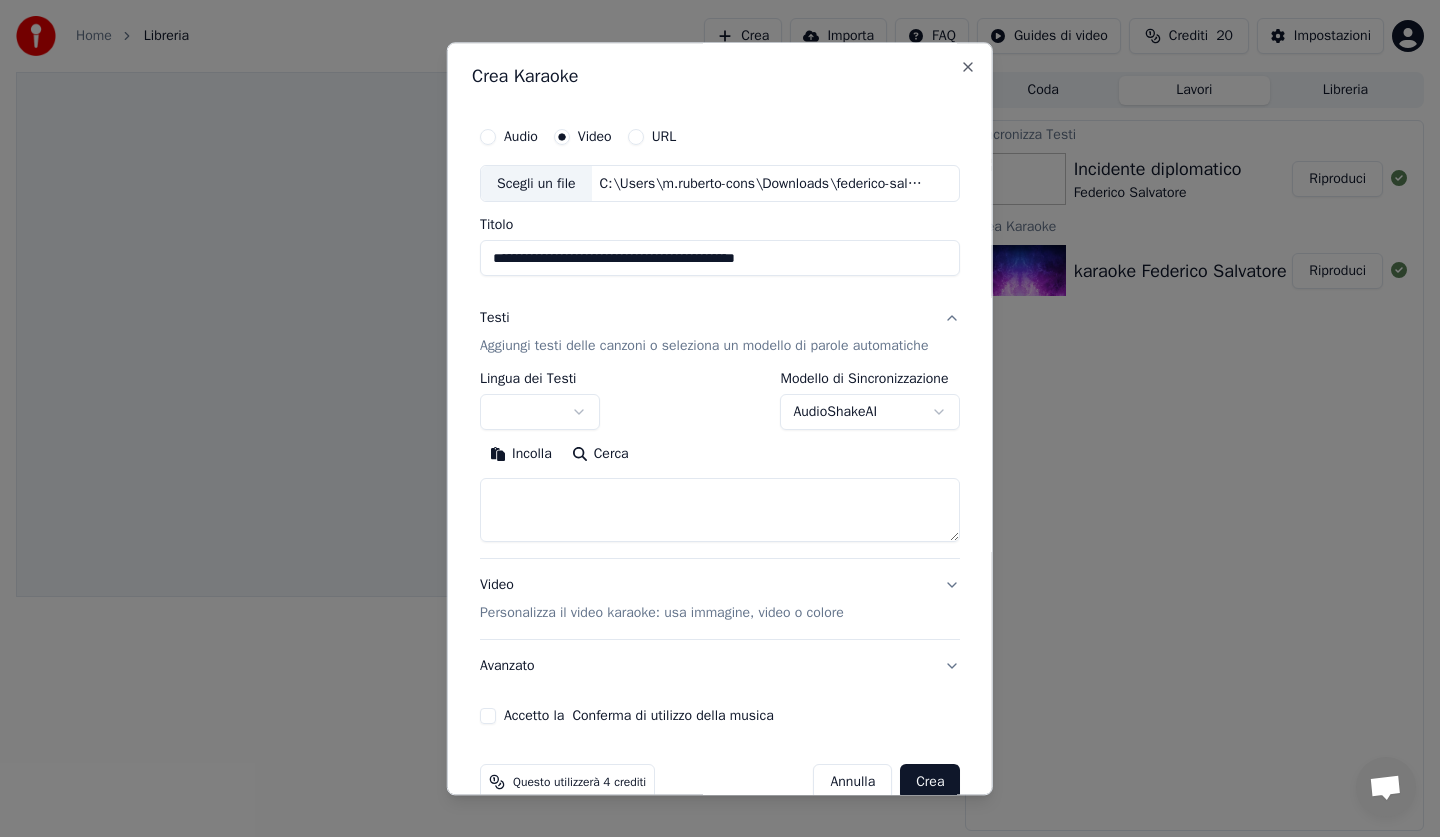 click at bounding box center (720, 511) 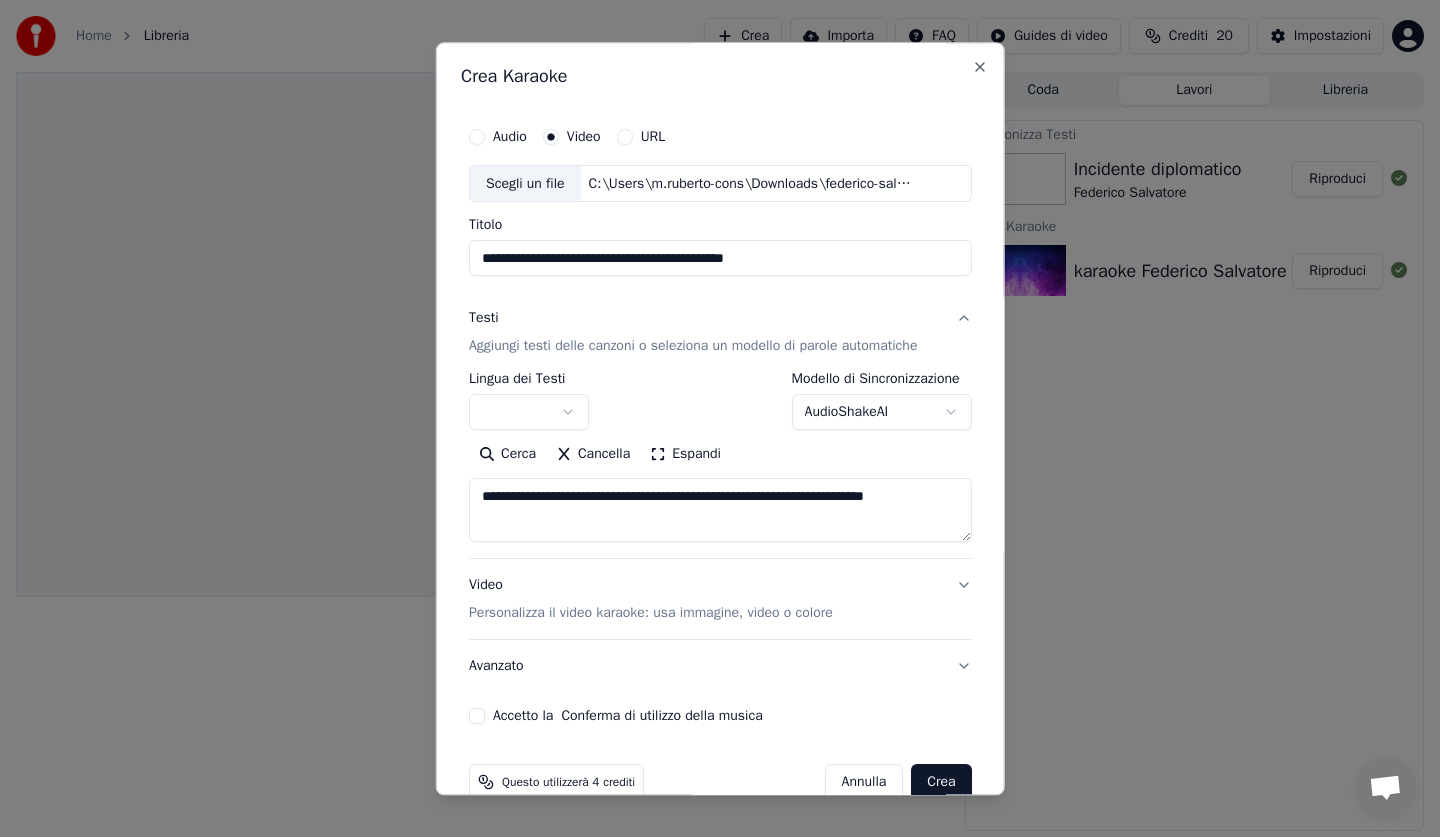 drag, startPoint x: 686, startPoint y: 537, endPoint x: 397, endPoint y: 413, distance: 314.47894 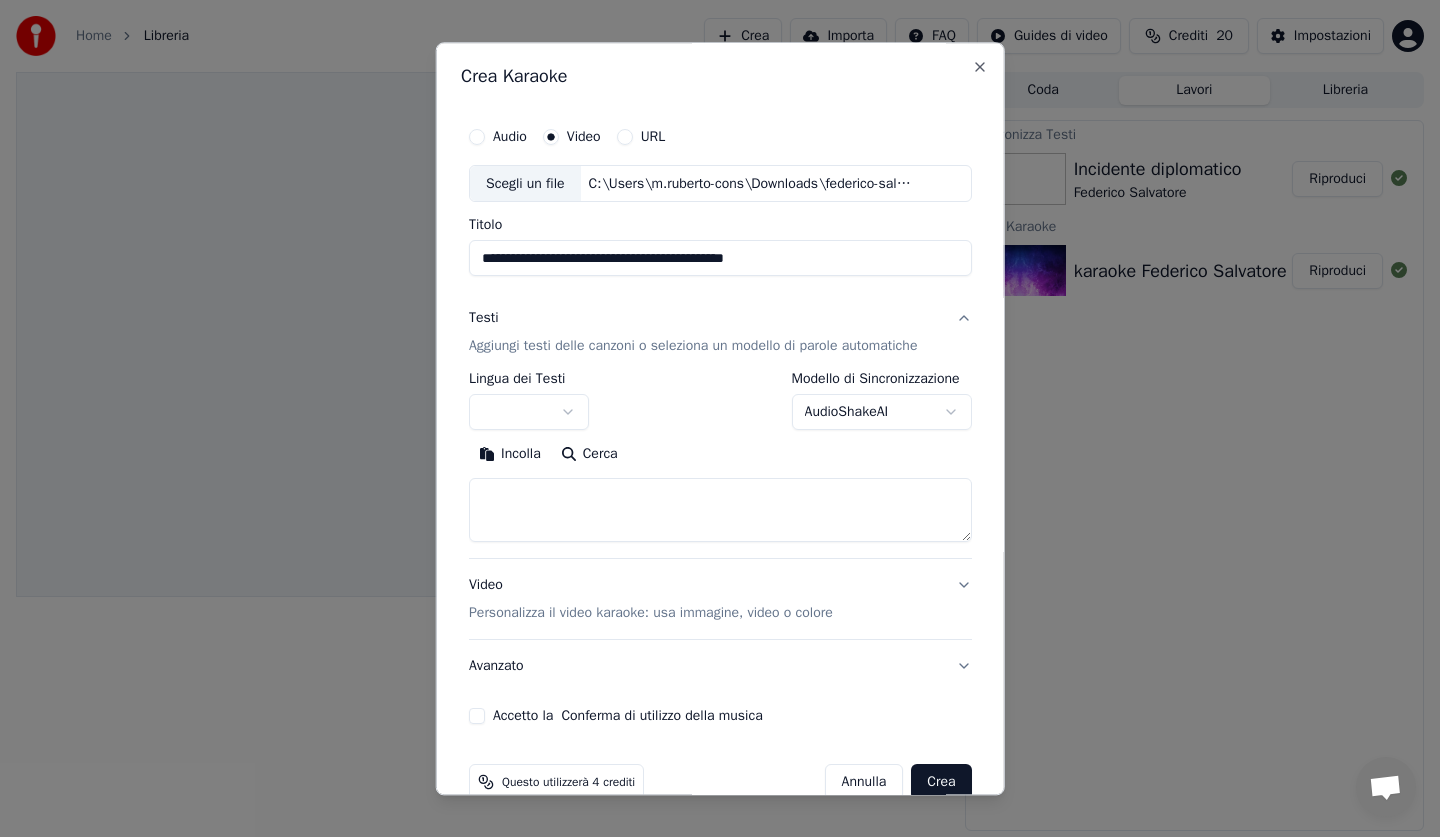 paste on "**********" 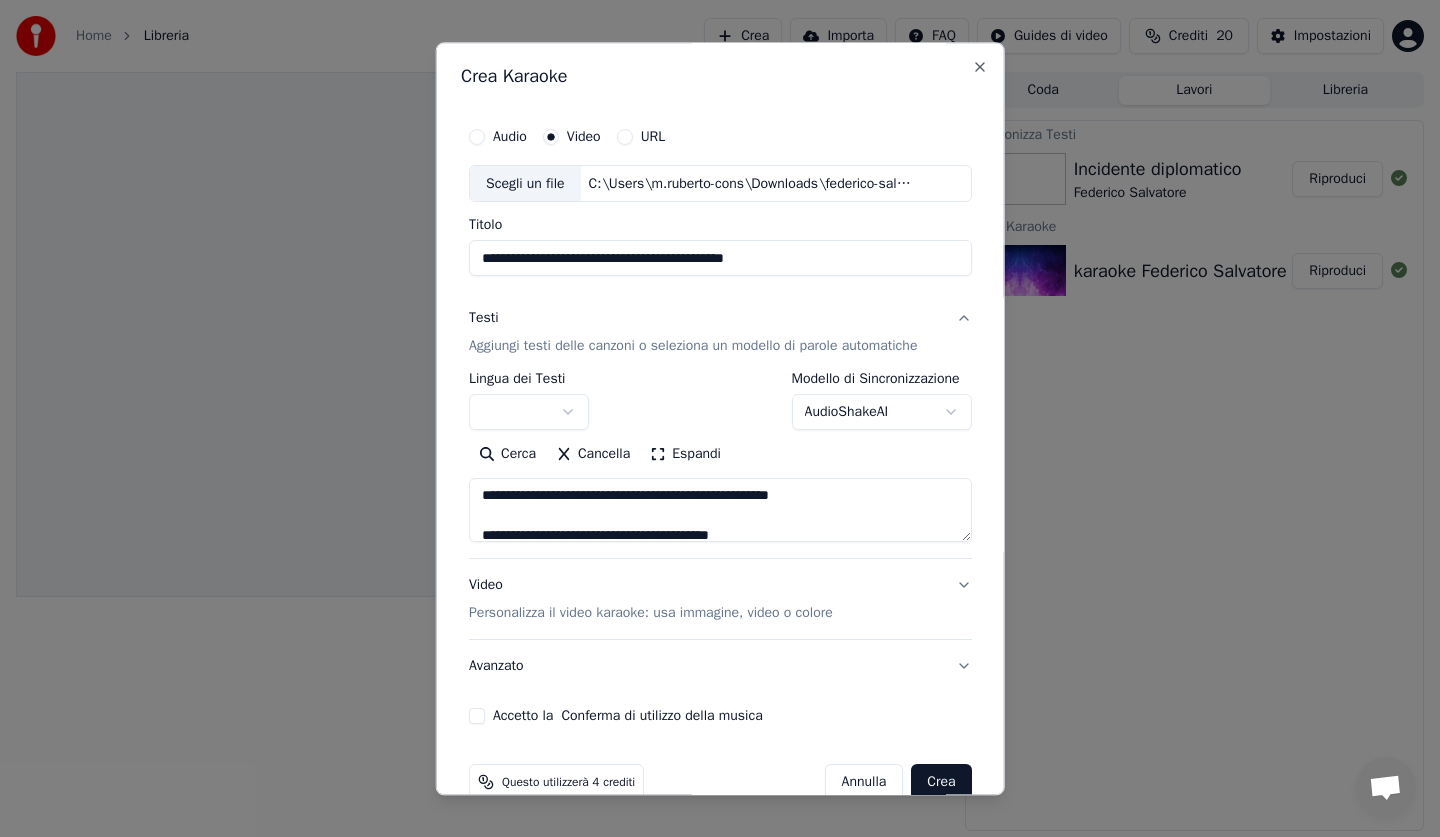 scroll, scrollTop: 1733, scrollLeft: 0, axis: vertical 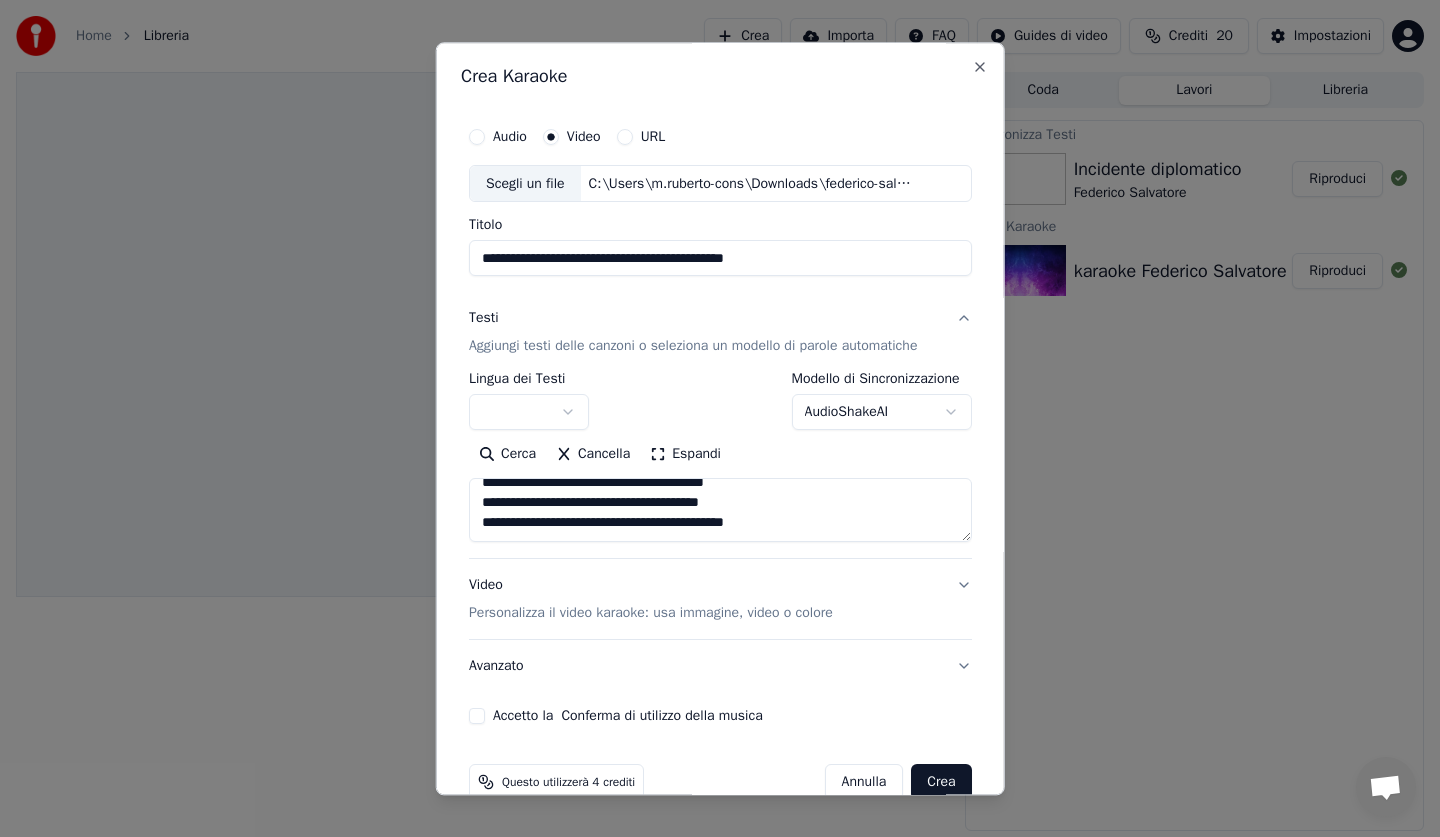 type on "**********" 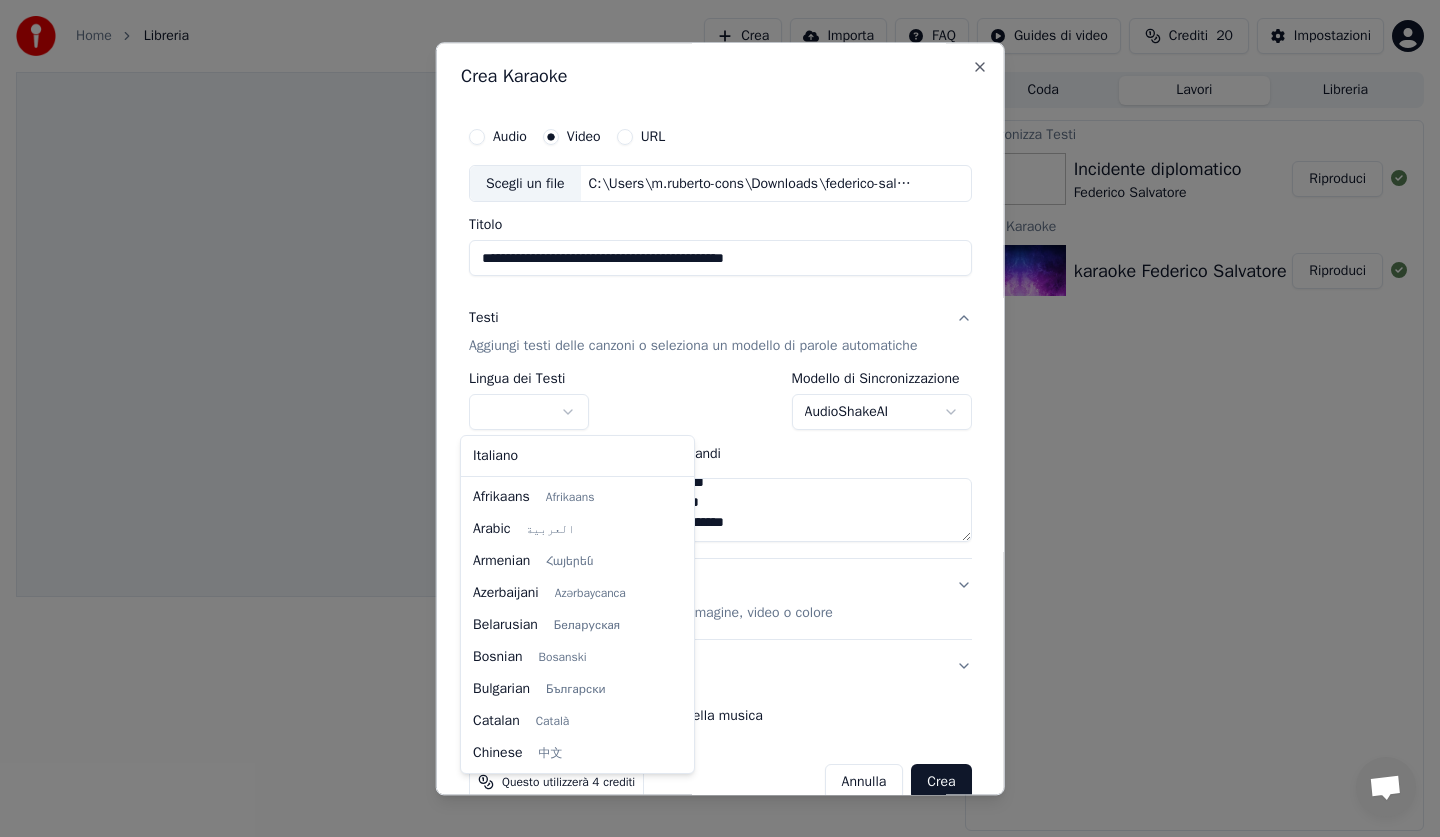select on "**" 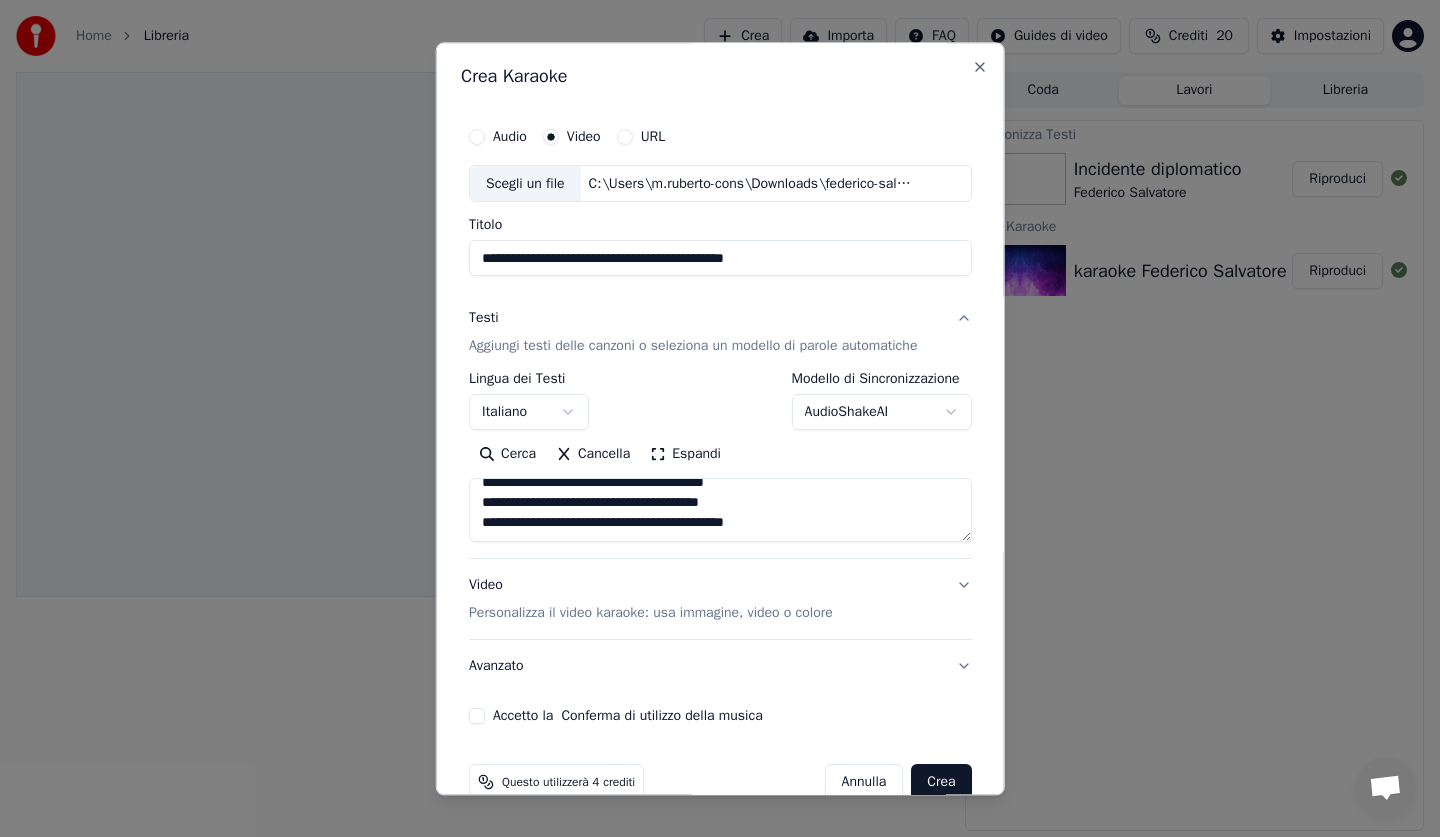 scroll, scrollTop: 38, scrollLeft: 0, axis: vertical 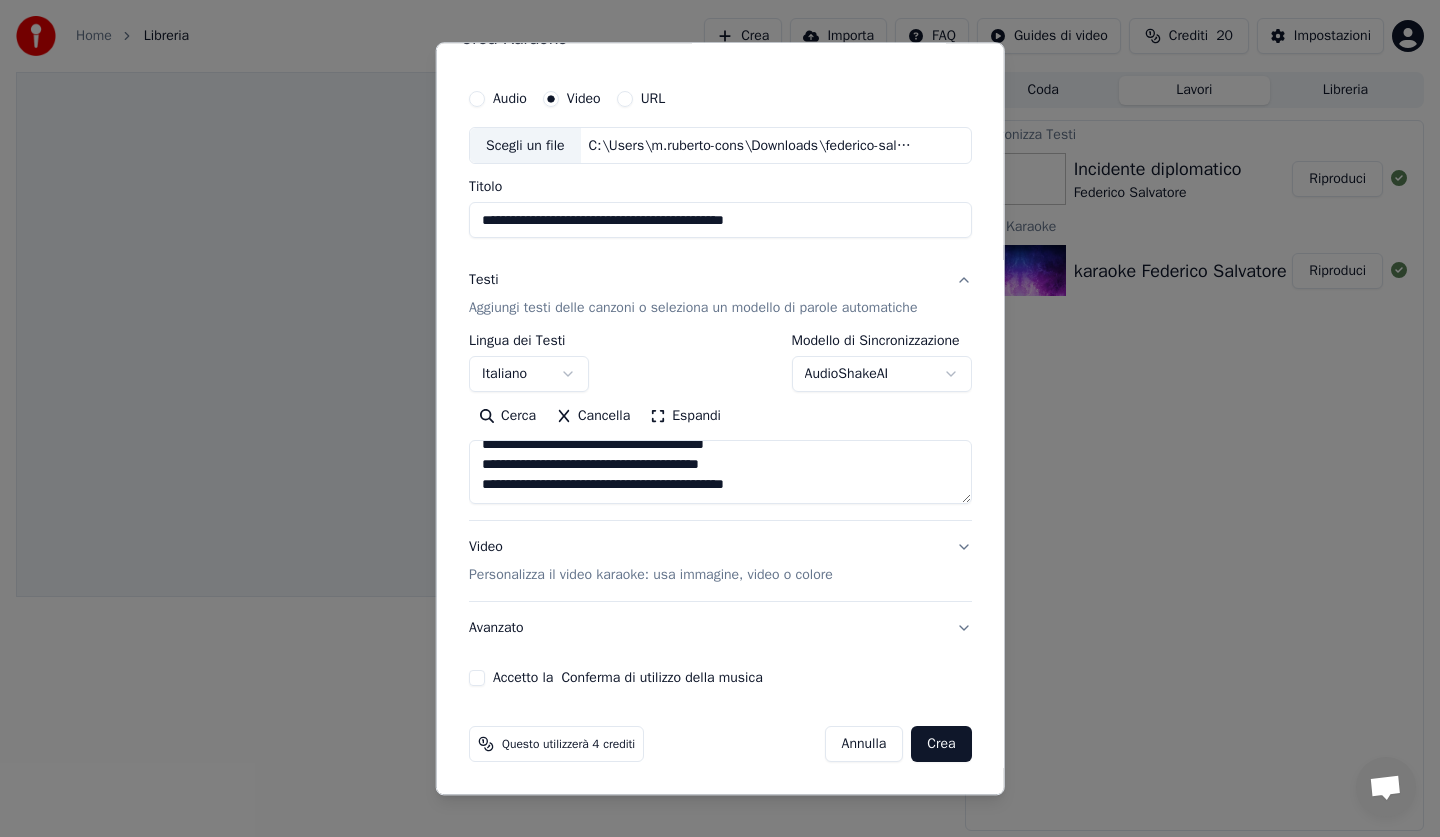 click on "Accetto la   Conferma di utilizzo della musica" at bounding box center (477, 679) 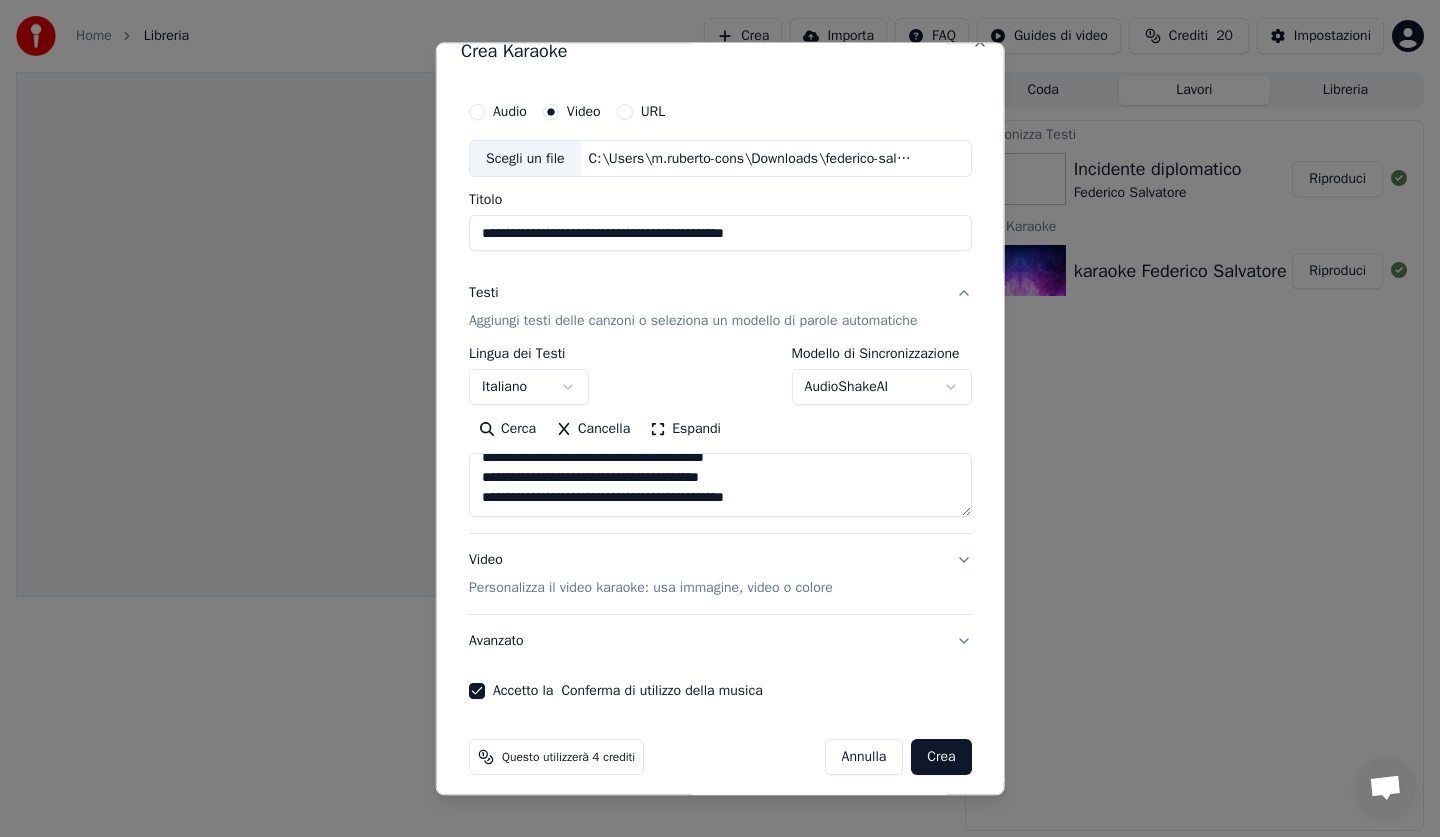 scroll, scrollTop: 38, scrollLeft: 0, axis: vertical 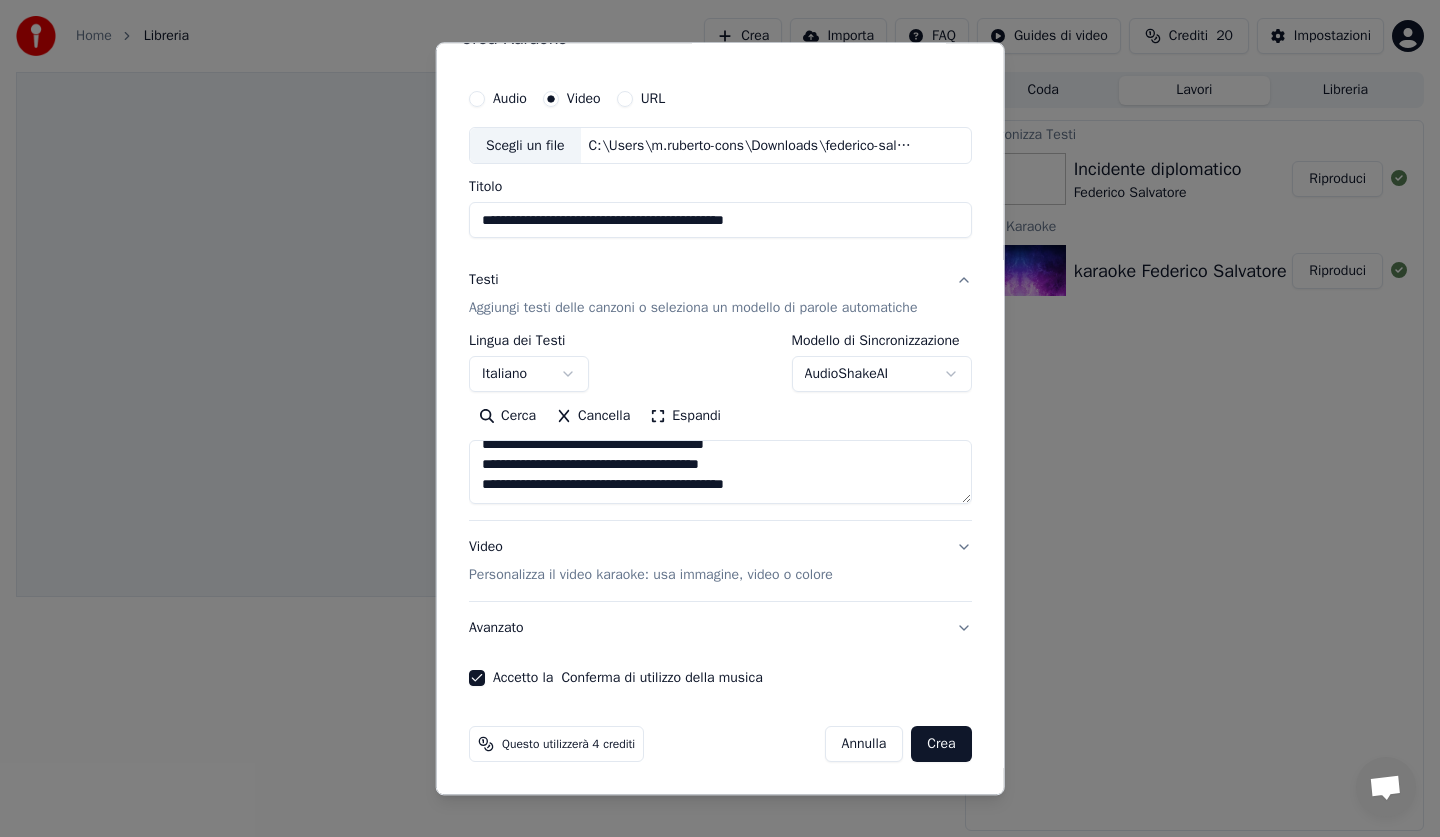 click on "Crea" at bounding box center (941, 745) 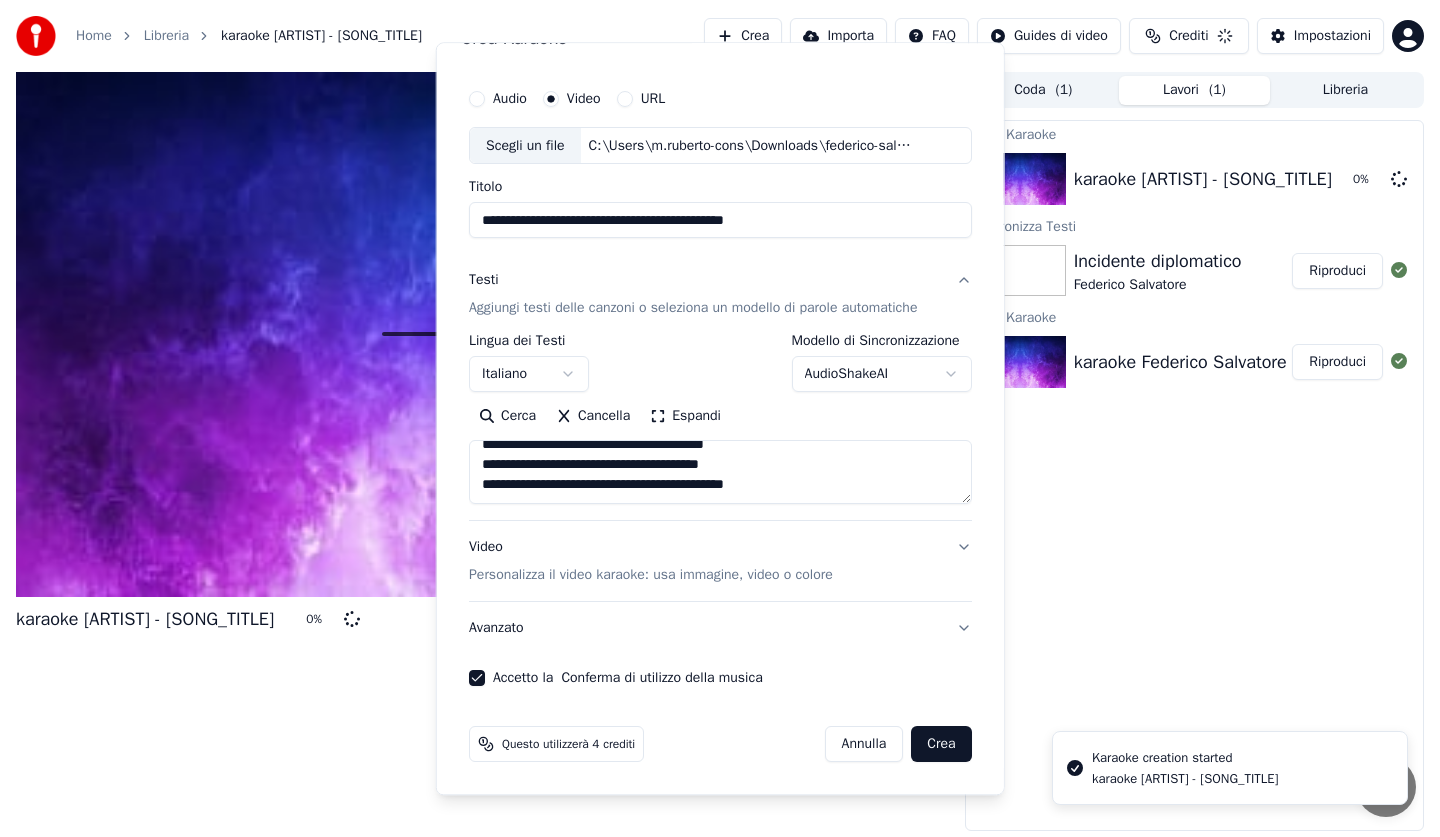 type 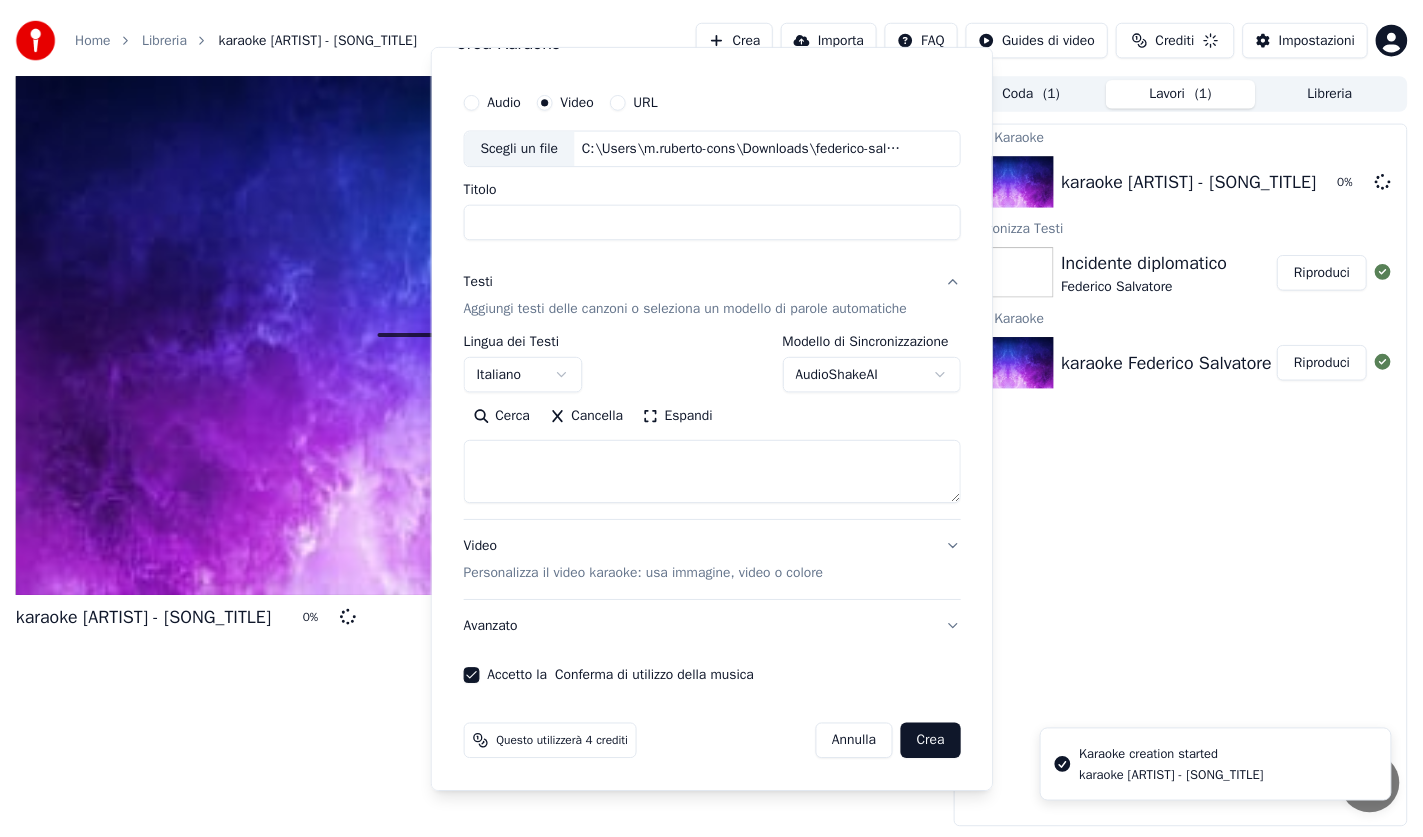 scroll, scrollTop: 0, scrollLeft: 0, axis: both 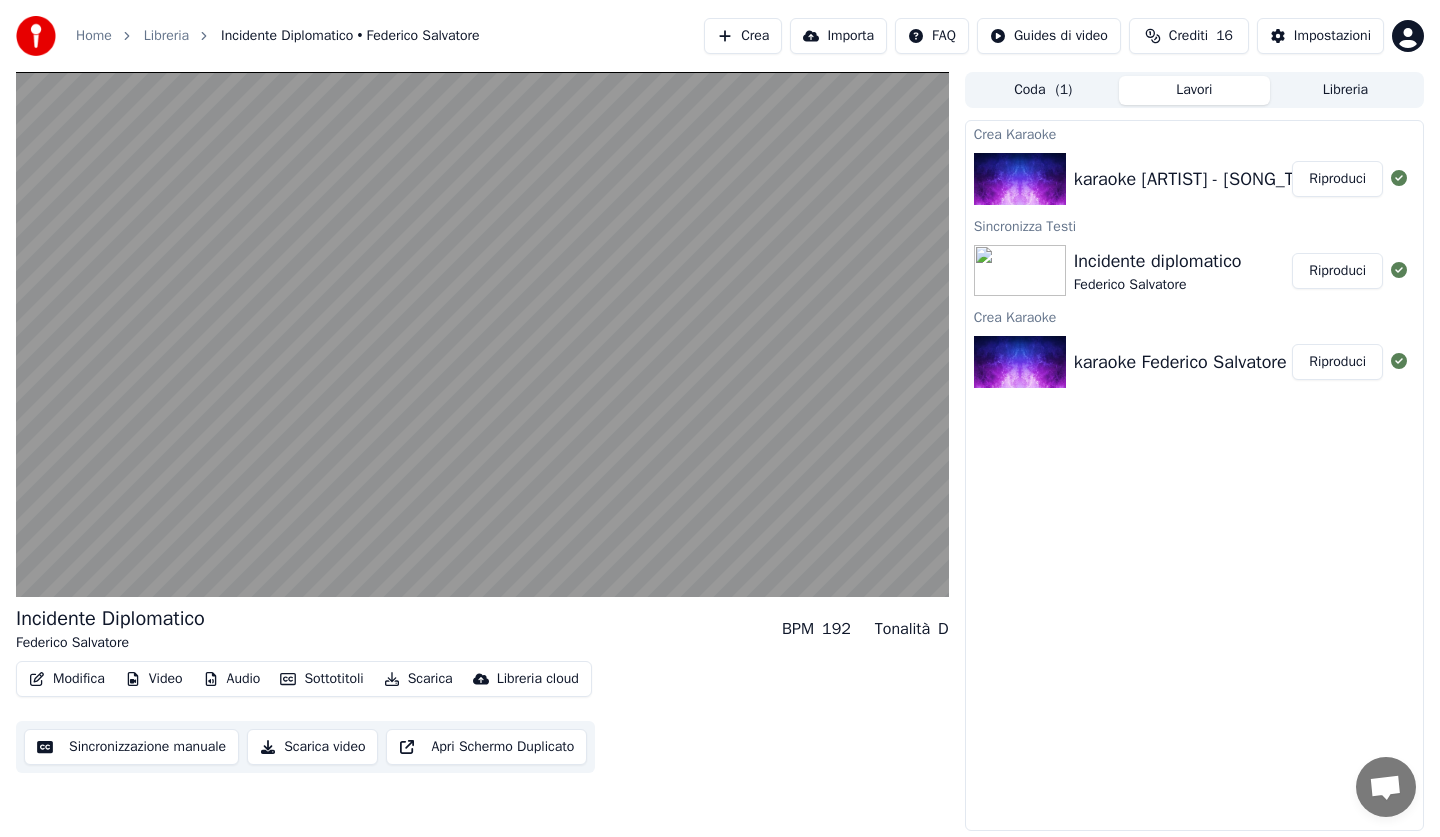 click on "Riproduci" at bounding box center [1337, 179] 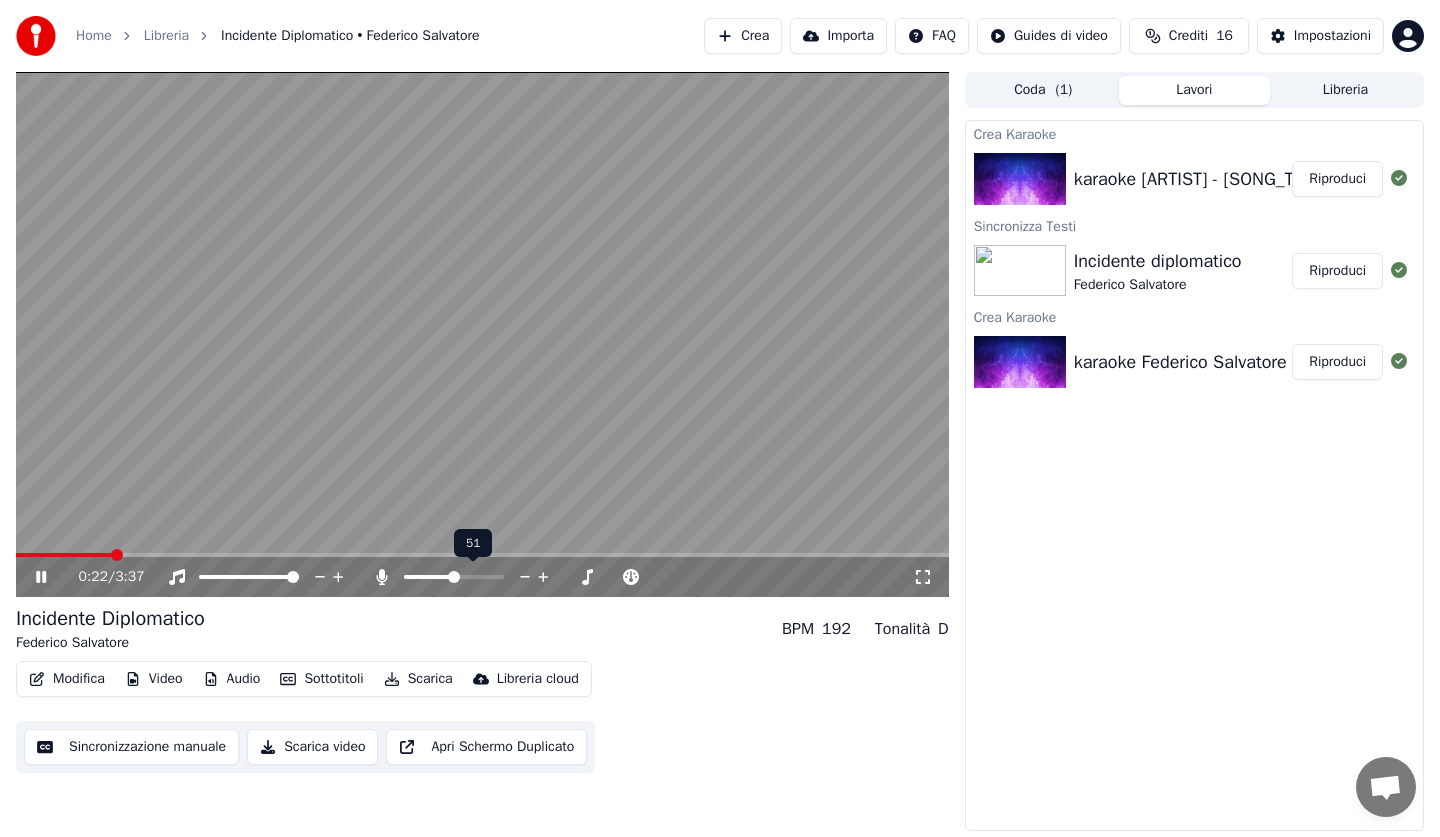 click at bounding box center (454, 577) 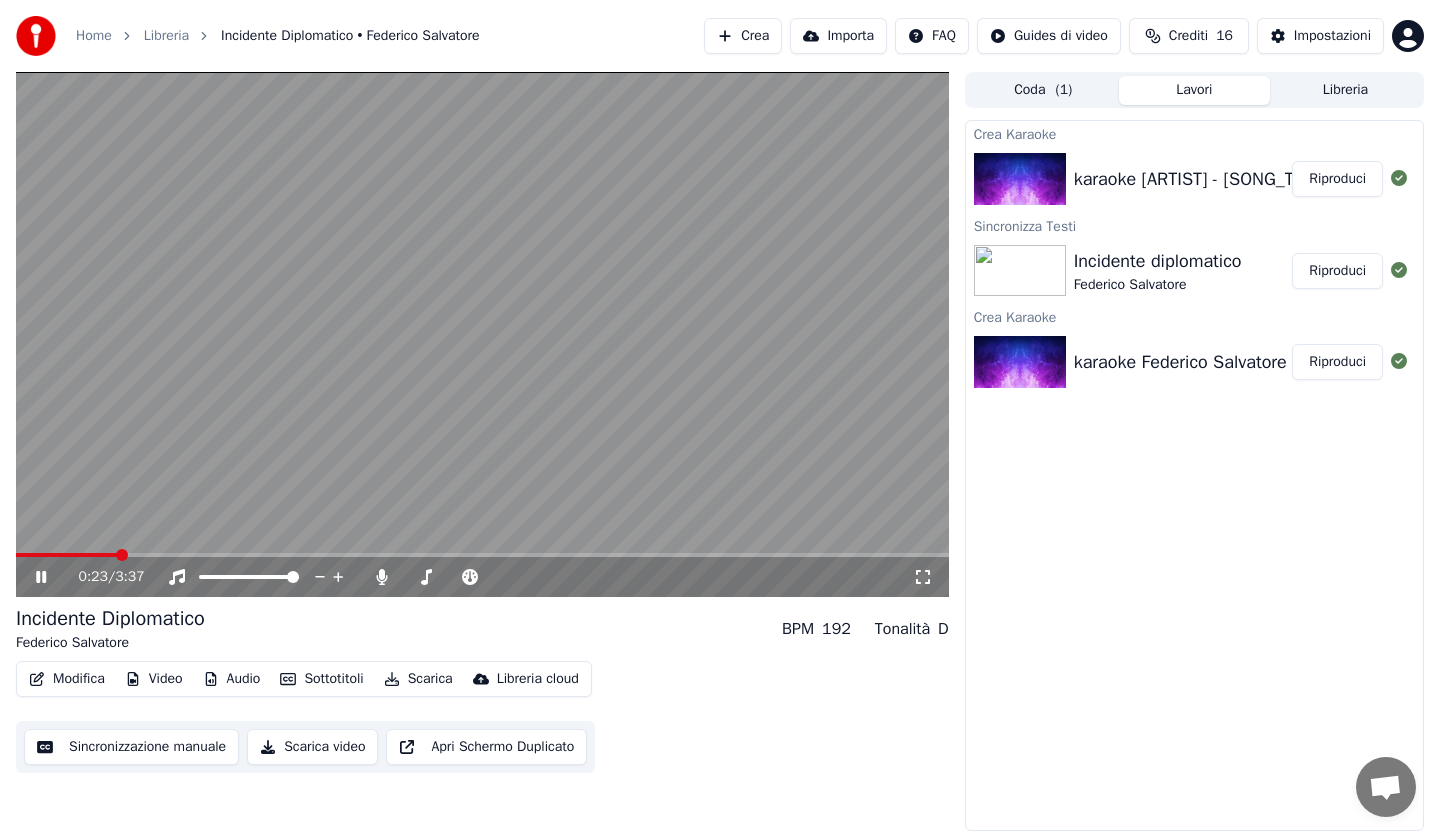 click 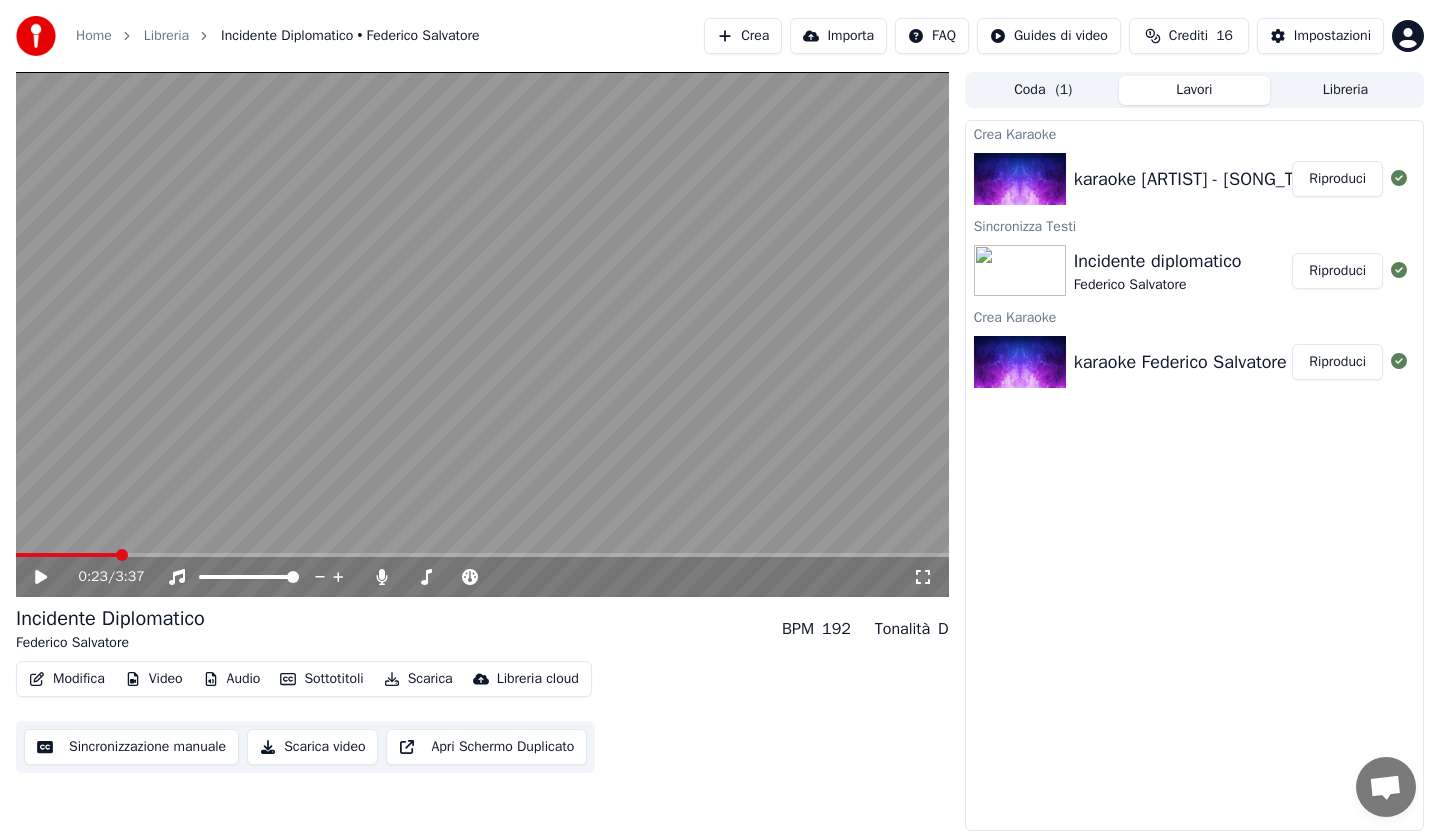 click 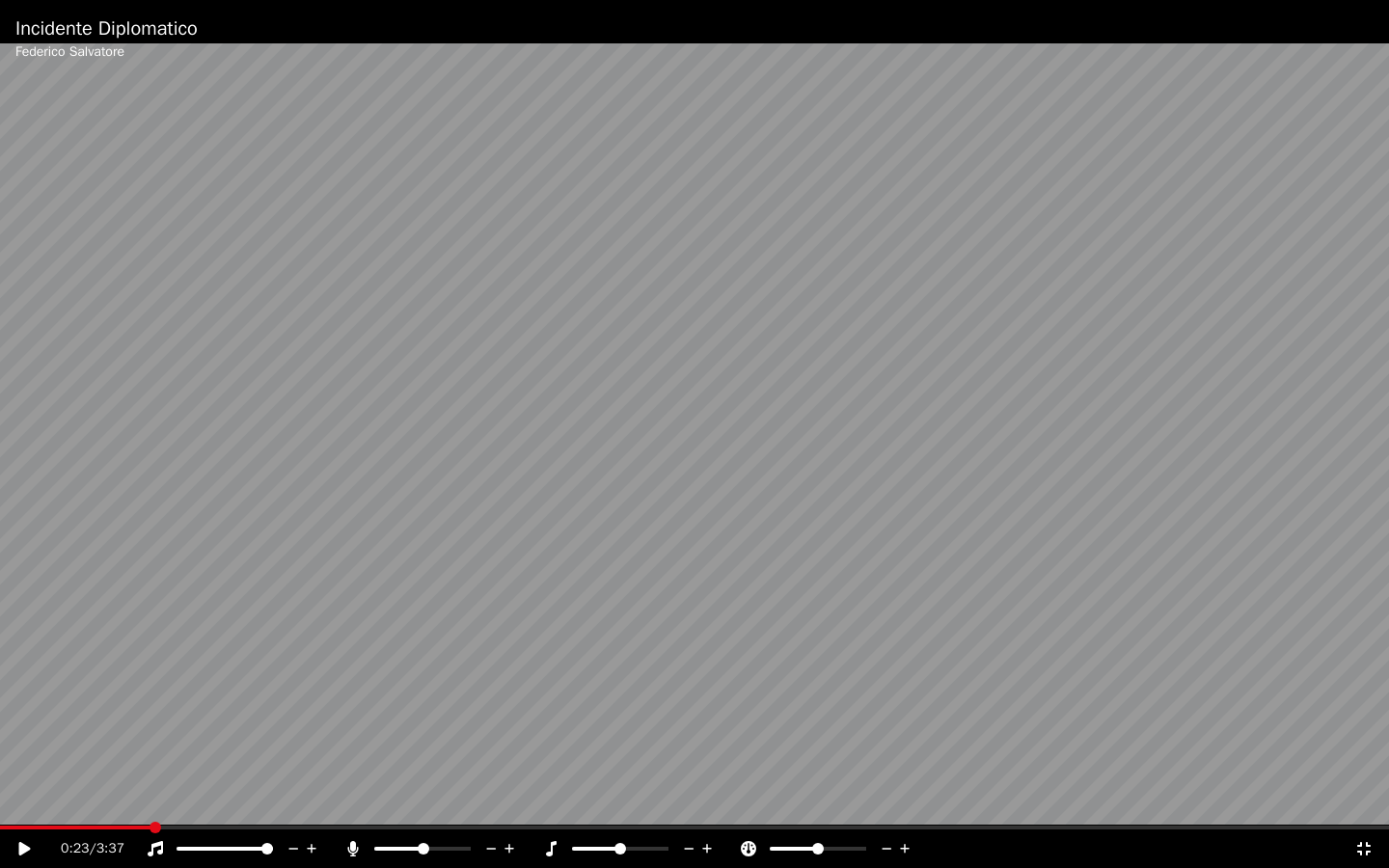 click at bounding box center (75, 827) 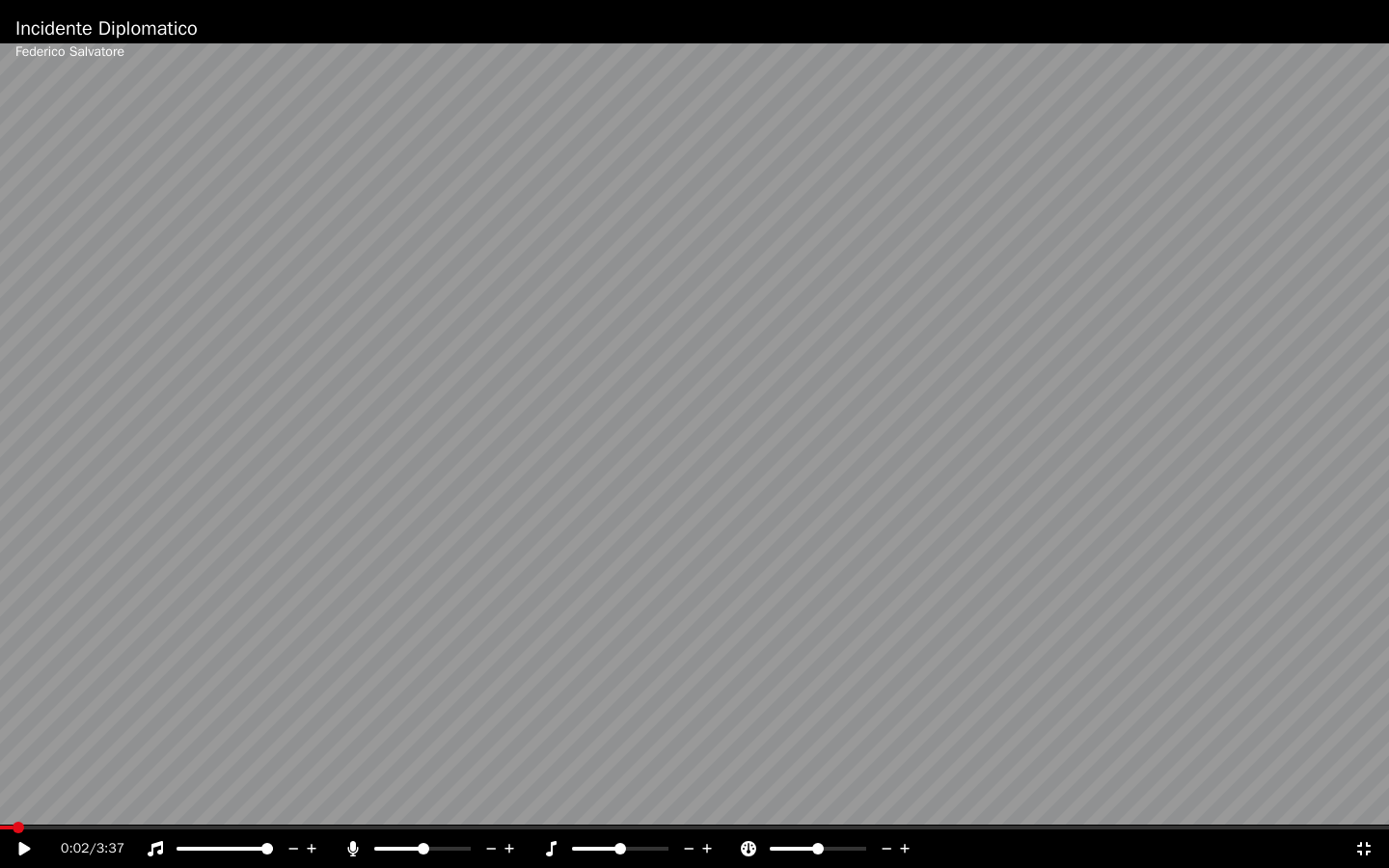 click 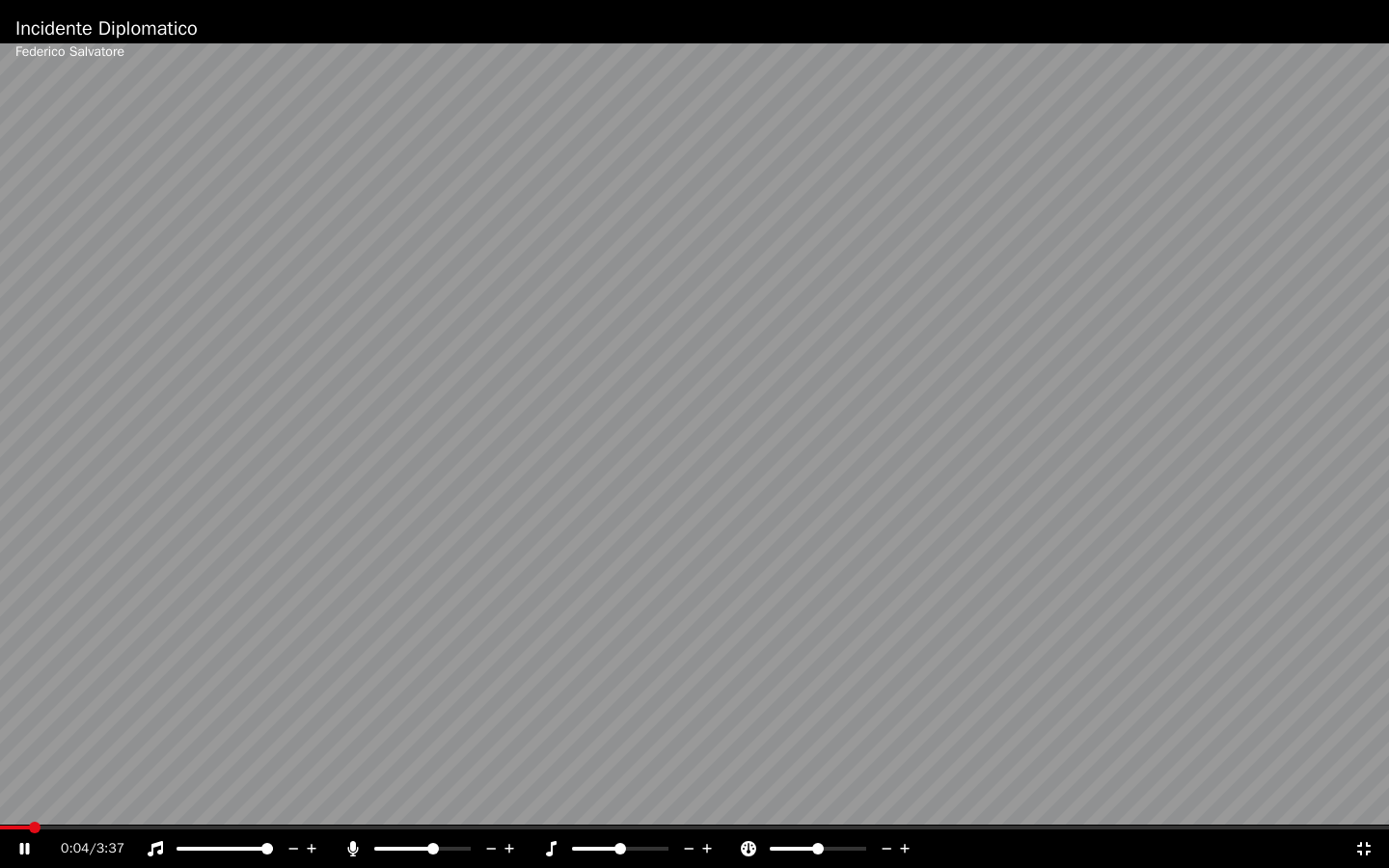 click at bounding box center (433, 849) 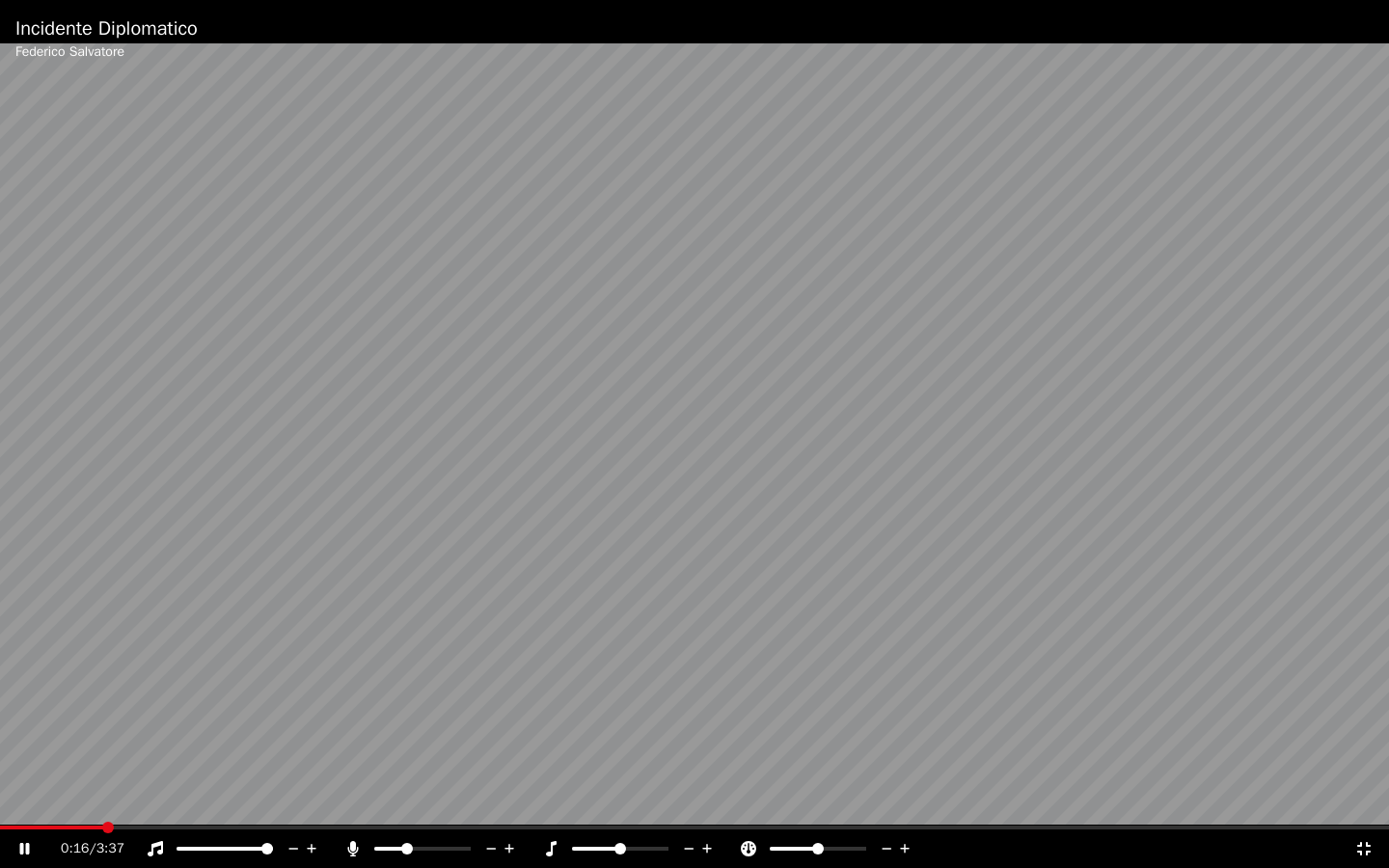 click at bounding box center [407, 849] 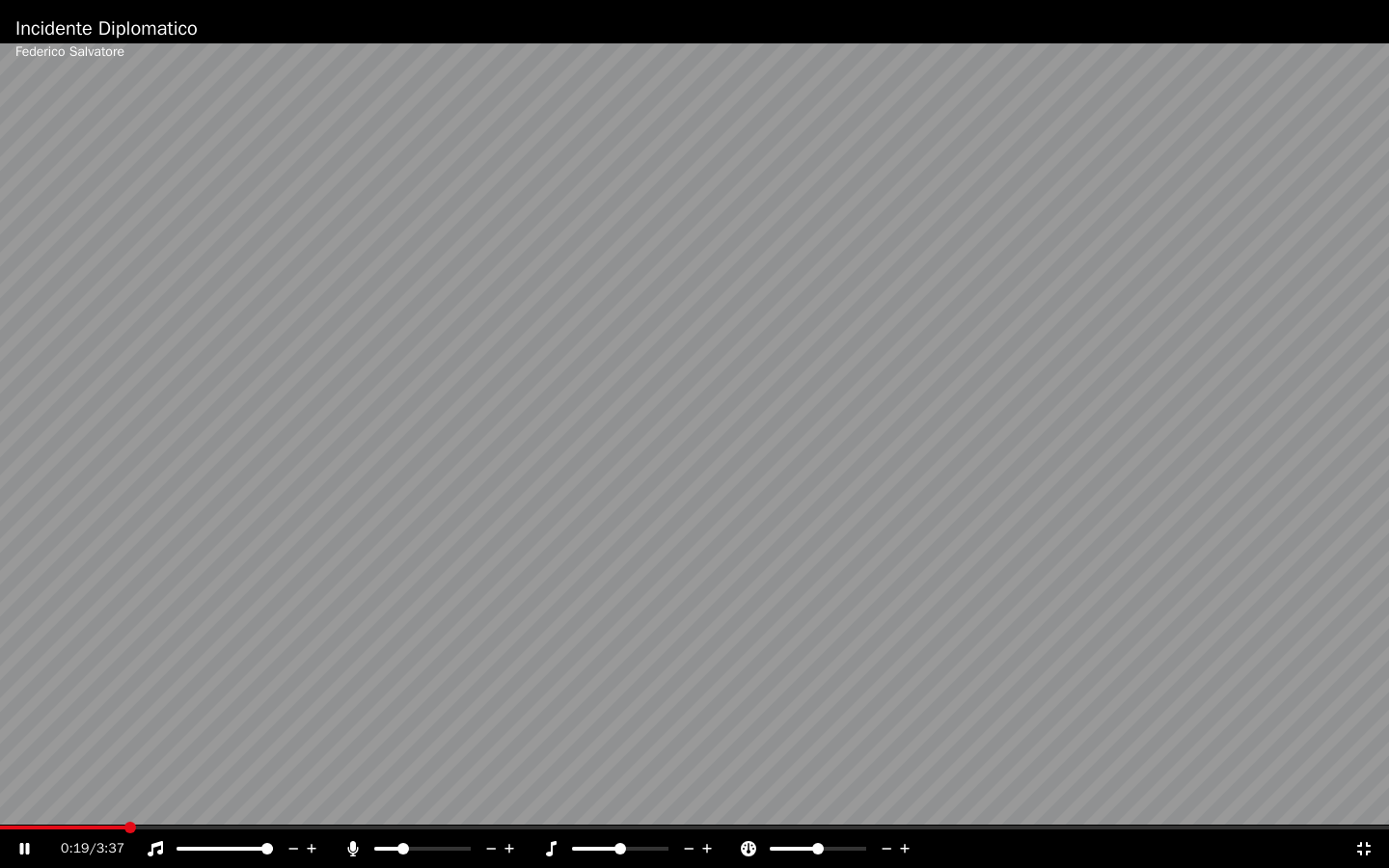 click at bounding box center [403, 849] 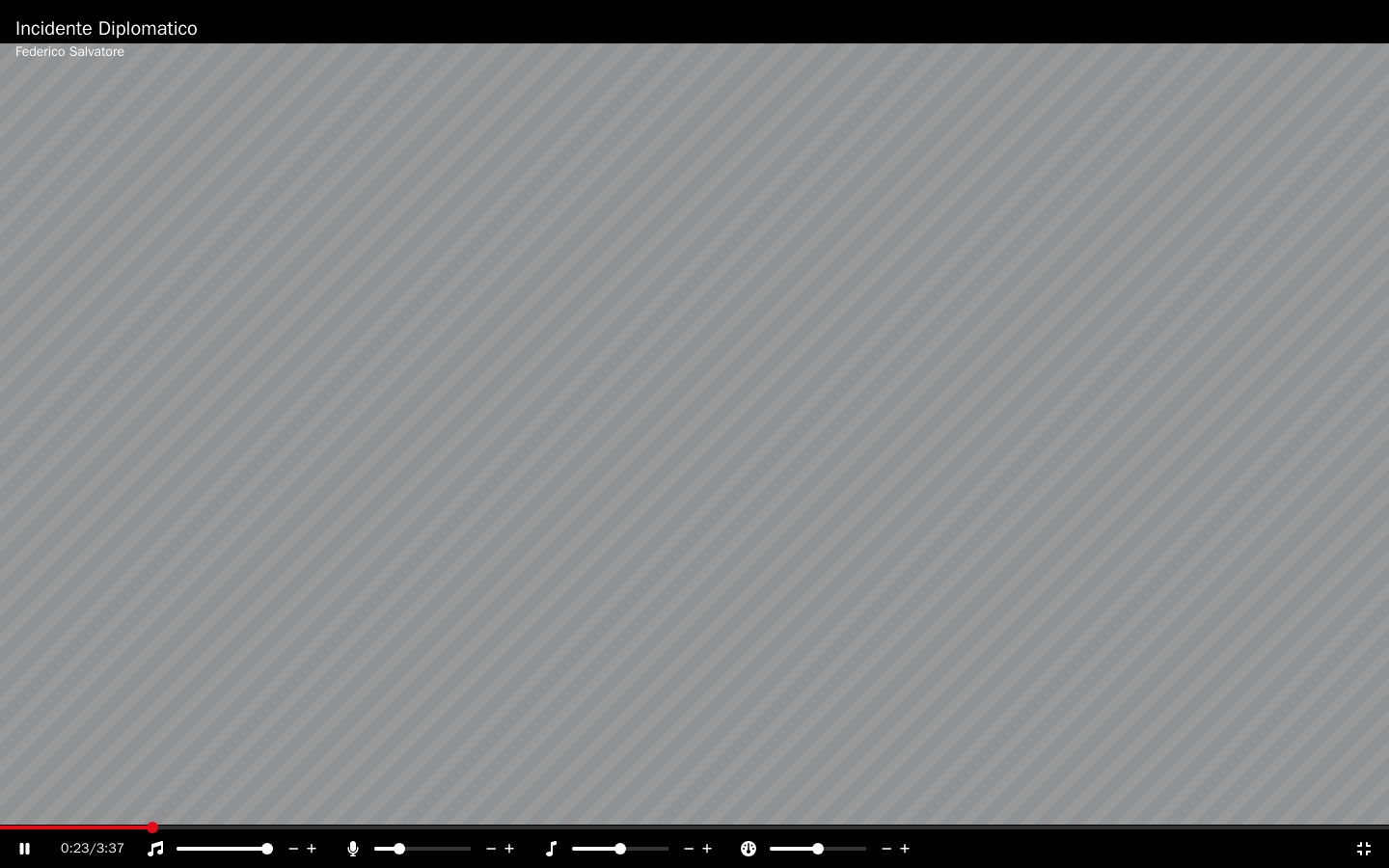 click at bounding box center (399, 849) 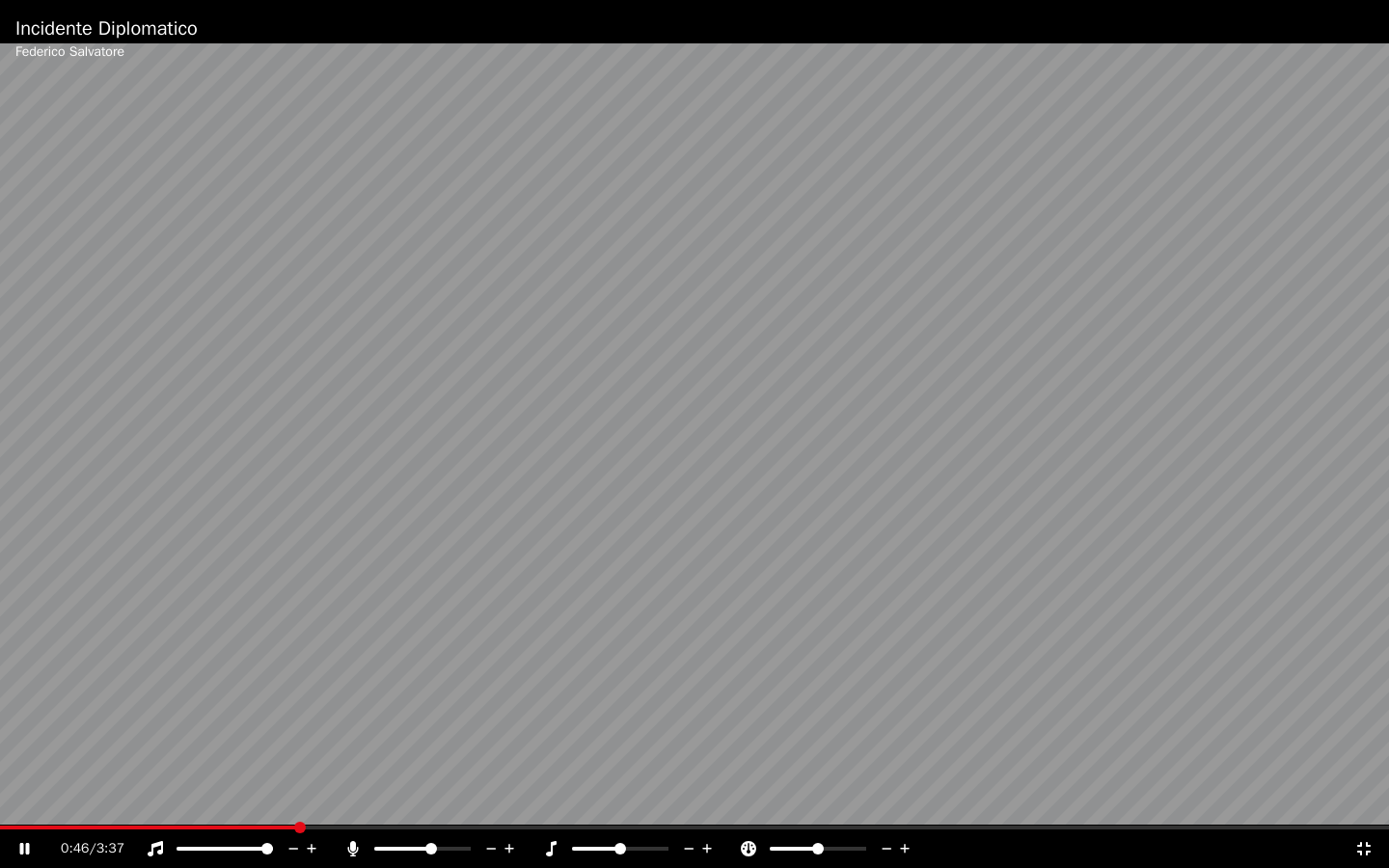 click at bounding box center (431, 849) 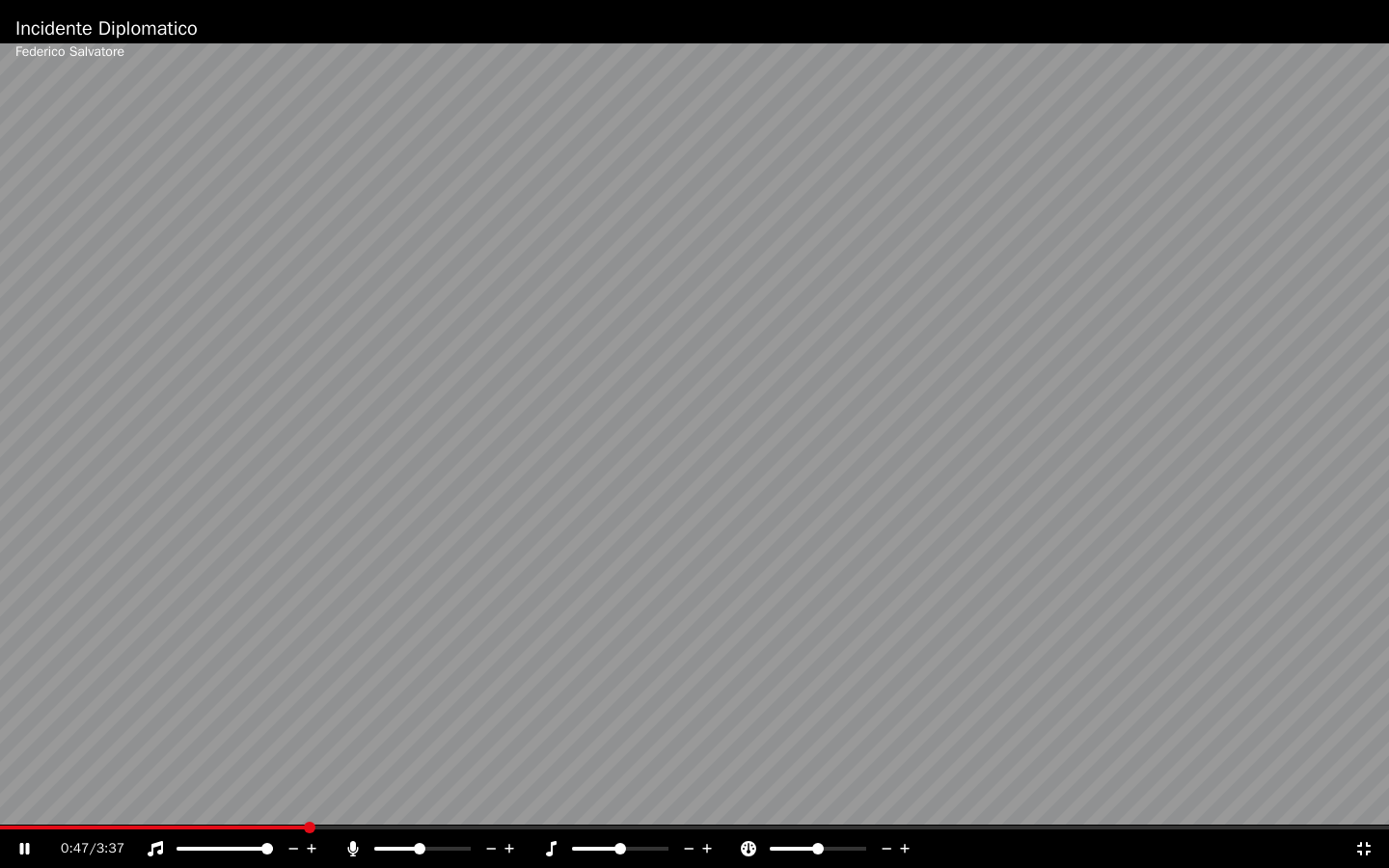click at bounding box center (420, 849) 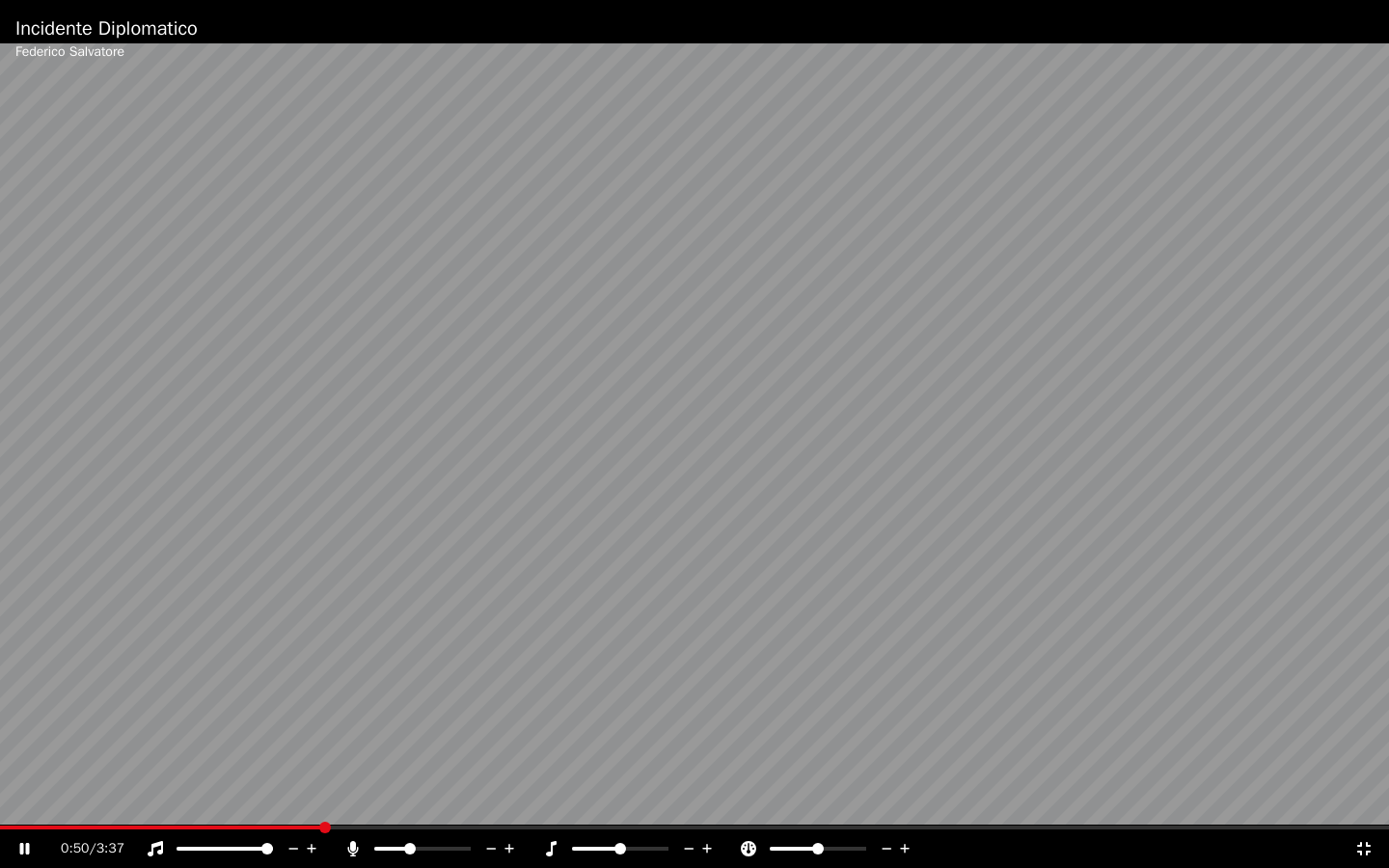 click at bounding box center (410, 849) 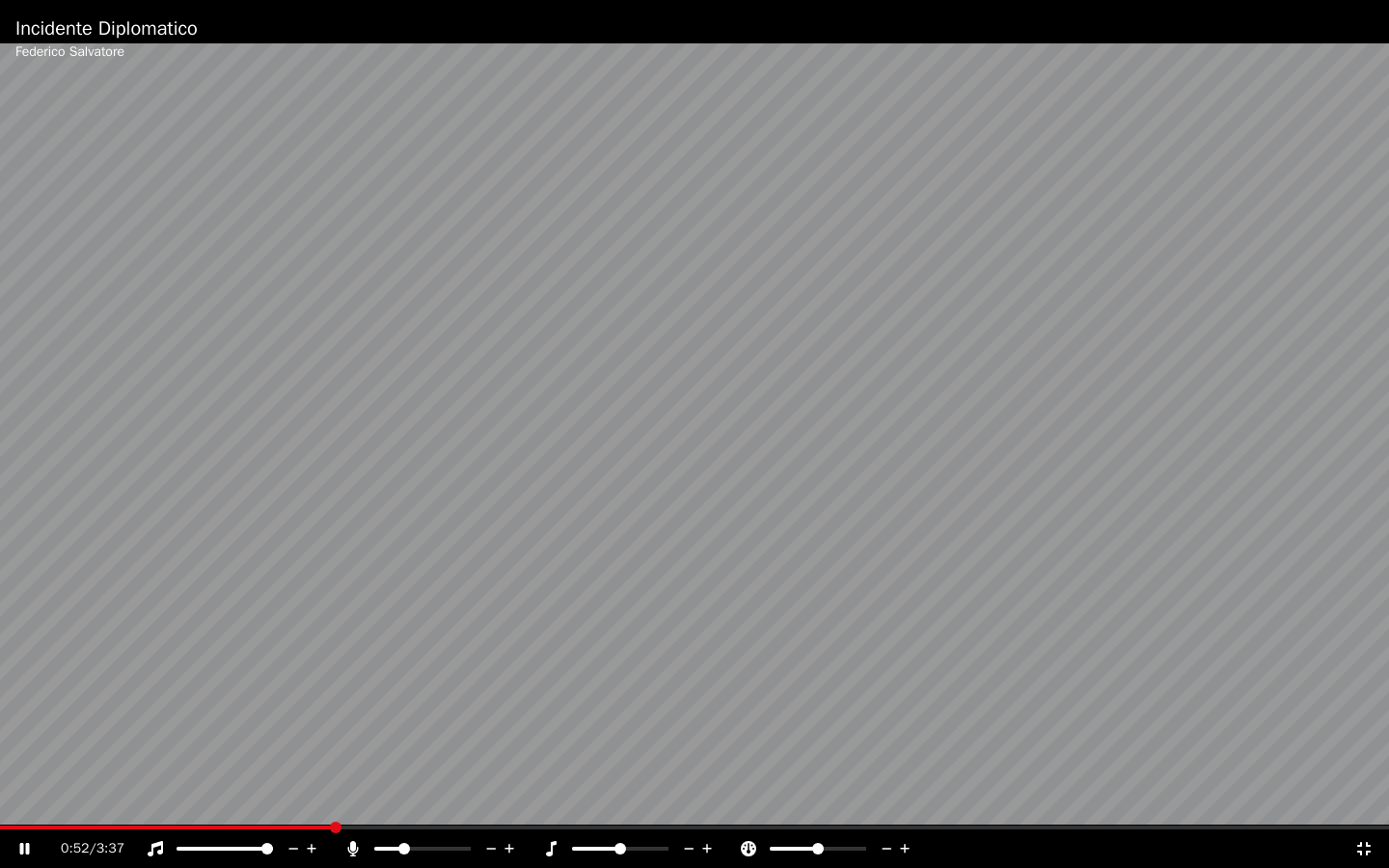 click at bounding box center (404, 849) 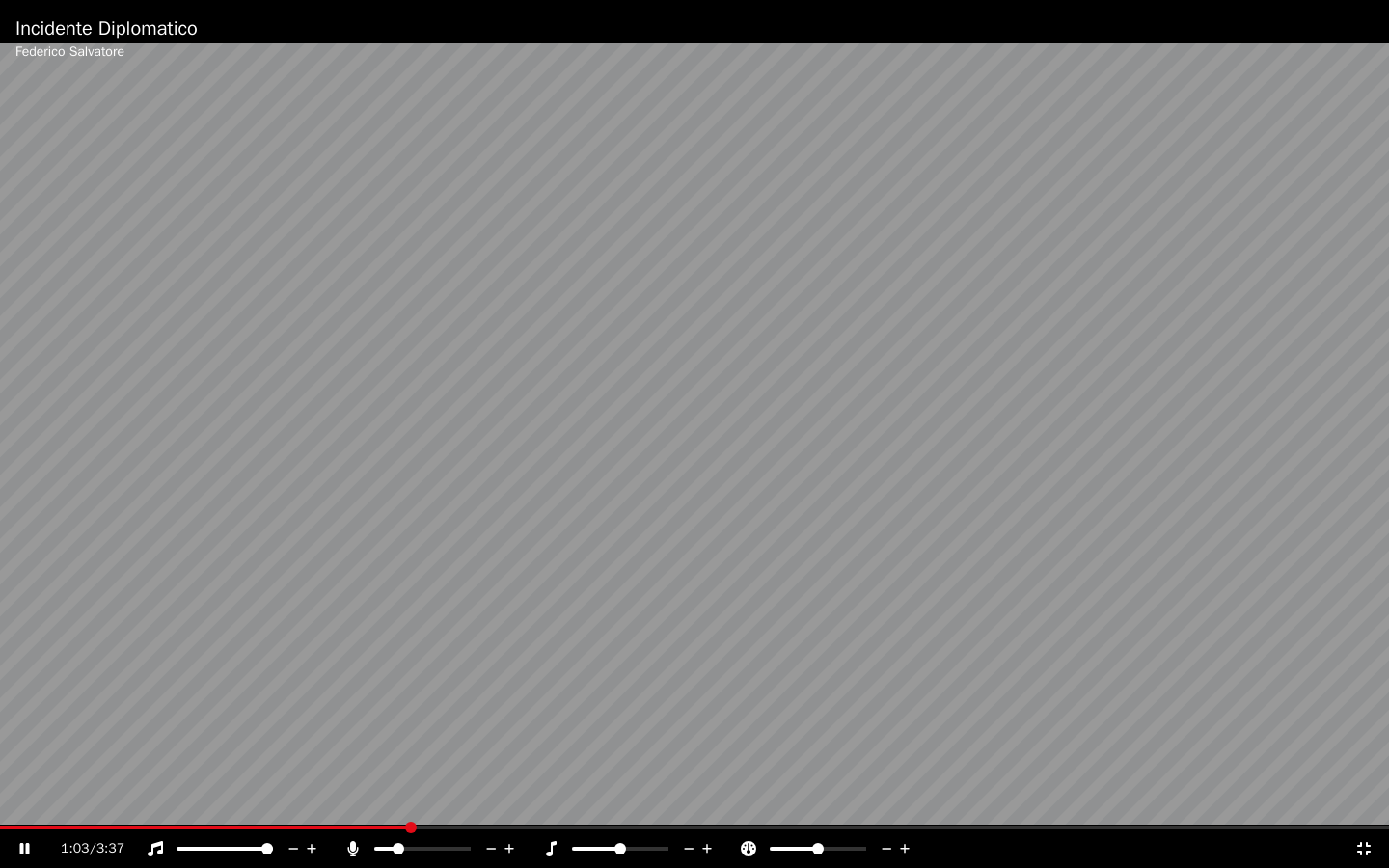 click at bounding box center [398, 849] 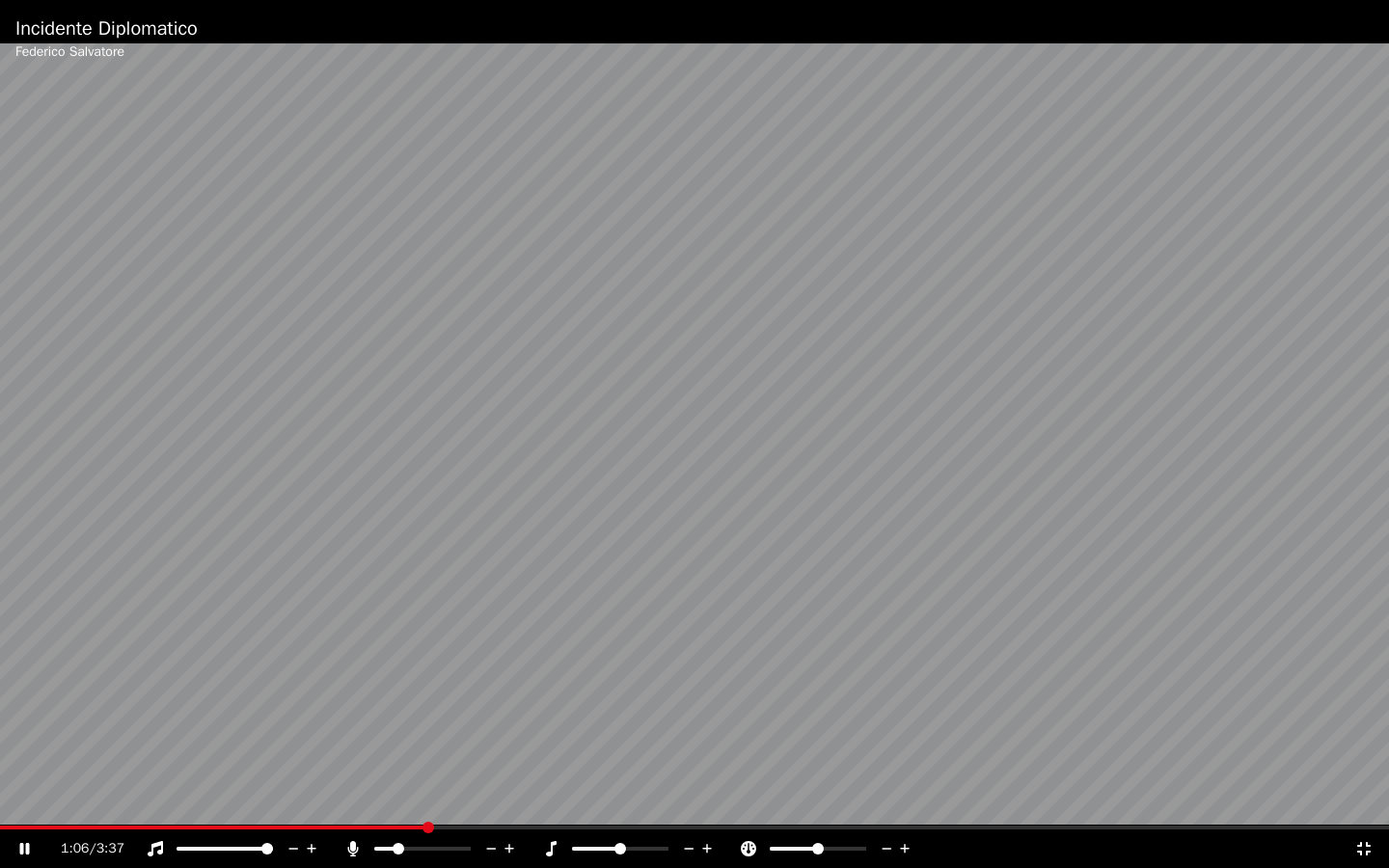 click 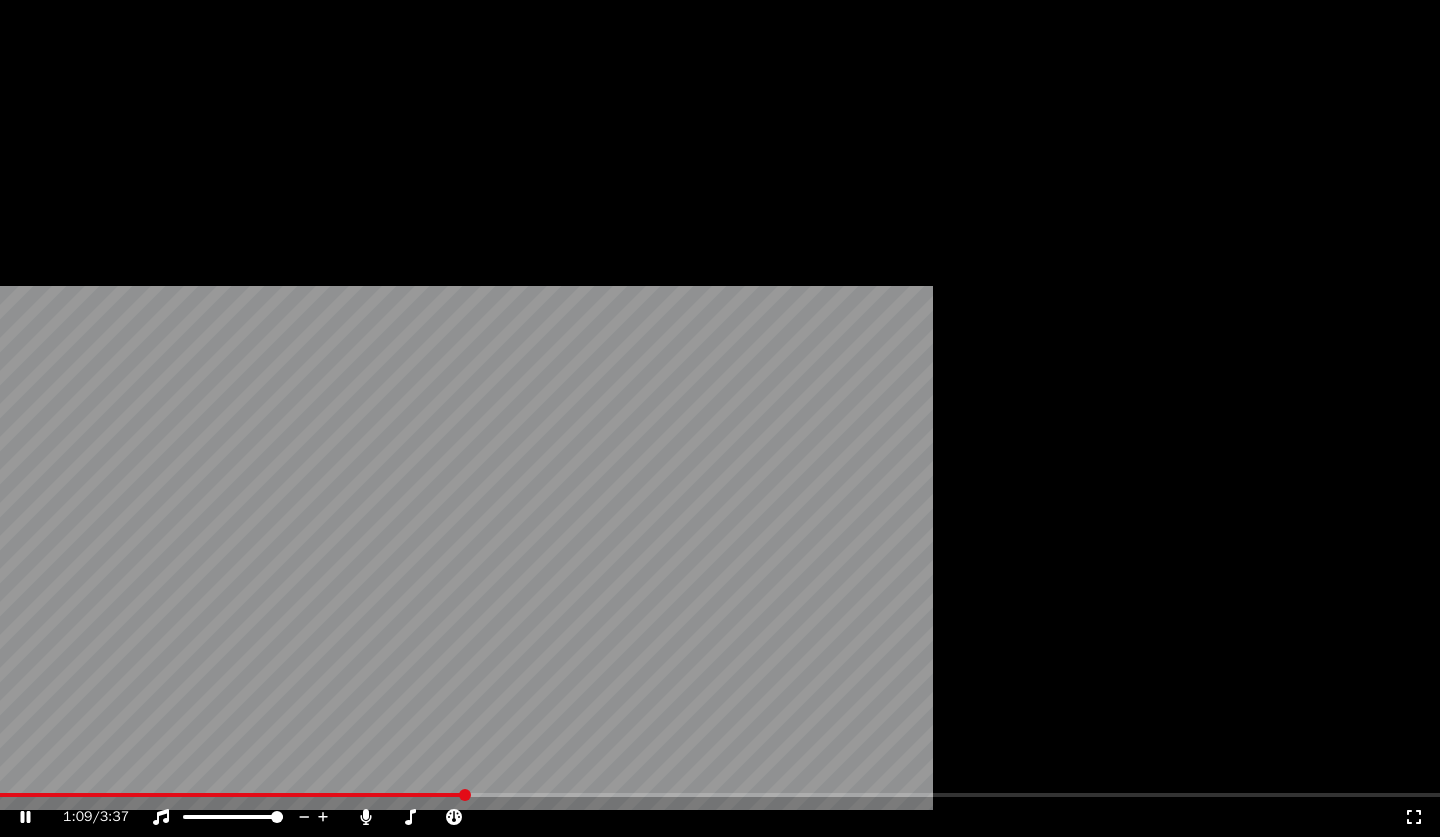click on "Modifica" at bounding box center [67, 154] 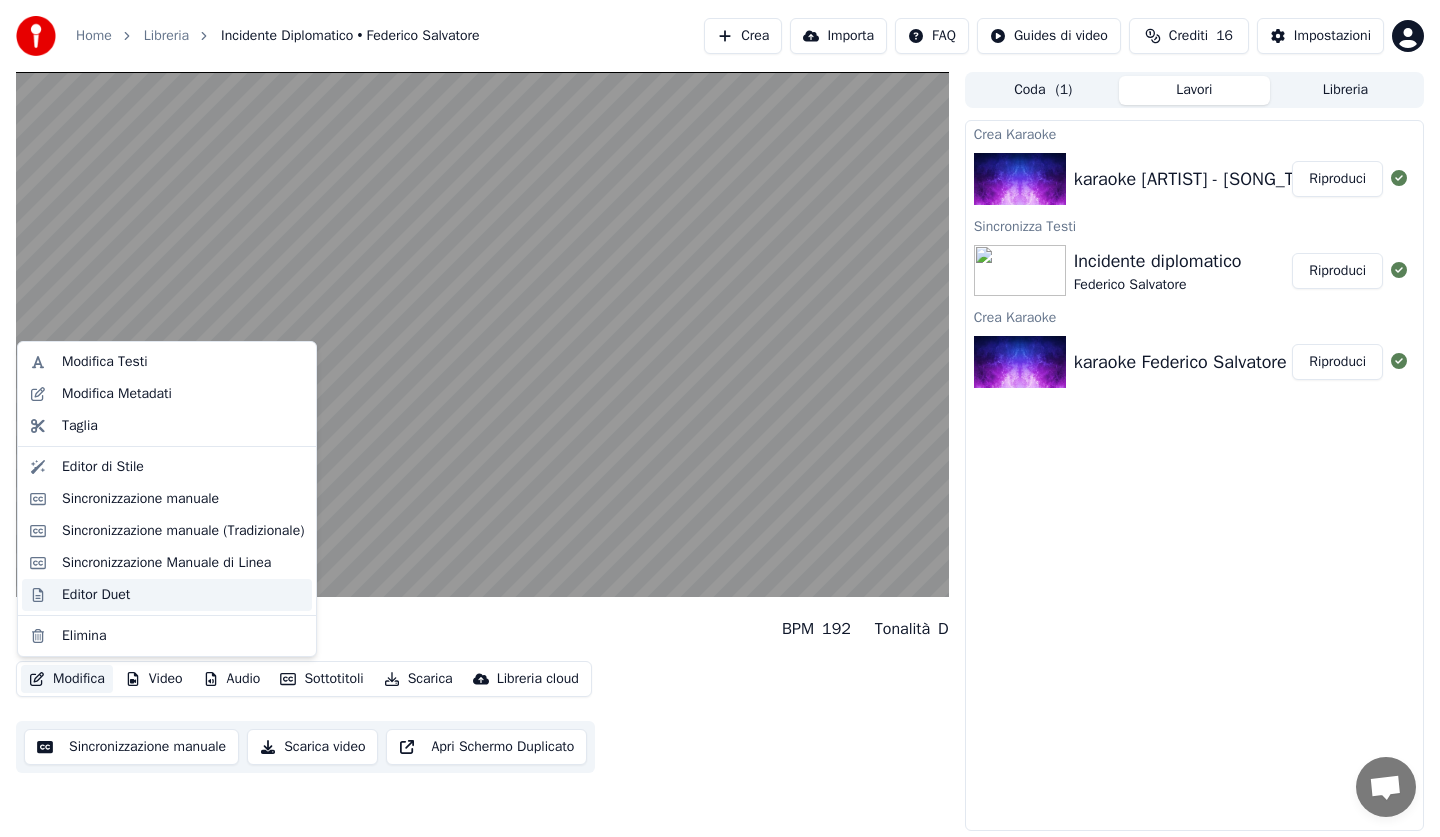 drag, startPoint x: 112, startPoint y: 594, endPoint x: 133, endPoint y: 563, distance: 37.44329 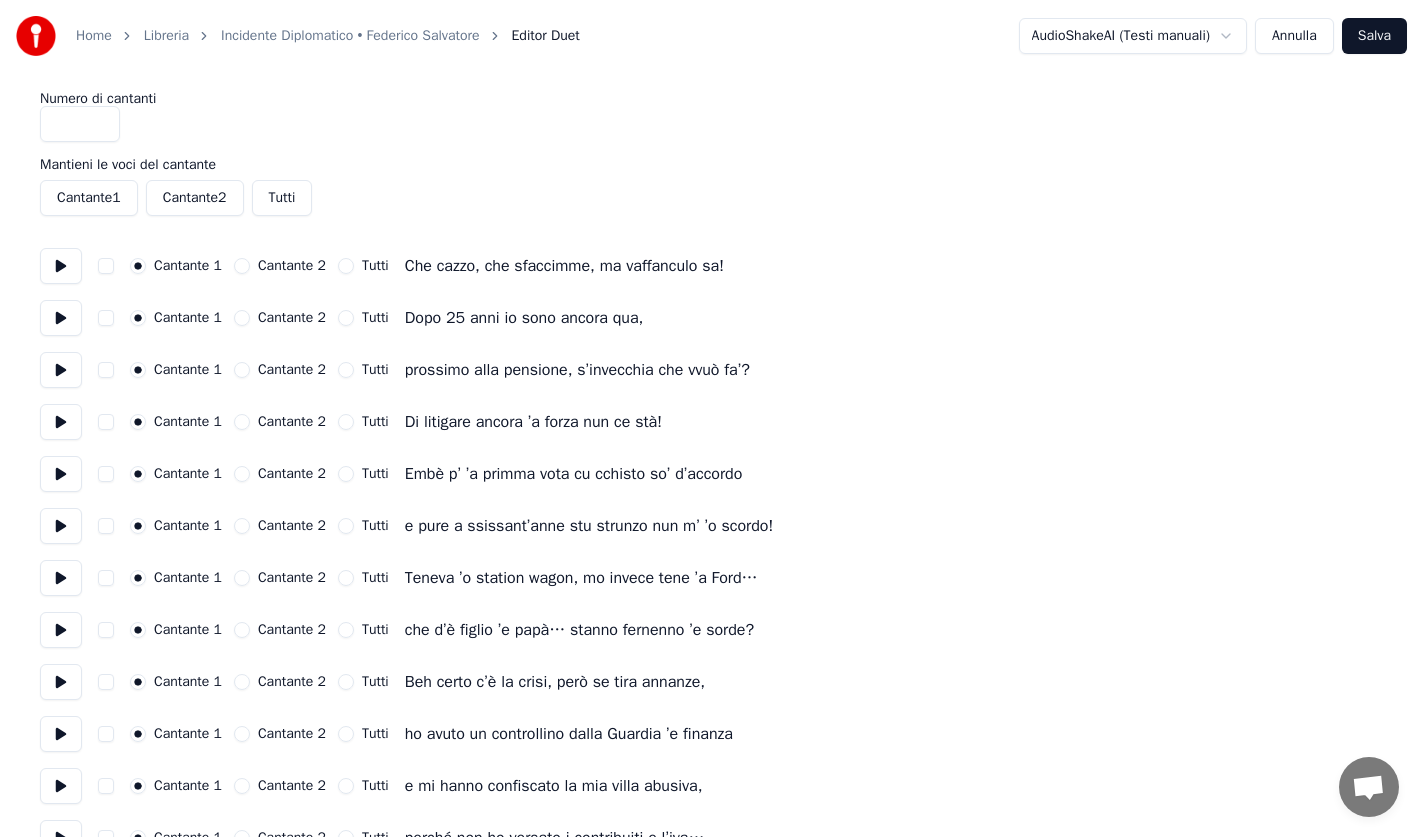 click on "Cantante 2" at bounding box center [242, 474] 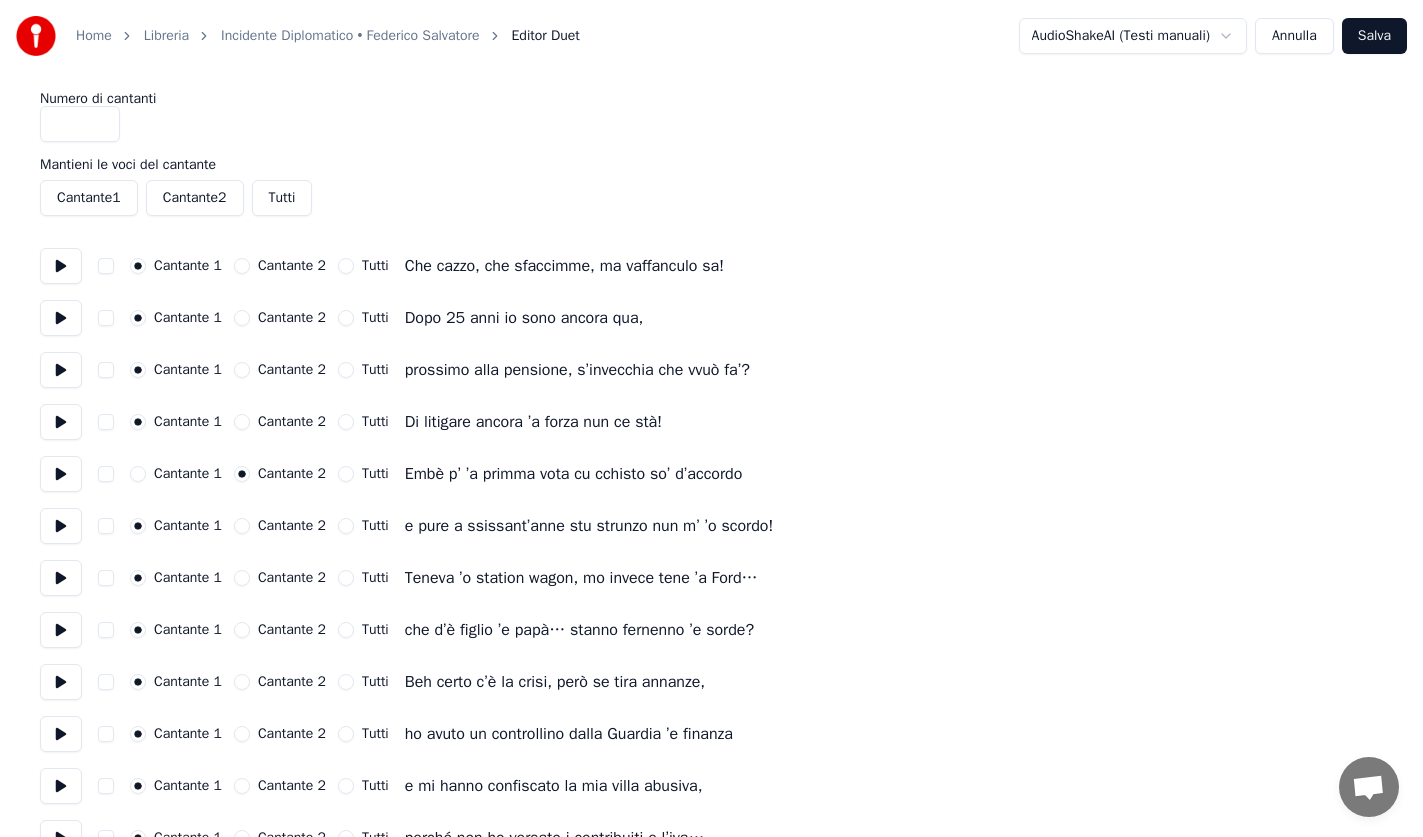 click on "Cantante 2" at bounding box center (242, 526) 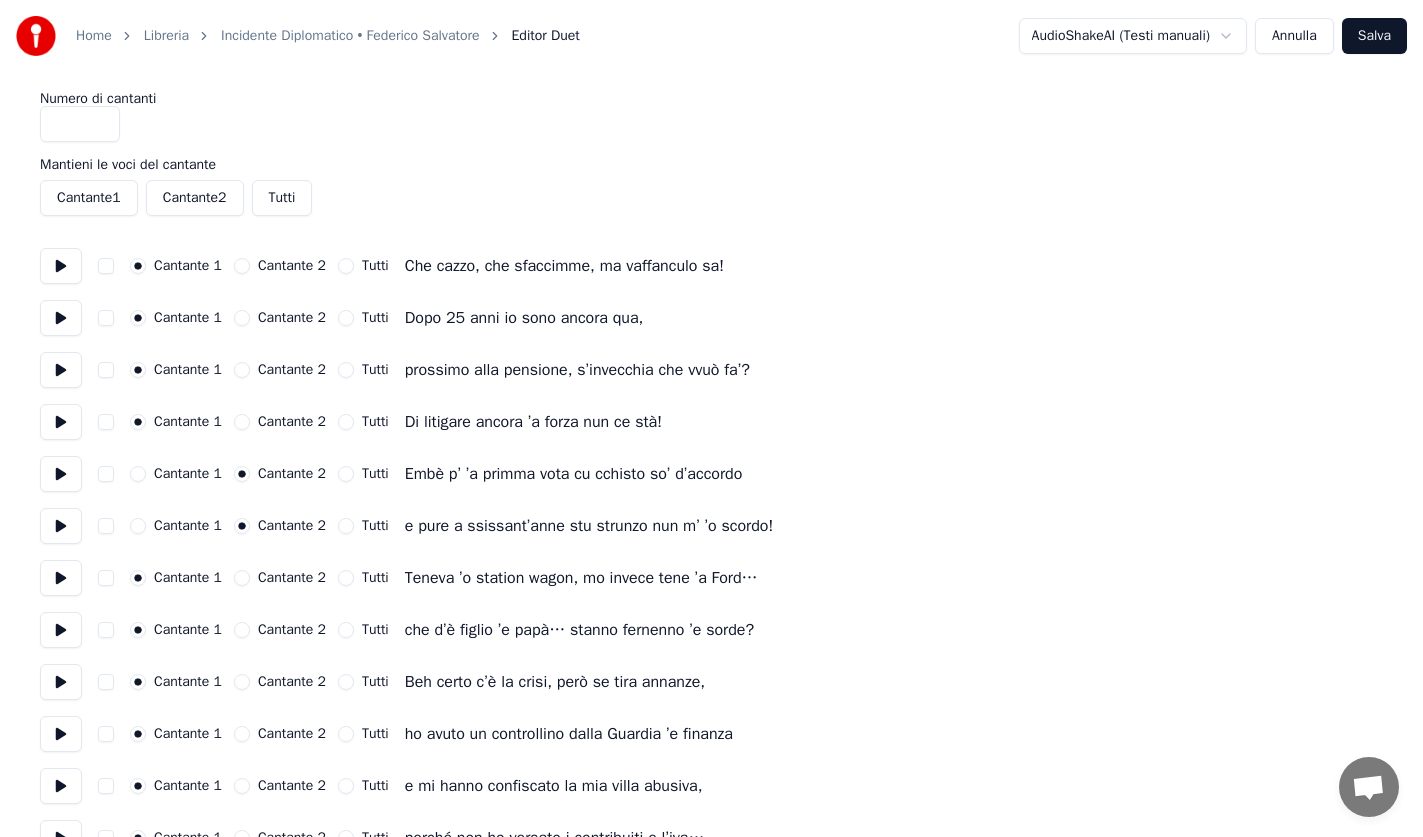 click on "Cantante 2" at bounding box center [242, 578] 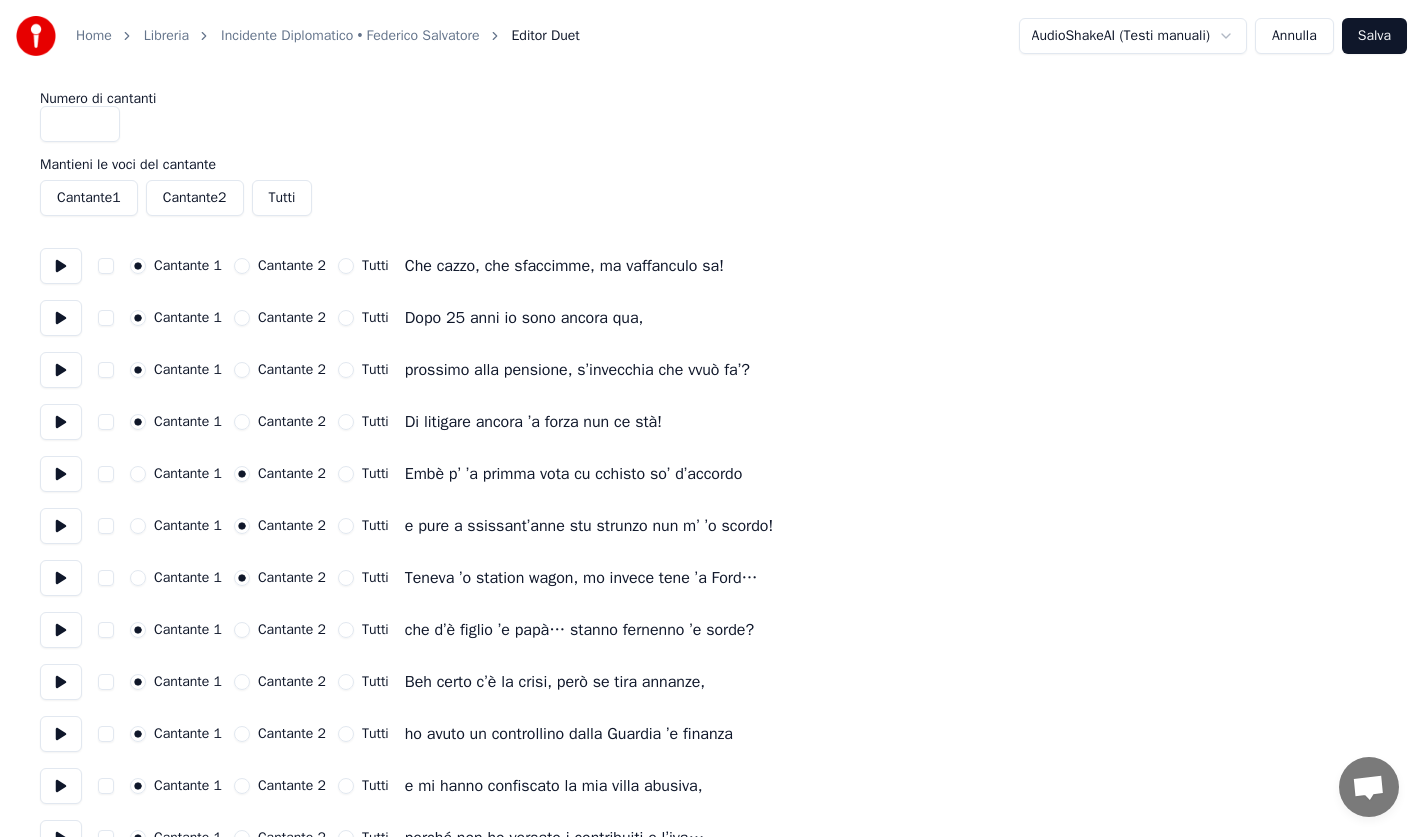 click on "Cantante 2" at bounding box center [242, 630] 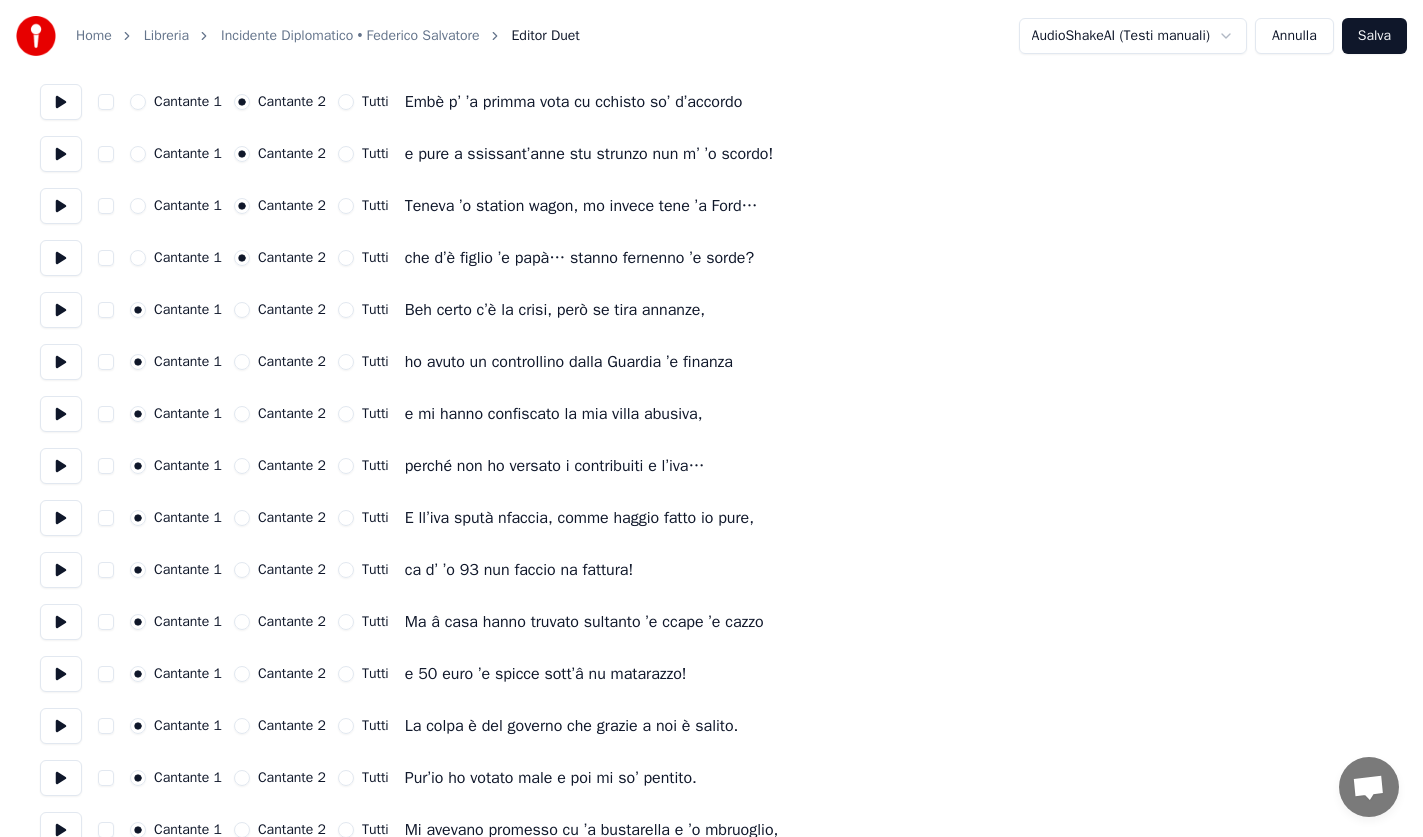 scroll, scrollTop: 400, scrollLeft: 0, axis: vertical 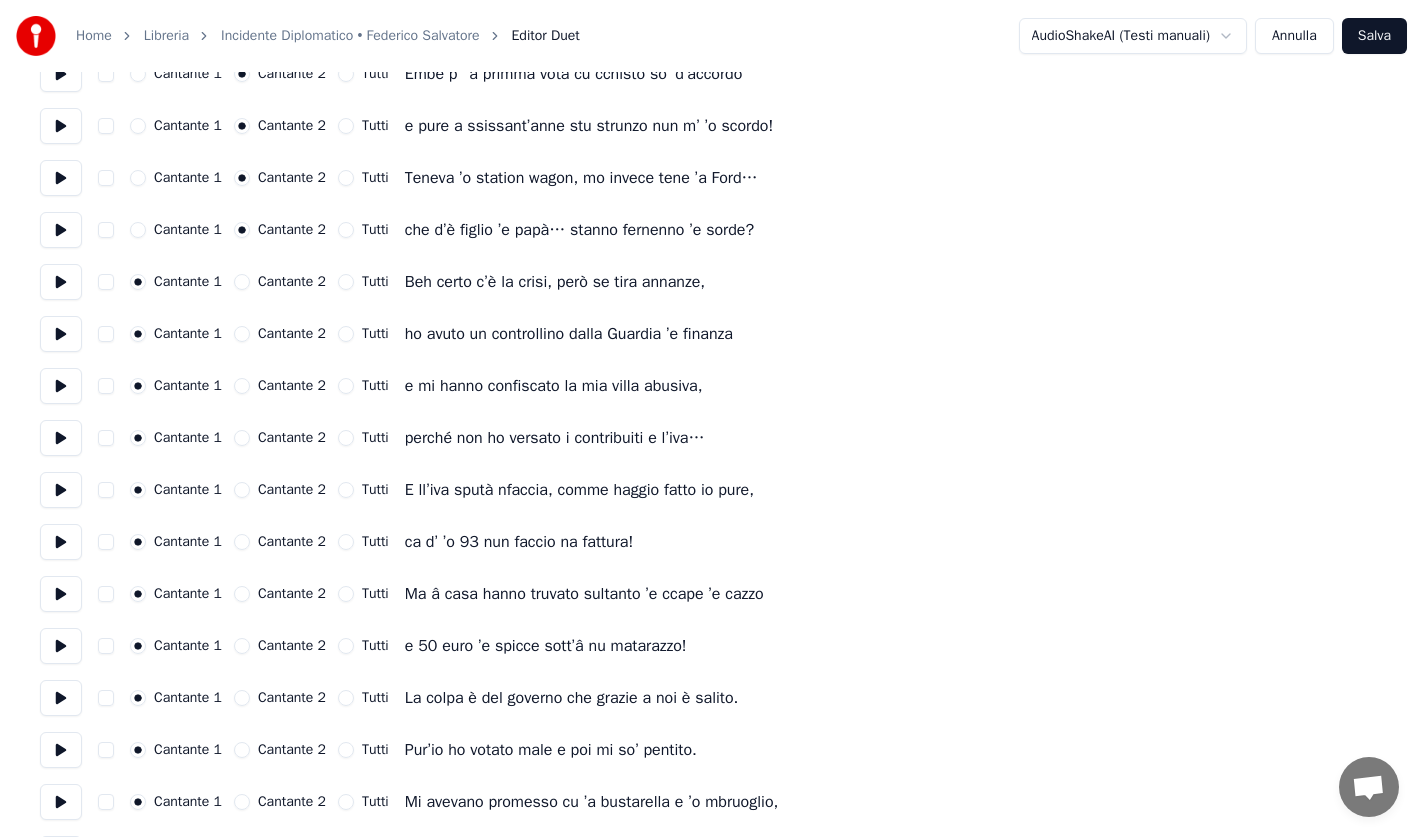 click on "Cantante 2" at bounding box center (242, 490) 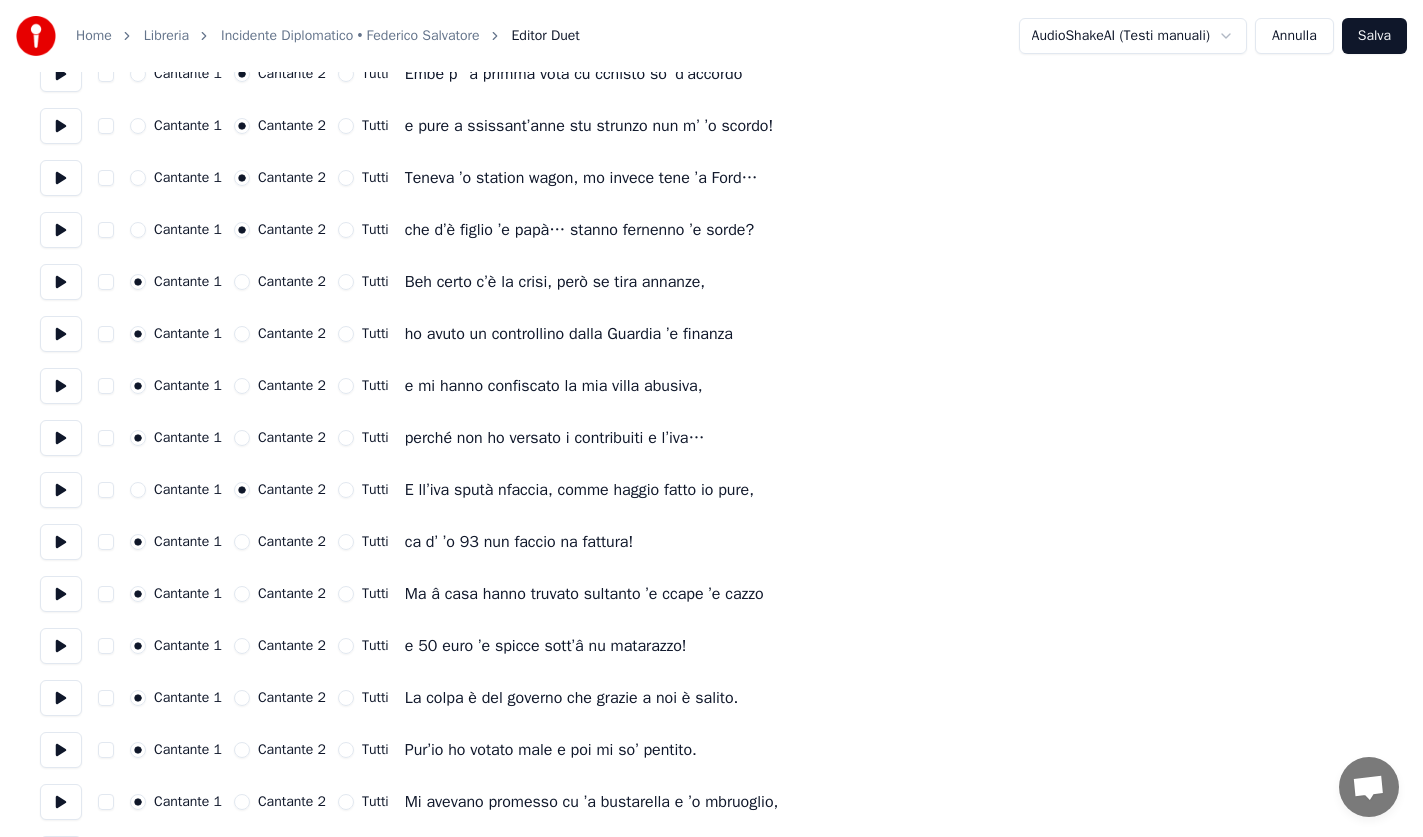 click on "Cantante 2" at bounding box center [242, 542] 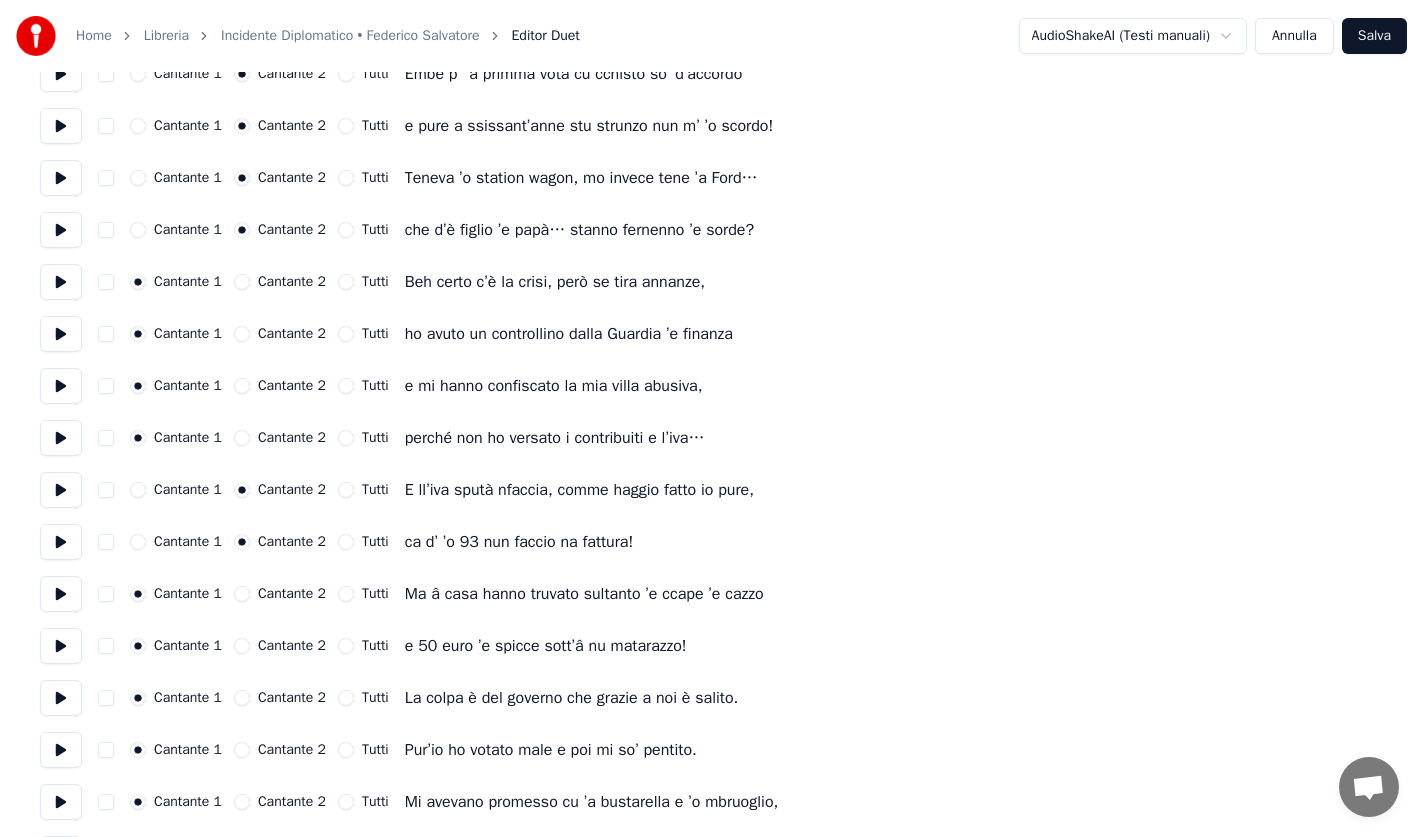 click on "Cantante 2" at bounding box center (242, 594) 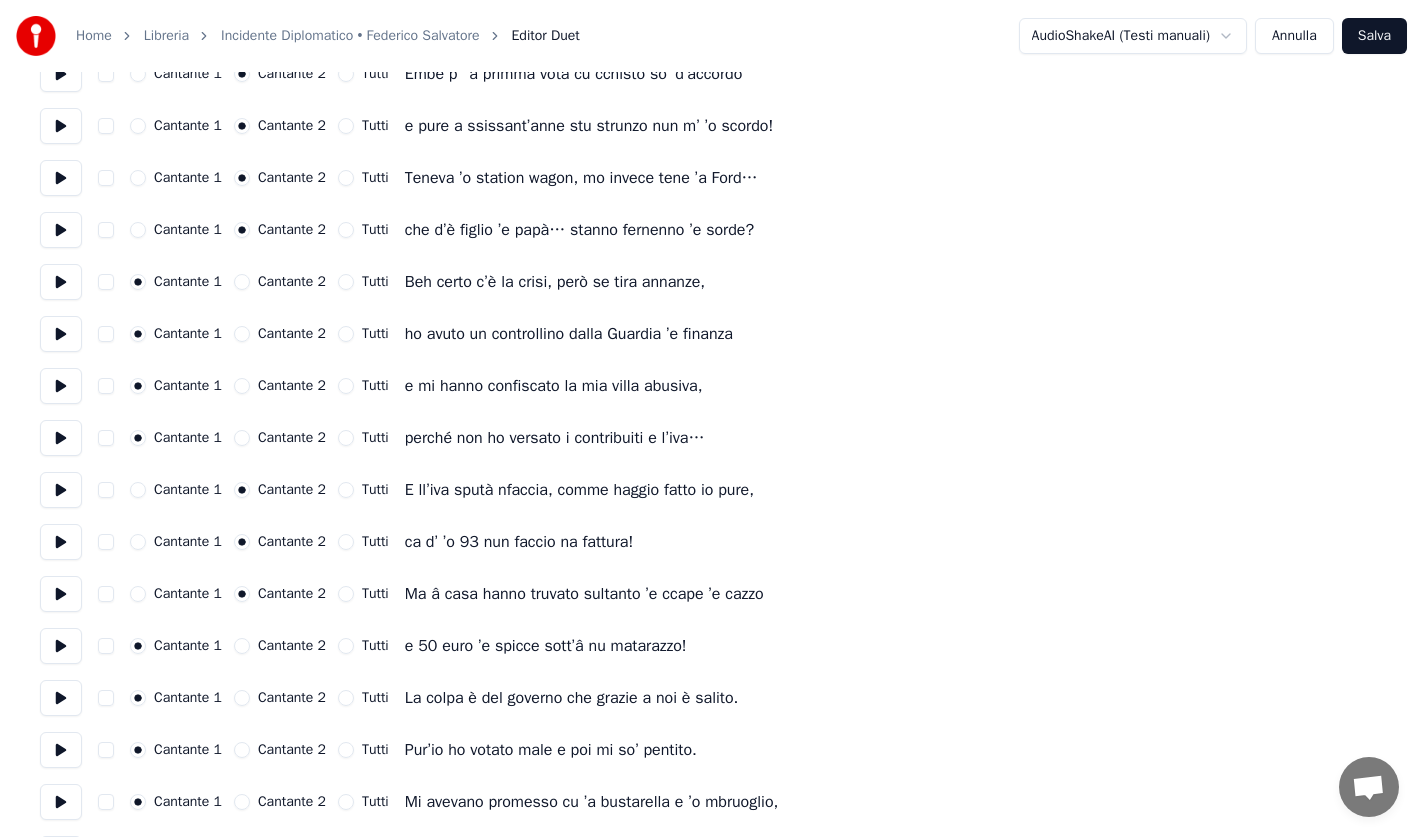 click on "Cantante 2" at bounding box center [242, 646] 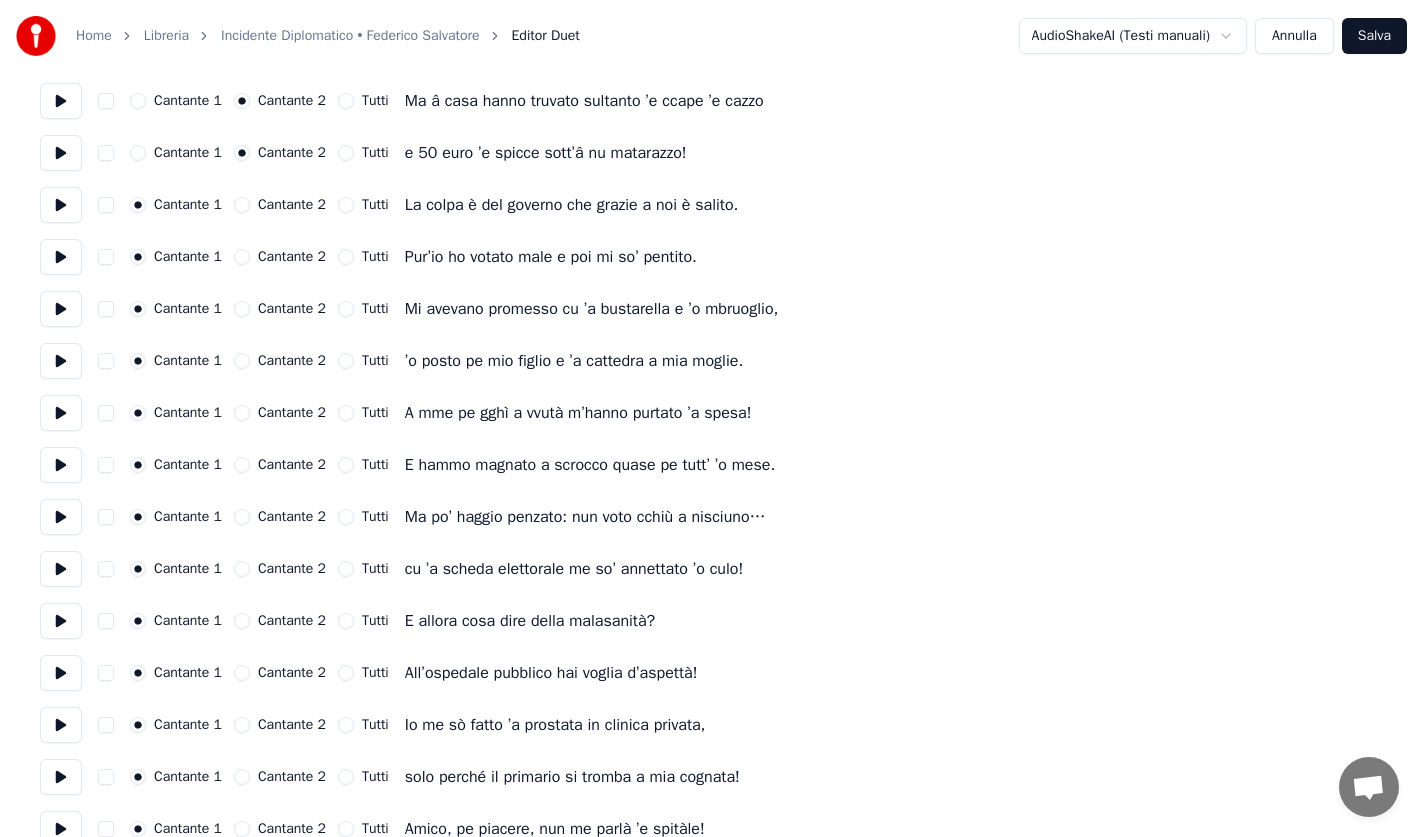 scroll, scrollTop: 900, scrollLeft: 0, axis: vertical 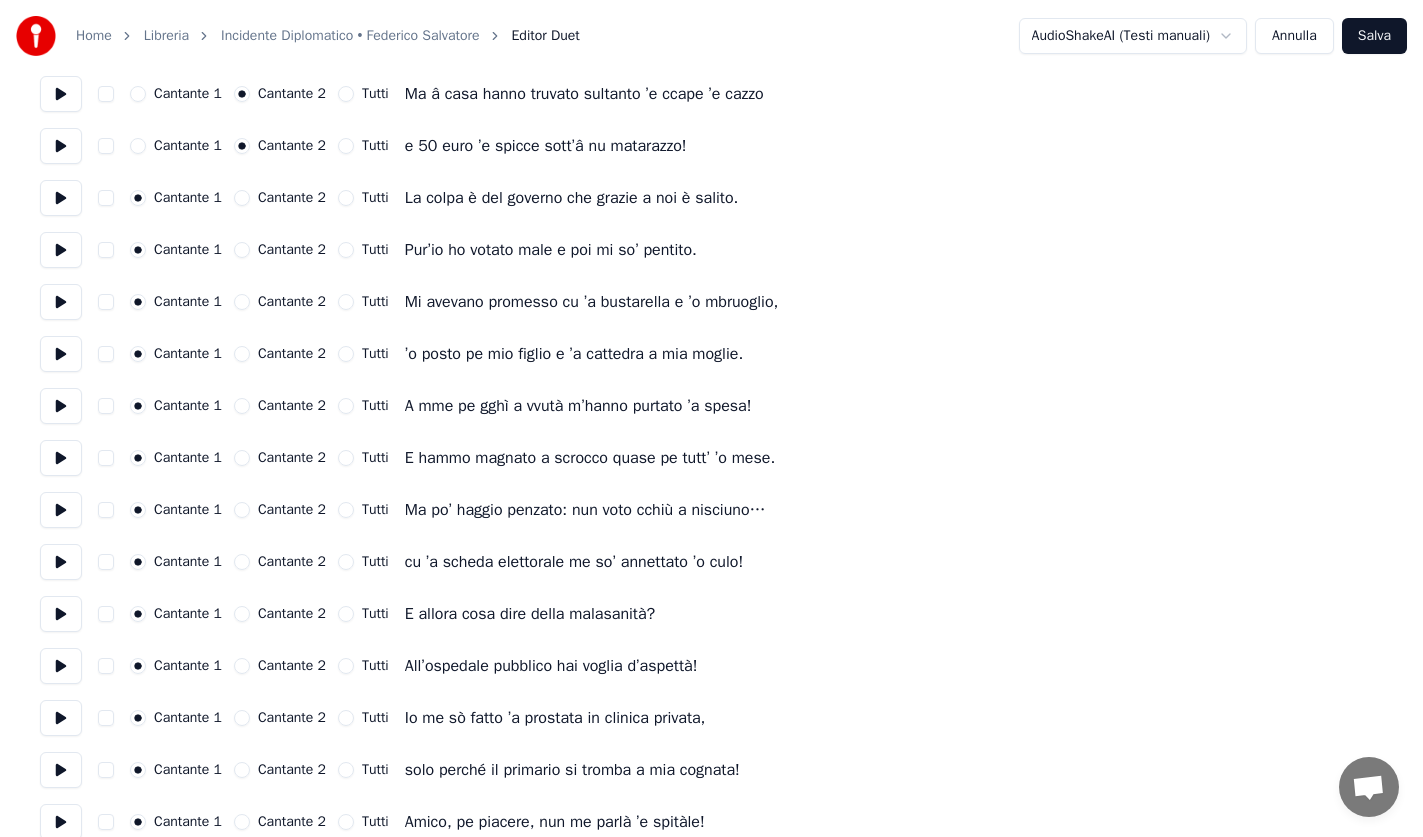 click on "Cantante 2" at bounding box center [242, 406] 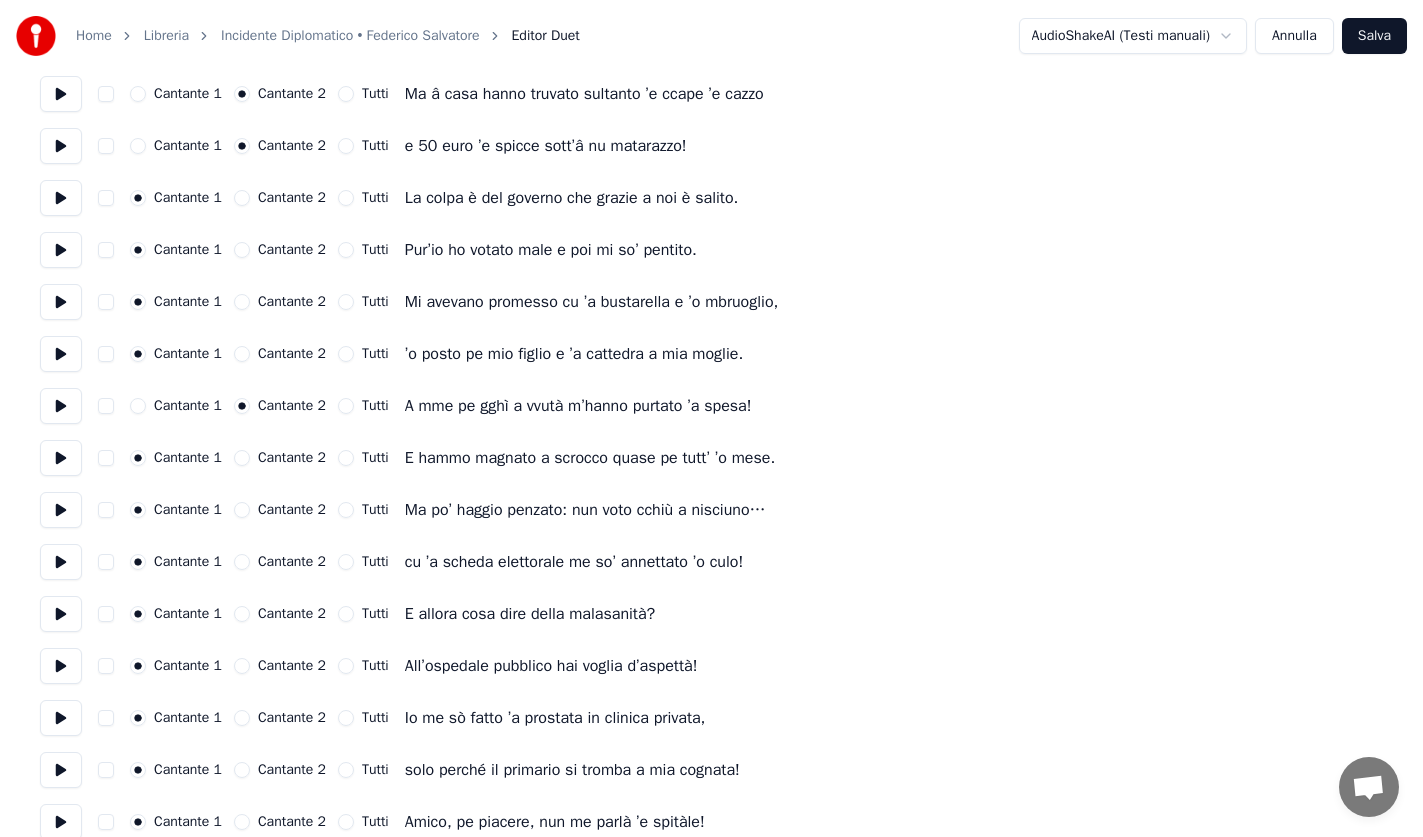 click on "Cantante 2" at bounding box center (242, 458) 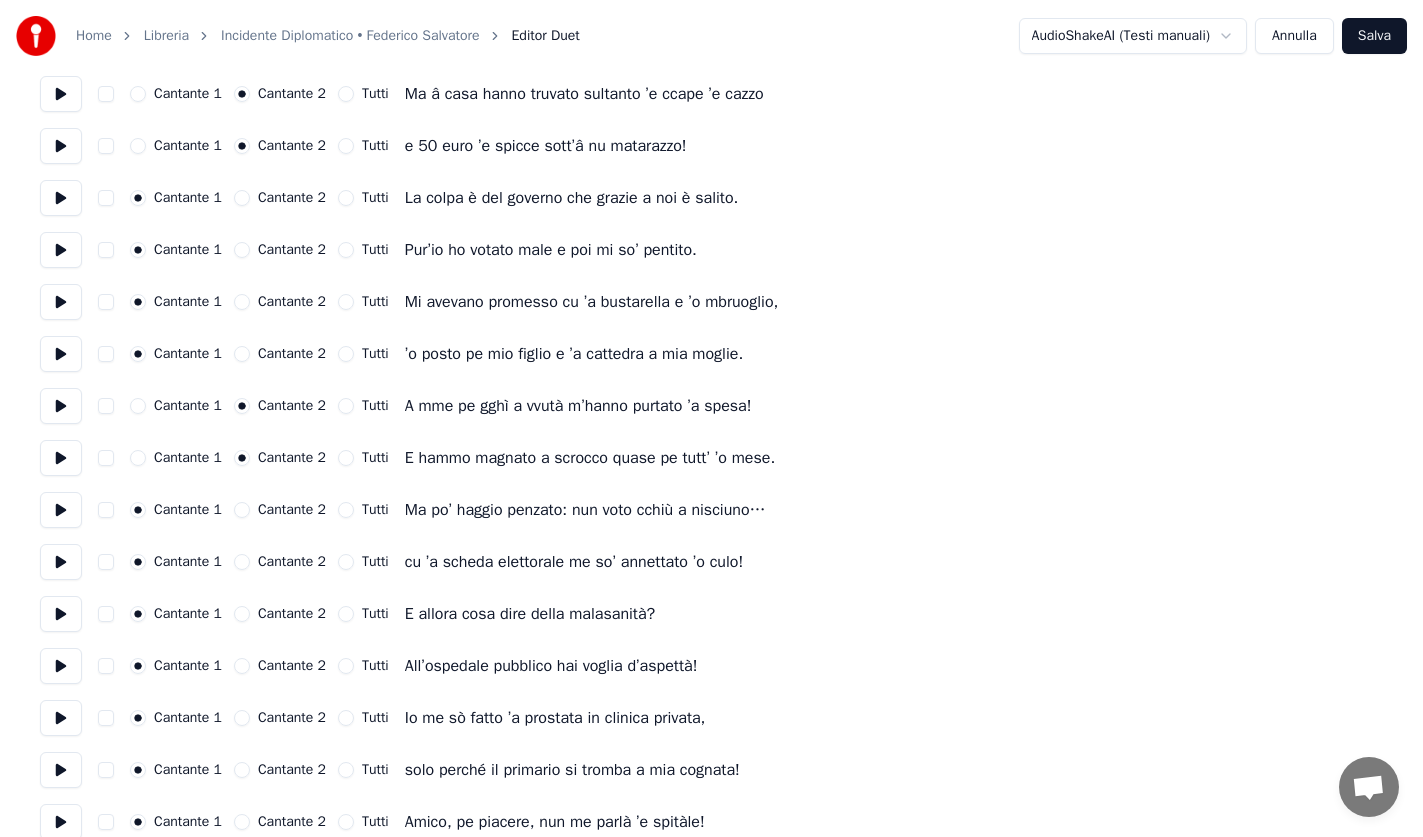 click on "Cantante 2" at bounding box center [242, 510] 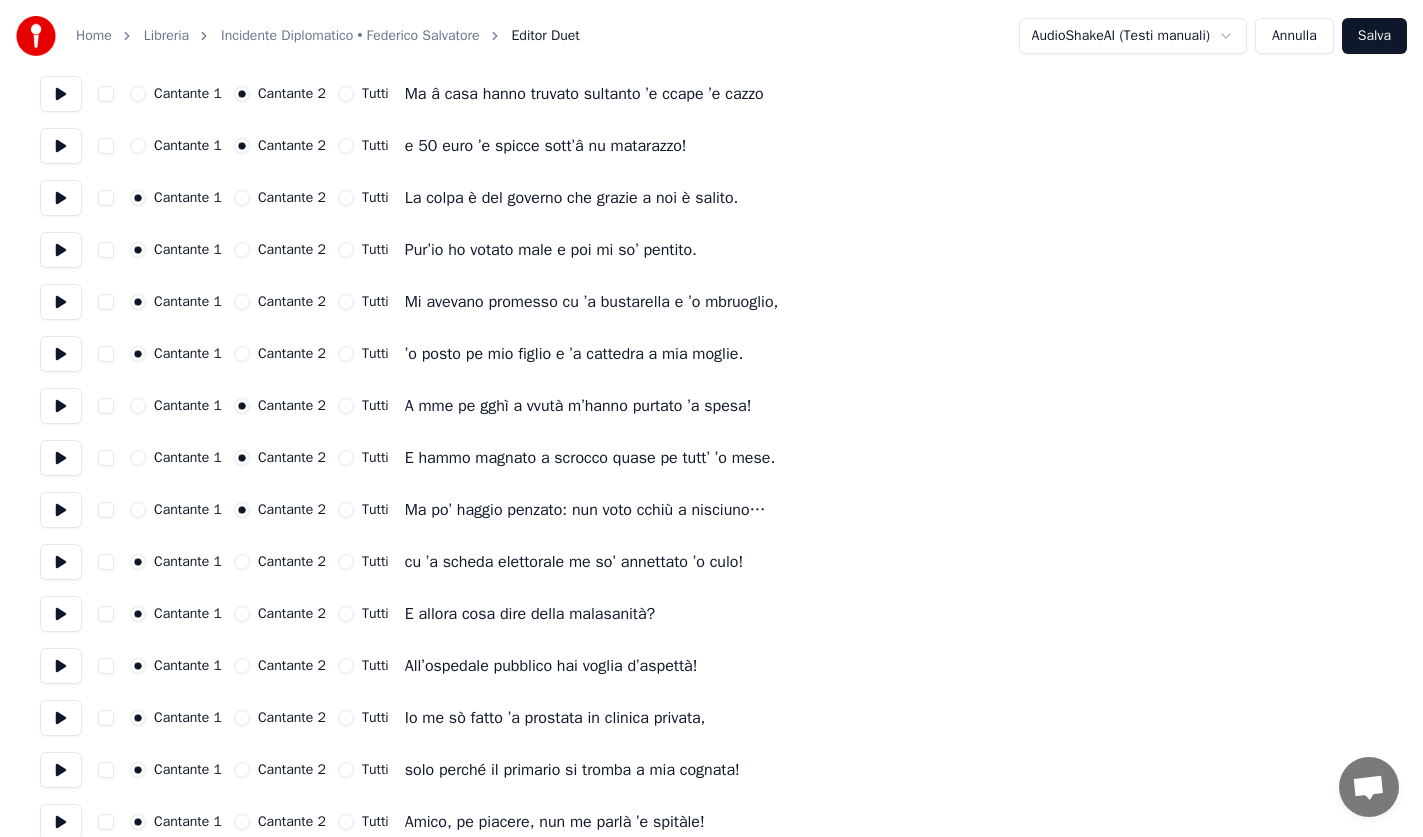 drag, startPoint x: 248, startPoint y: 561, endPoint x: 269, endPoint y: 561, distance: 21 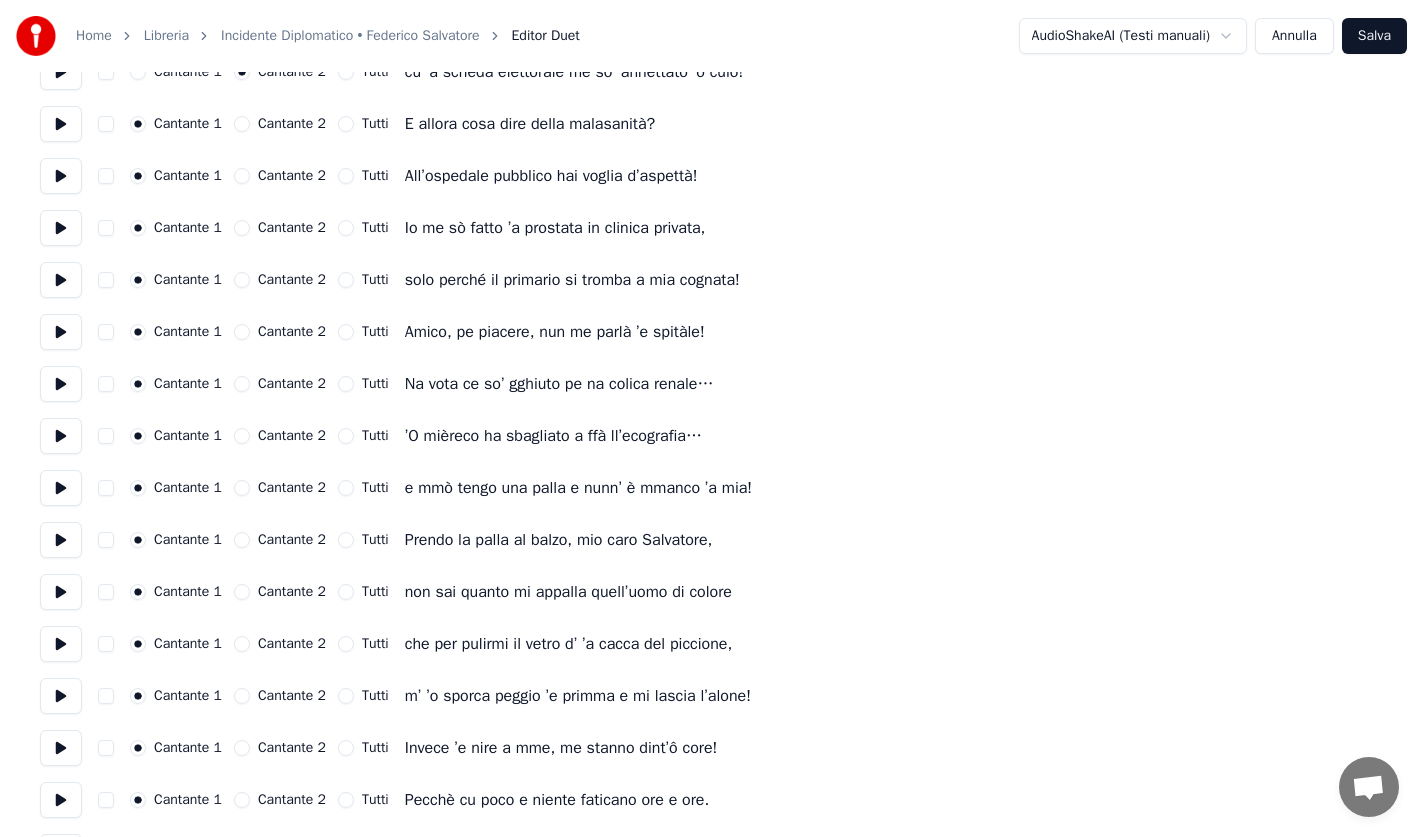 scroll, scrollTop: 1400, scrollLeft: 0, axis: vertical 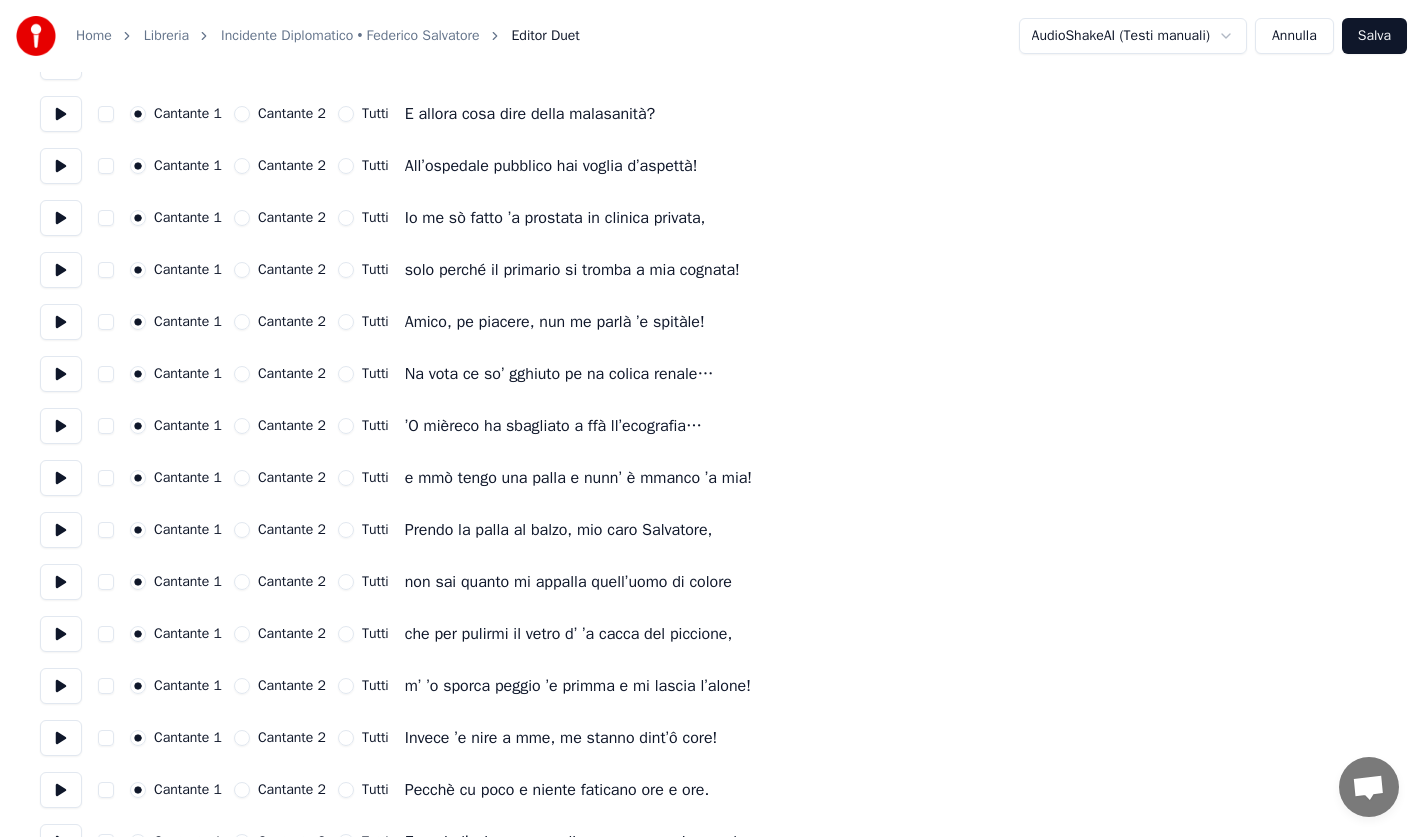 click on "Cantante 2" at bounding box center [242, 322] 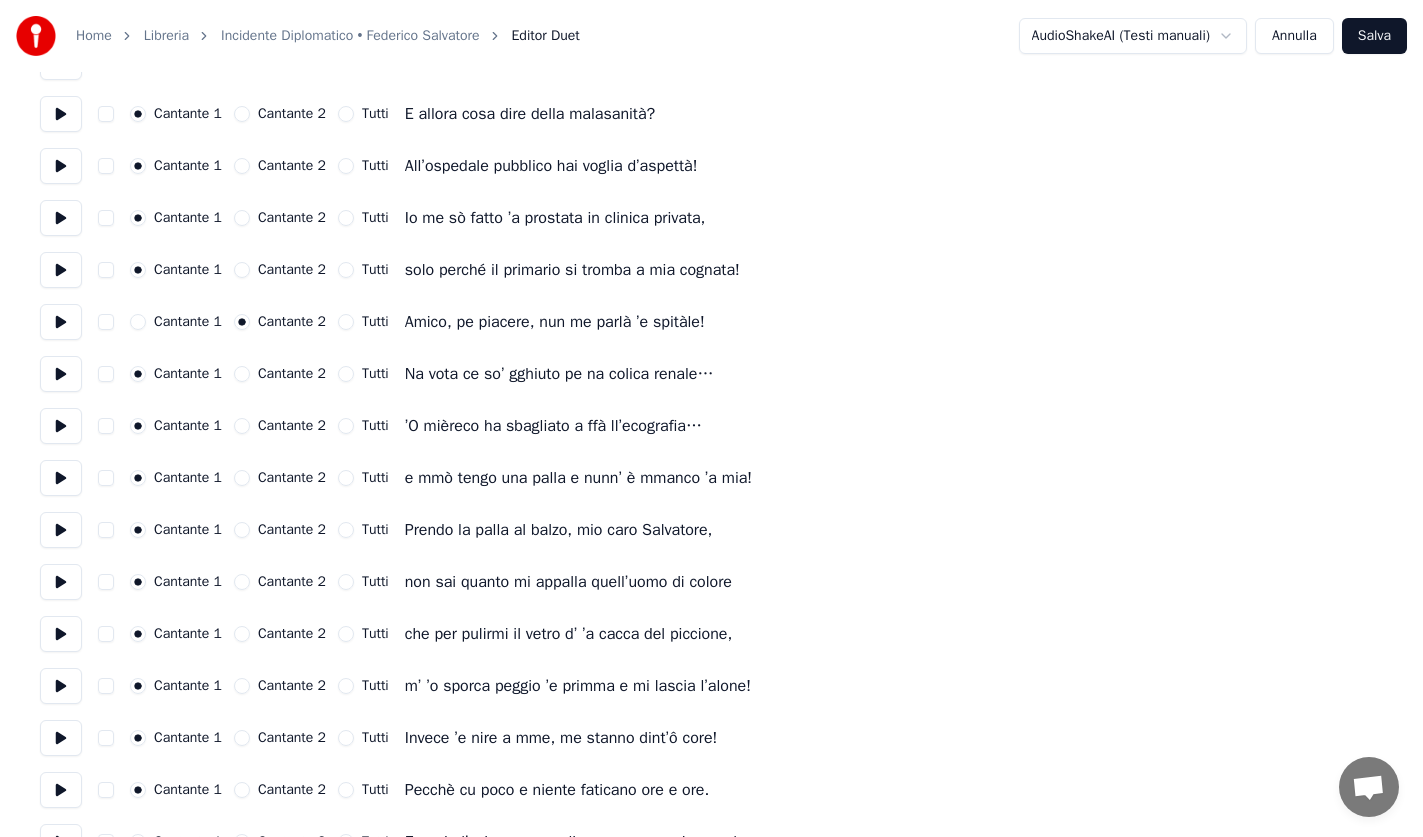 click on "Cantante 2" at bounding box center (242, 374) 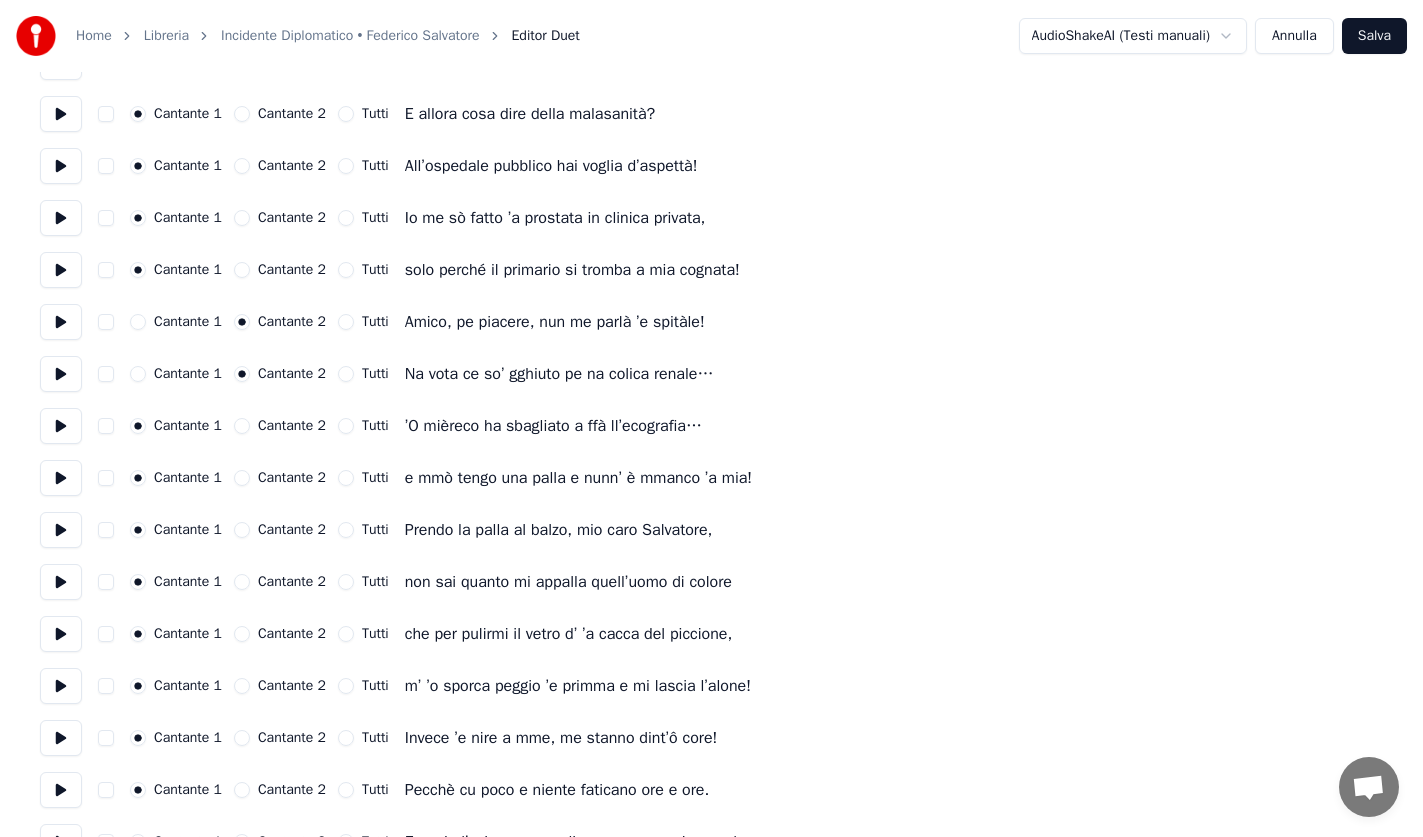 click on "Cantante 2" at bounding box center (242, 426) 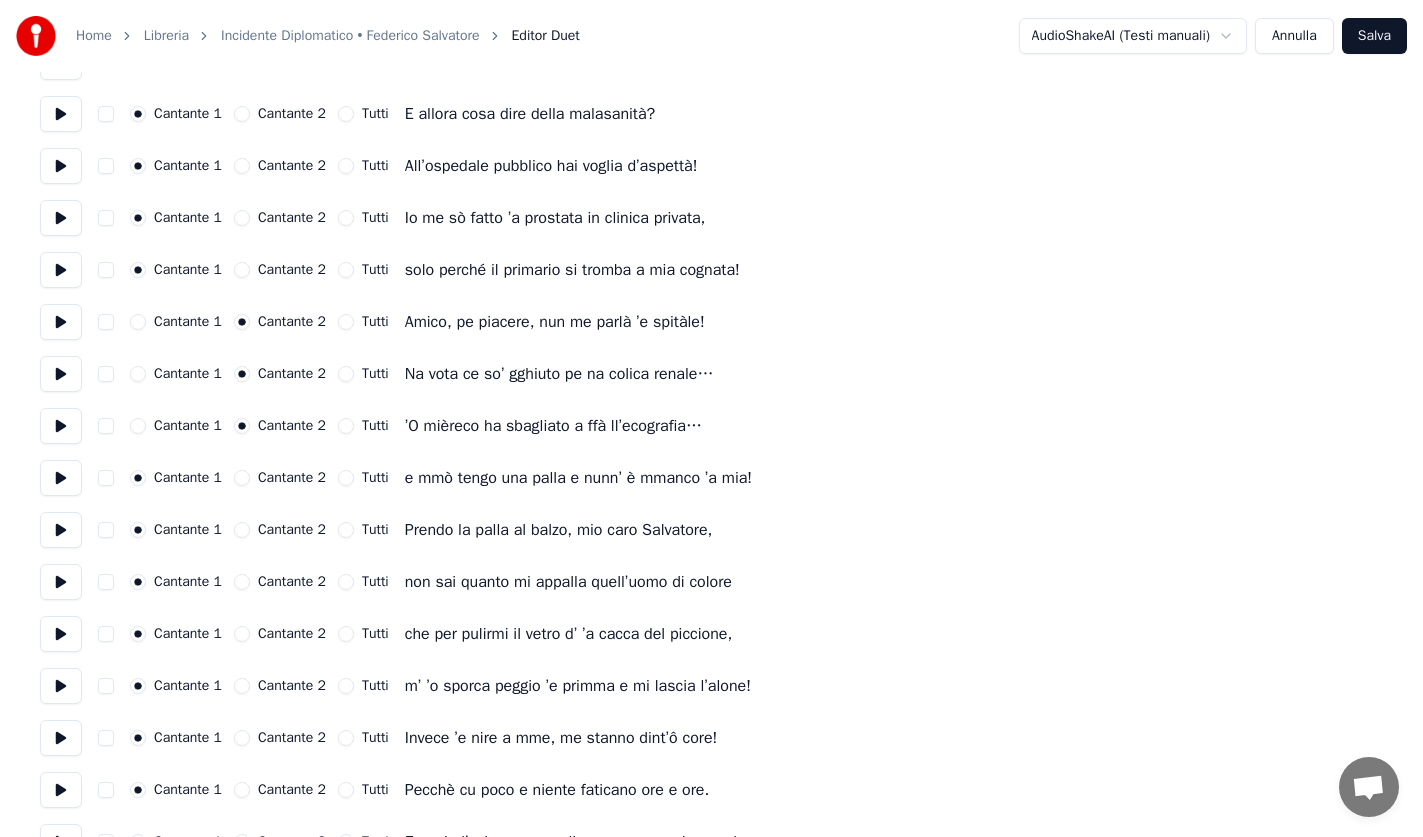 click on "Cantante 2" at bounding box center (242, 478) 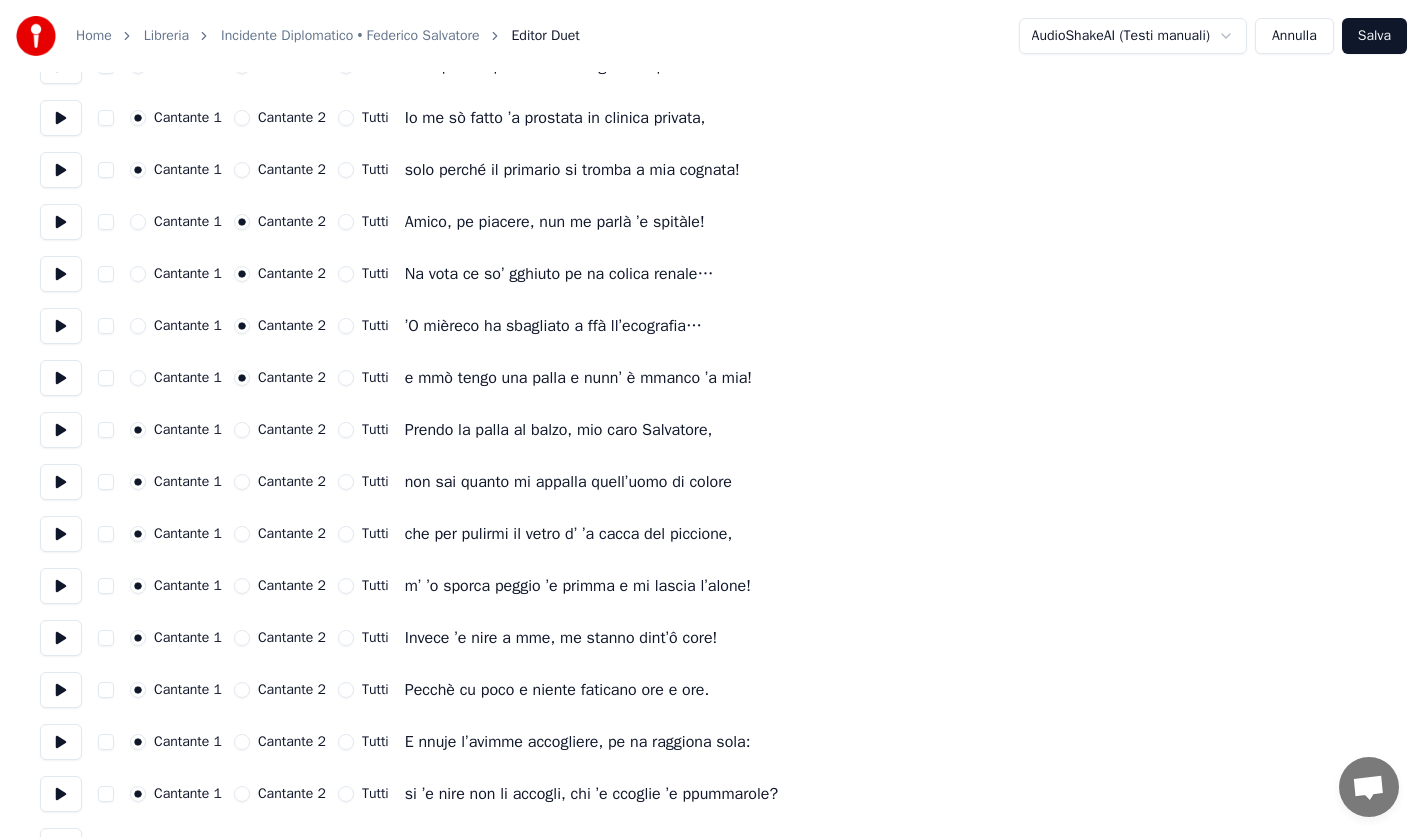 scroll, scrollTop: 1600, scrollLeft: 0, axis: vertical 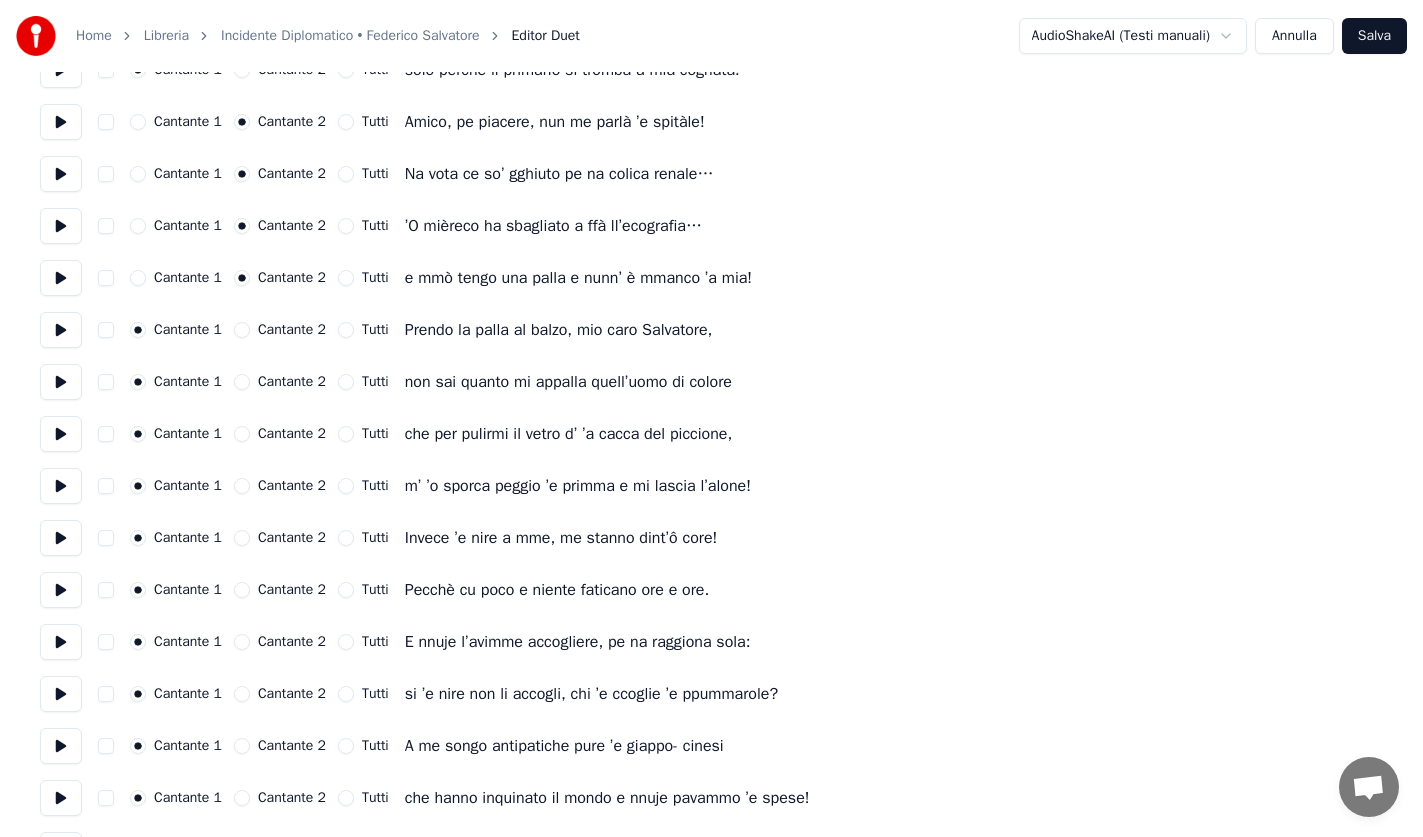 click on "Cantante 2" at bounding box center (242, 538) 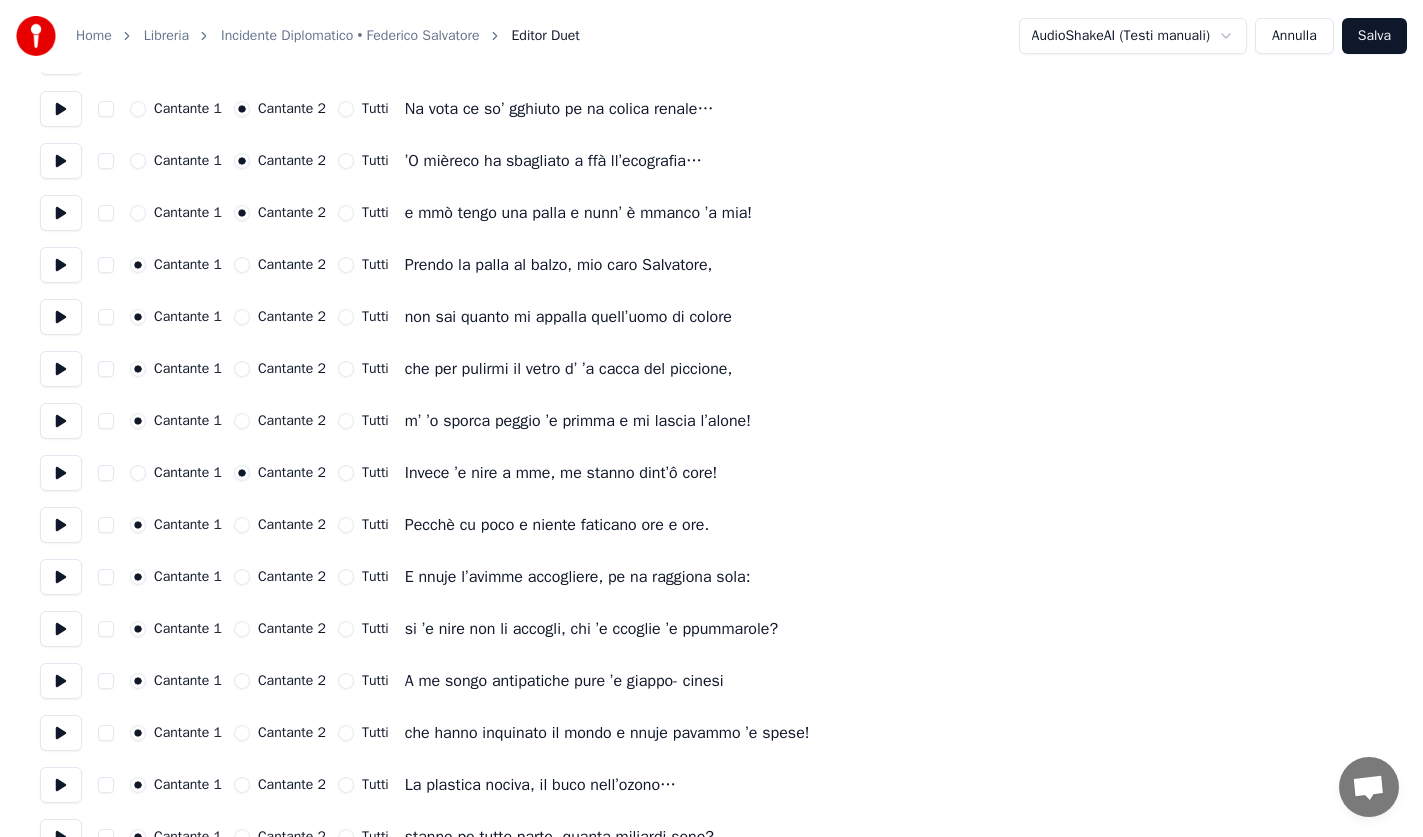 scroll, scrollTop: 1700, scrollLeft: 0, axis: vertical 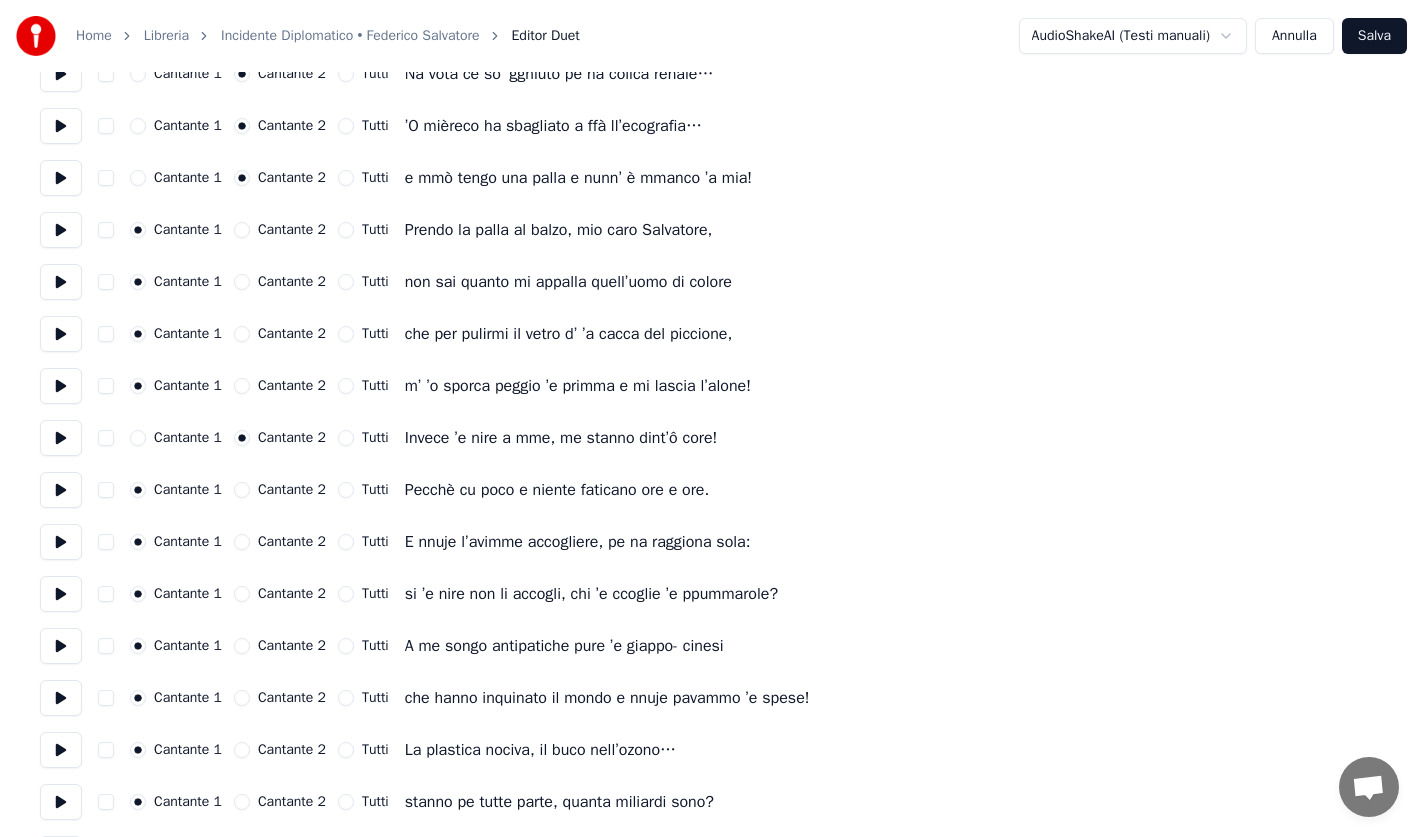 drag, startPoint x: 253, startPoint y: 492, endPoint x: 248, endPoint y: 512, distance: 20.615528 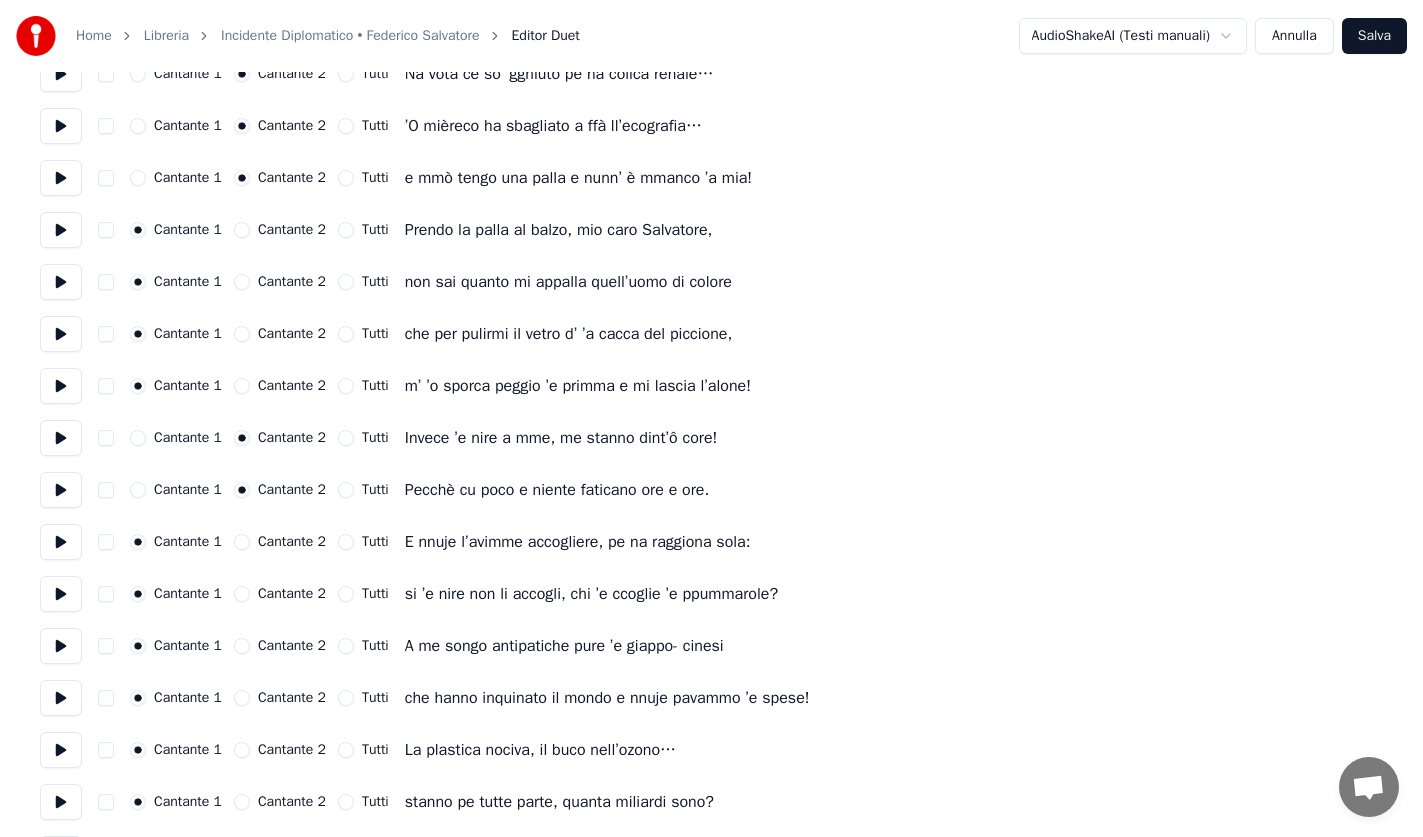 click on "Cantante 2" at bounding box center (242, 542) 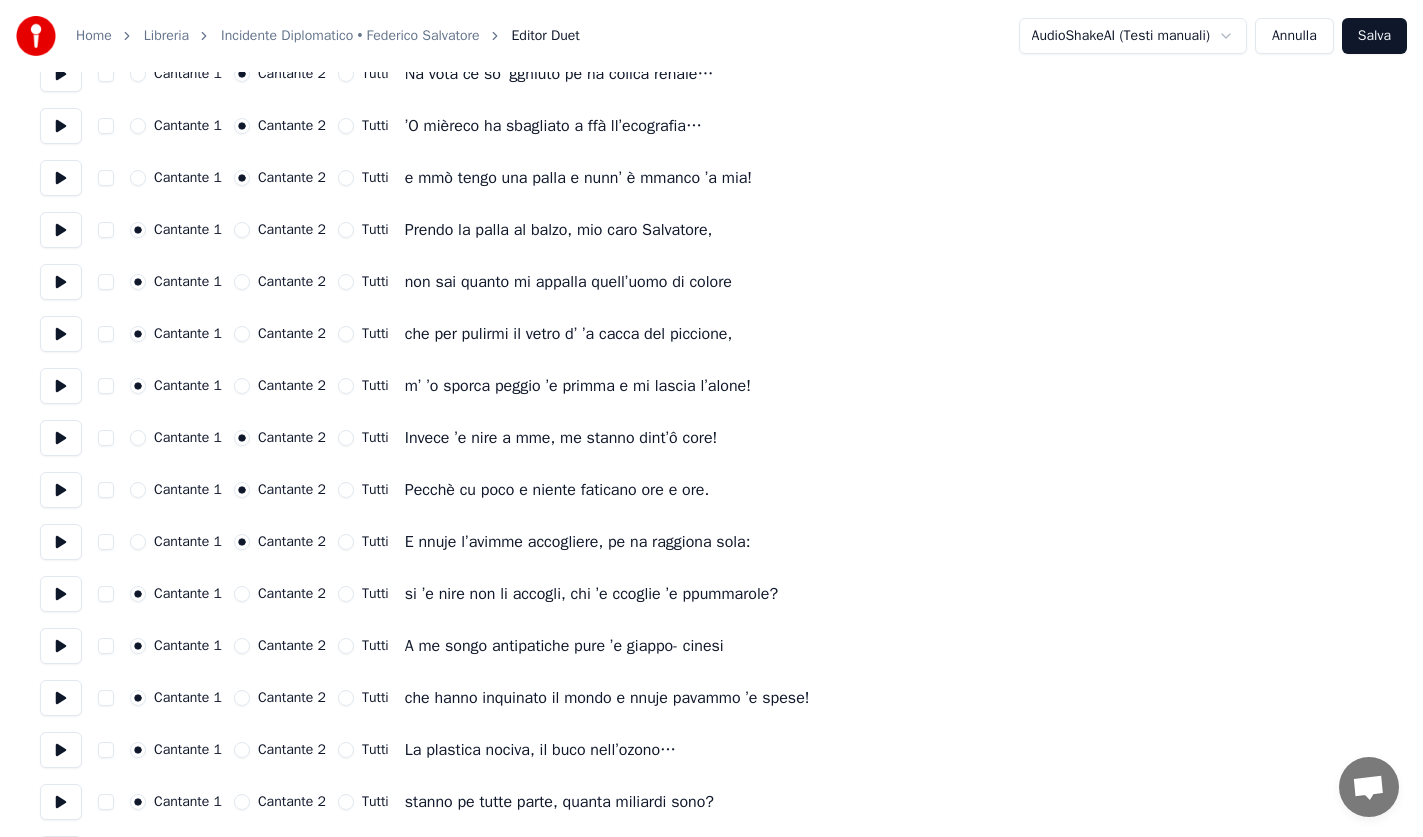click on "Cantante 2" at bounding box center [242, 594] 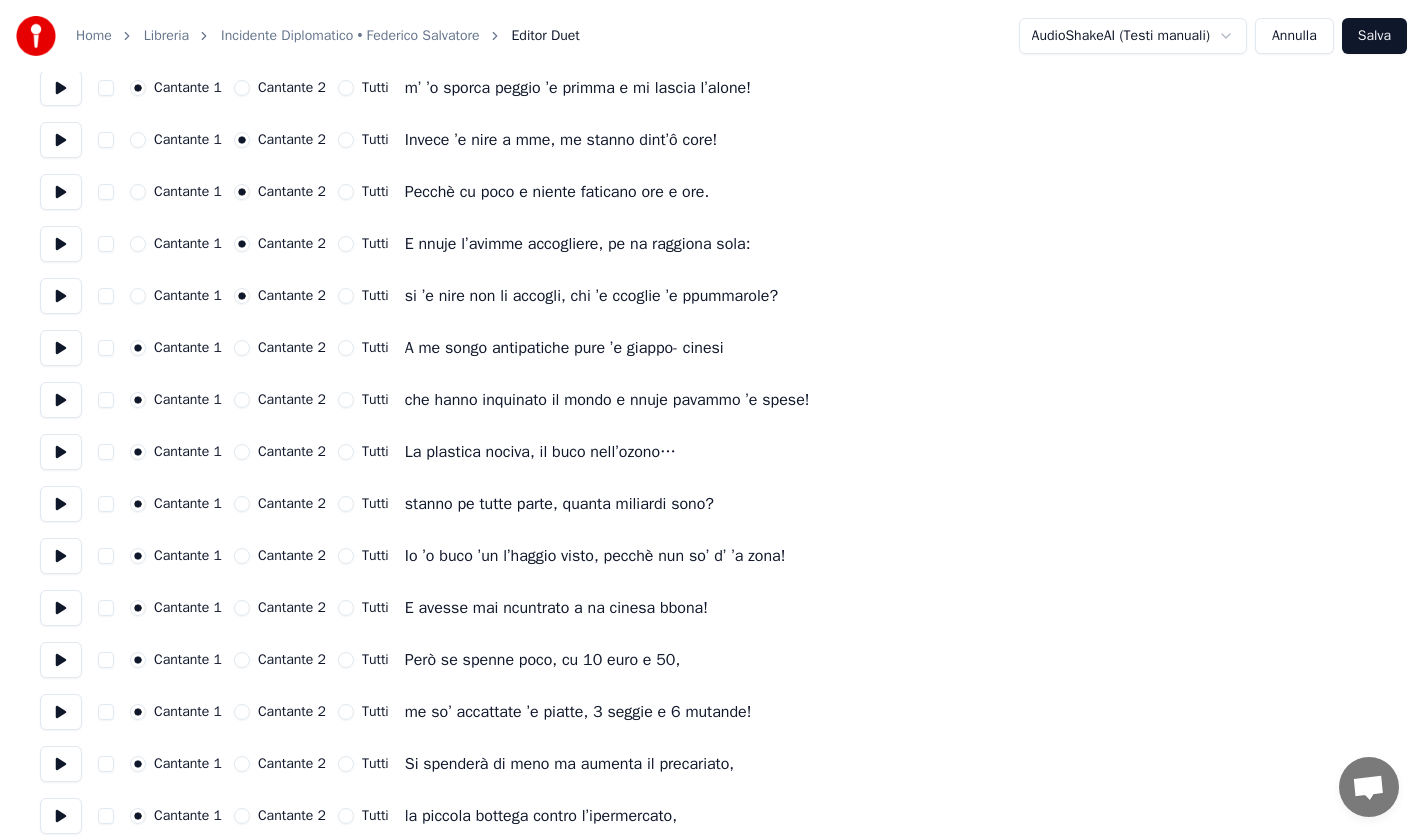 scroll, scrollTop: 2000, scrollLeft: 0, axis: vertical 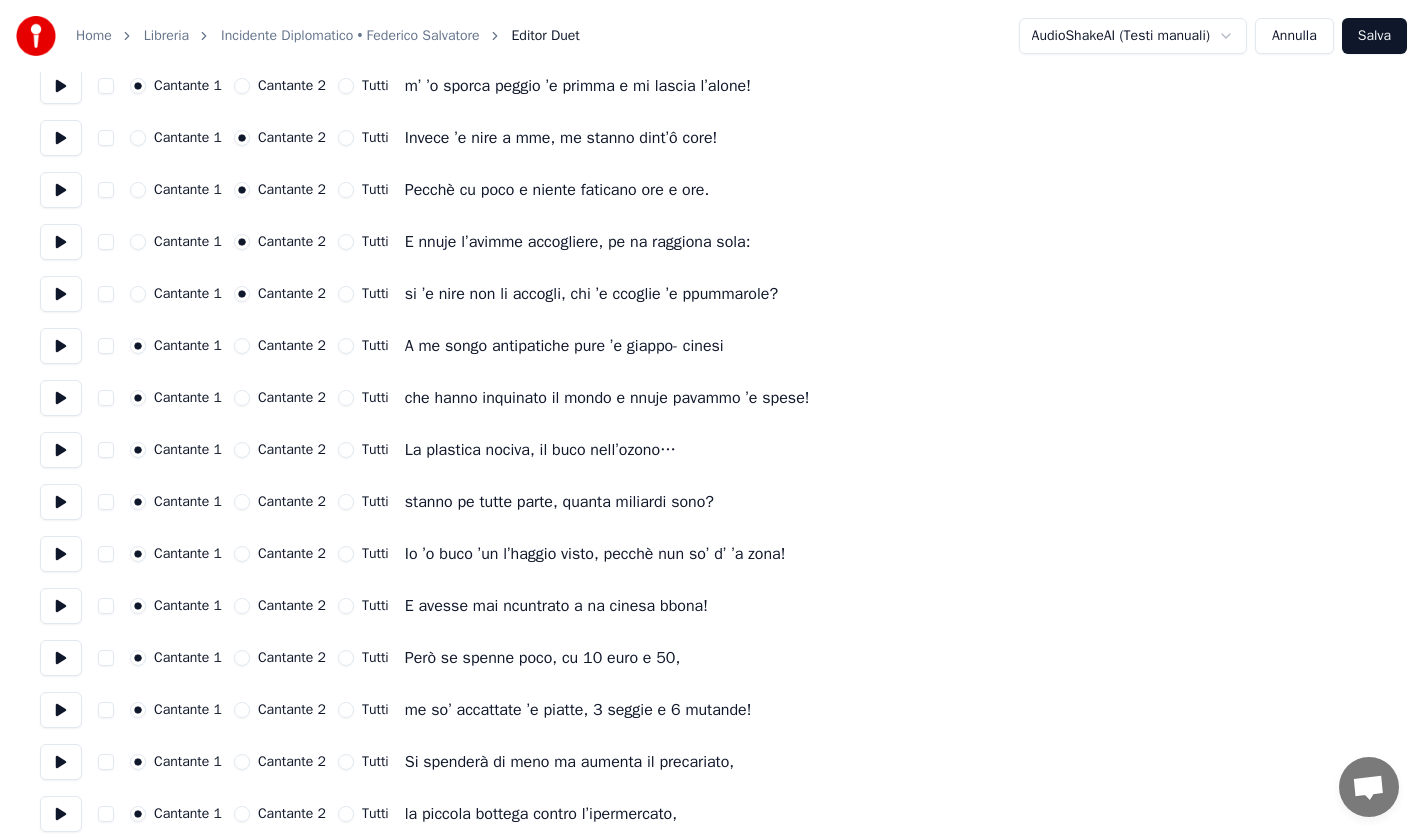 click on "Cantante 2" at bounding box center [242, 554] 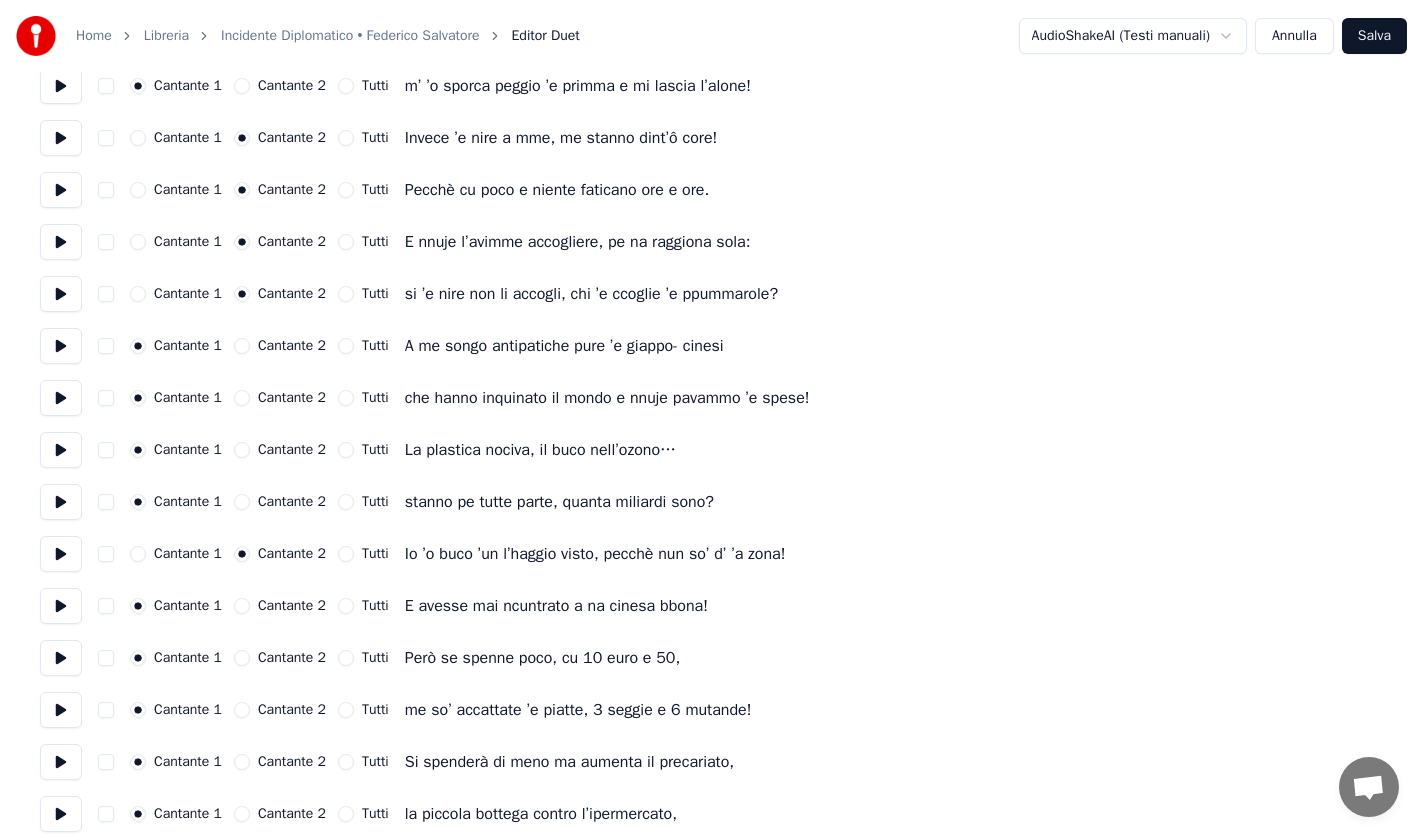click on "Cantante 2" at bounding box center [242, 606] 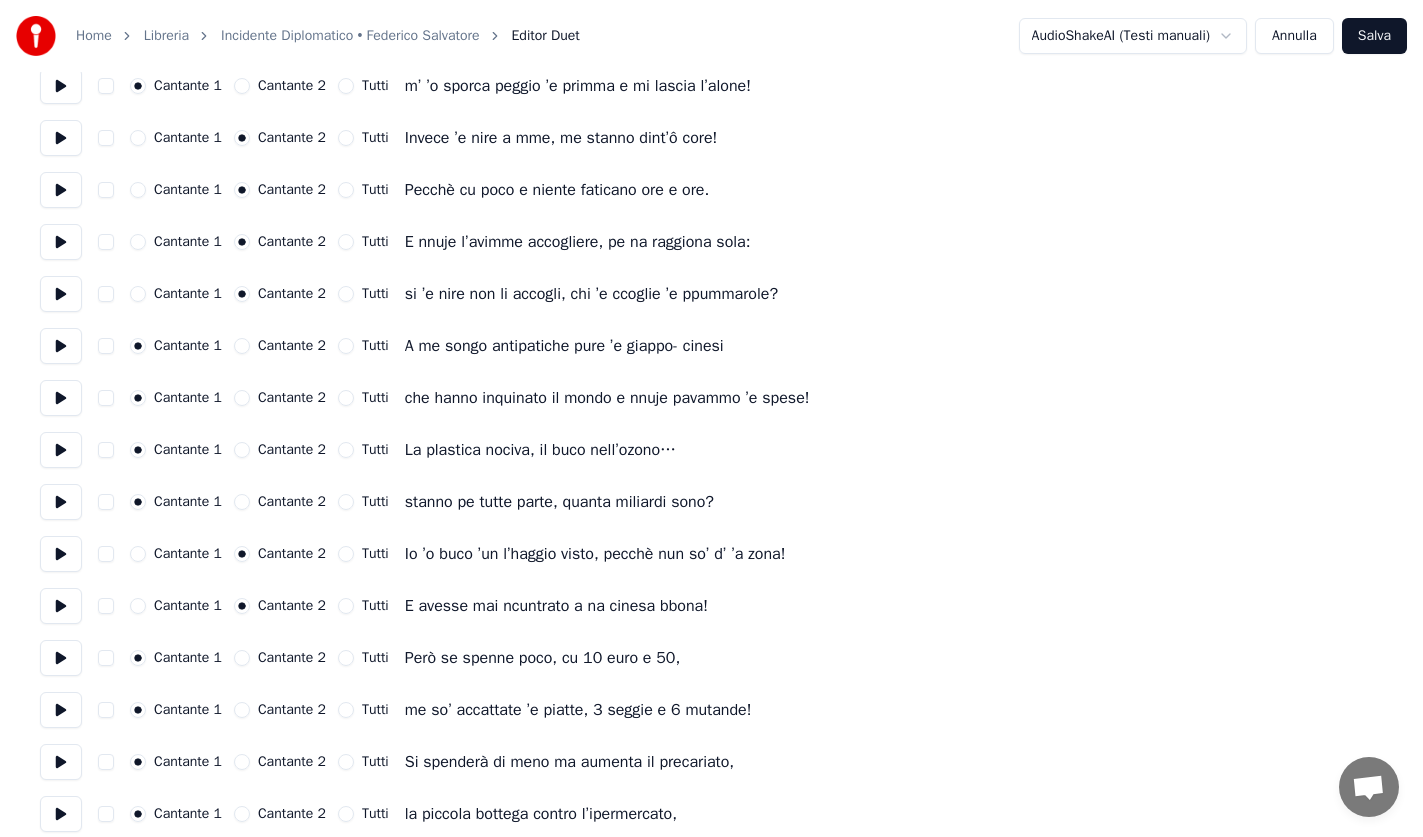 click on "Cantante 2" at bounding box center (242, 658) 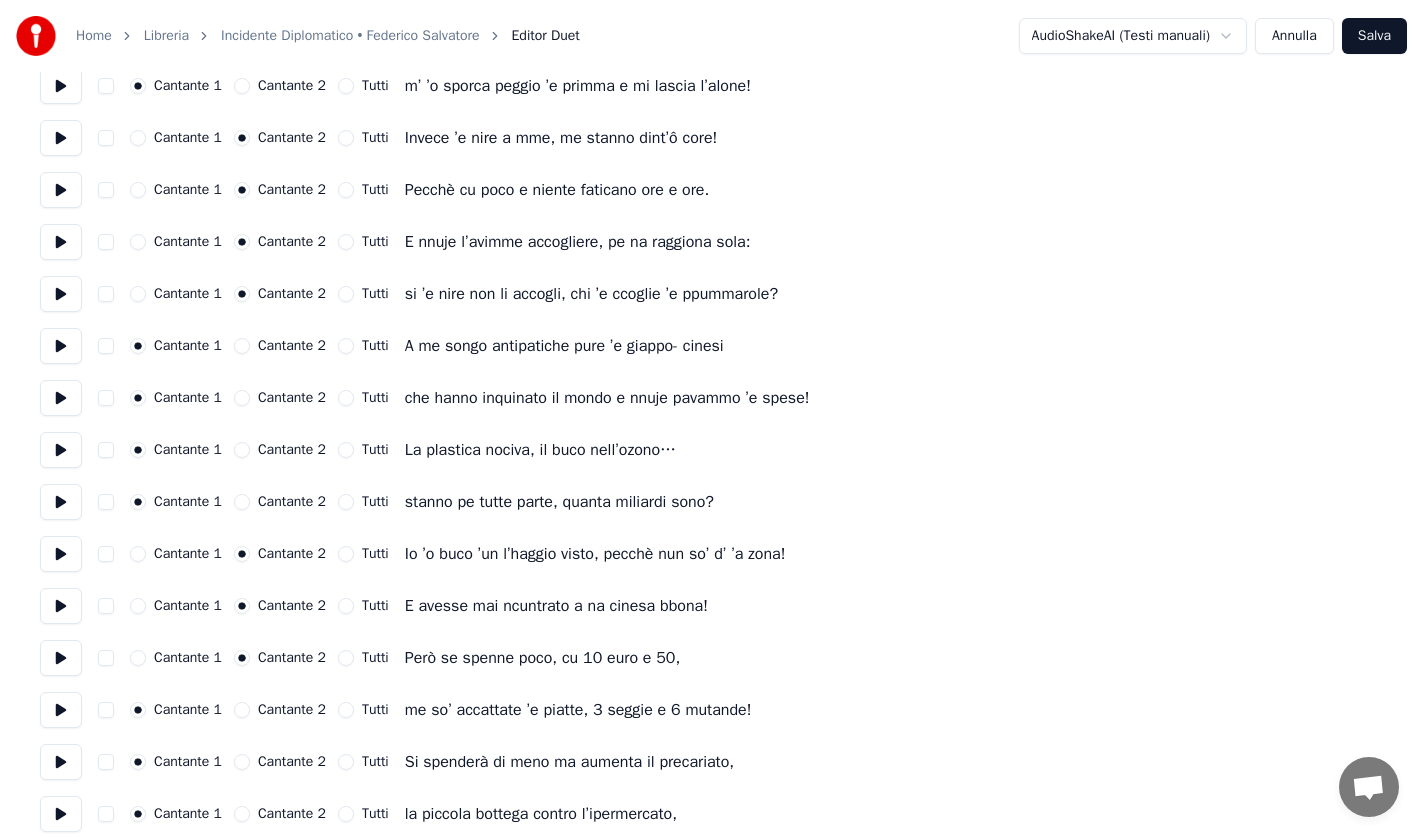 click on "Cantante 2" at bounding box center (242, 710) 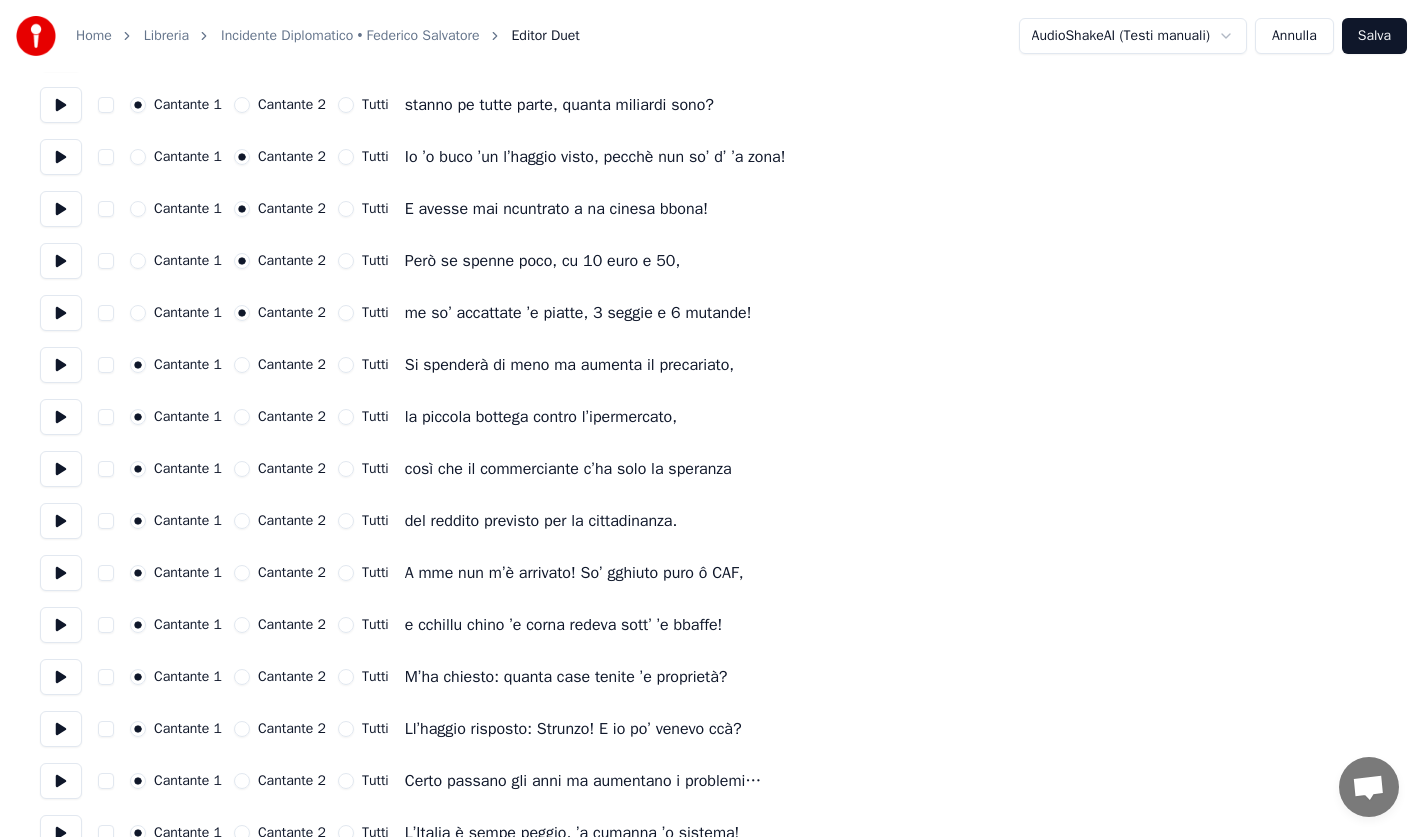scroll, scrollTop: 2400, scrollLeft: 0, axis: vertical 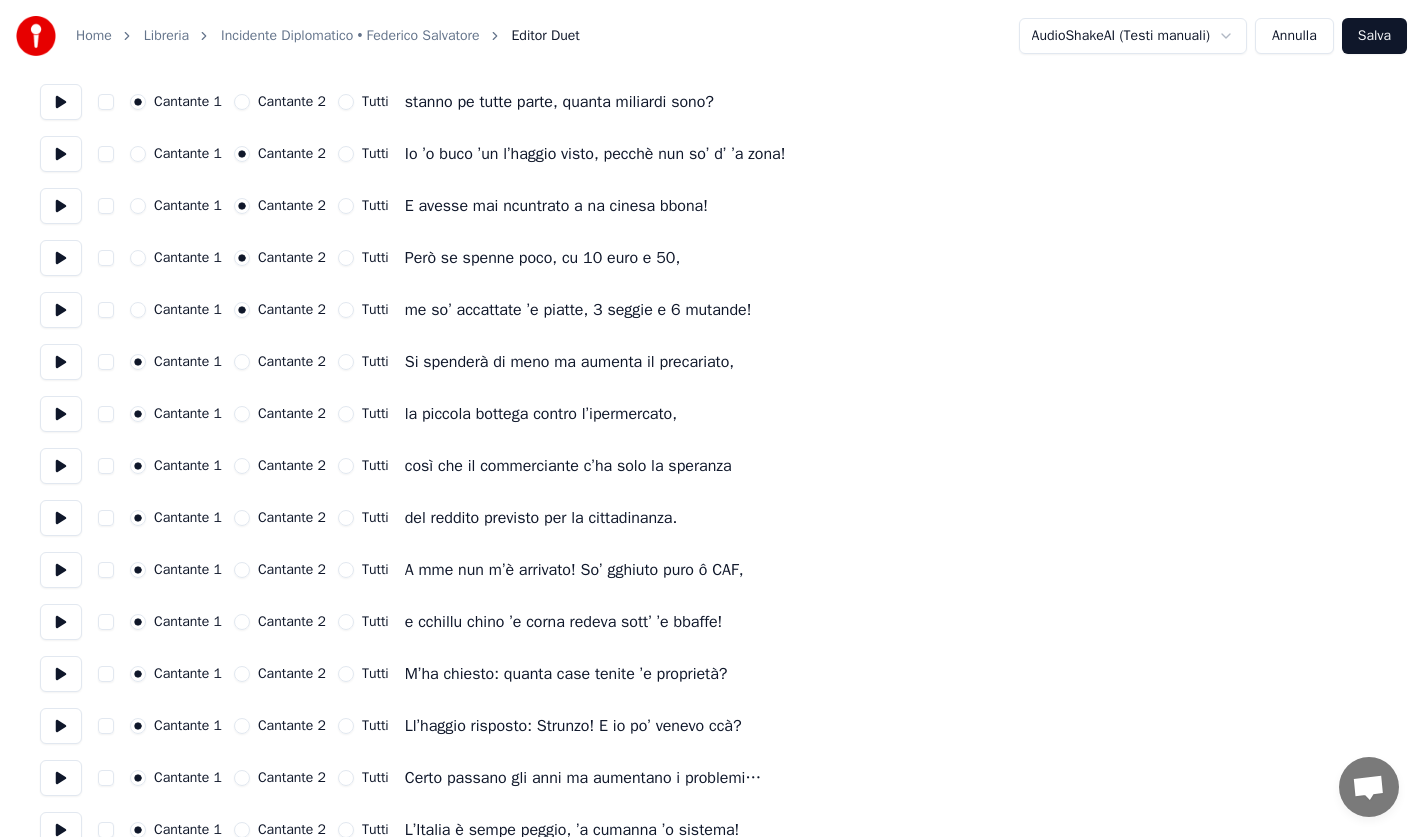 click on "Cantante 2" at bounding box center (242, 570) 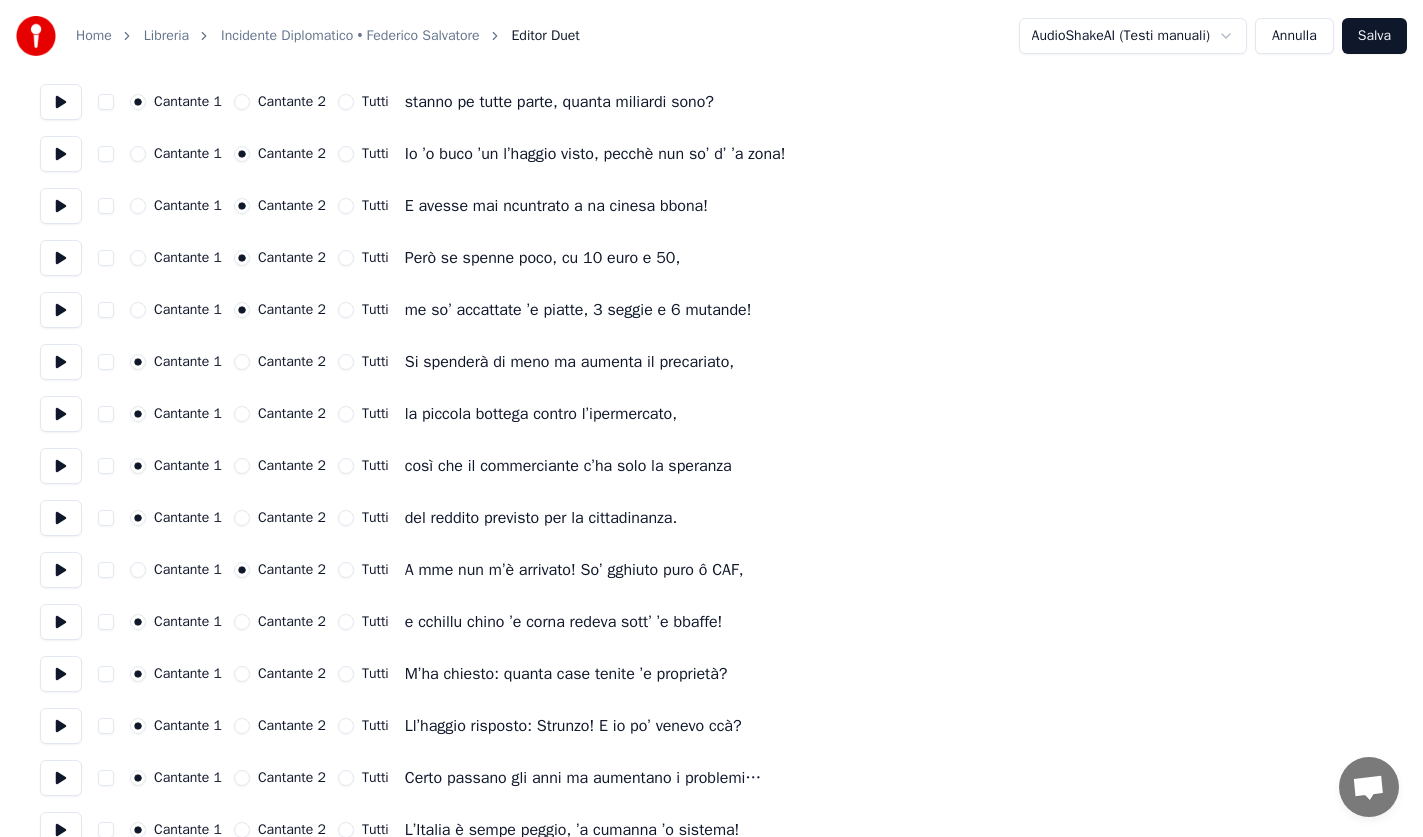 click on "Cantante 2" at bounding box center (242, 622) 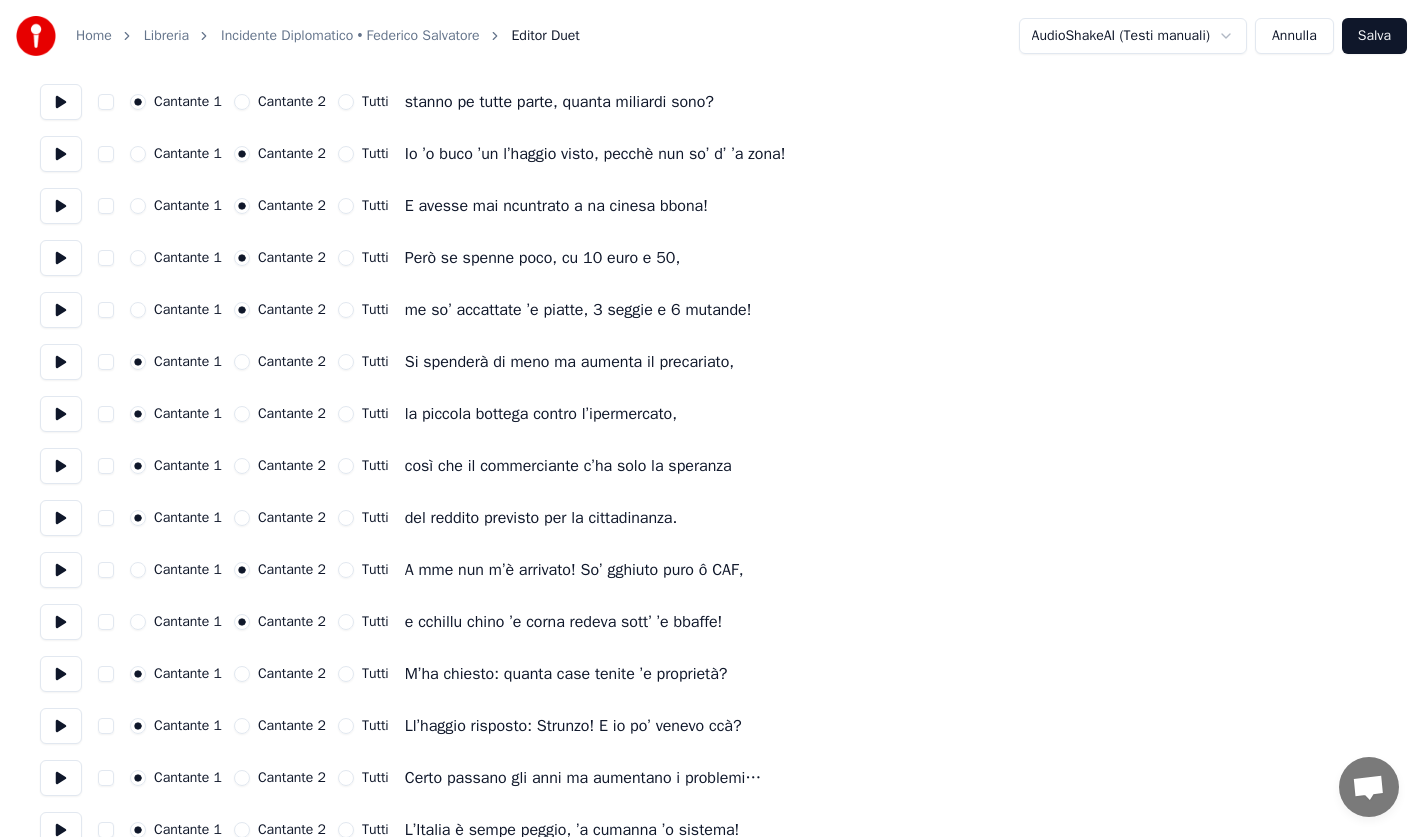click on "Cantante 2" at bounding box center [242, 674] 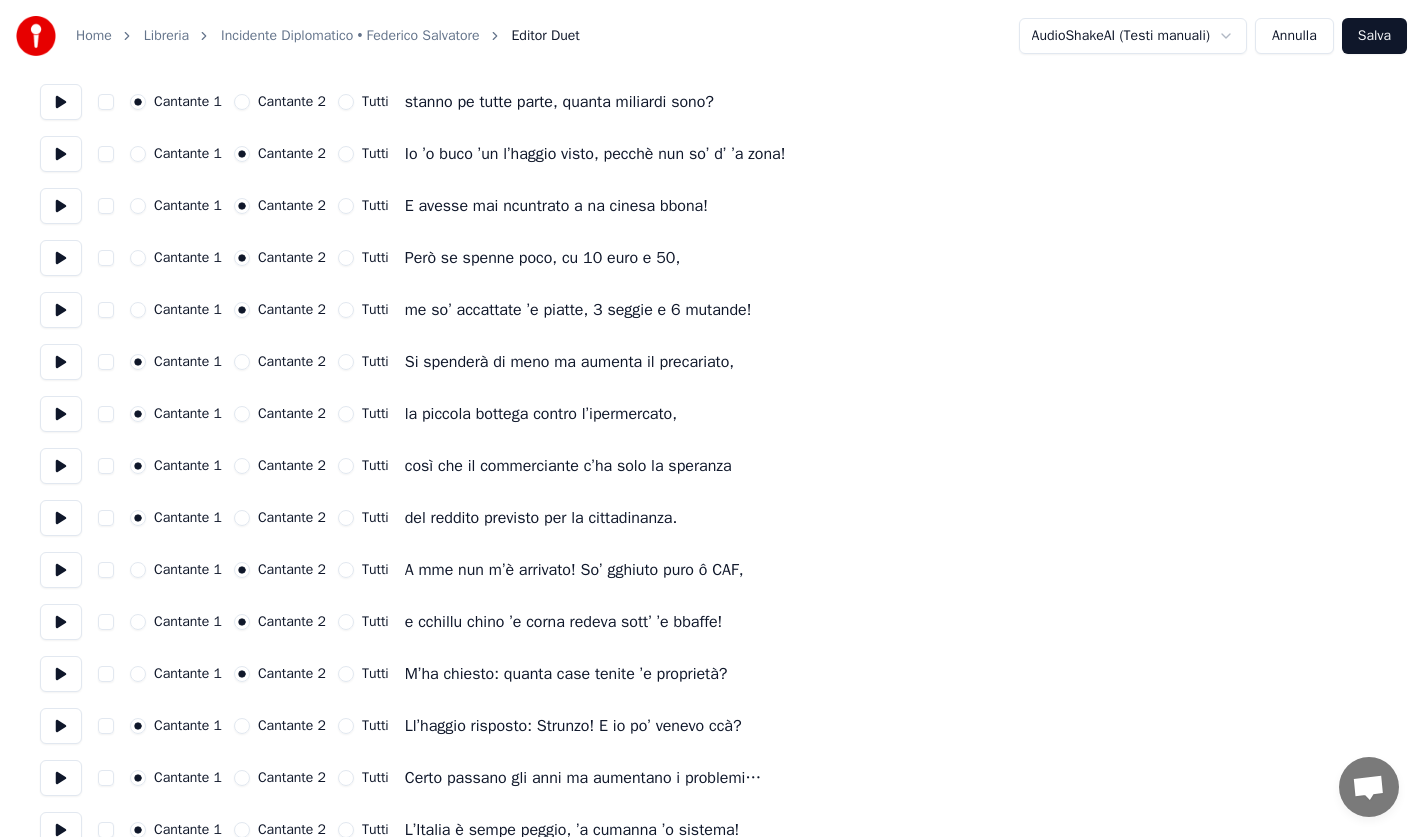 click on "Cantante 2" at bounding box center [242, 726] 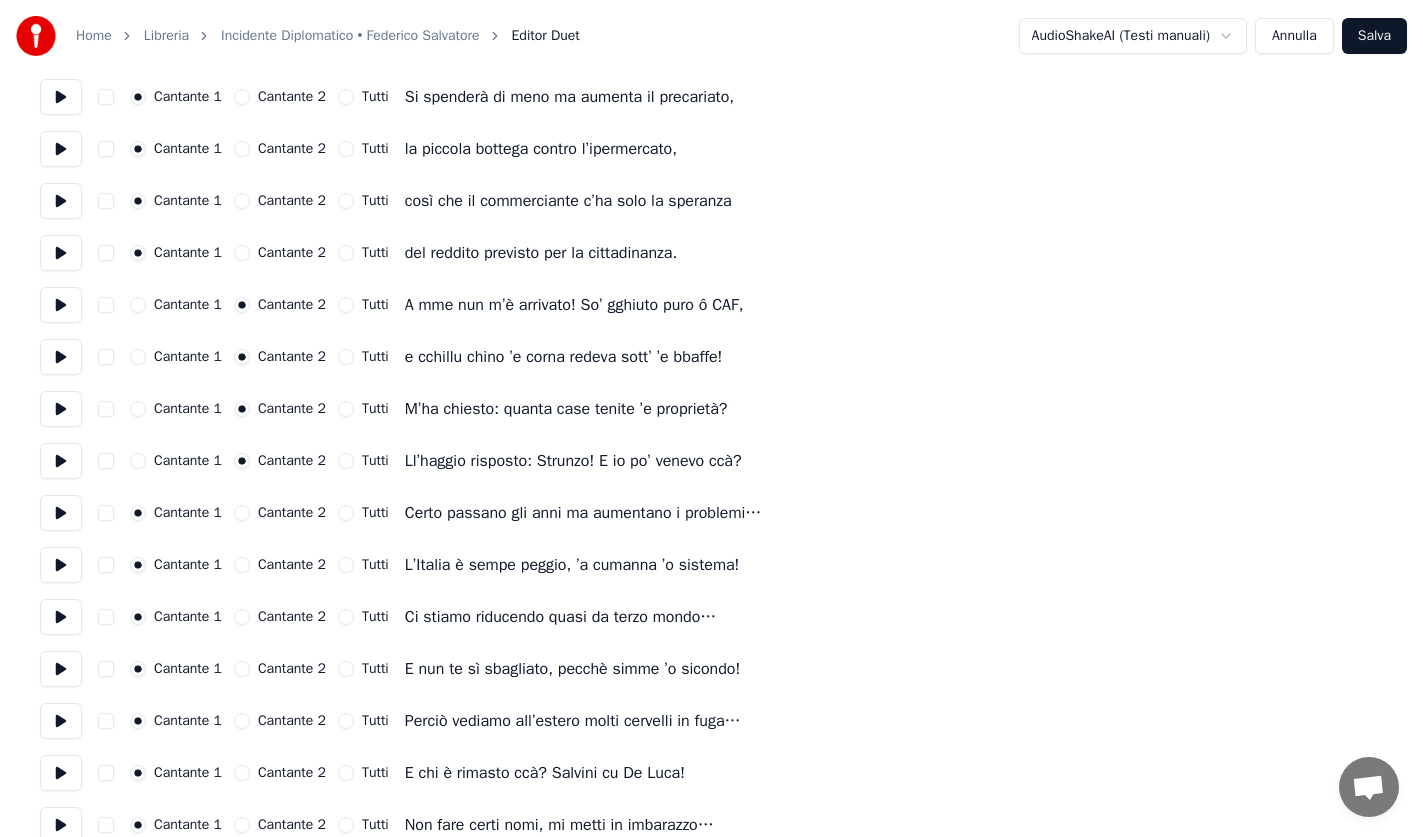scroll, scrollTop: 2700, scrollLeft: 0, axis: vertical 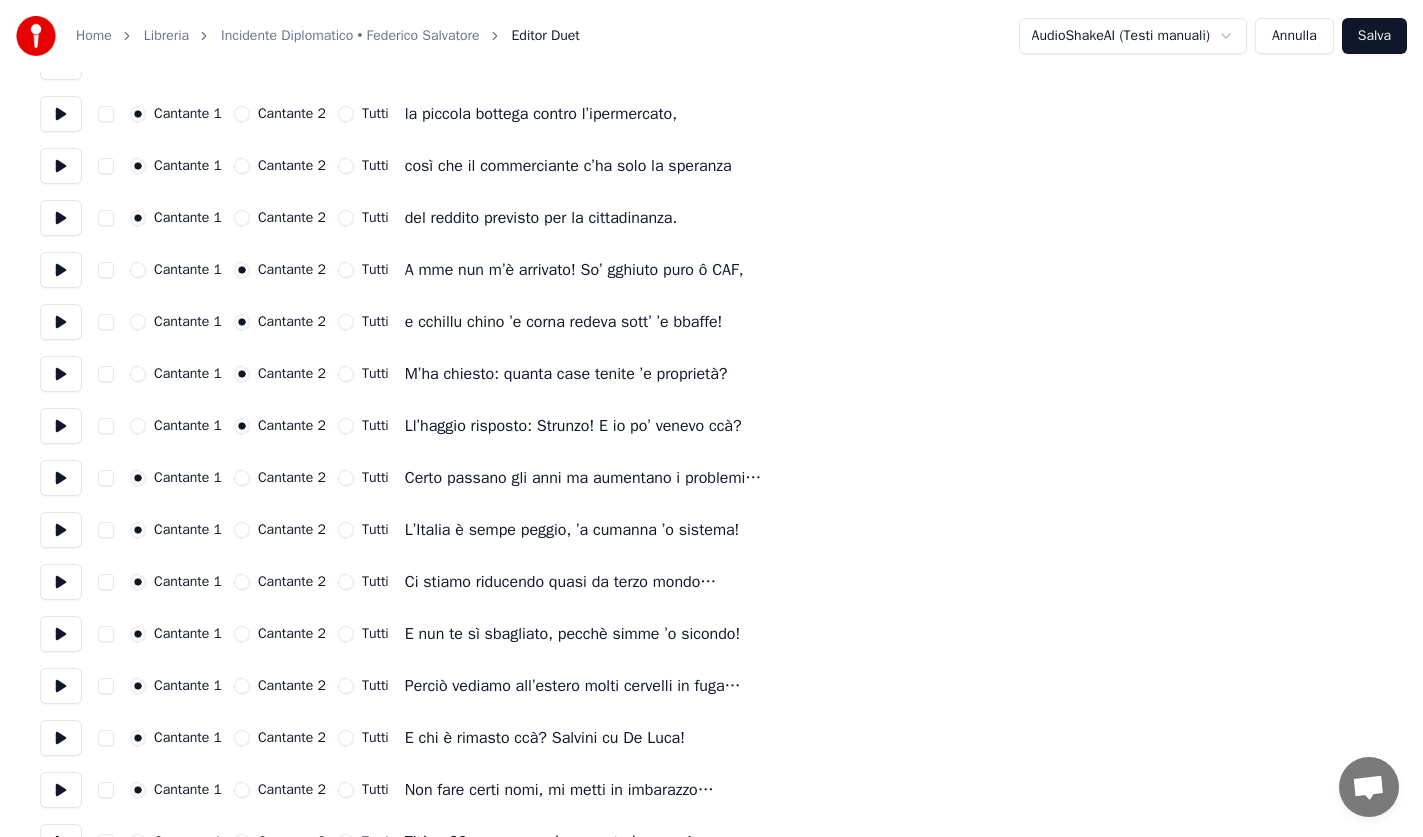 click on "Cantante 2" at bounding box center (242, 530) 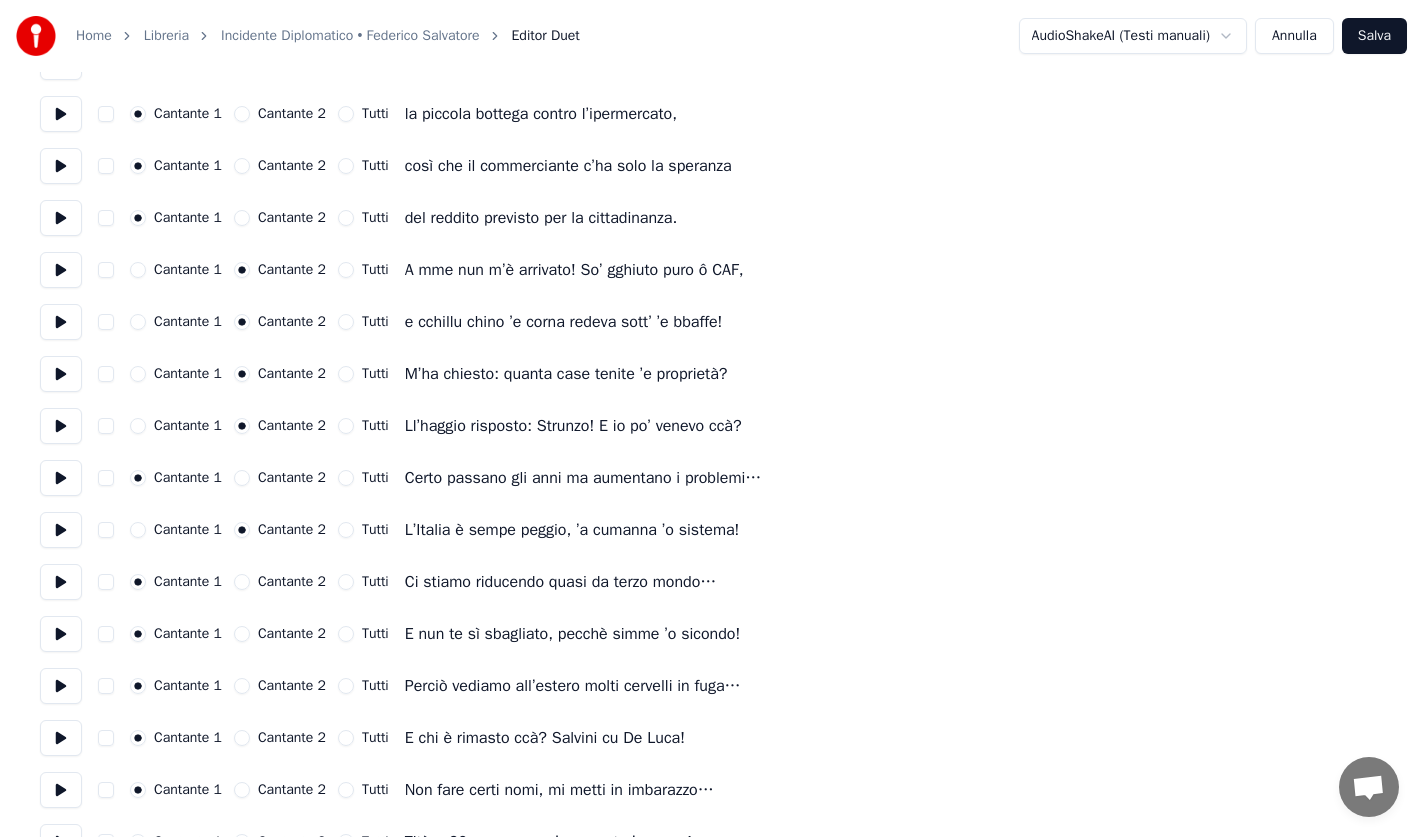 drag, startPoint x: 255, startPoint y: 632, endPoint x: 271, endPoint y: 632, distance: 16 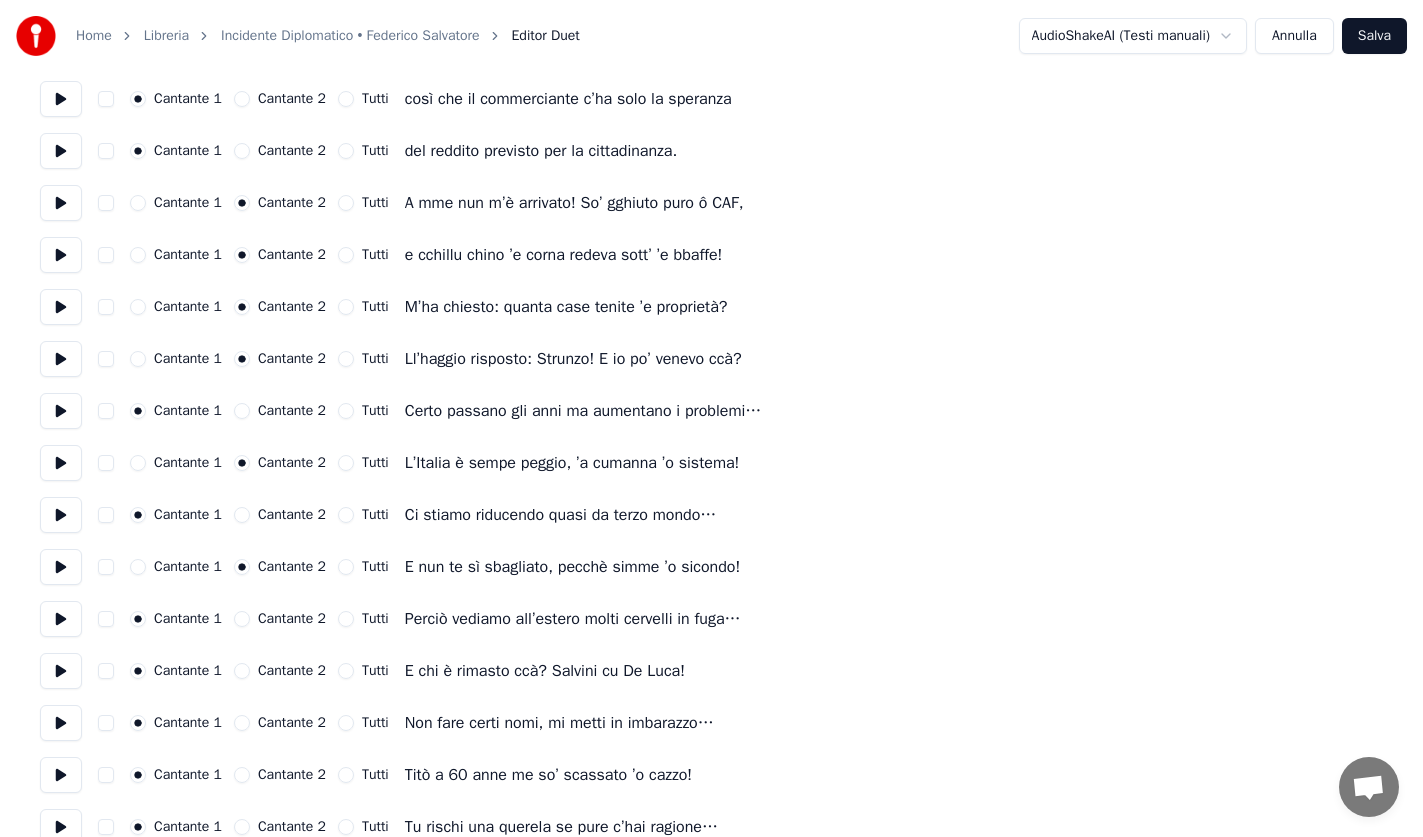 scroll, scrollTop: 2900, scrollLeft: 0, axis: vertical 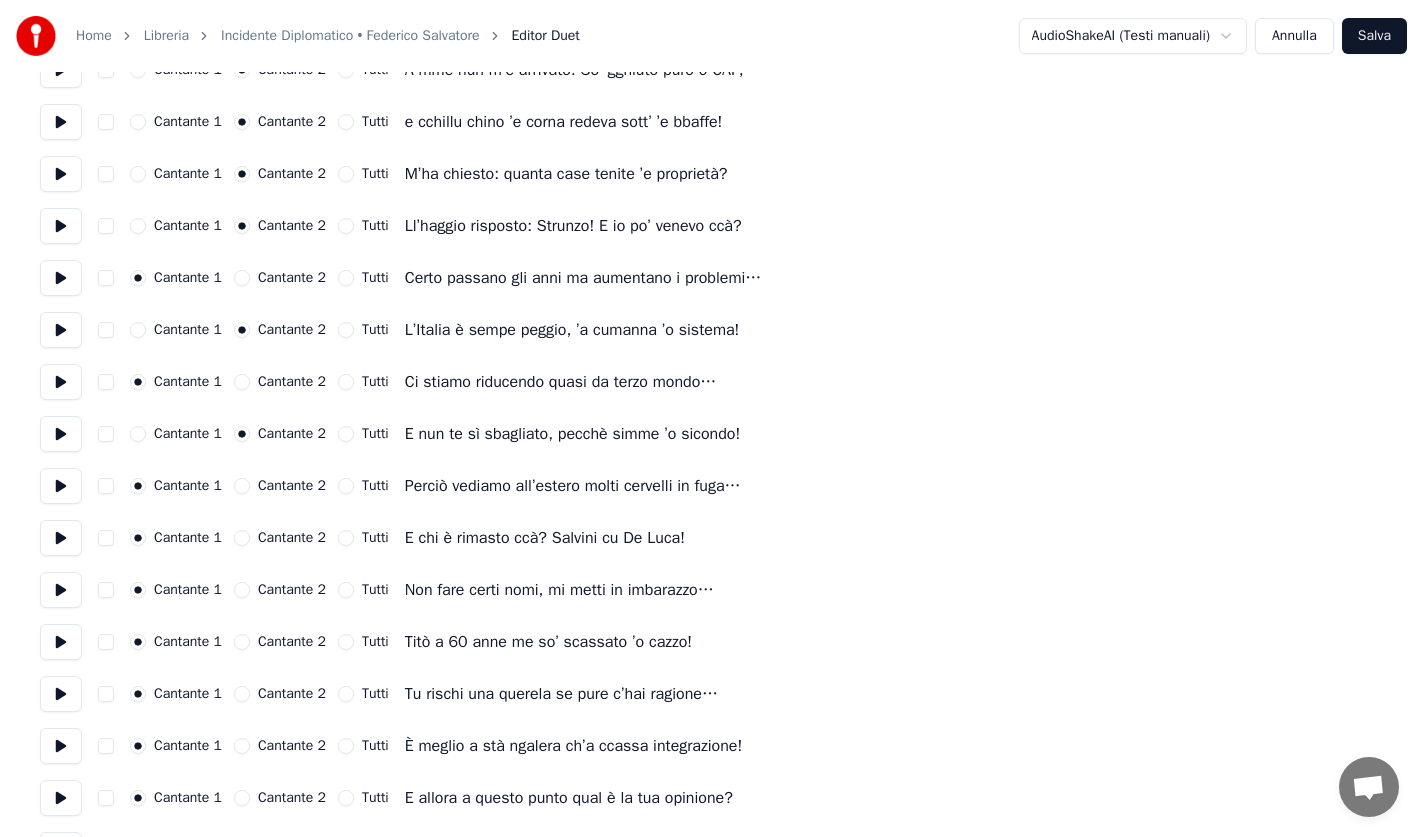 click on "Cantante 2" at bounding box center [242, 538] 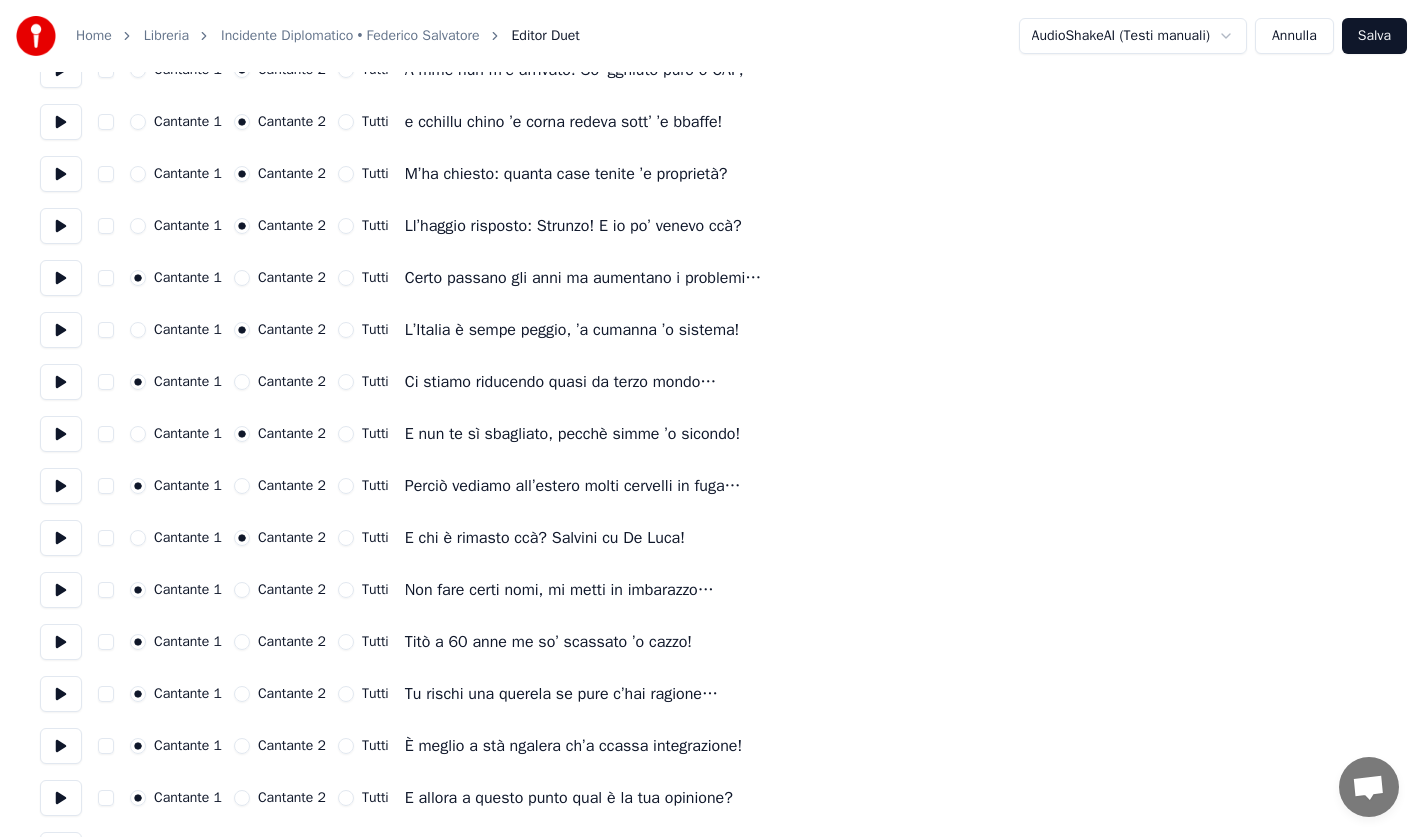 drag, startPoint x: 250, startPoint y: 640, endPoint x: 306, endPoint y: 624, distance: 58.24088 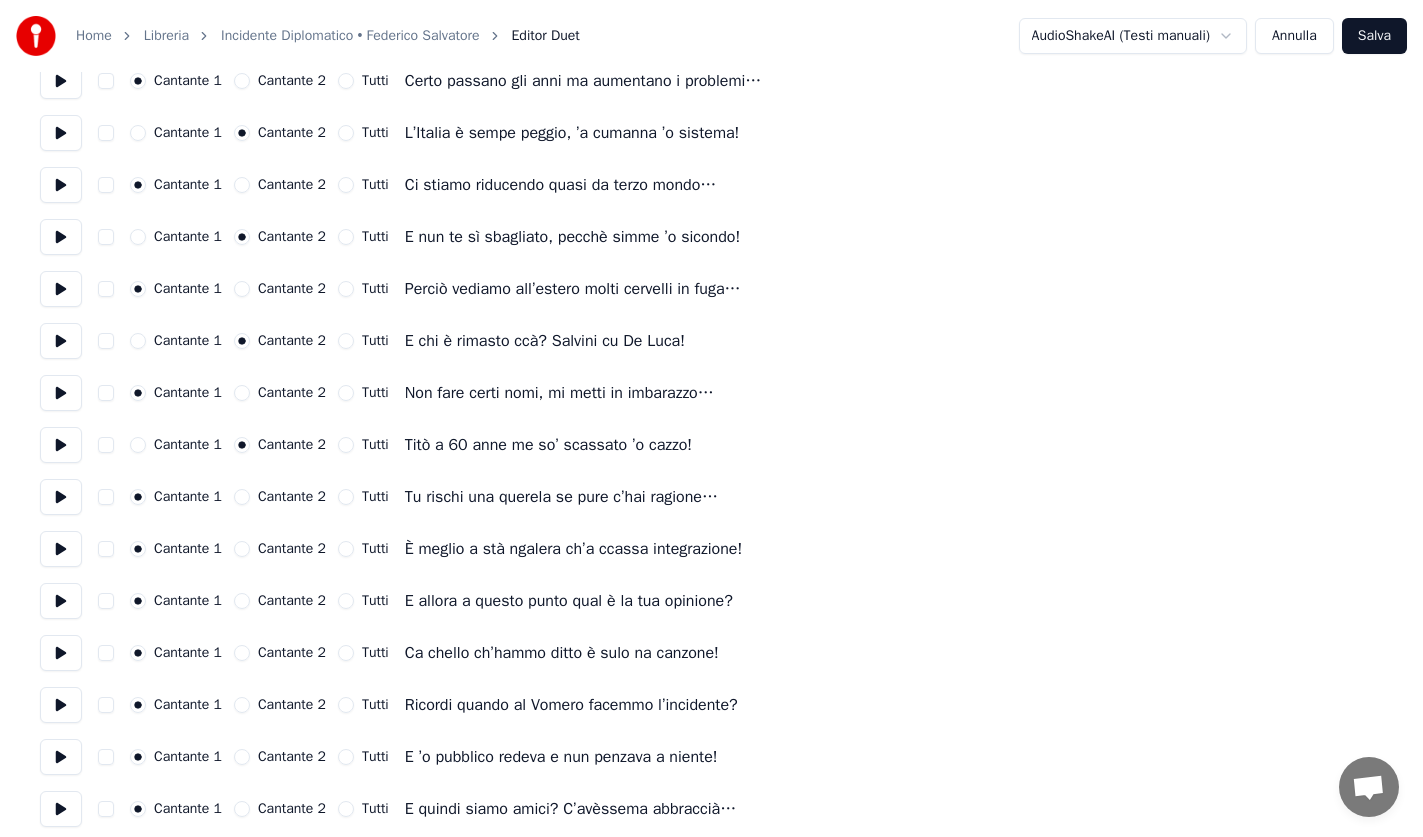 scroll, scrollTop: 3100, scrollLeft: 0, axis: vertical 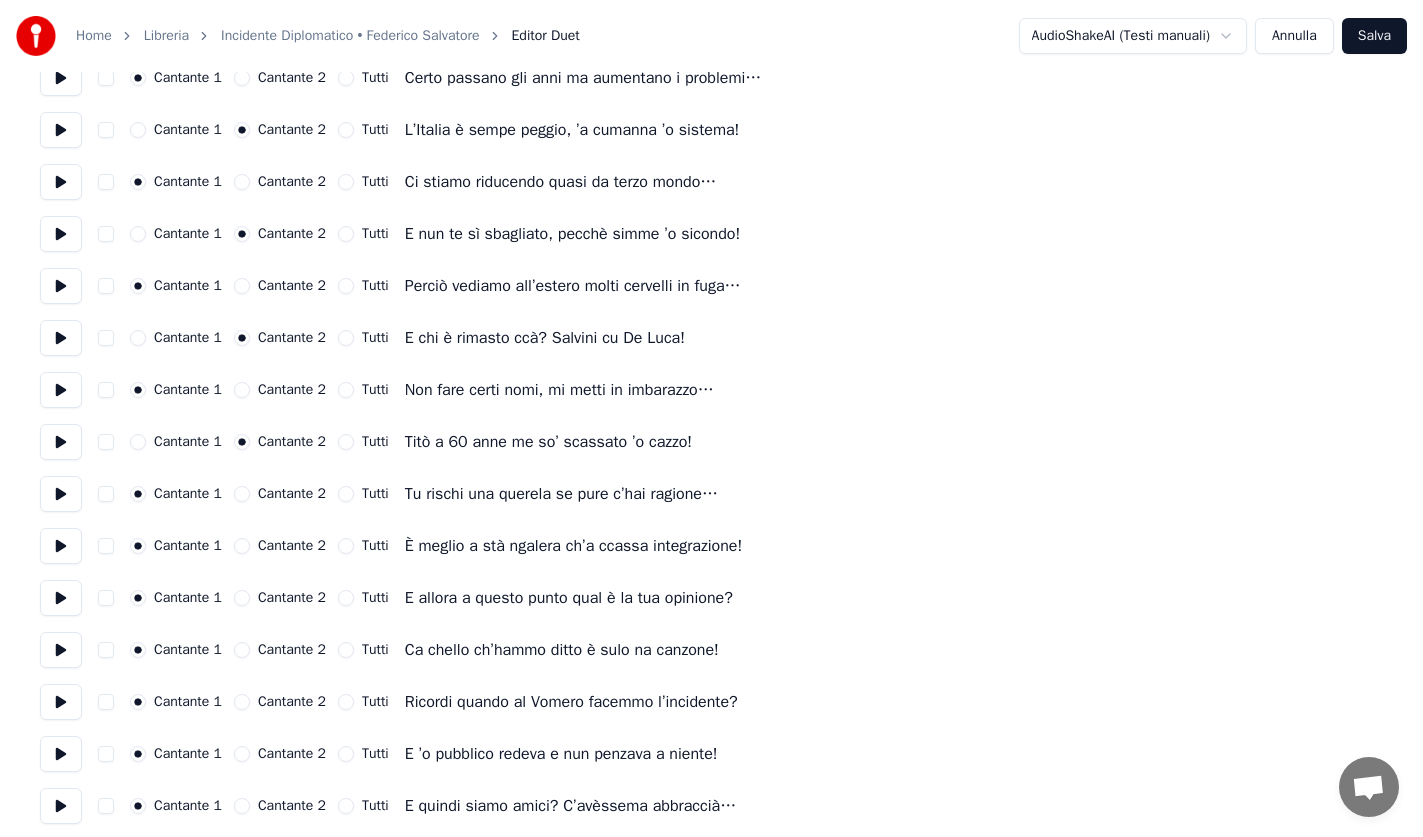 click on "Cantante 2" at bounding box center (242, 546) 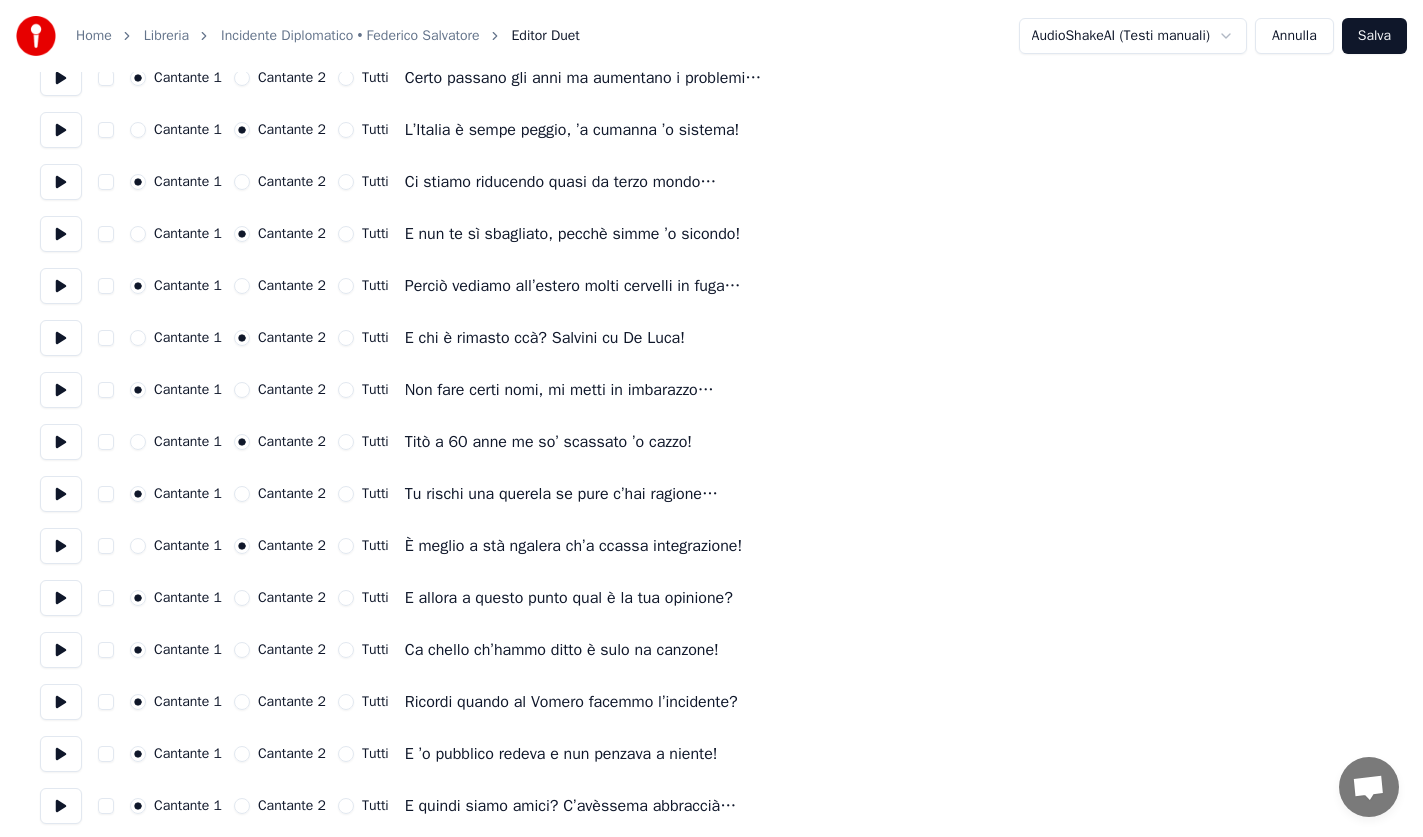 click on "Cantante 2" at bounding box center [242, 650] 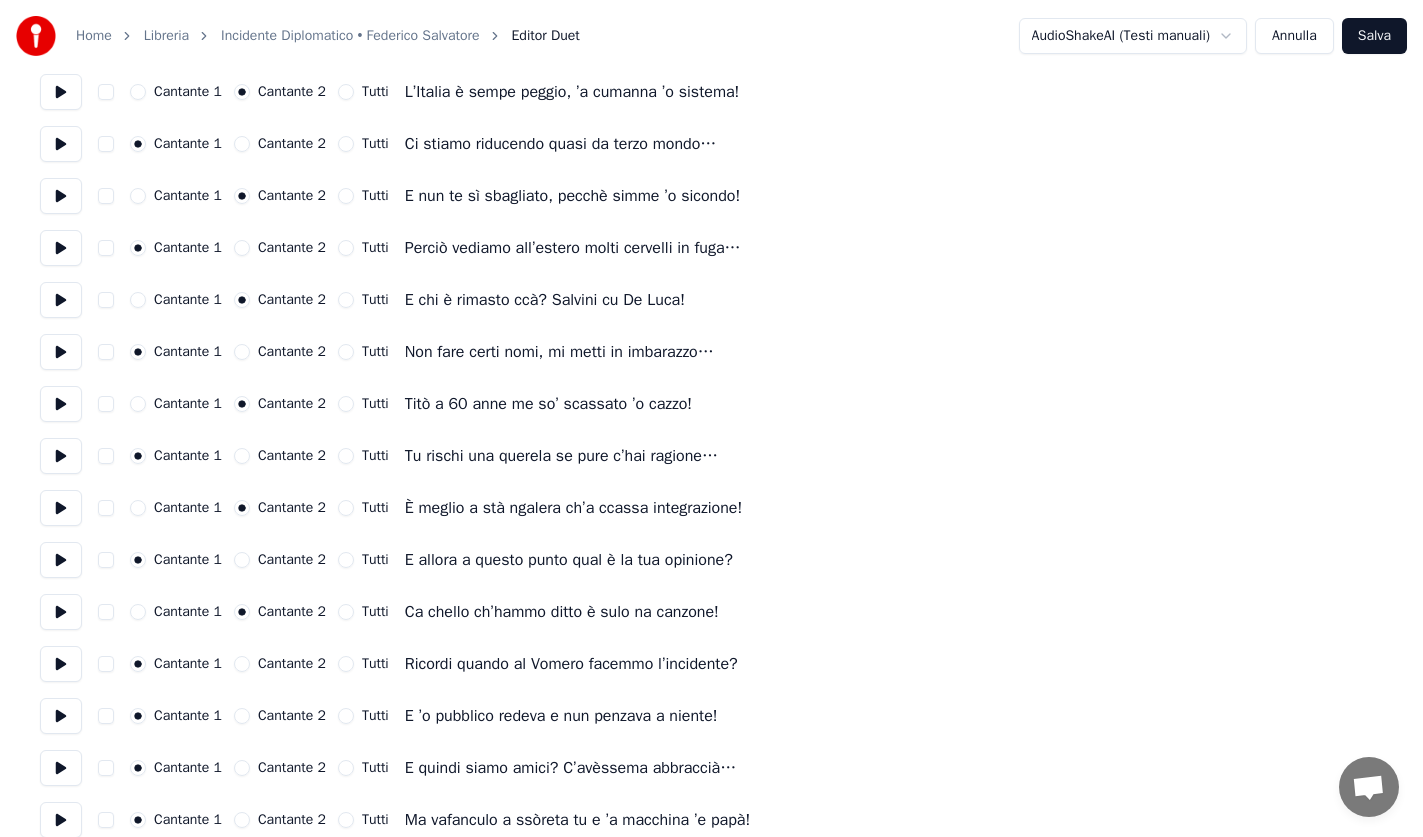 scroll, scrollTop: 3159, scrollLeft: 0, axis: vertical 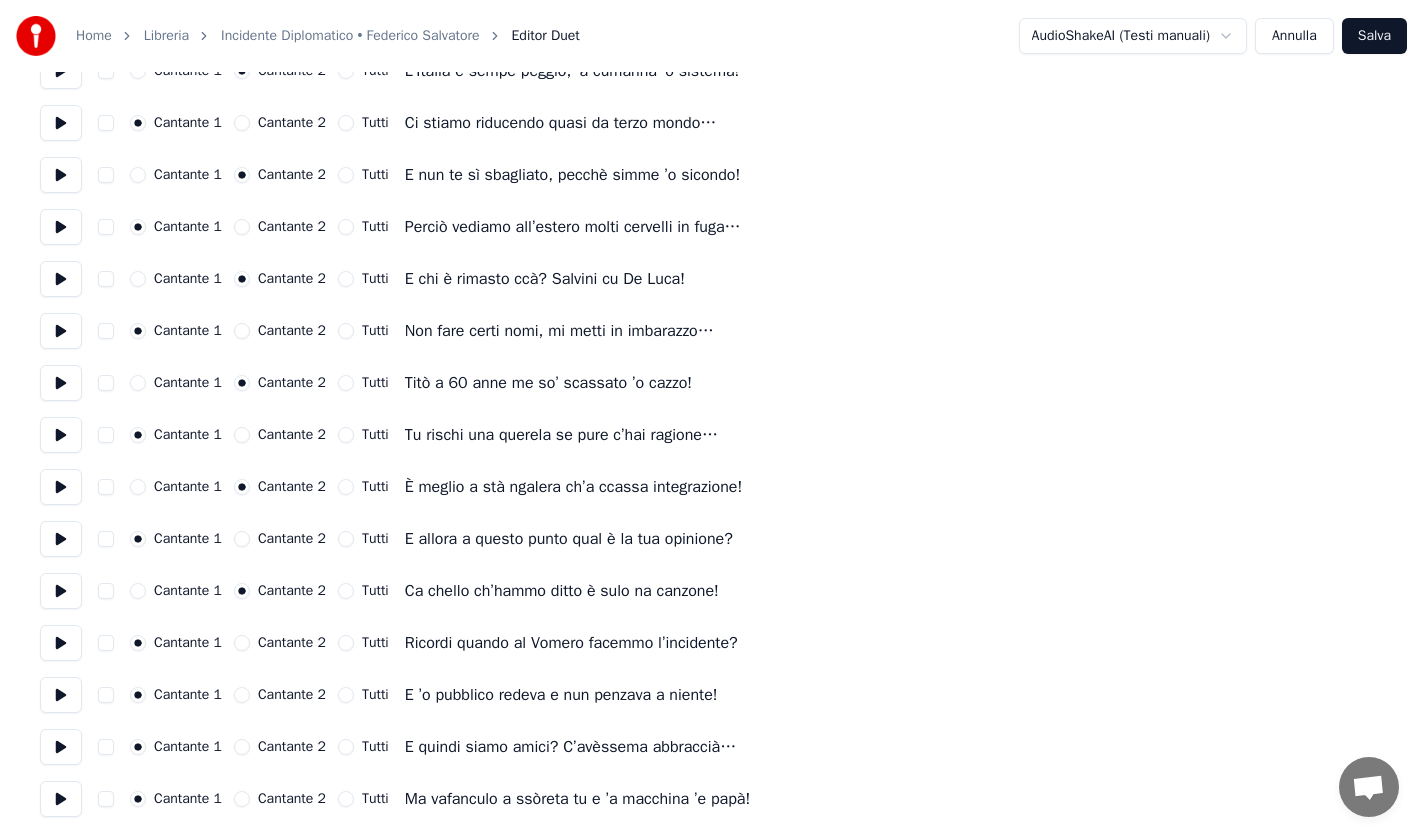 click on "Cantante 2" at bounding box center [242, 695] 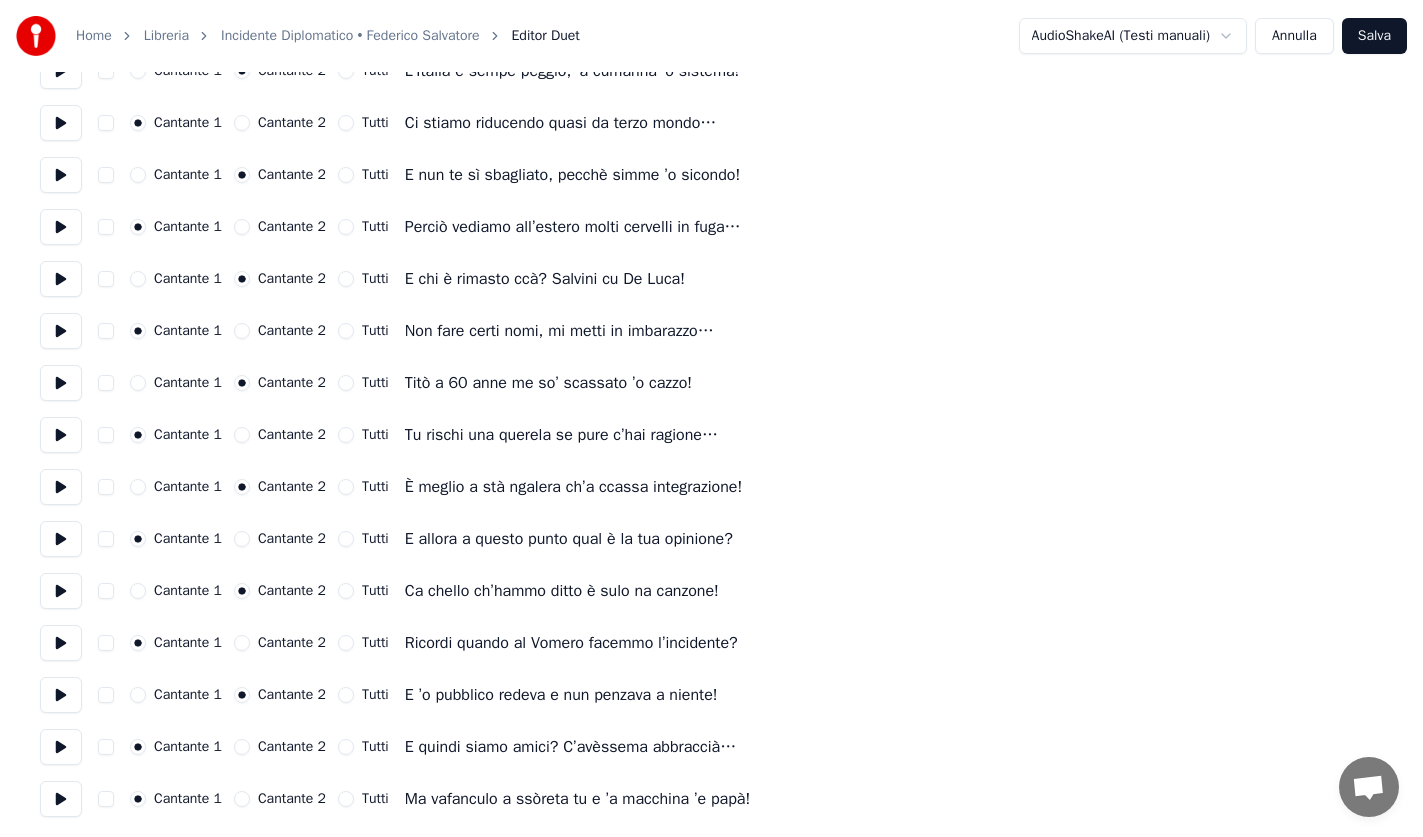 click on "Cantante 2" at bounding box center (242, 799) 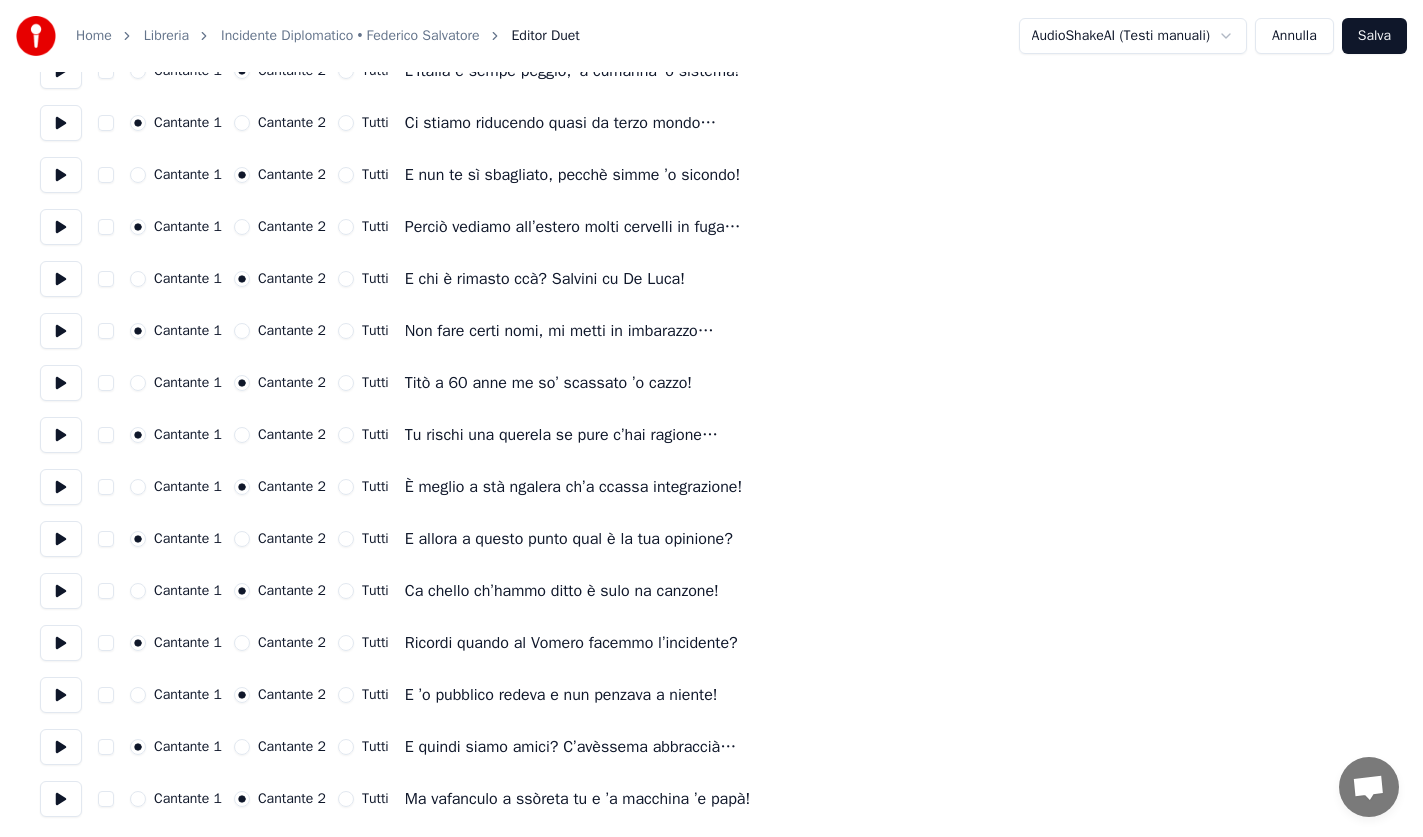 click on "Salva" at bounding box center (1374, 36) 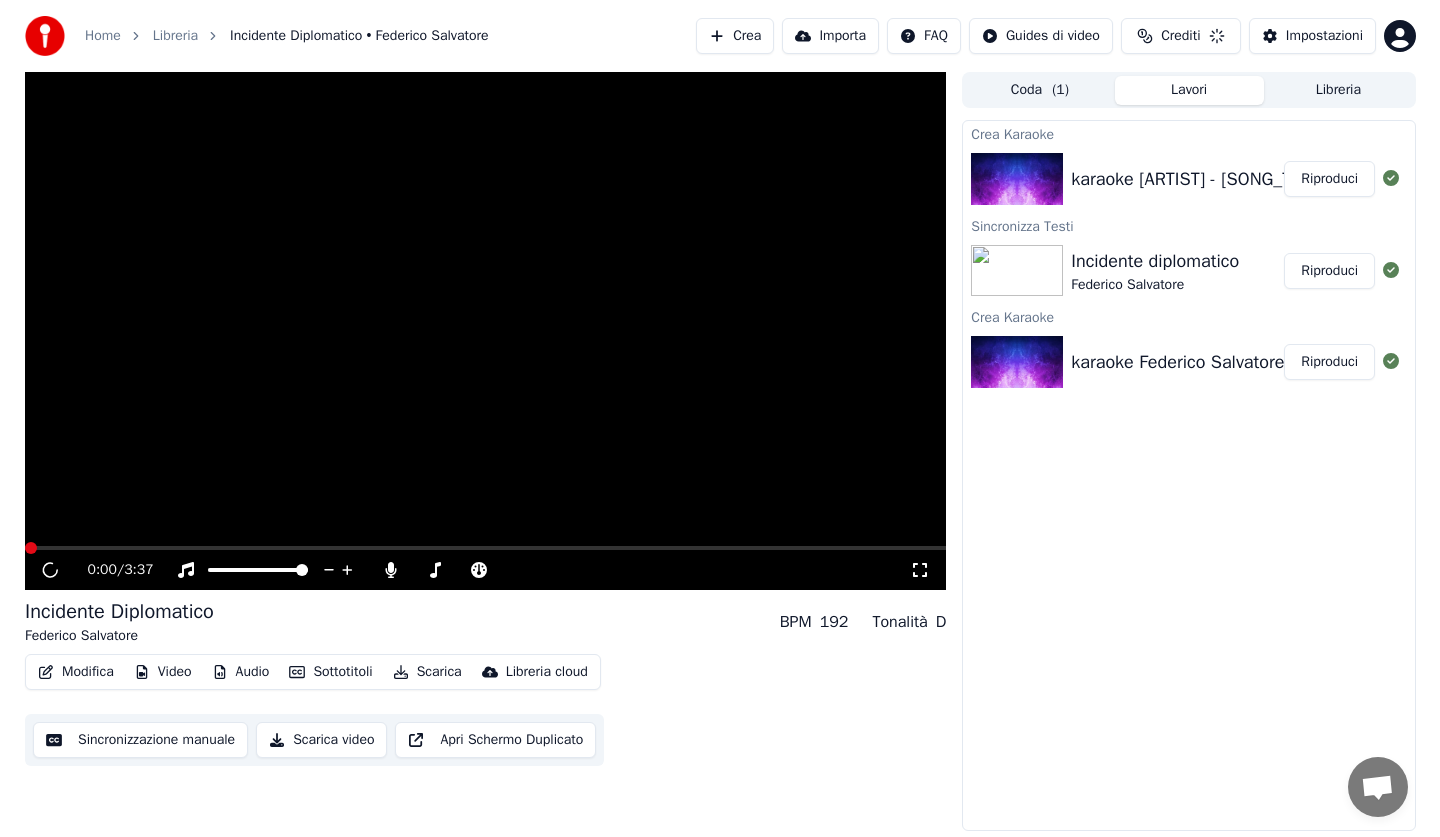 scroll, scrollTop: 0, scrollLeft: 0, axis: both 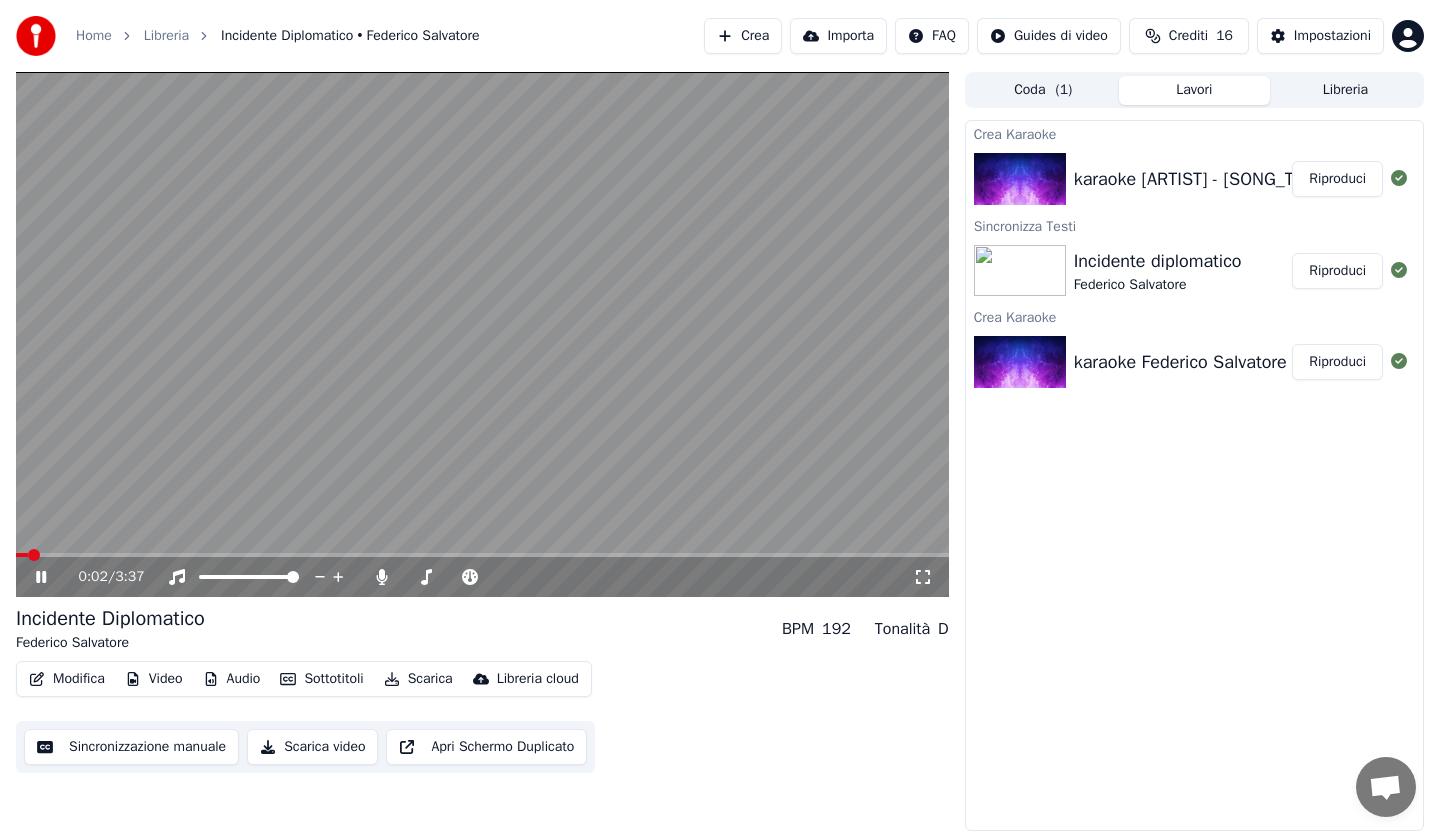 click 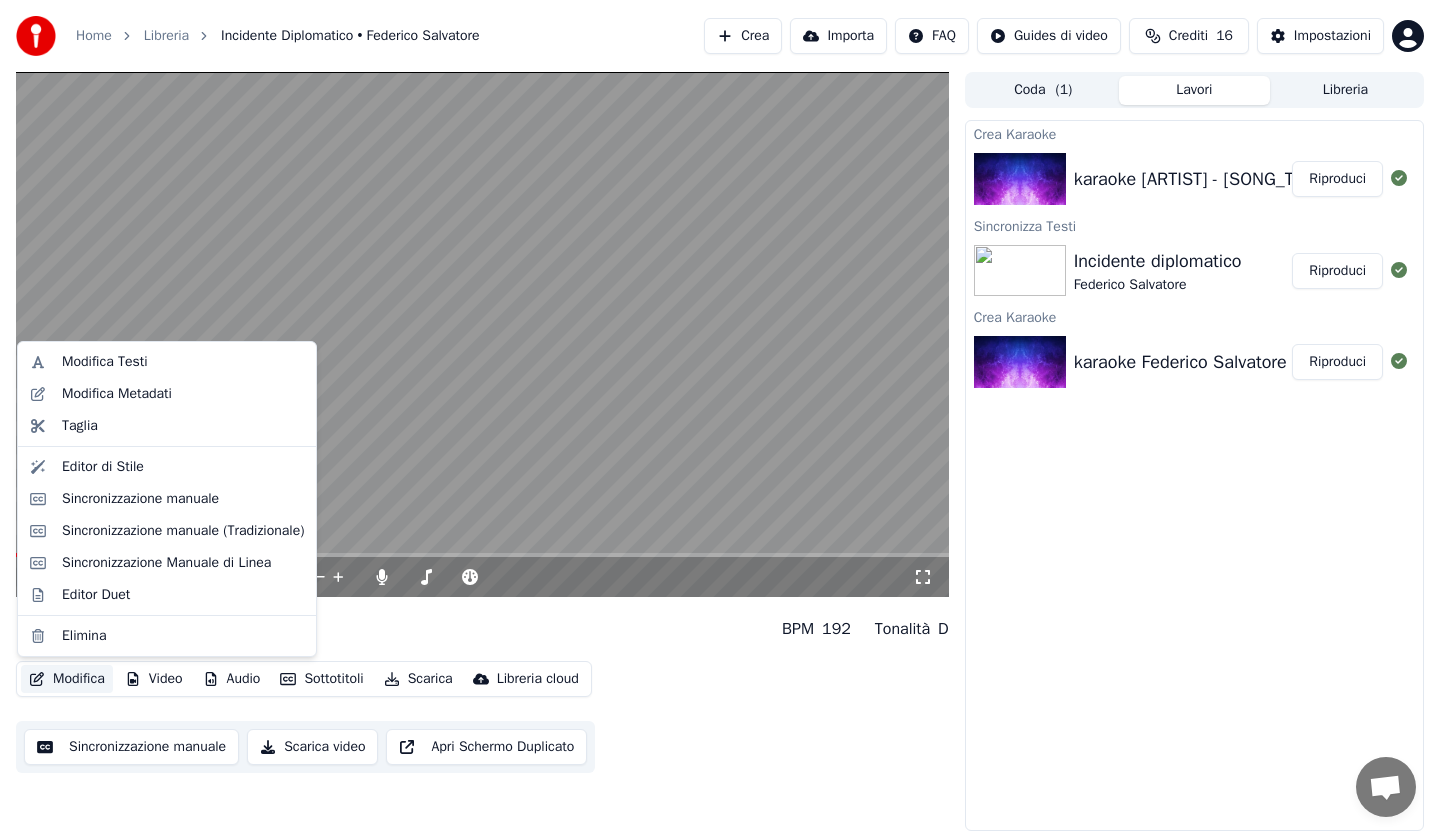 click on "Modifica" at bounding box center [67, 679] 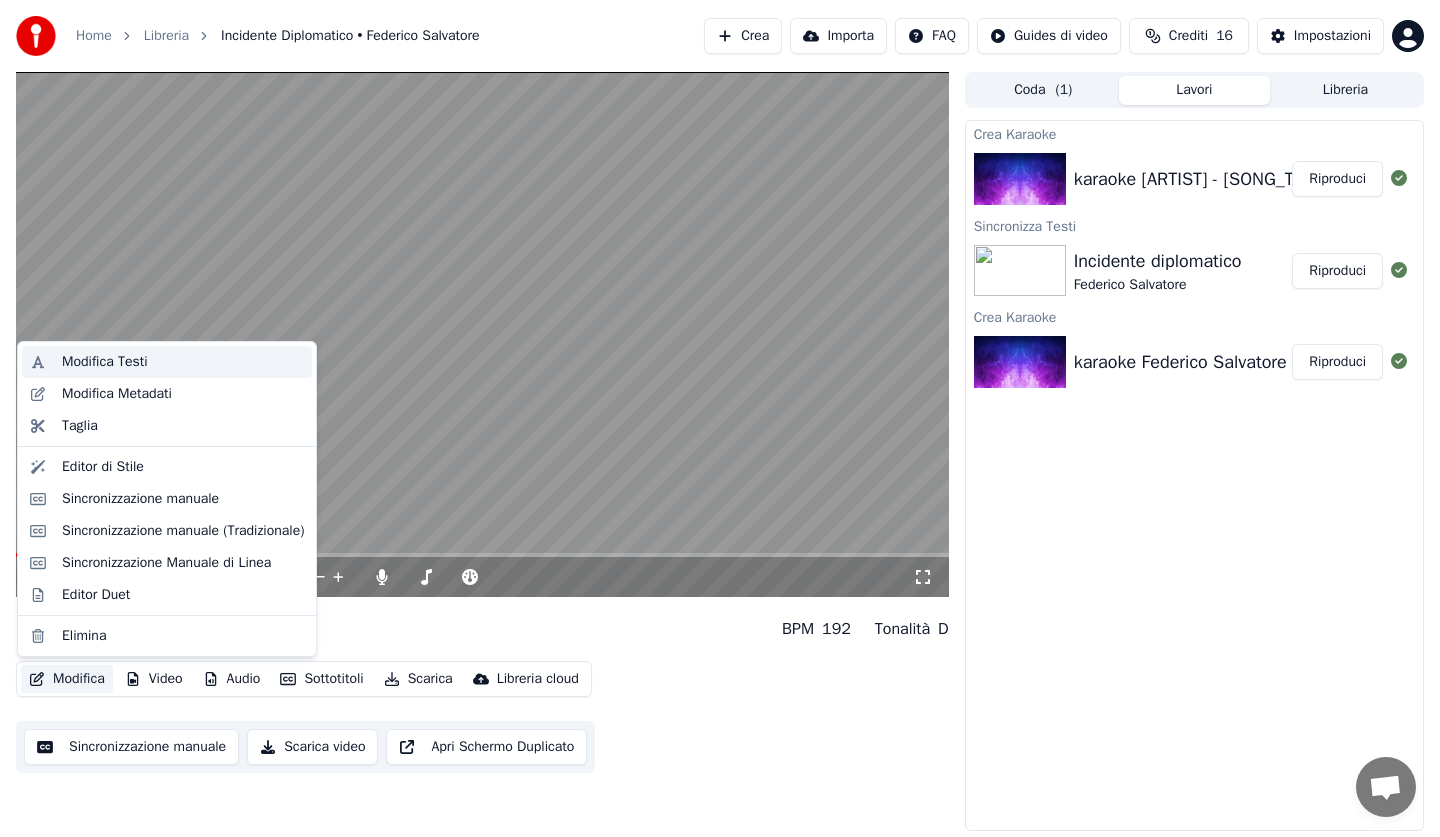click on "Modifica Testi" at bounding box center (105, 362) 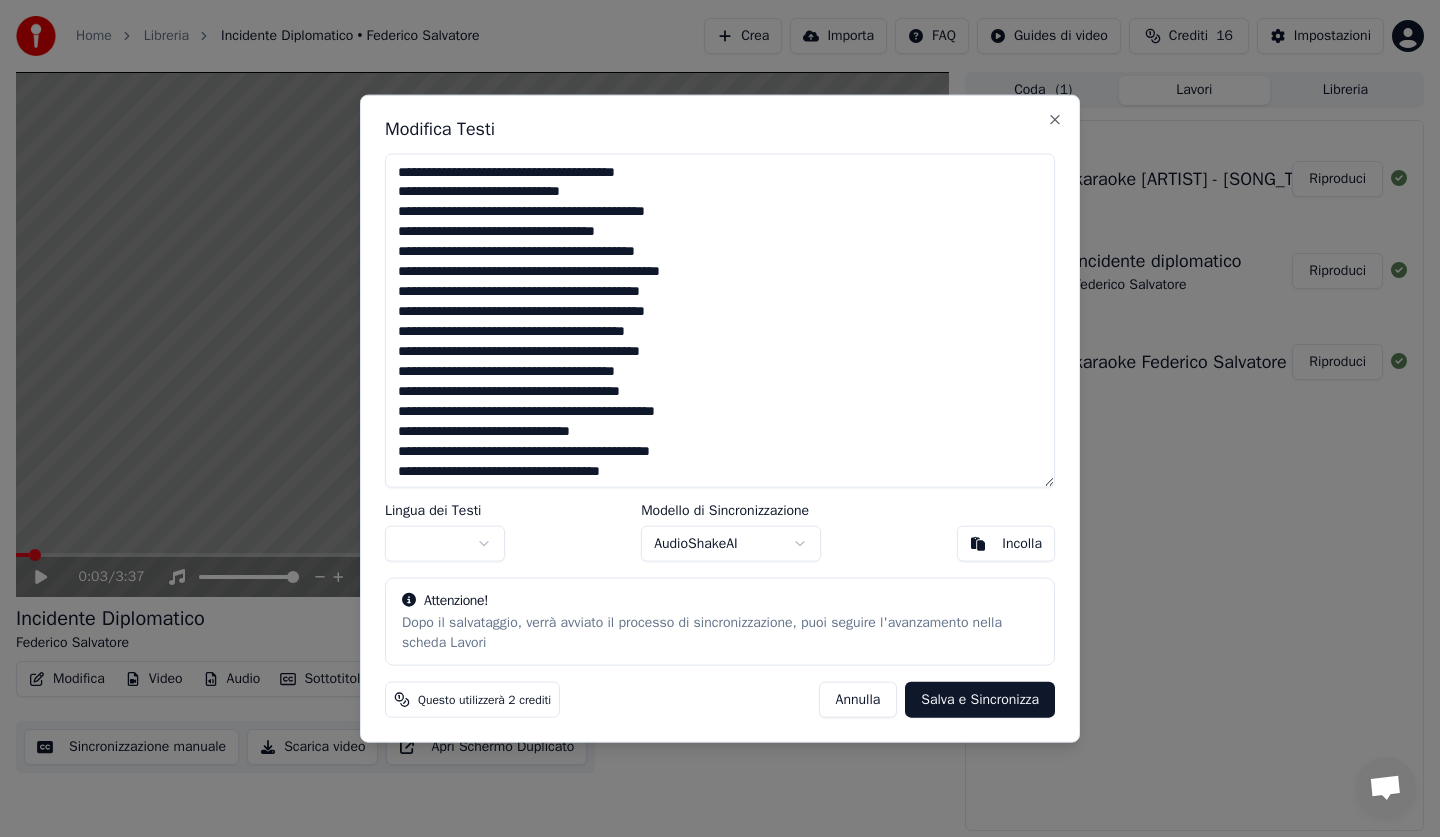 click at bounding box center [720, 320] 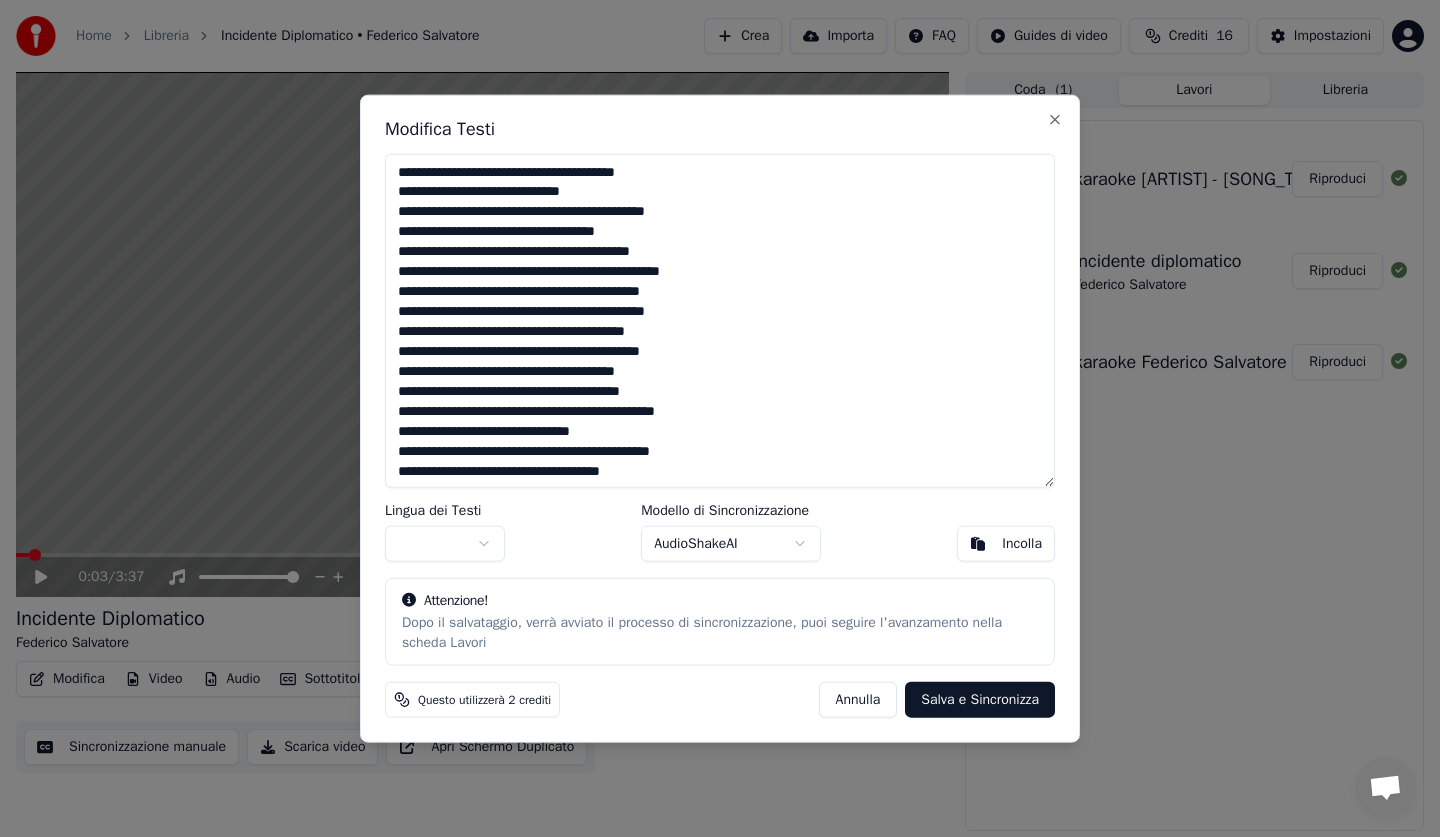 click at bounding box center [720, 320] 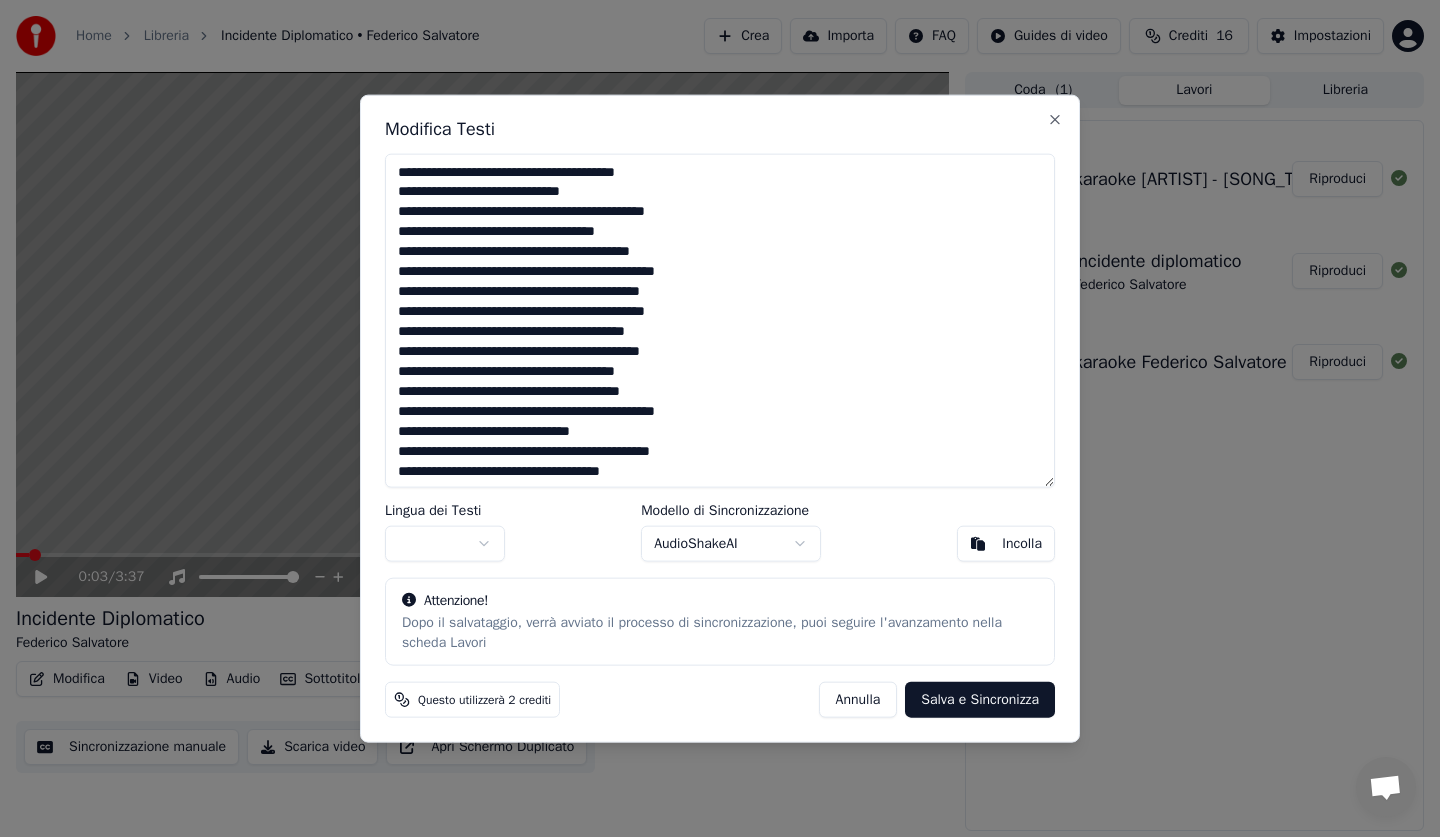 click at bounding box center (720, 320) 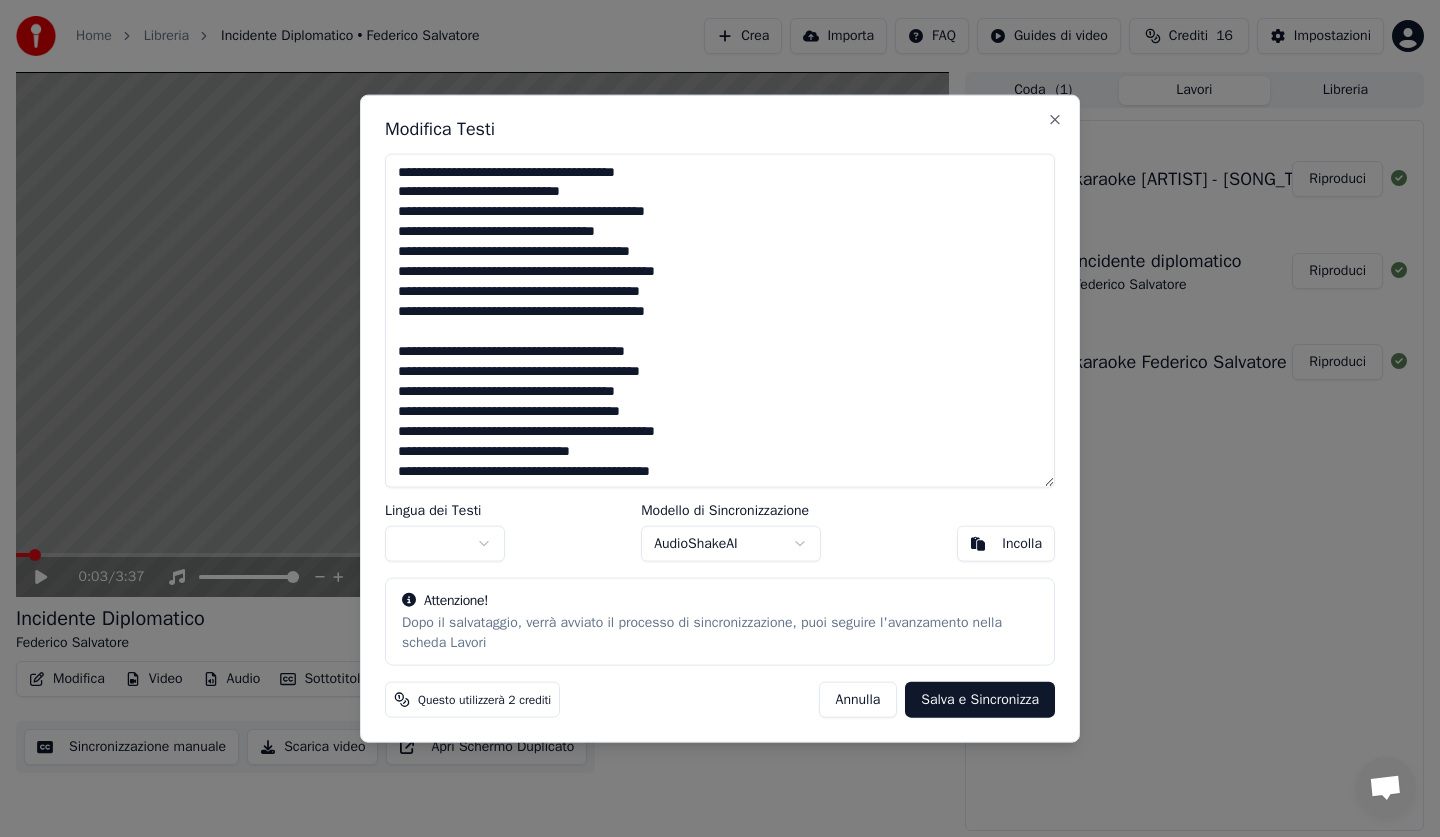 click at bounding box center [720, 320] 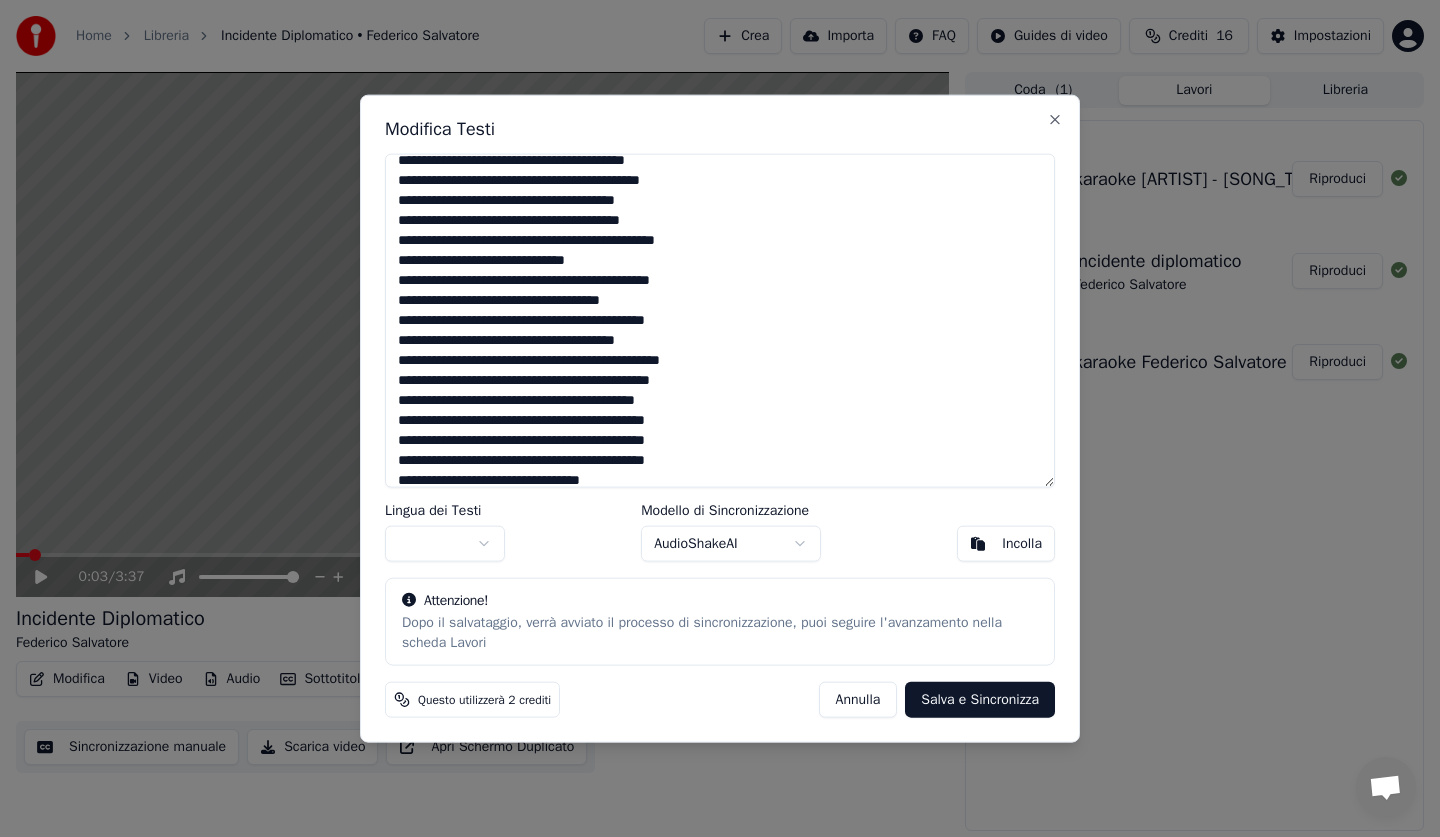 scroll, scrollTop: 200, scrollLeft: 0, axis: vertical 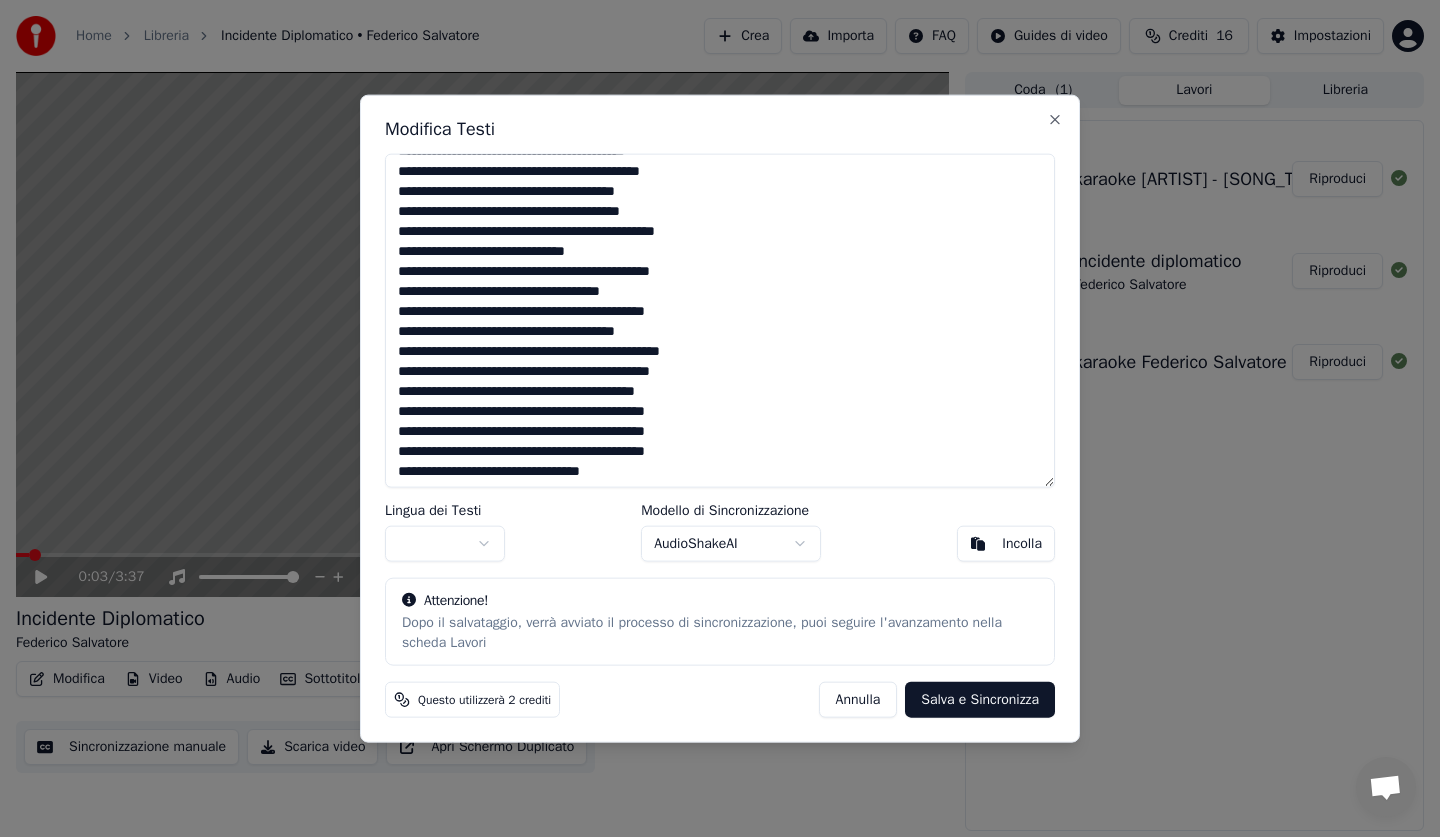 click at bounding box center (720, 320) 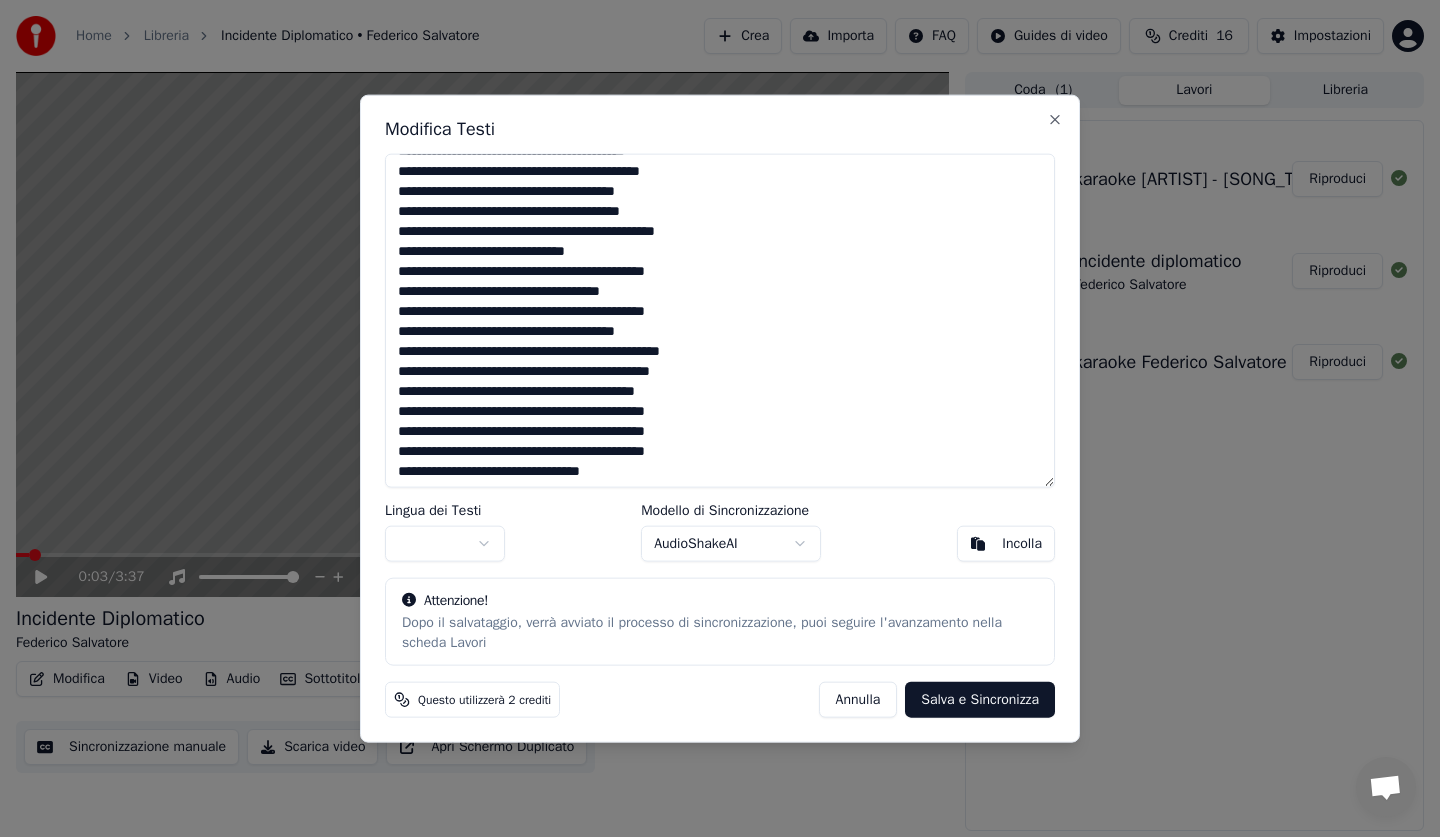 click at bounding box center (720, 320) 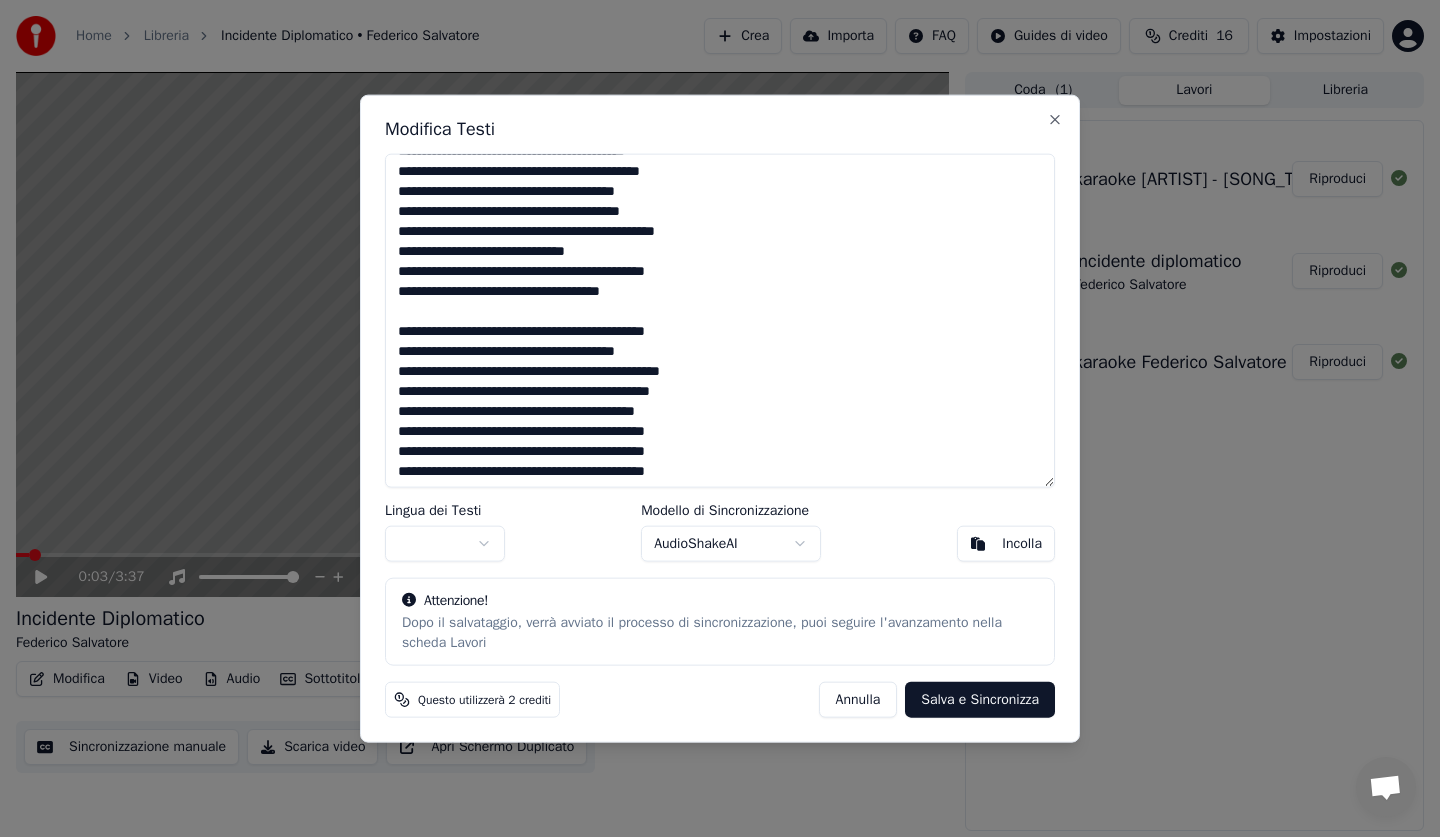 scroll, scrollTop: 347, scrollLeft: 0, axis: vertical 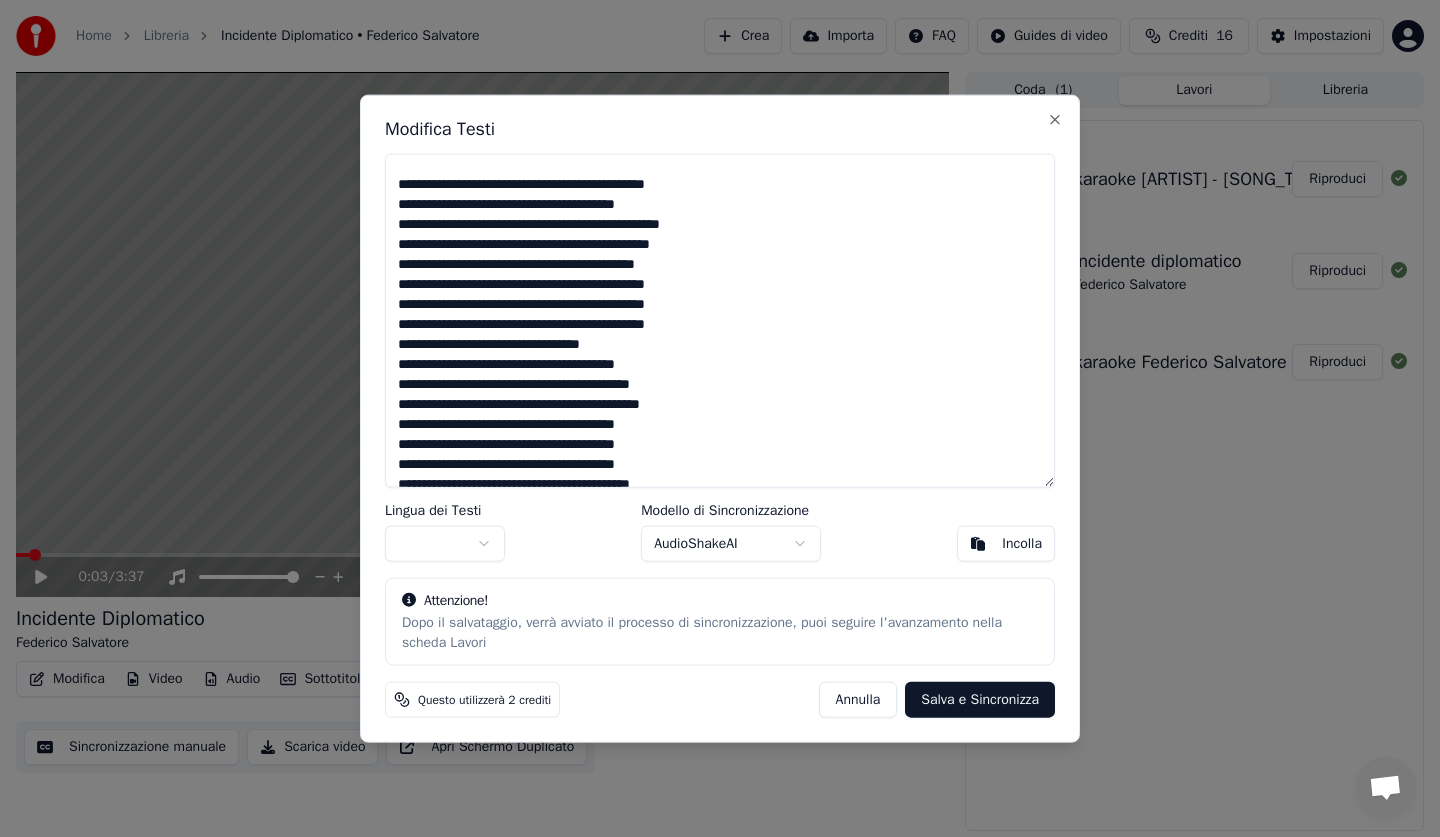 click at bounding box center (720, 320) 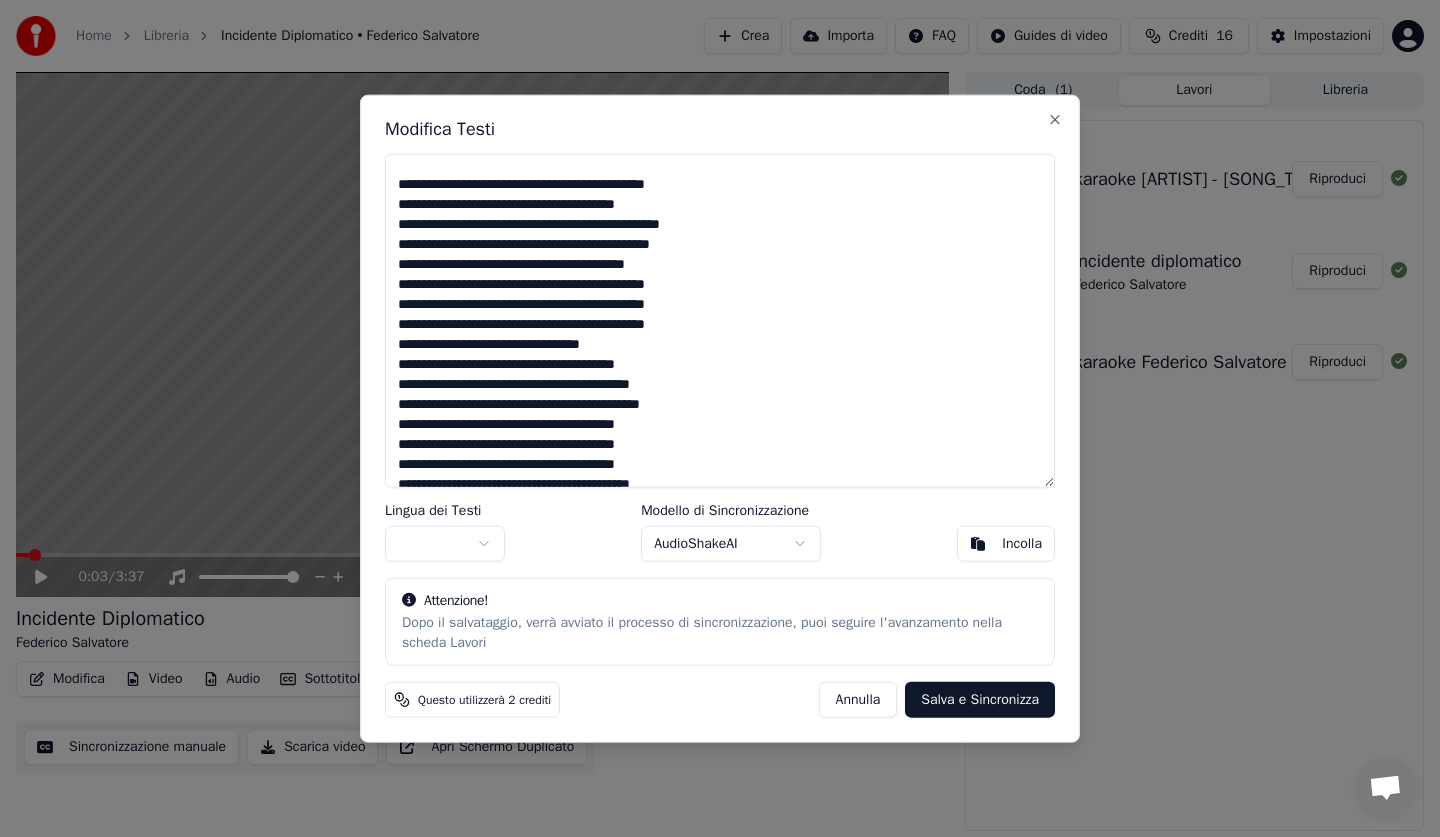 click at bounding box center (720, 320) 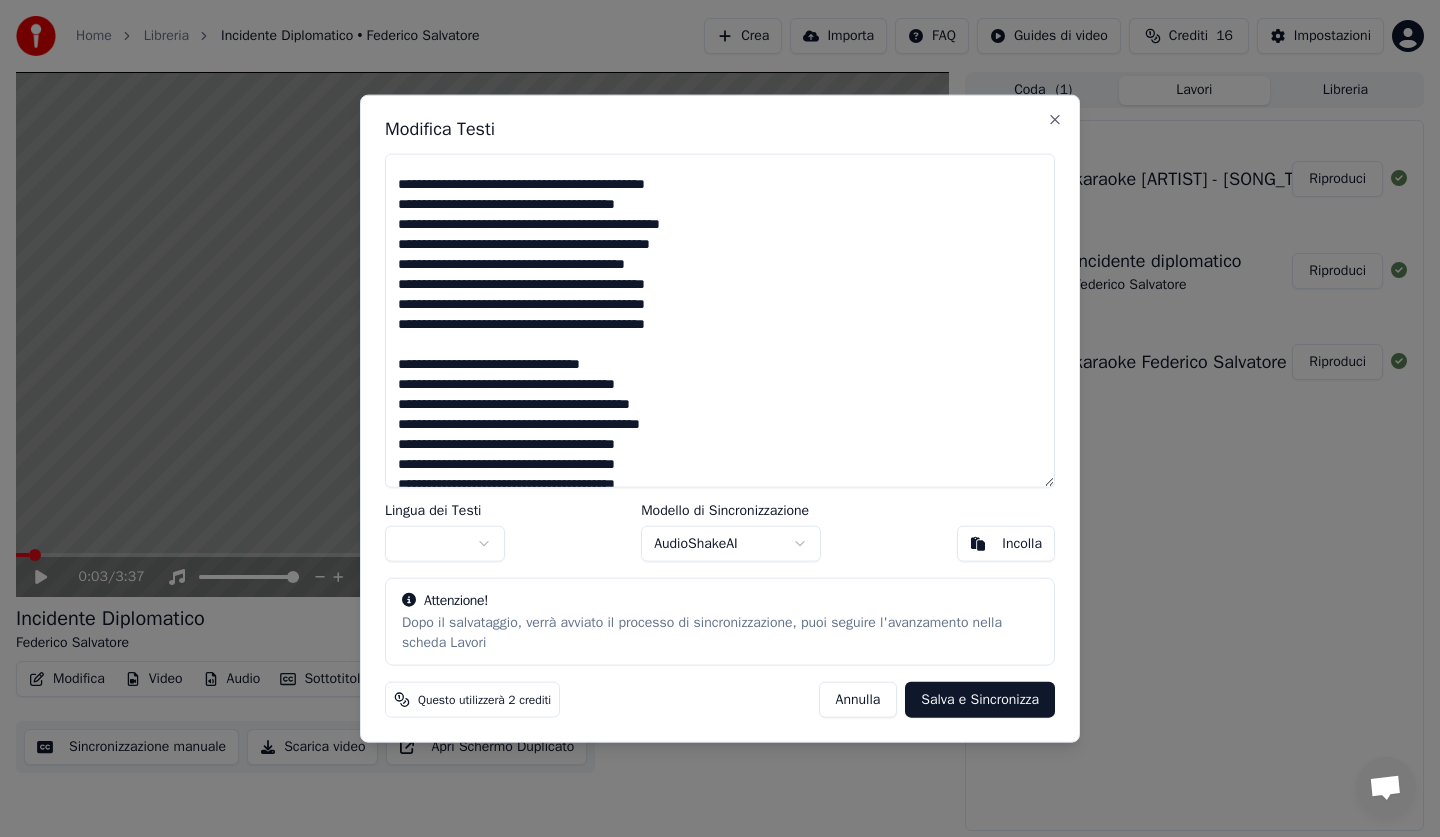 scroll, scrollTop: 527, scrollLeft: 0, axis: vertical 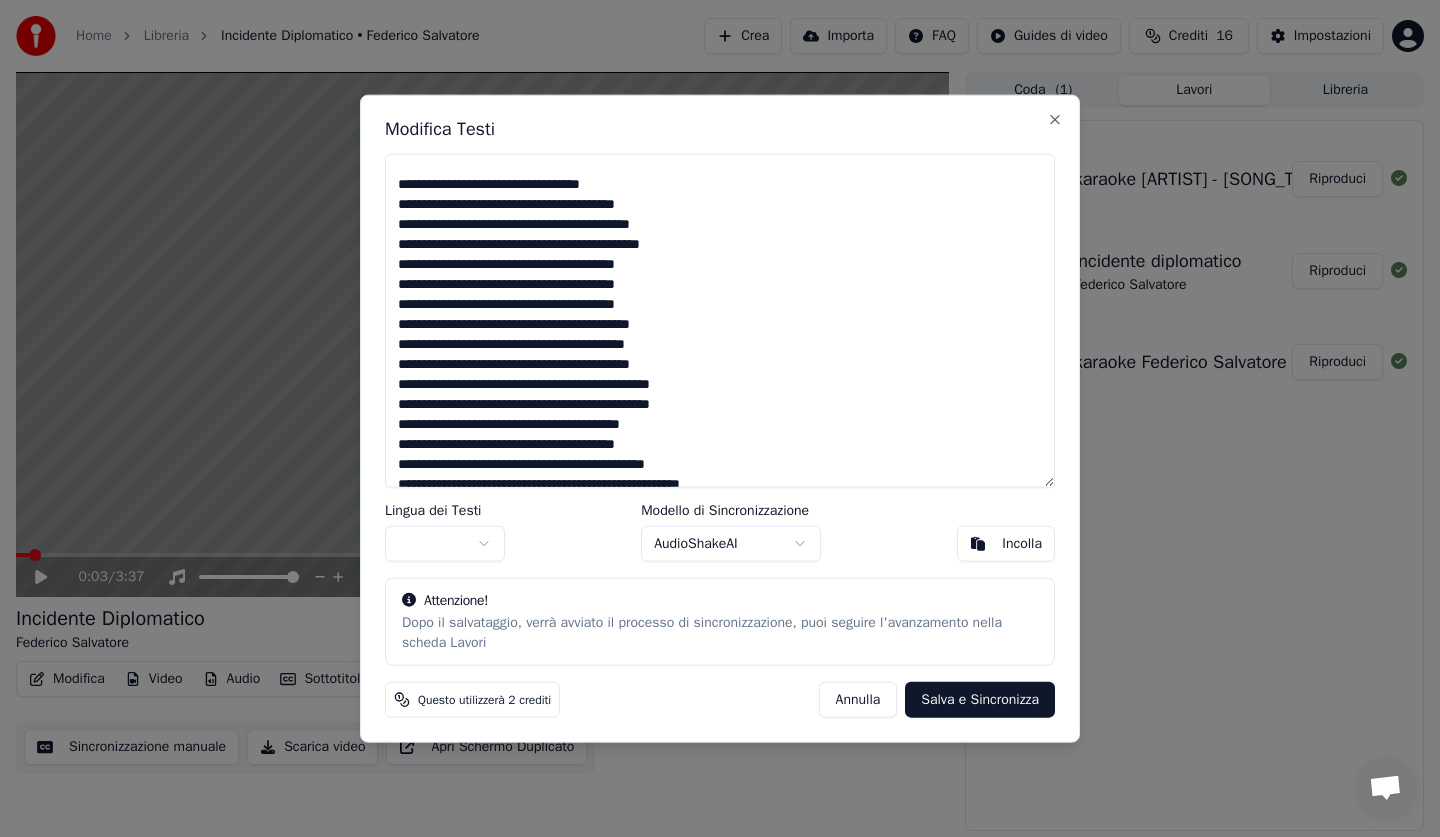 click at bounding box center [720, 320] 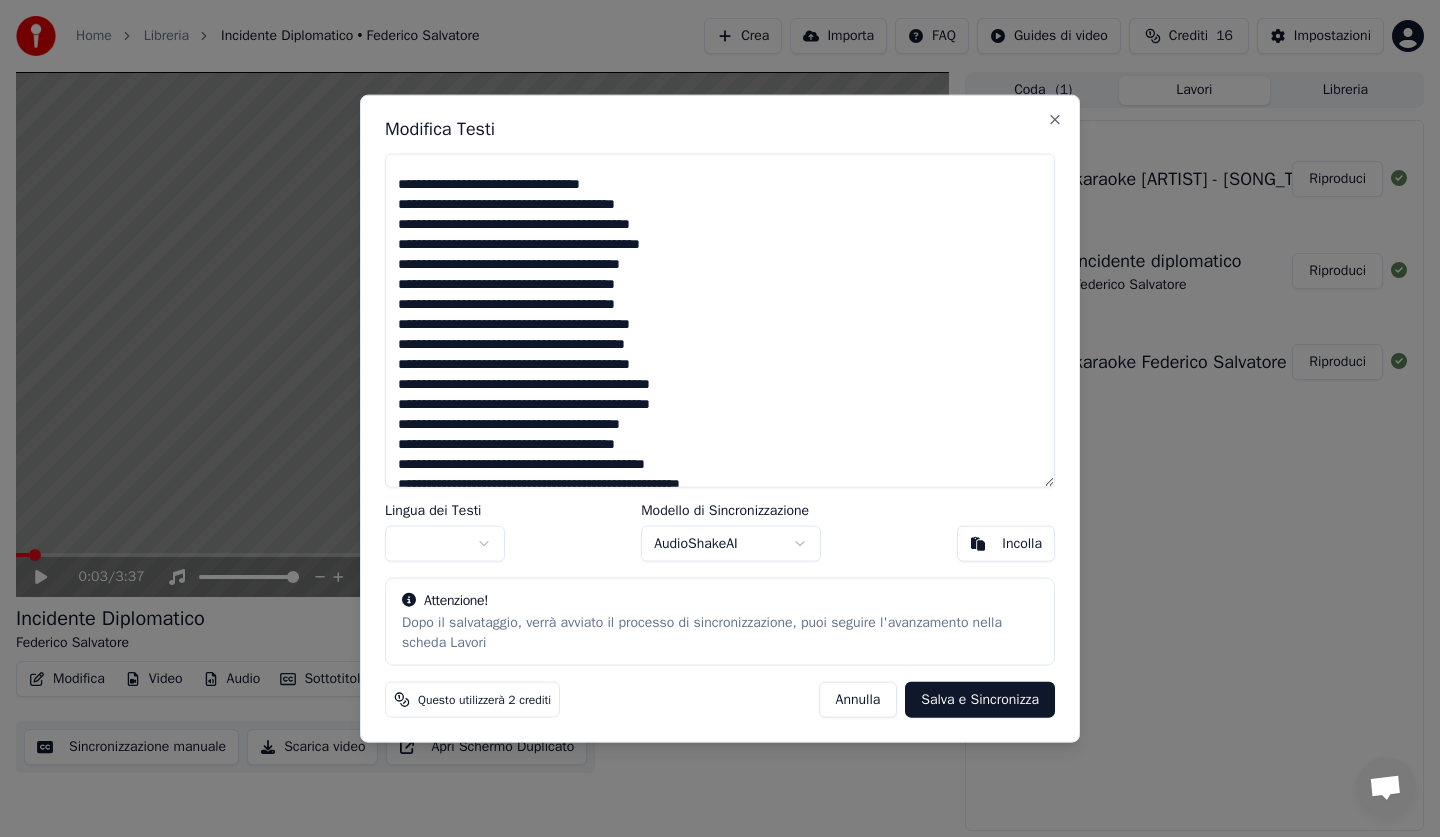 click at bounding box center (720, 320) 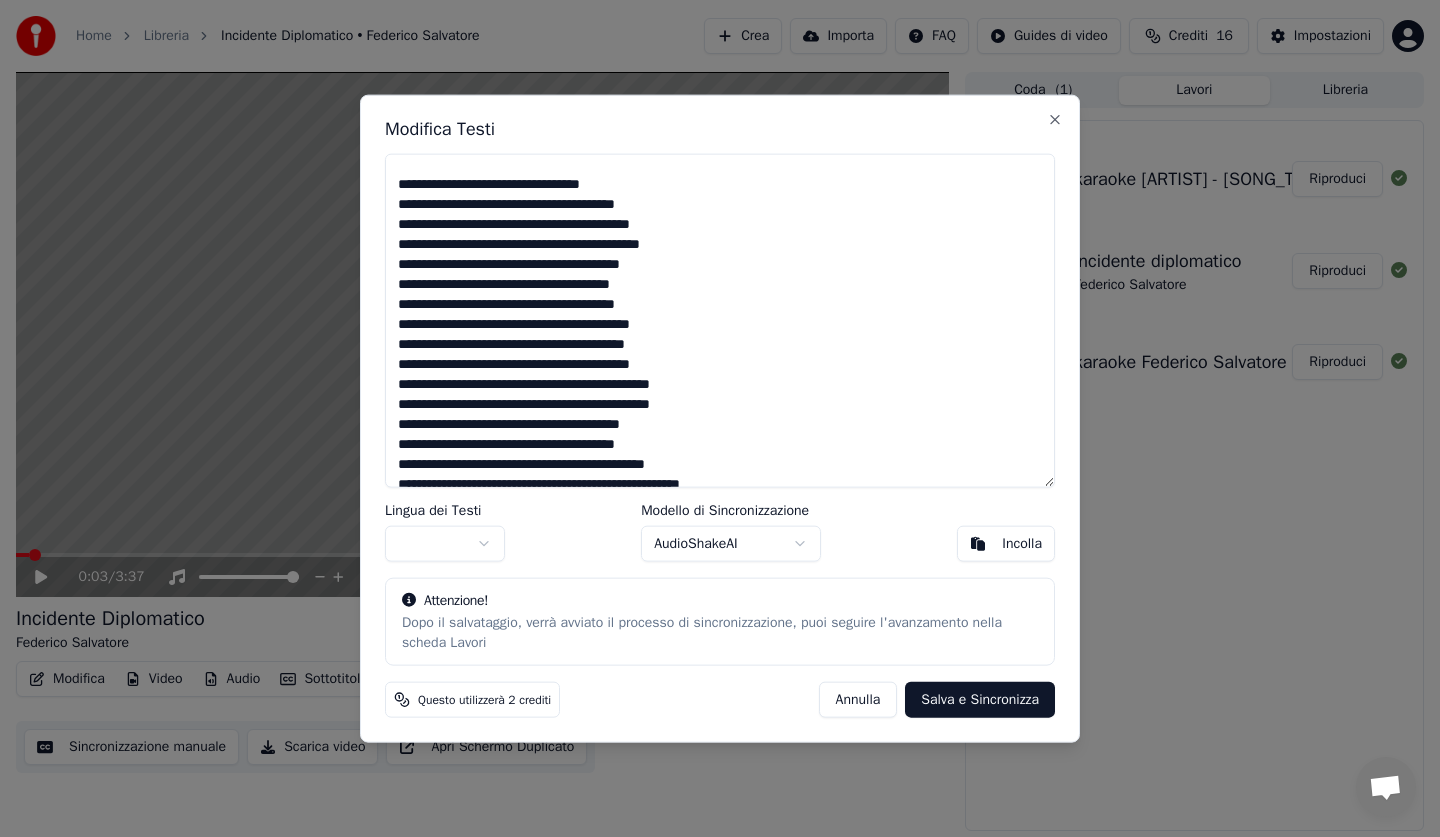 click at bounding box center (720, 320) 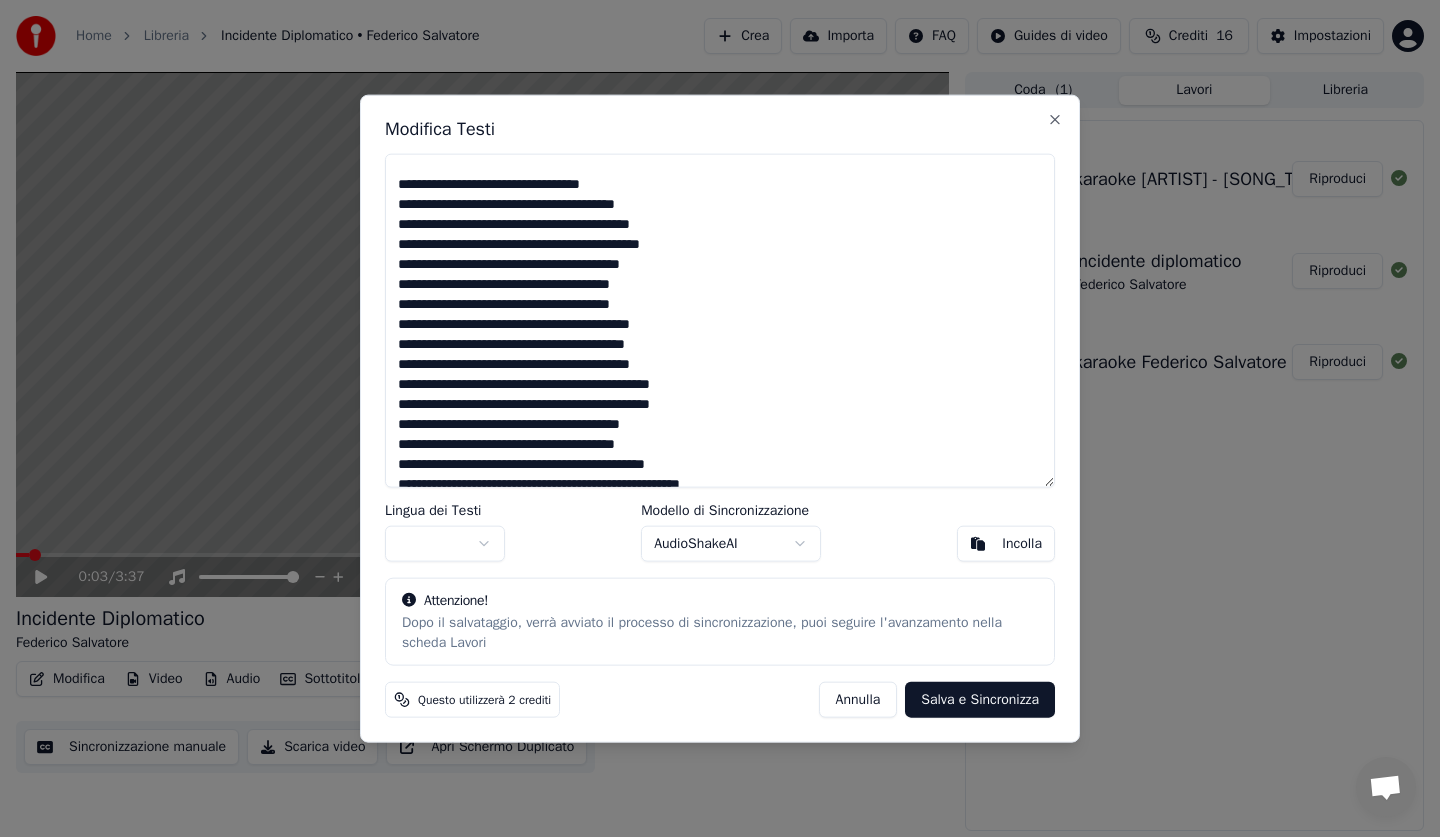 click at bounding box center (720, 320) 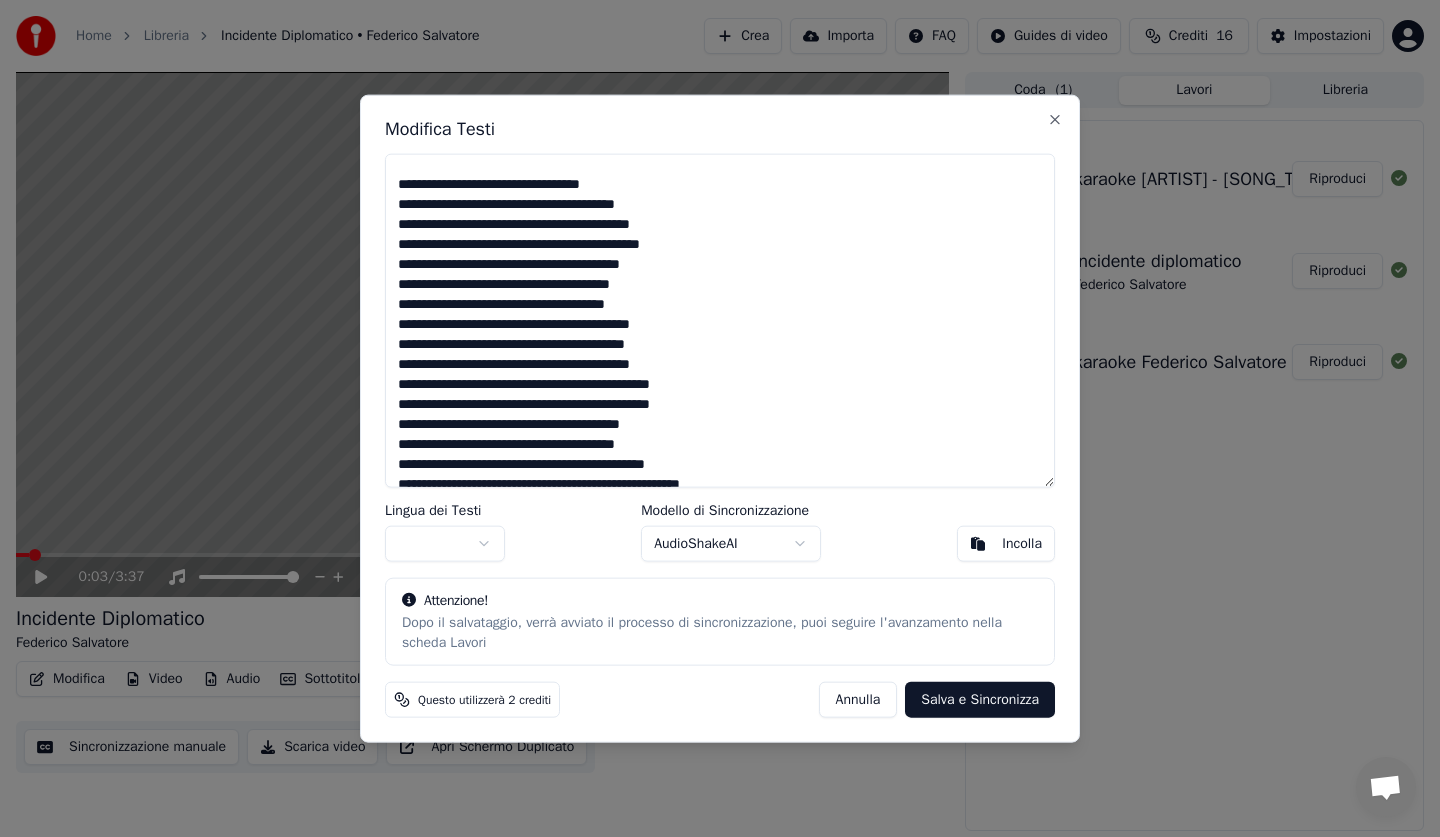click at bounding box center [720, 320] 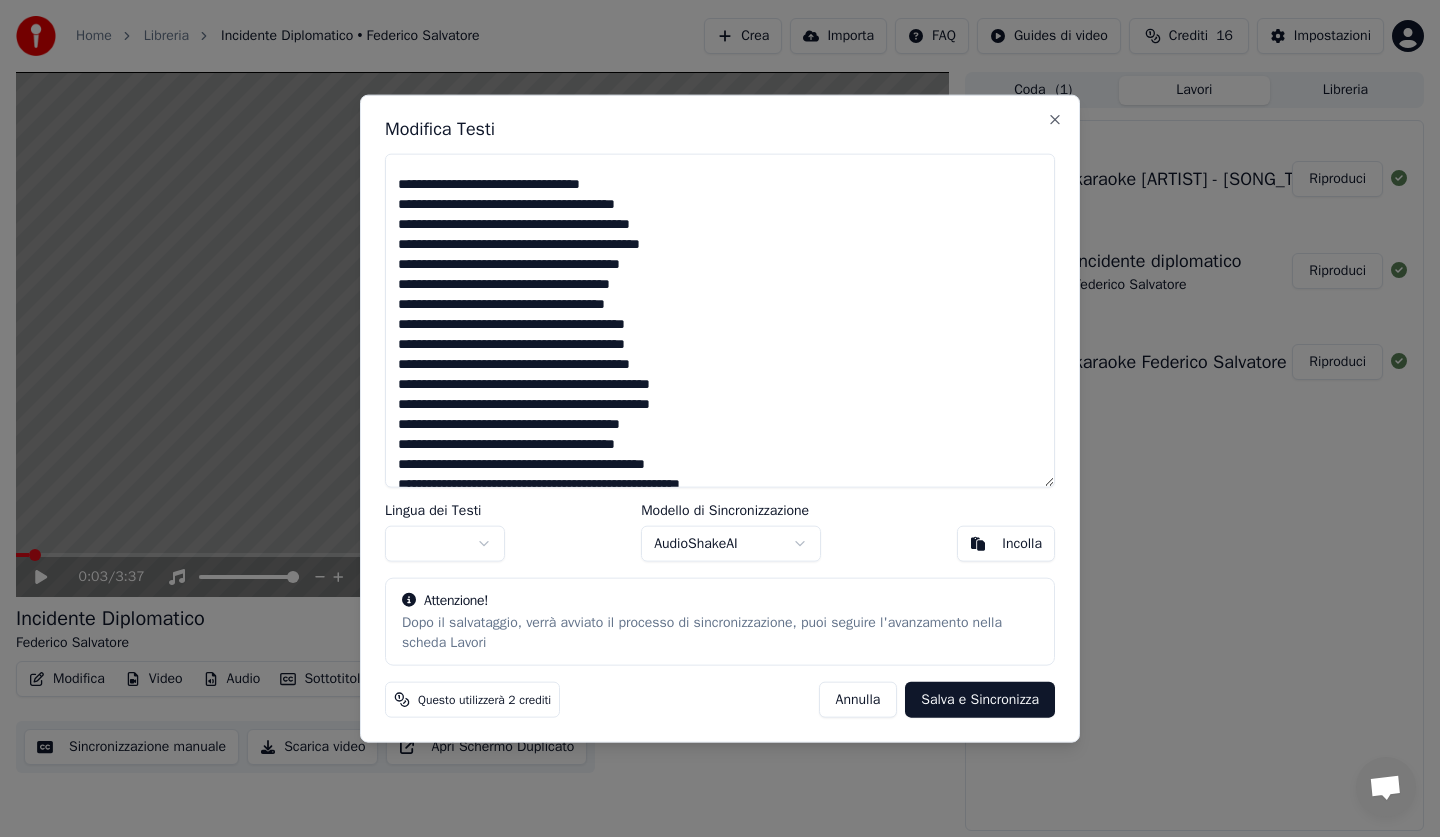 click at bounding box center (720, 320) 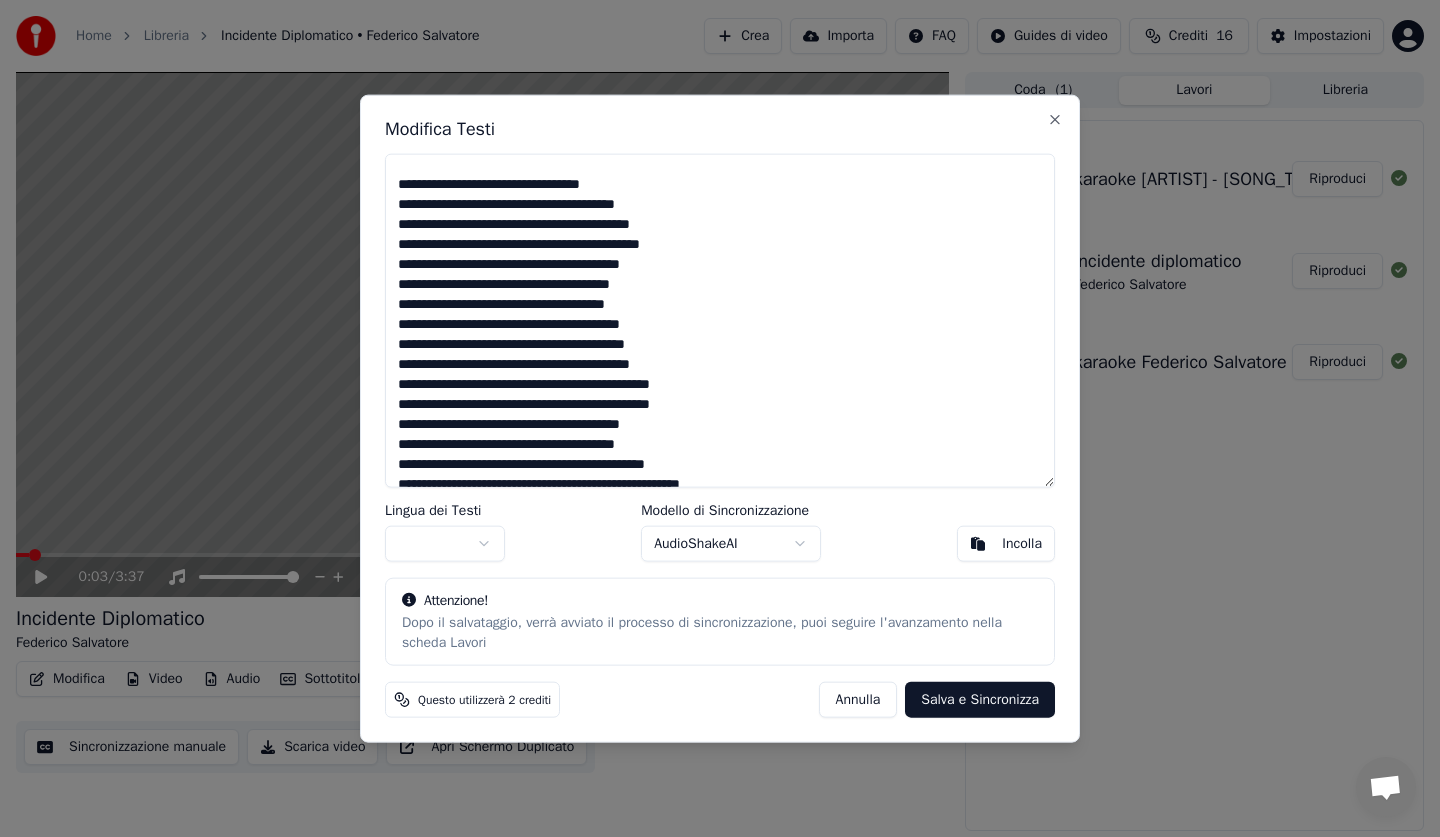click at bounding box center (720, 320) 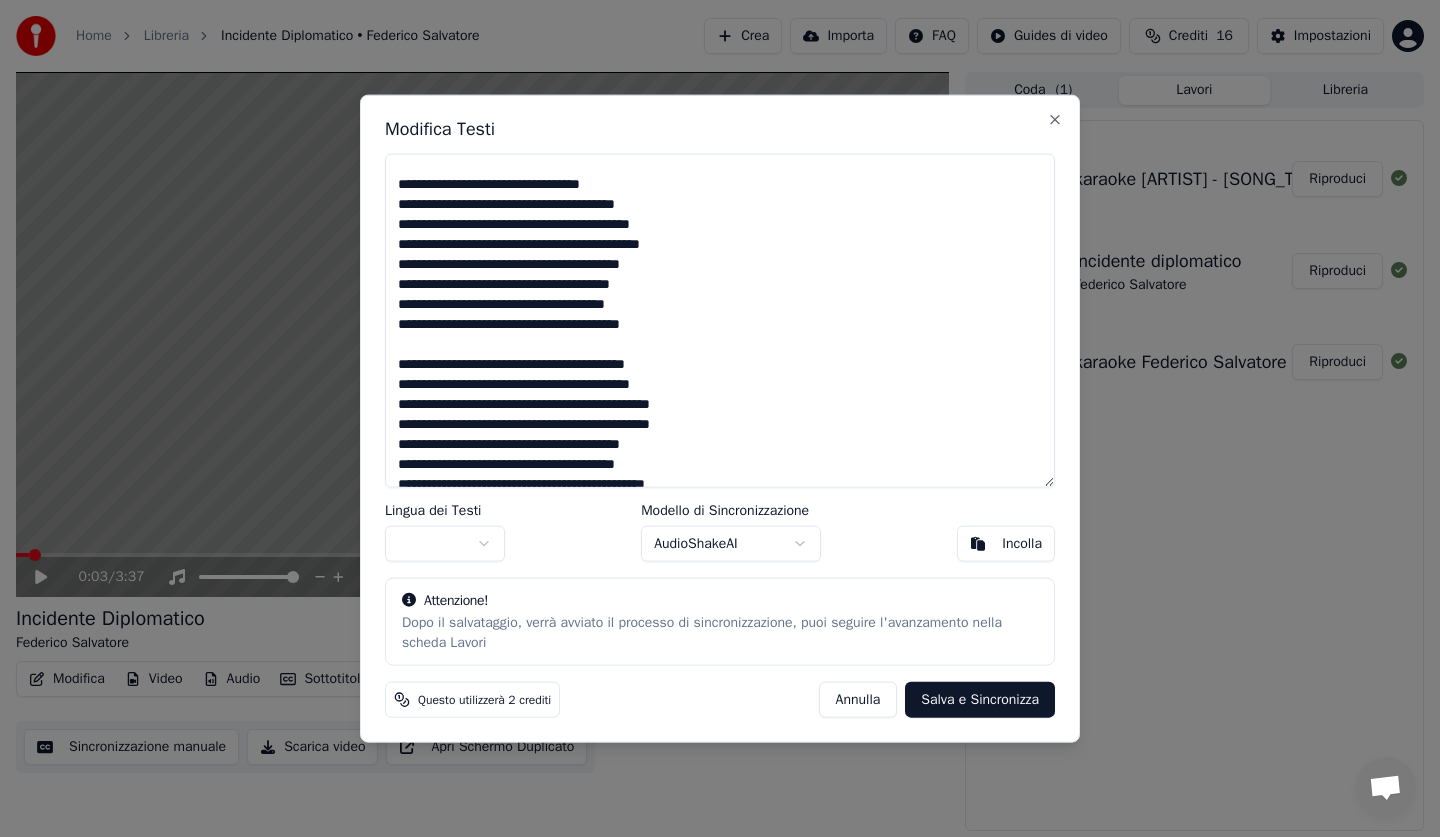 scroll, scrollTop: 706, scrollLeft: 0, axis: vertical 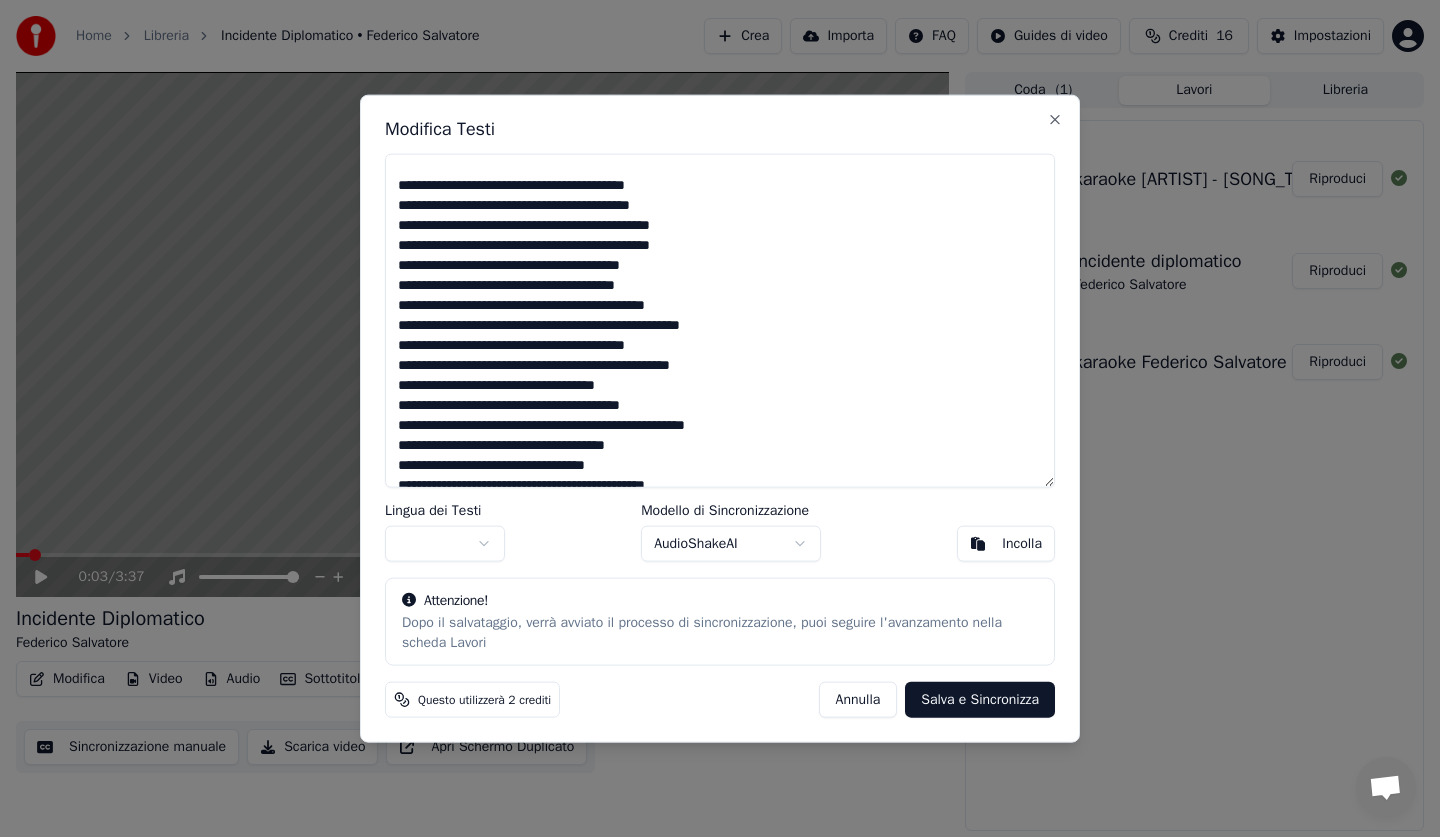 click at bounding box center (720, 320) 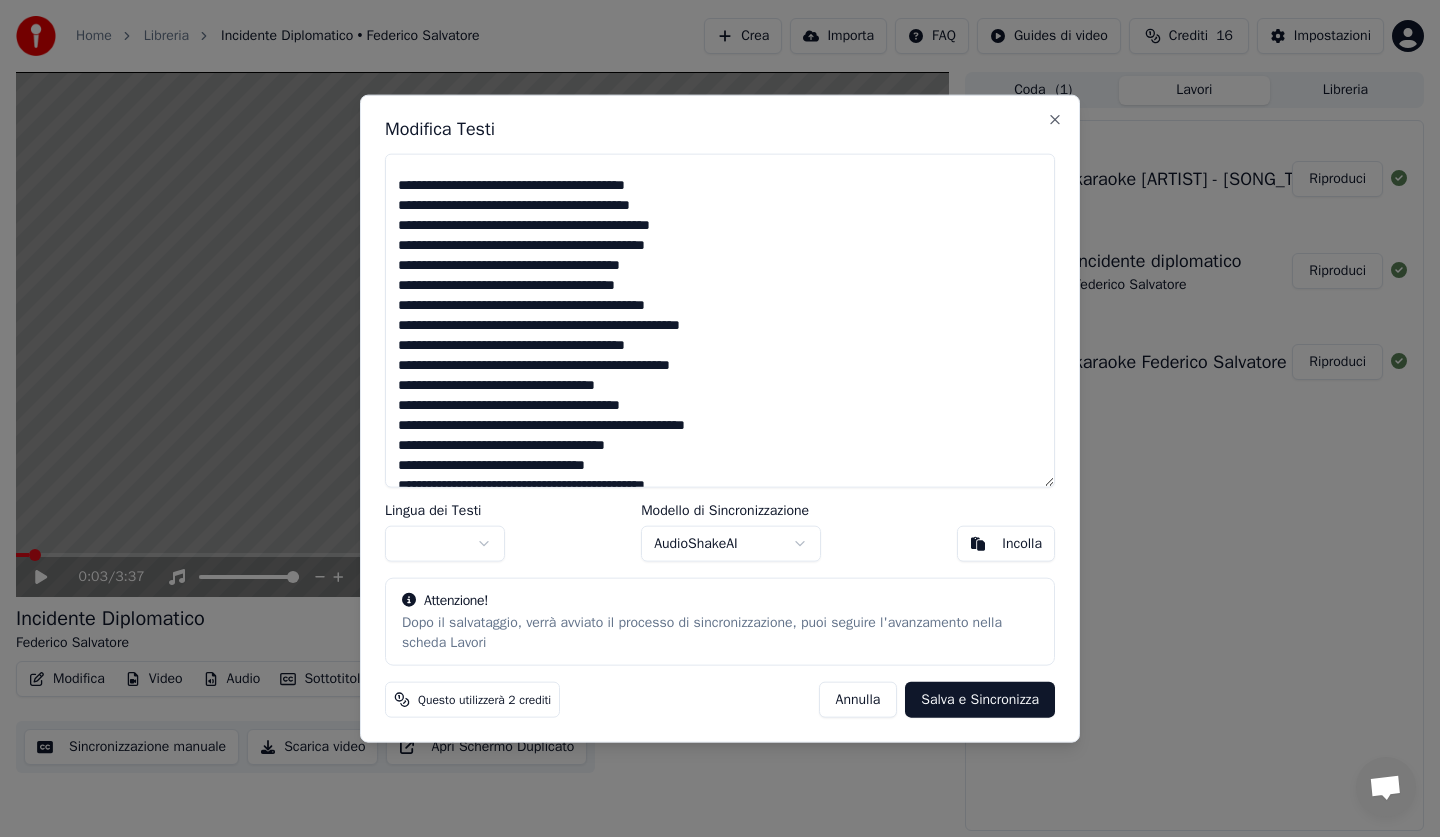 click at bounding box center (720, 320) 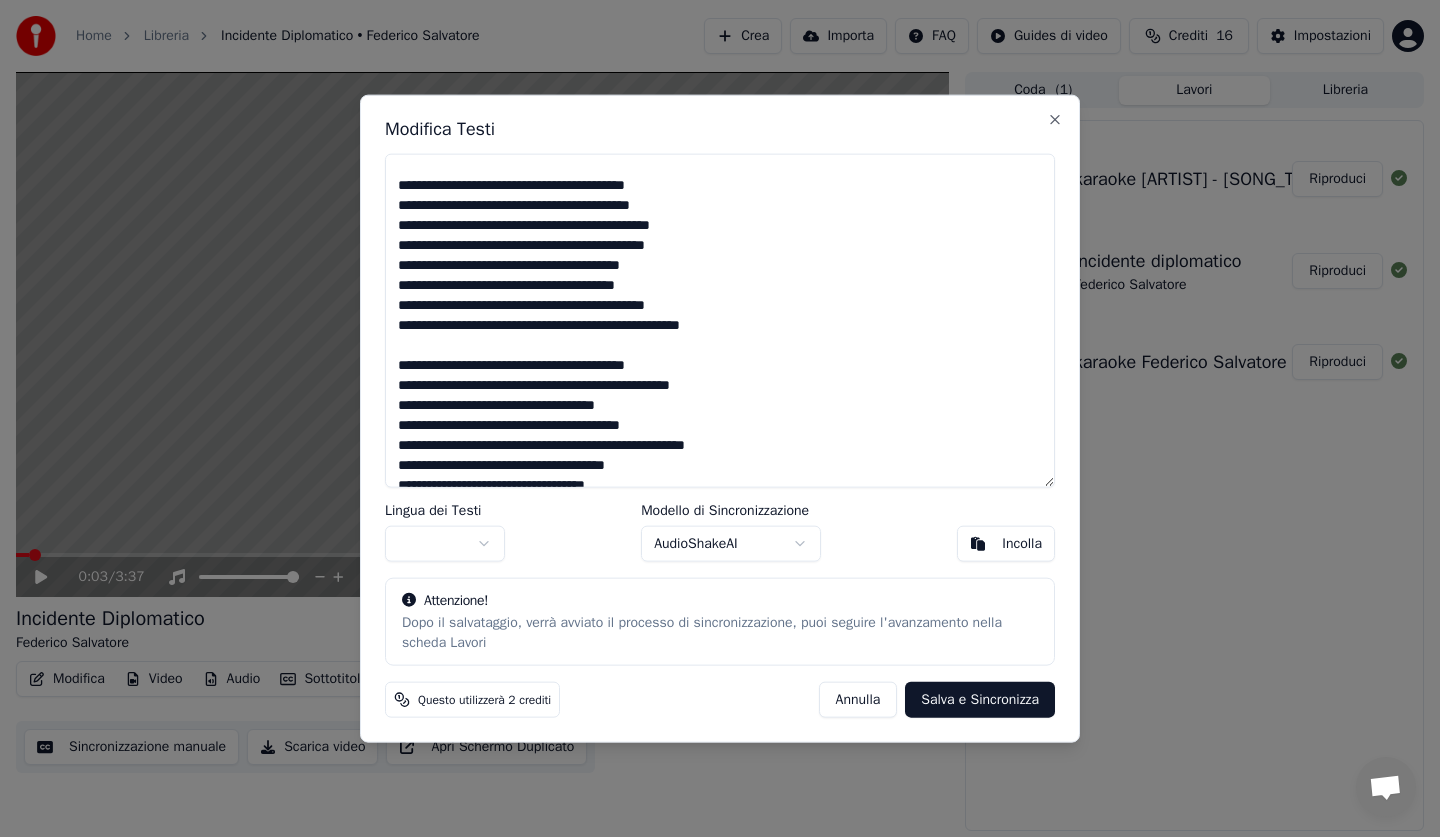 scroll, scrollTop: 886, scrollLeft: 0, axis: vertical 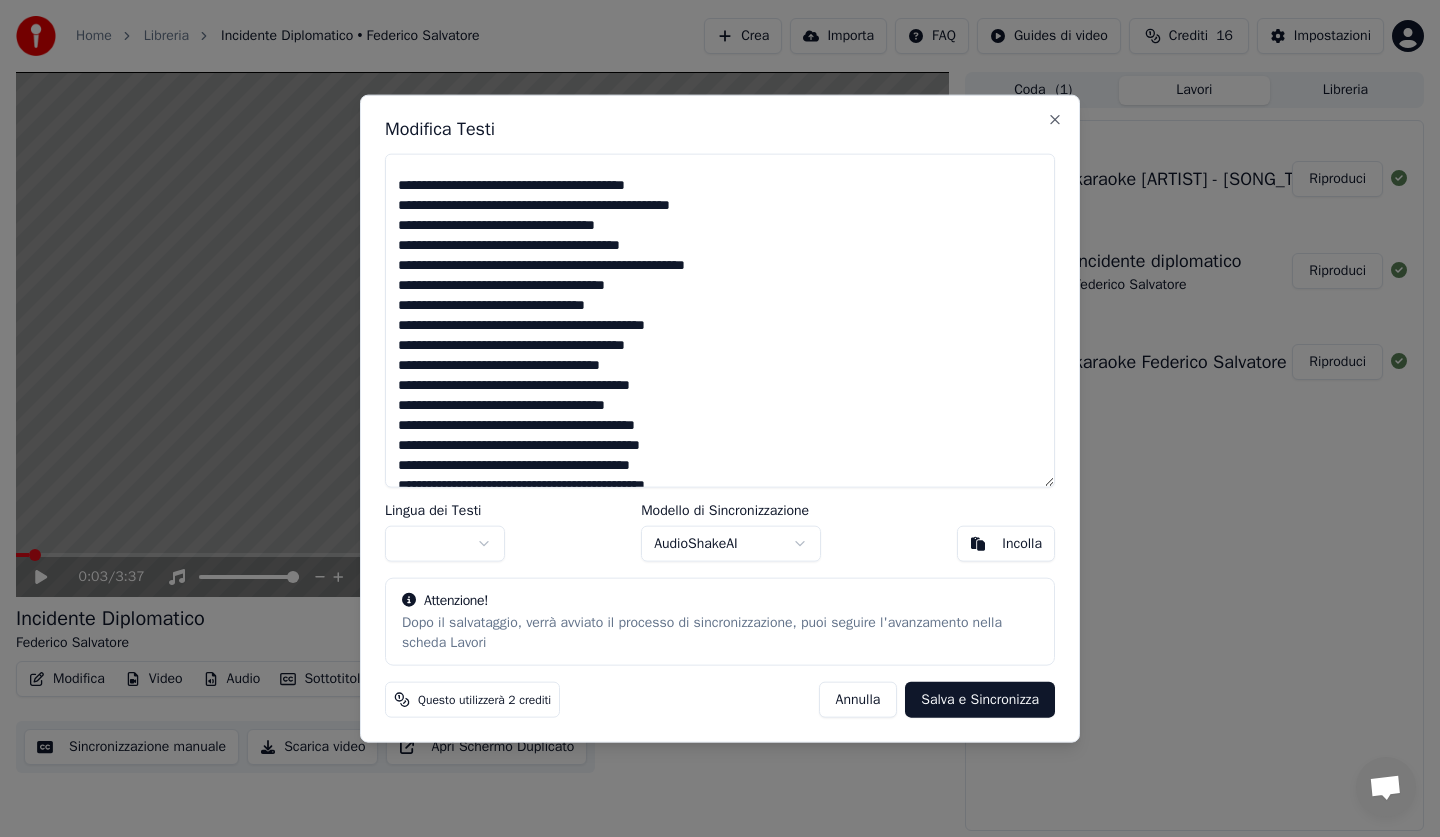 click at bounding box center [720, 320] 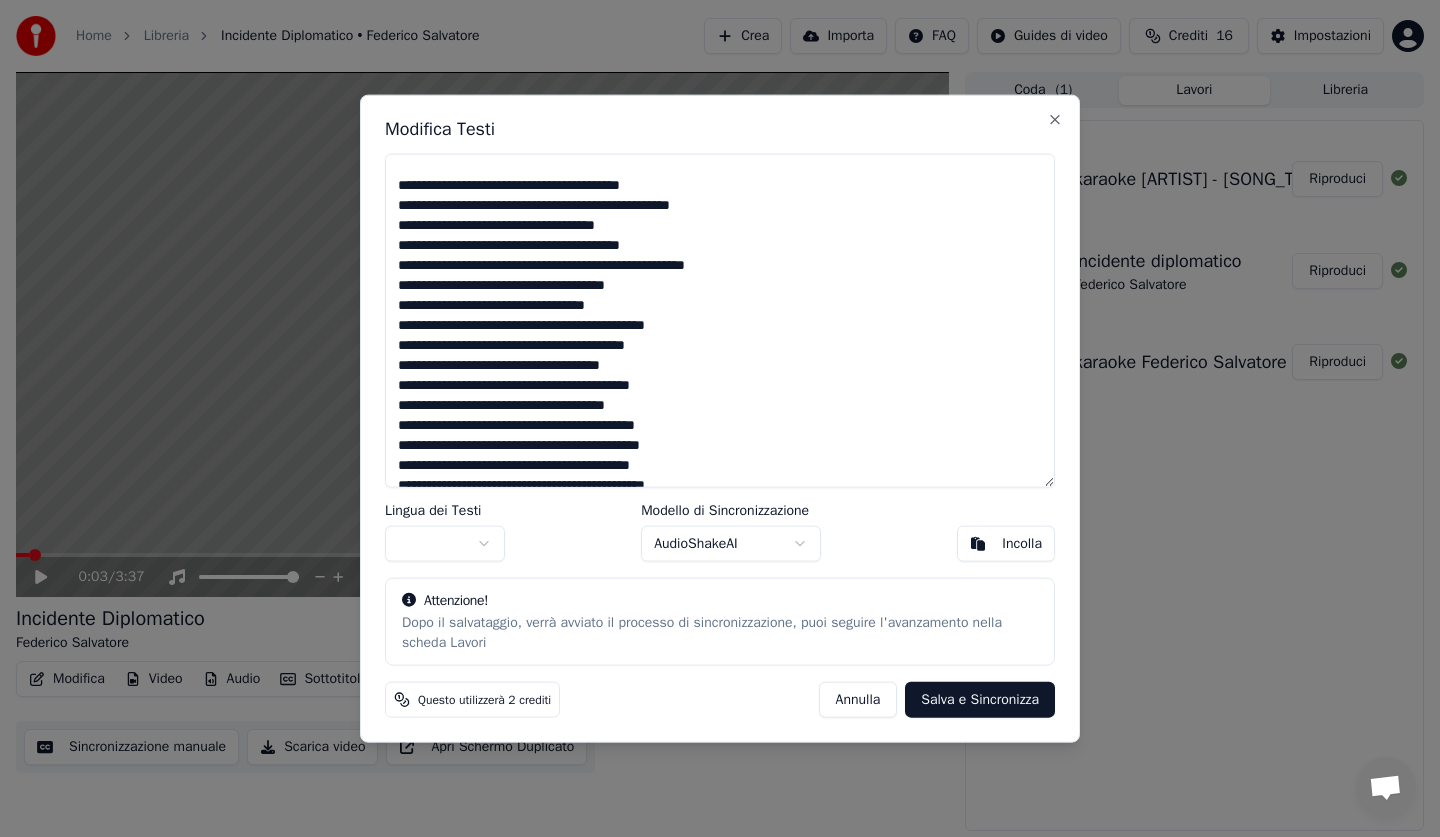click at bounding box center [720, 320] 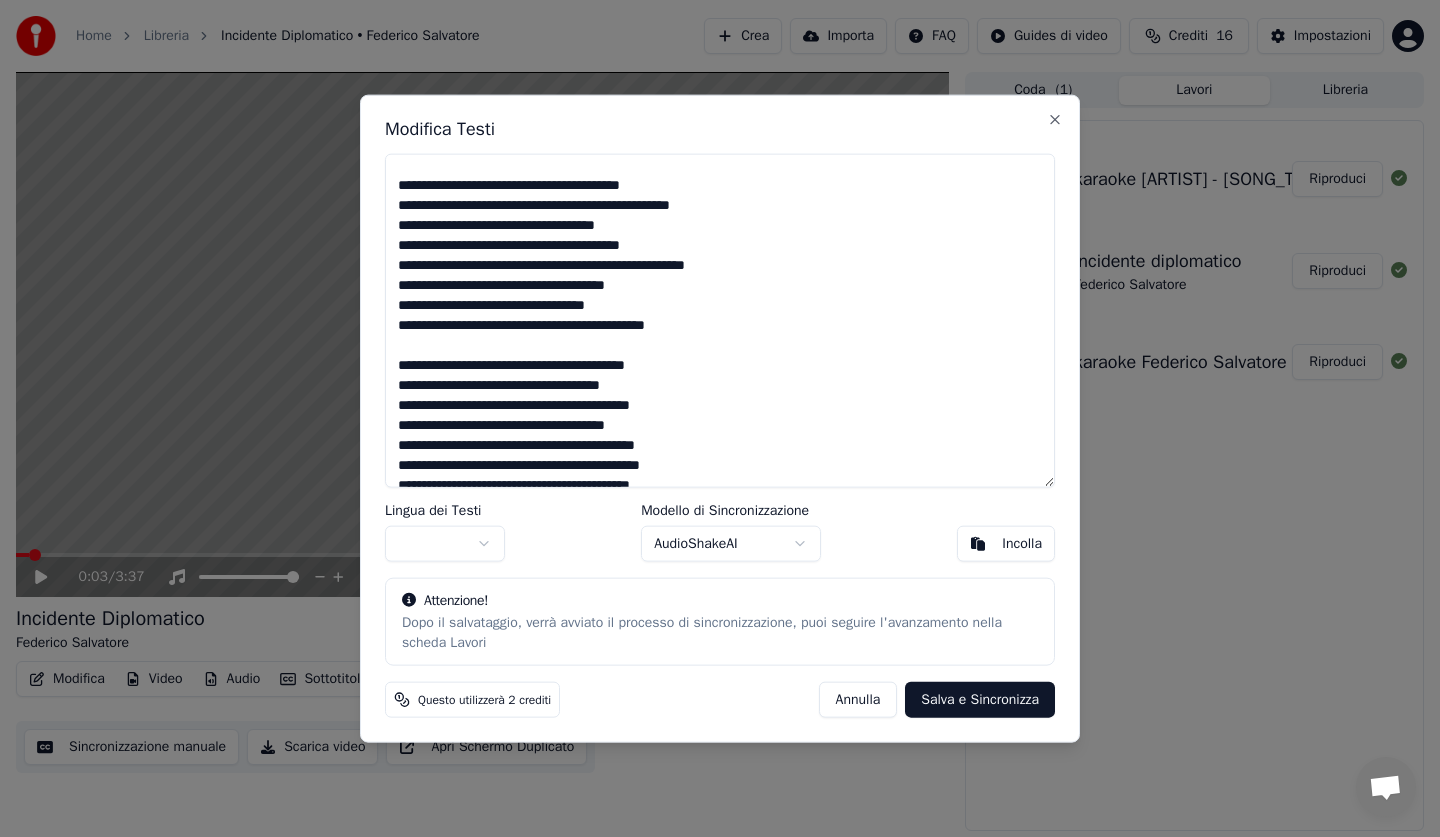 scroll, scrollTop: 1066, scrollLeft: 0, axis: vertical 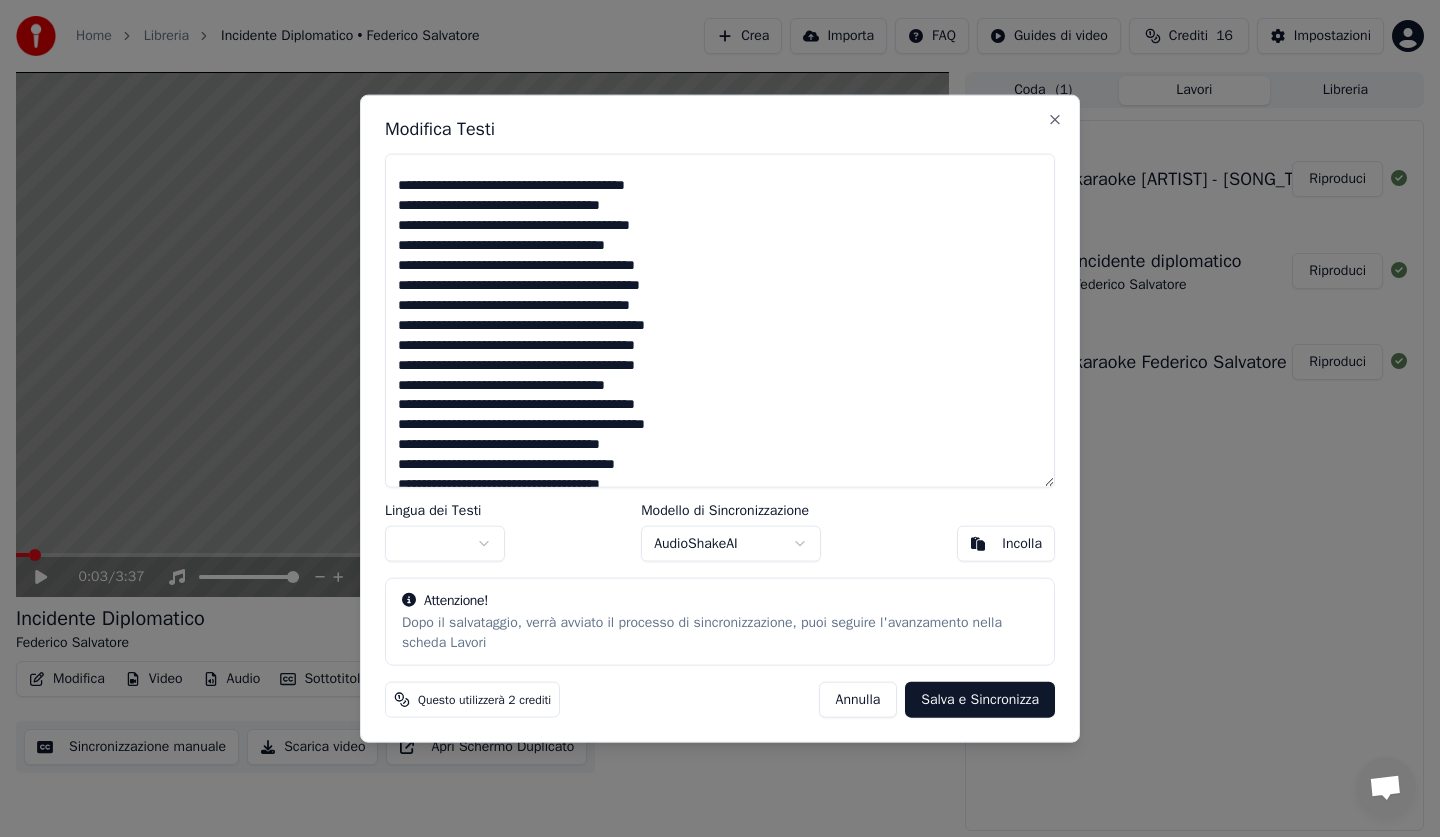 click at bounding box center [720, 320] 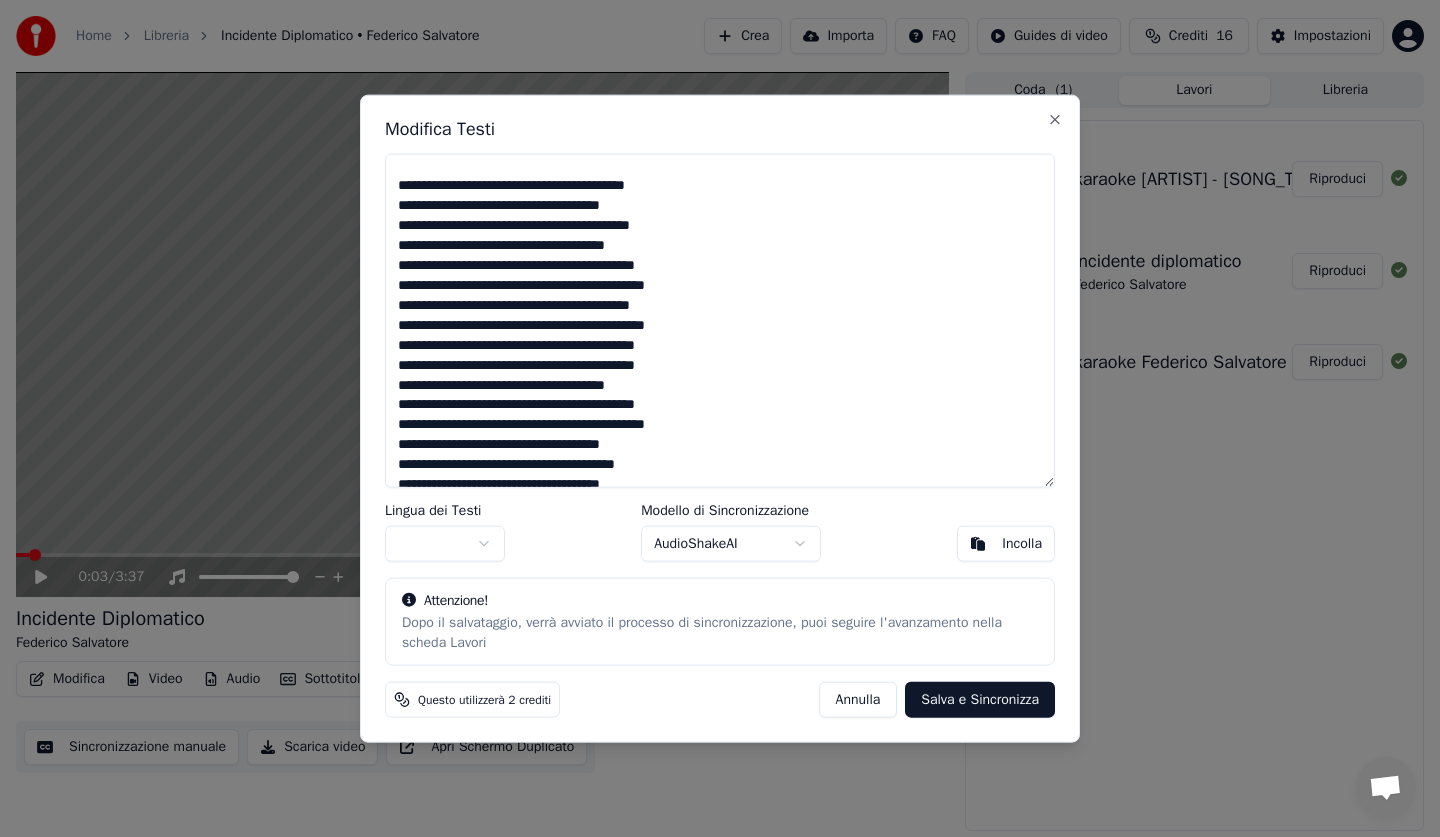 click at bounding box center (720, 320) 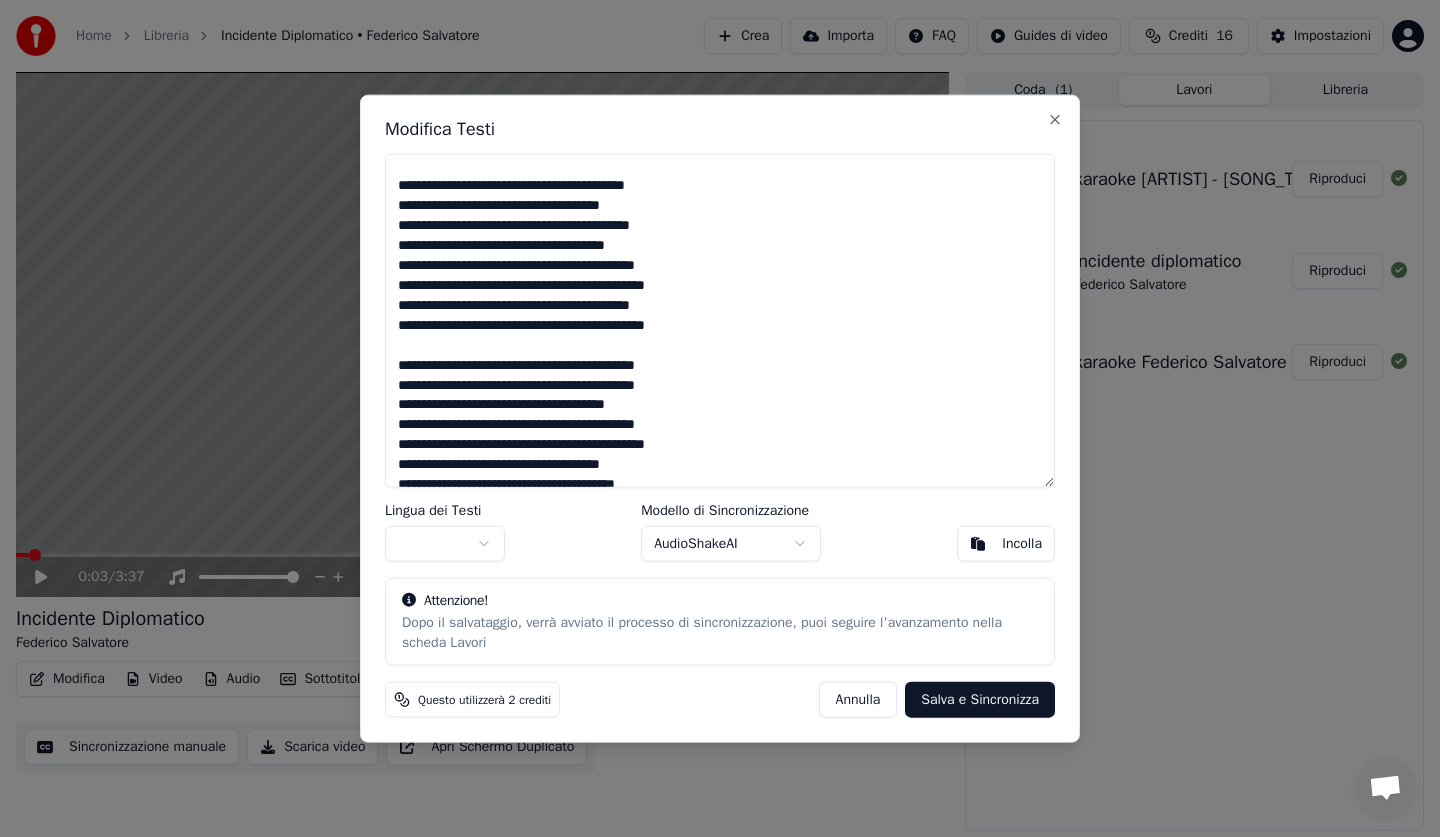 scroll, scrollTop: 1246, scrollLeft: 0, axis: vertical 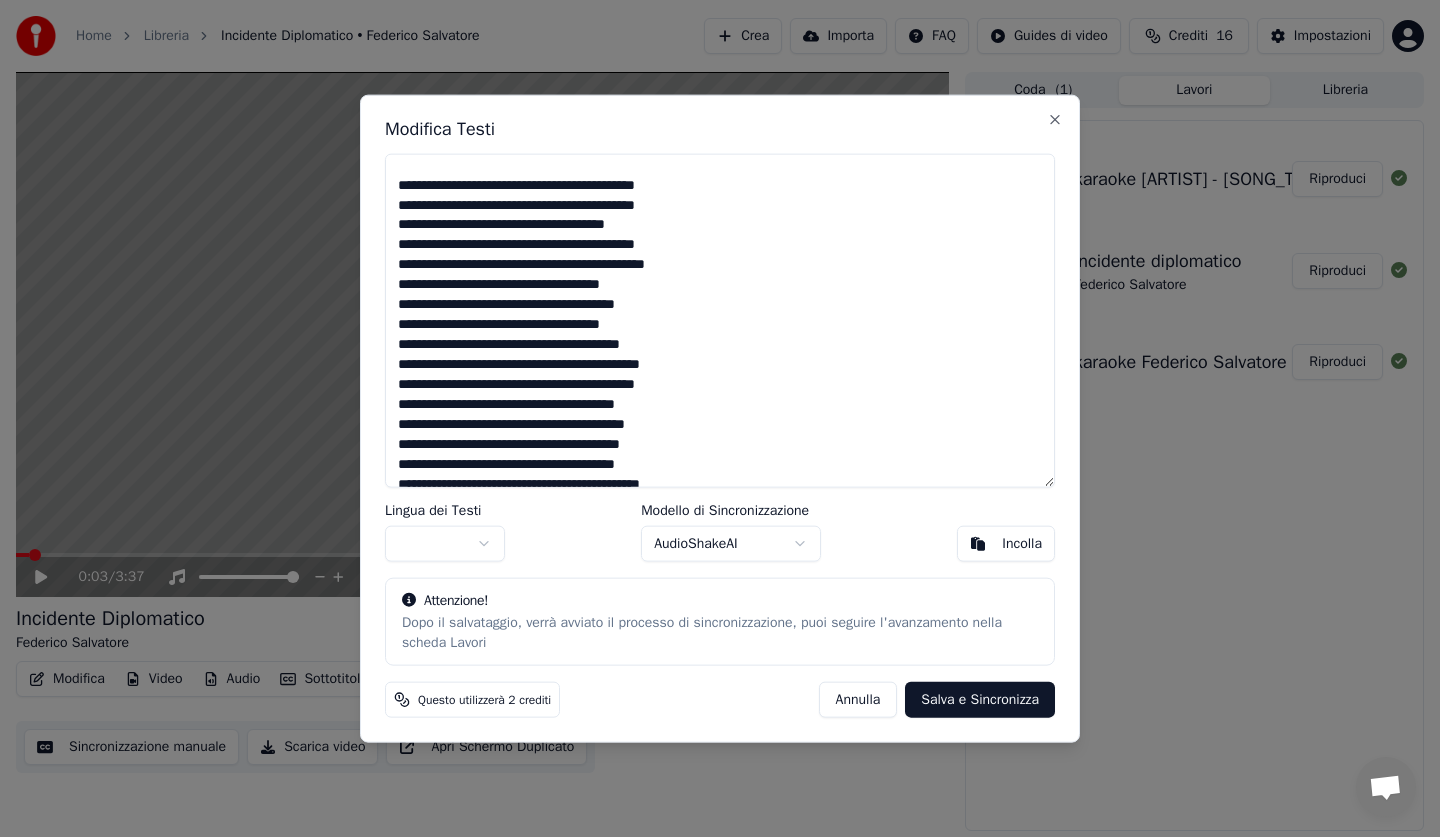 click at bounding box center [720, 320] 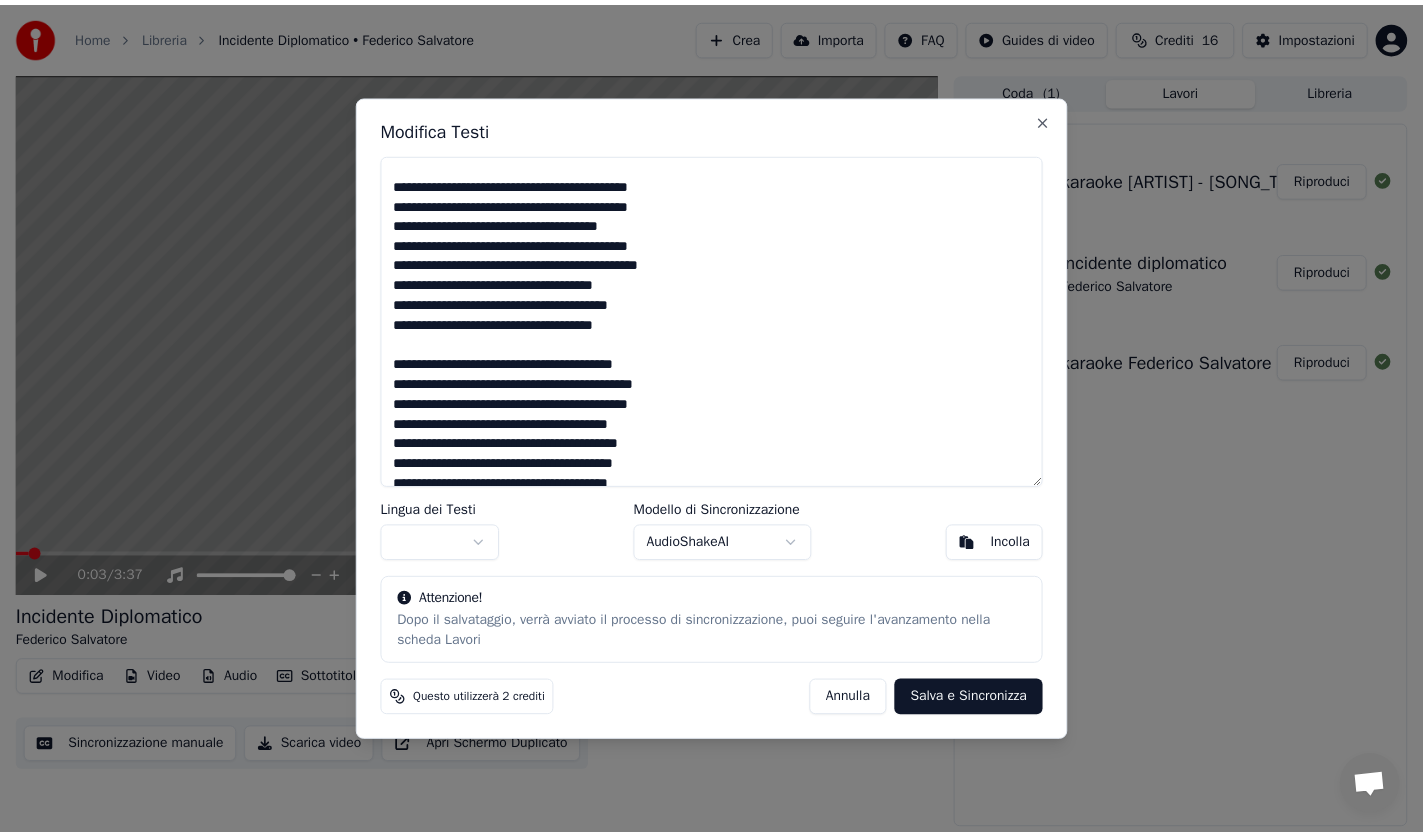 scroll, scrollTop: 1282, scrollLeft: 0, axis: vertical 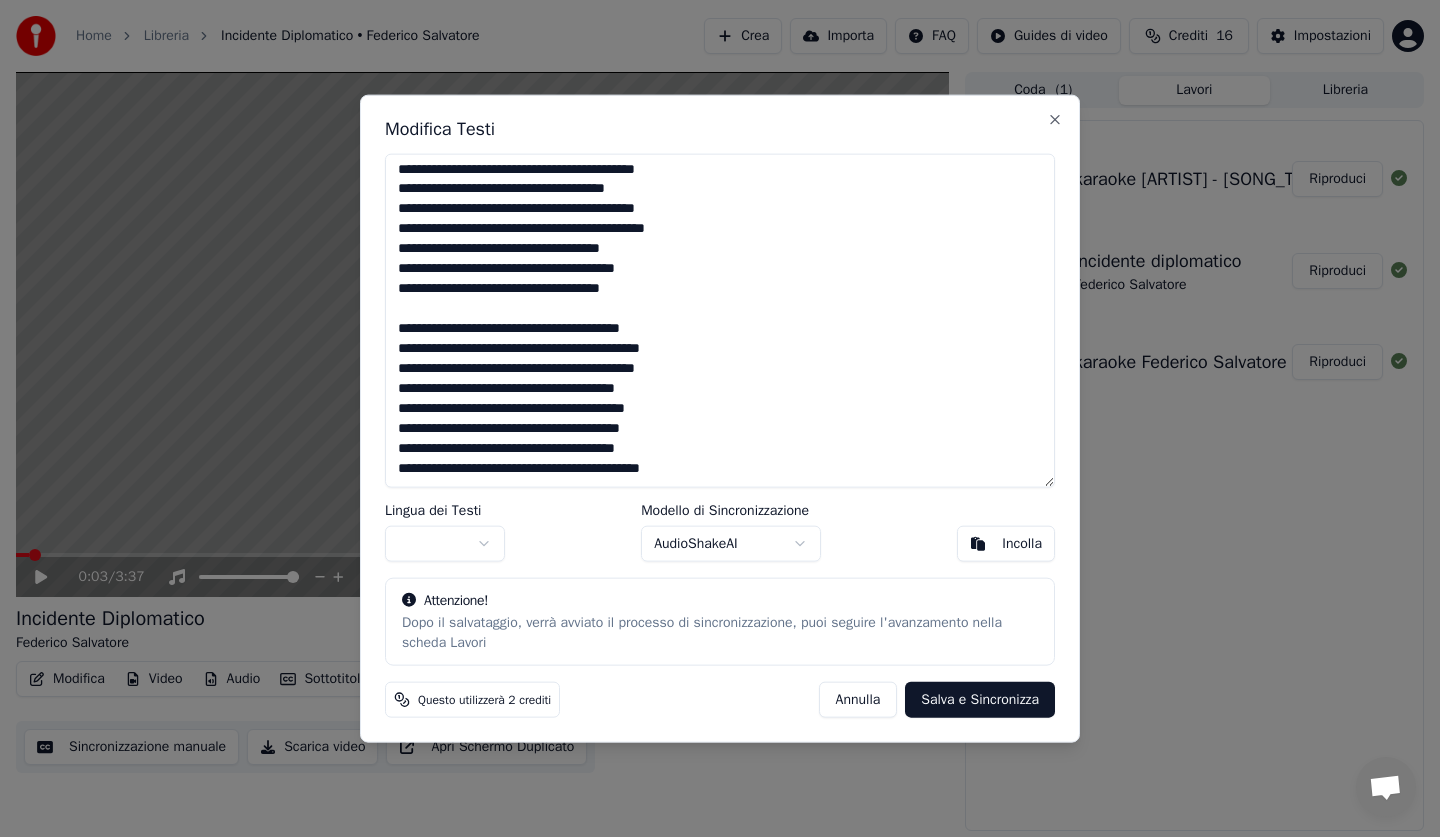 click at bounding box center (720, 320) 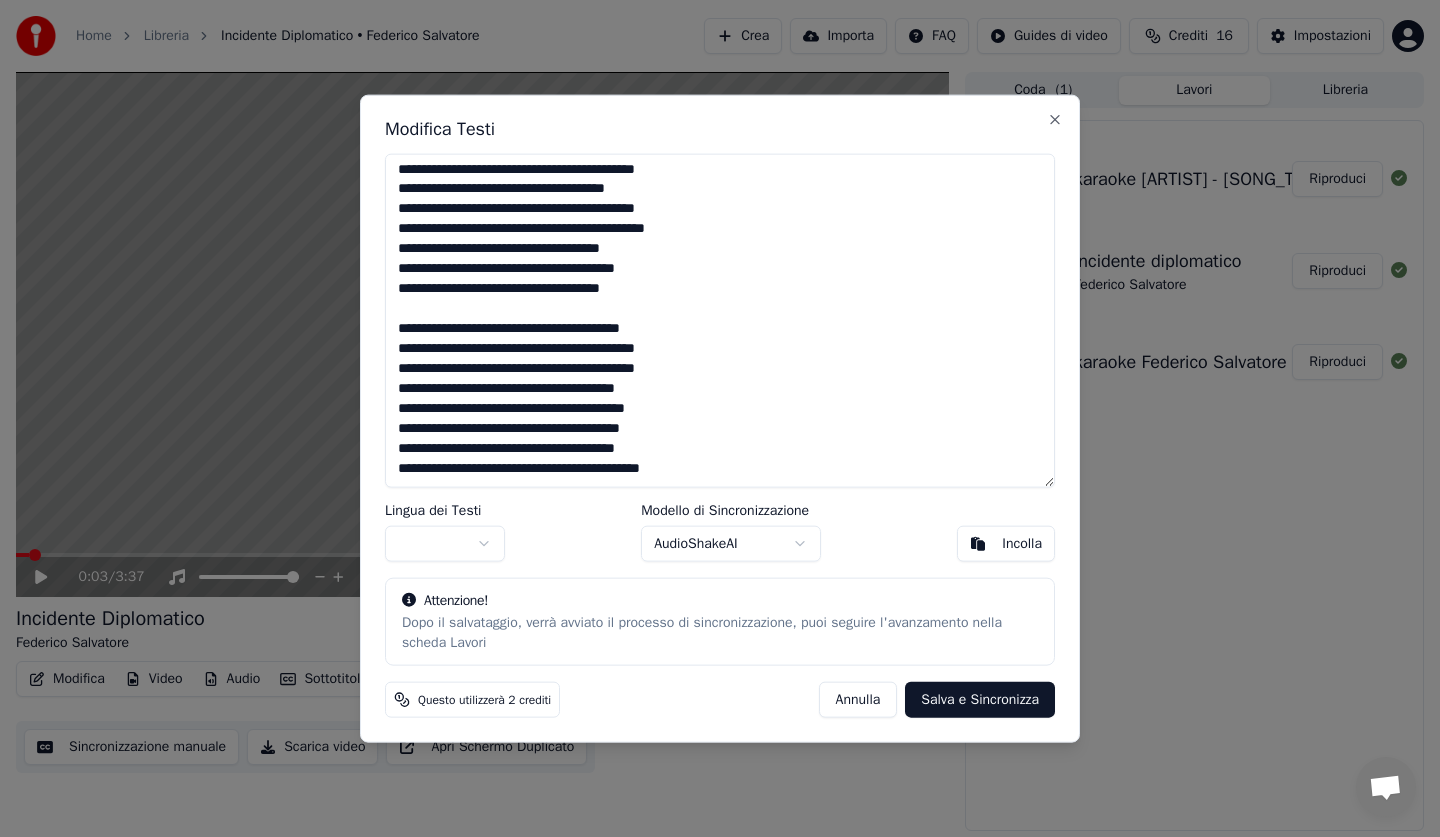 click at bounding box center [720, 320] 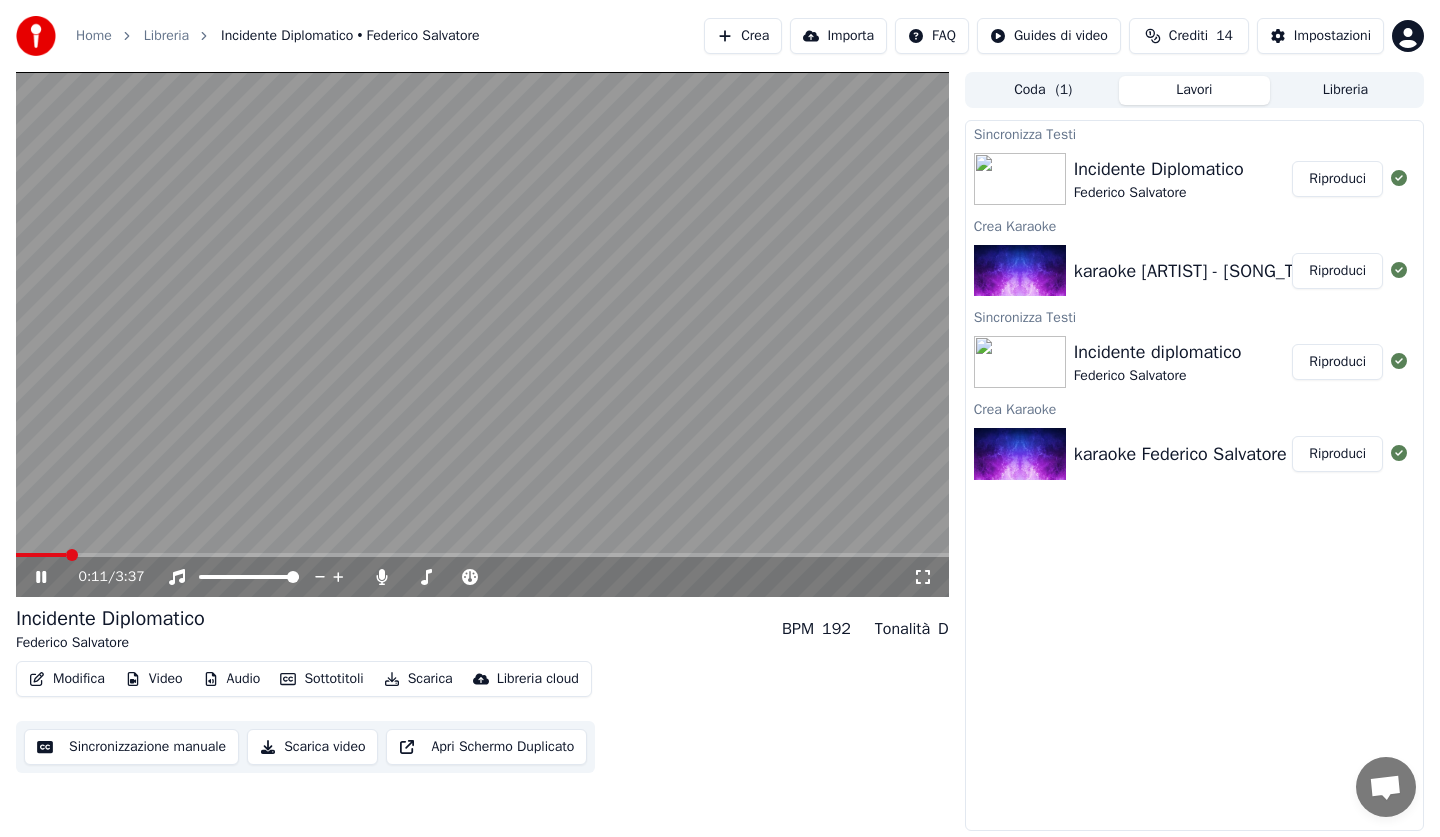 drag, startPoint x: 927, startPoint y: 575, endPoint x: 925, endPoint y: 598, distance: 23.086792 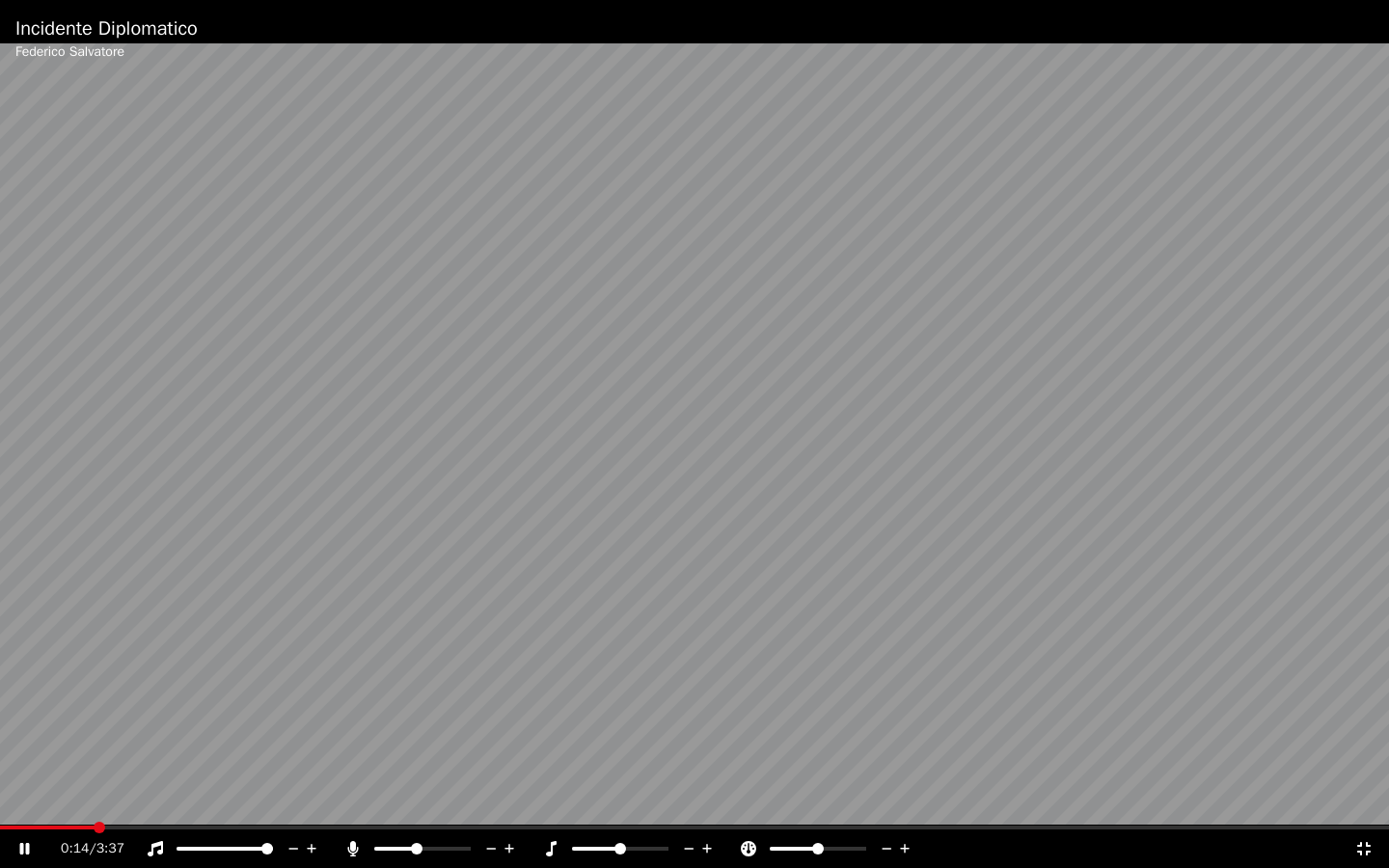 click at bounding box center (417, 849) 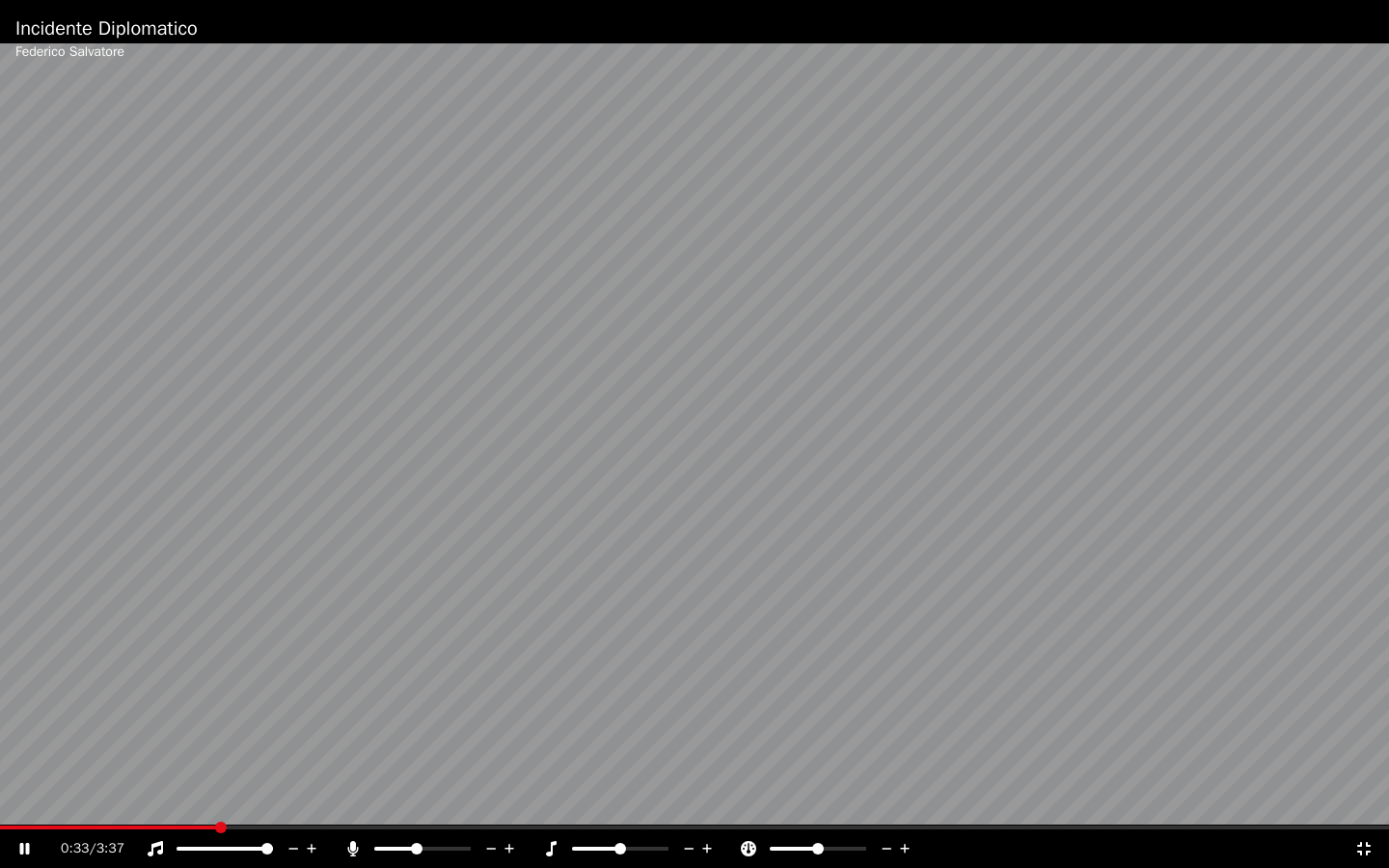 drag, startPoint x: 1088, startPoint y: 616, endPoint x: 1153, endPoint y: 650, distance: 73.355 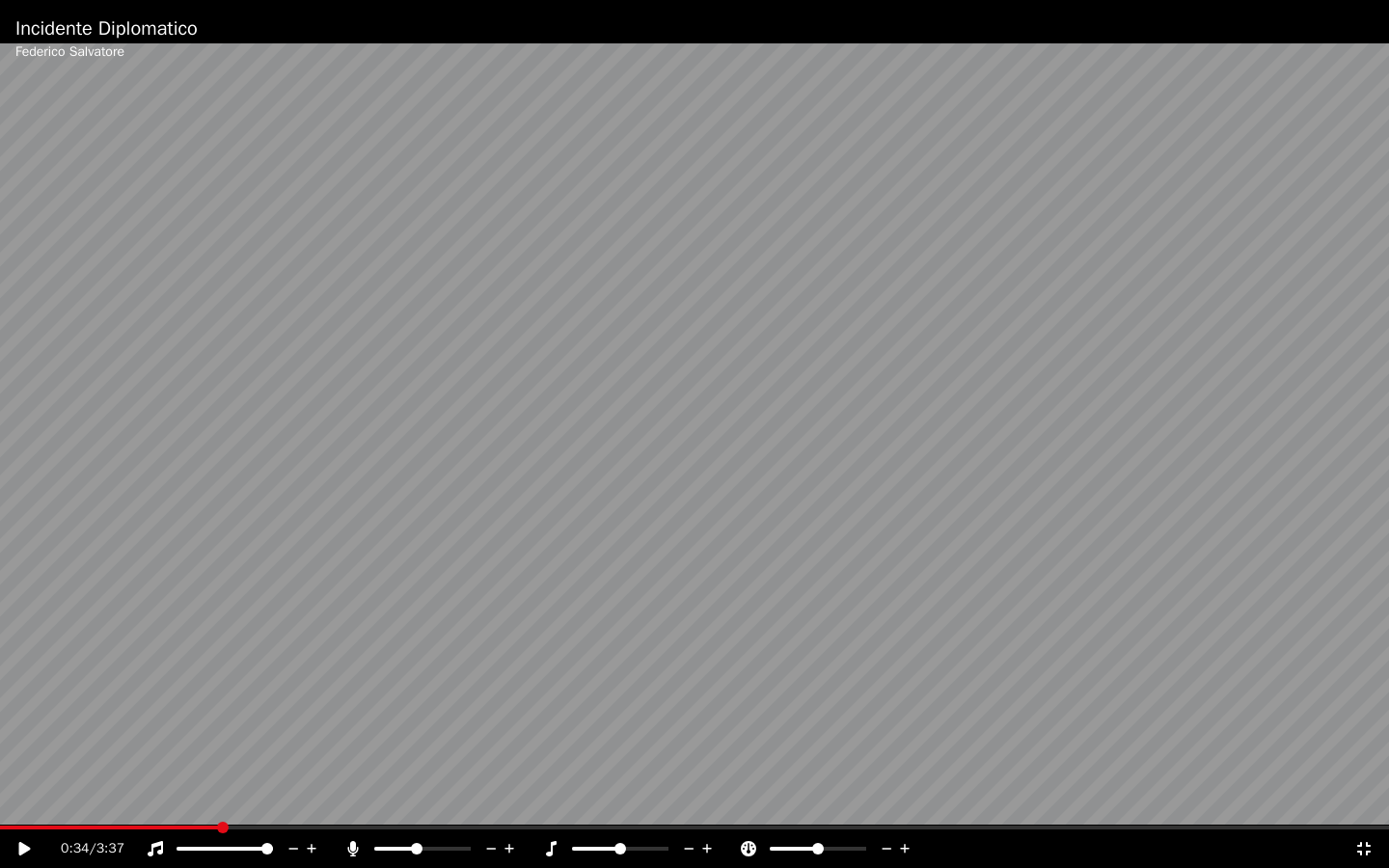 drag, startPoint x: 1361, startPoint y: 859, endPoint x: 1295, endPoint y: 777, distance: 105.26158 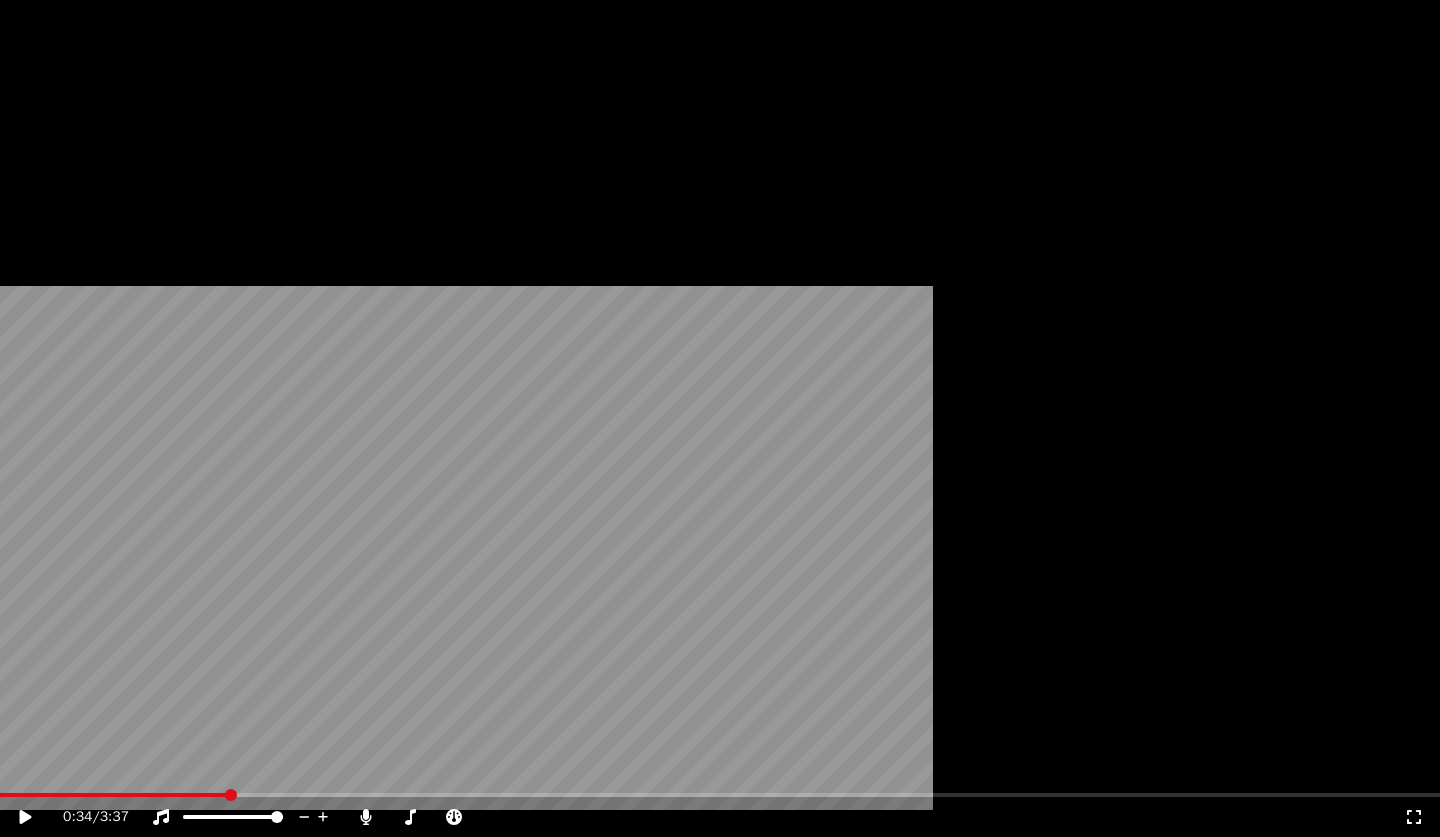 click on "Modifica" at bounding box center (67, 154) 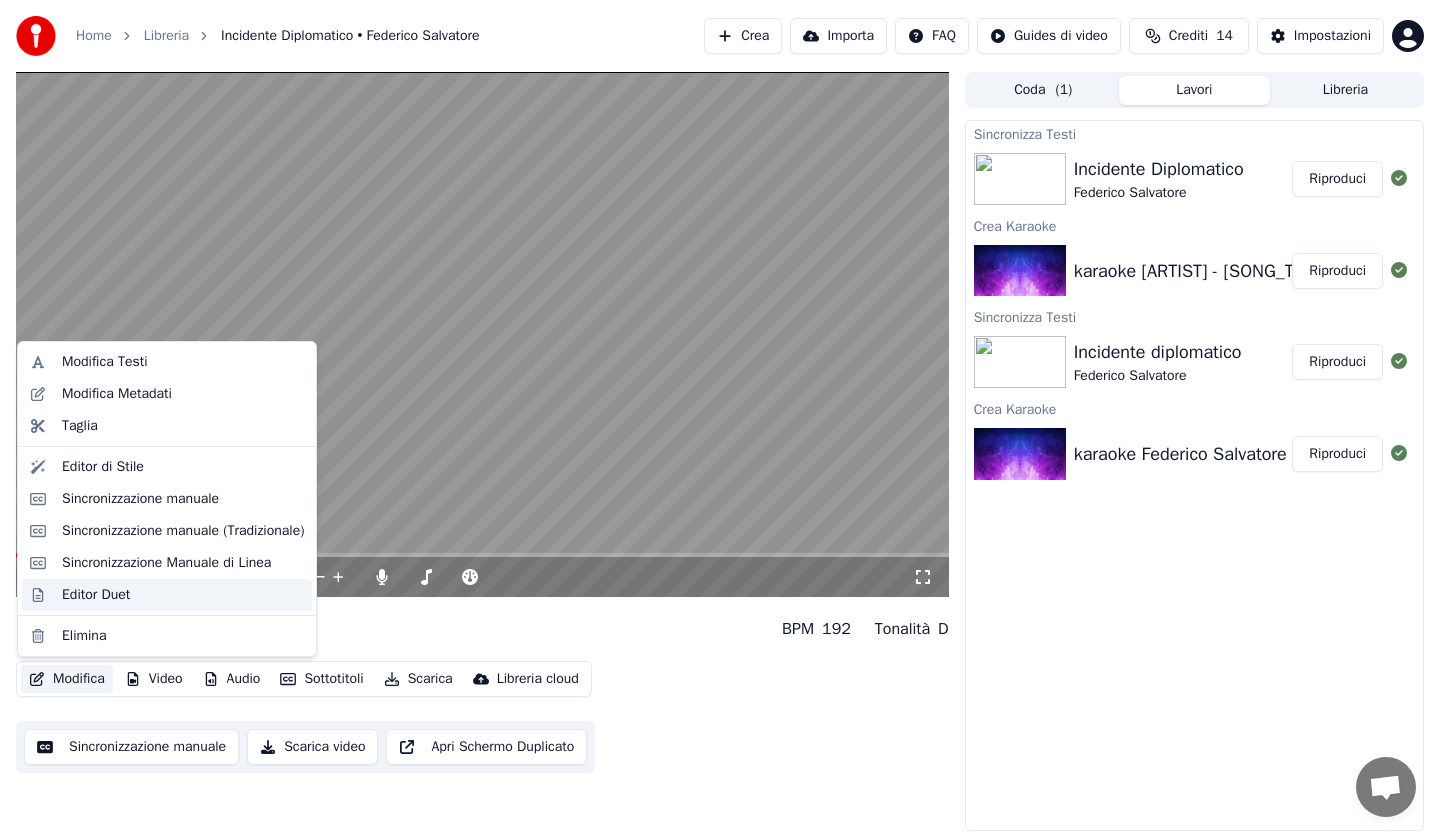 click on "Editor Duet" at bounding box center (96, 595) 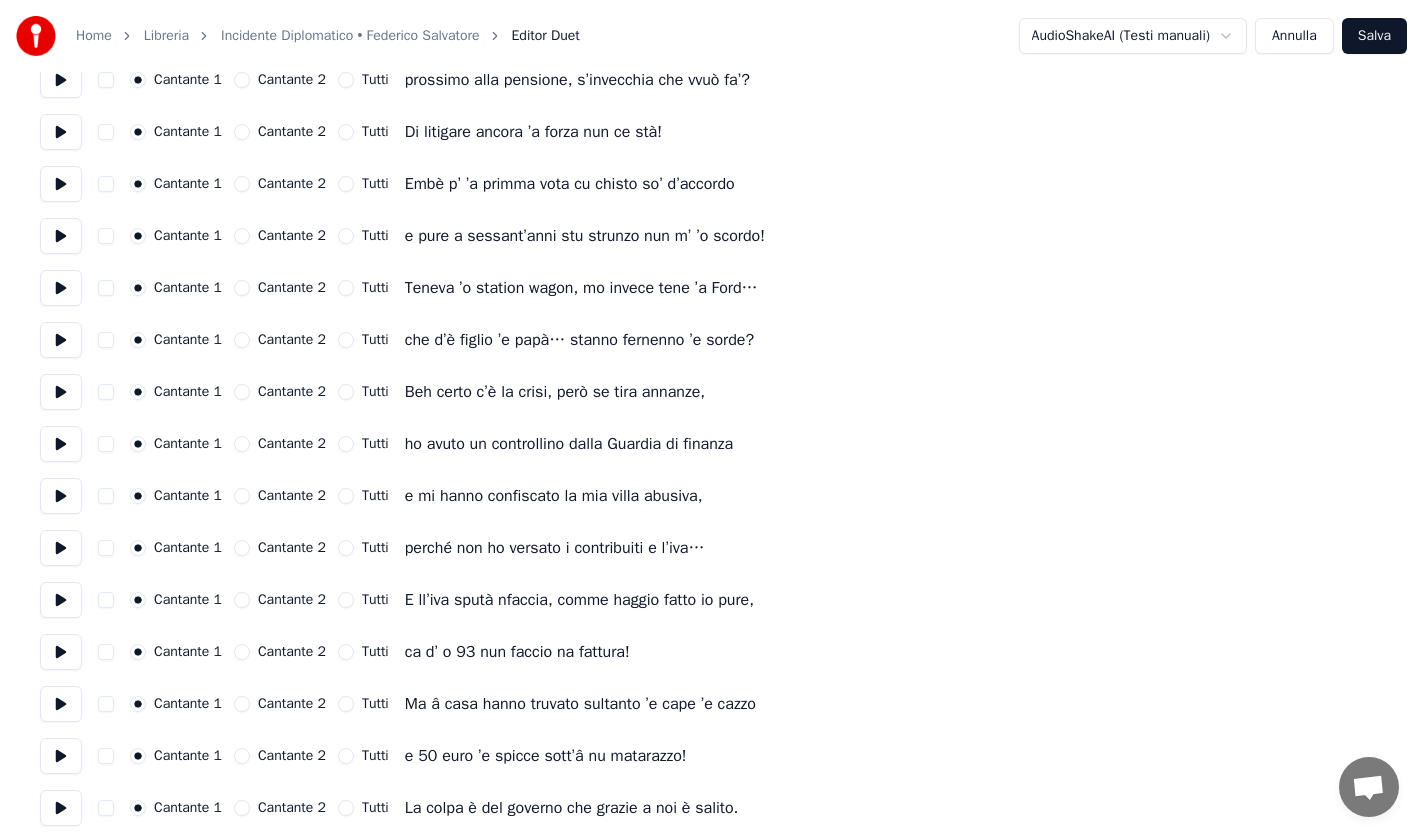 scroll, scrollTop: 300, scrollLeft: 0, axis: vertical 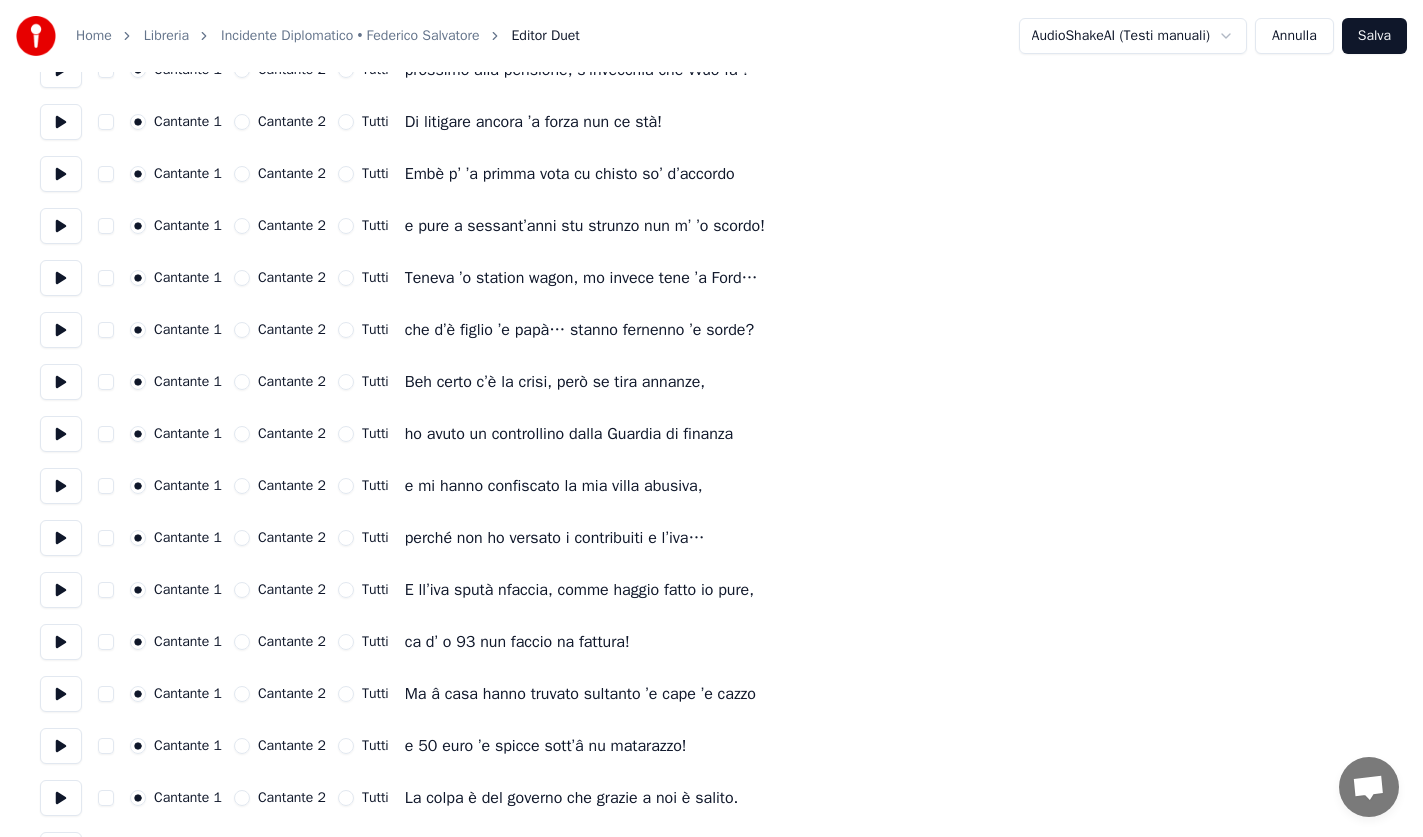 click on "Cantante 2" at bounding box center (242, 174) 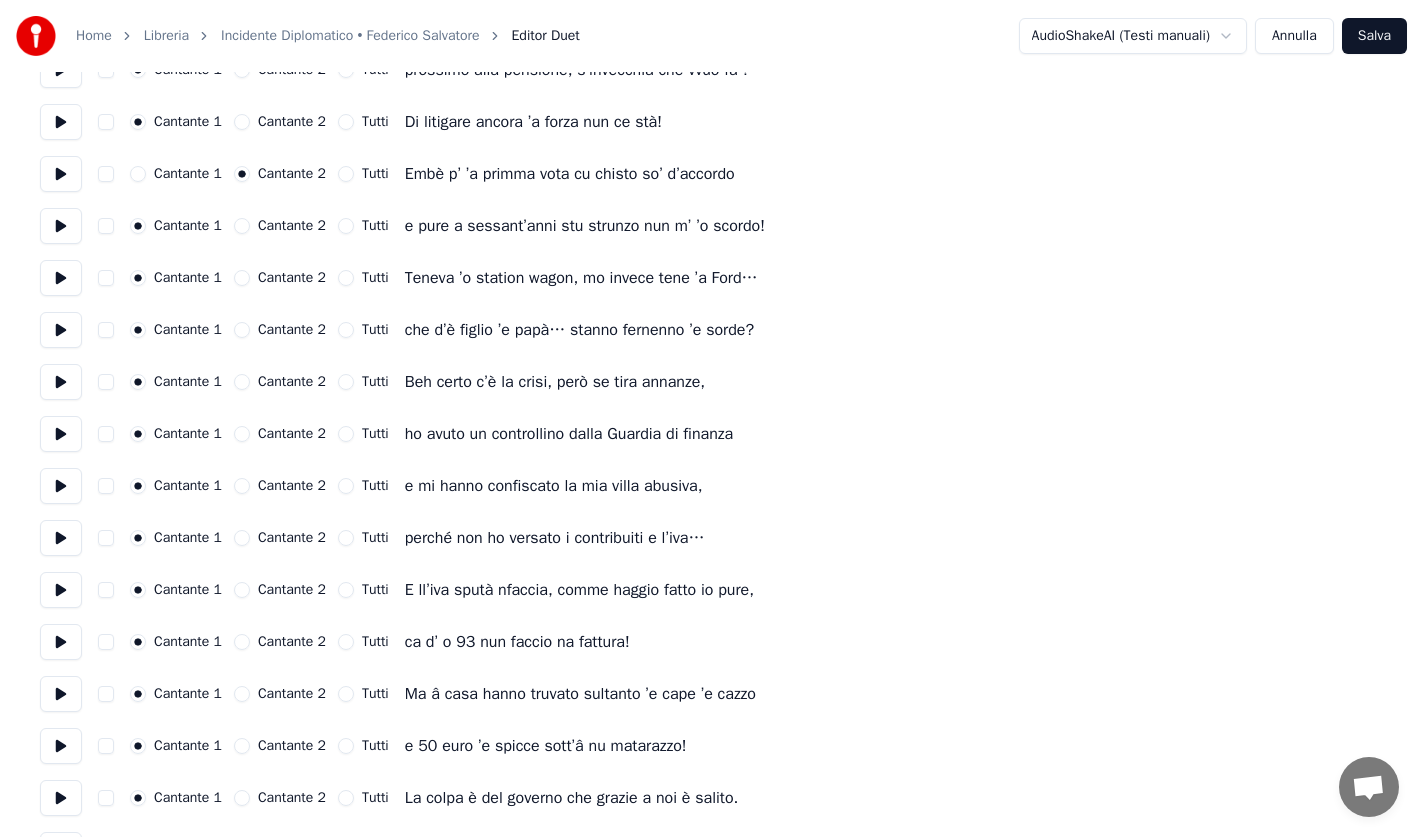 click on "Cantante 2" at bounding box center [242, 226] 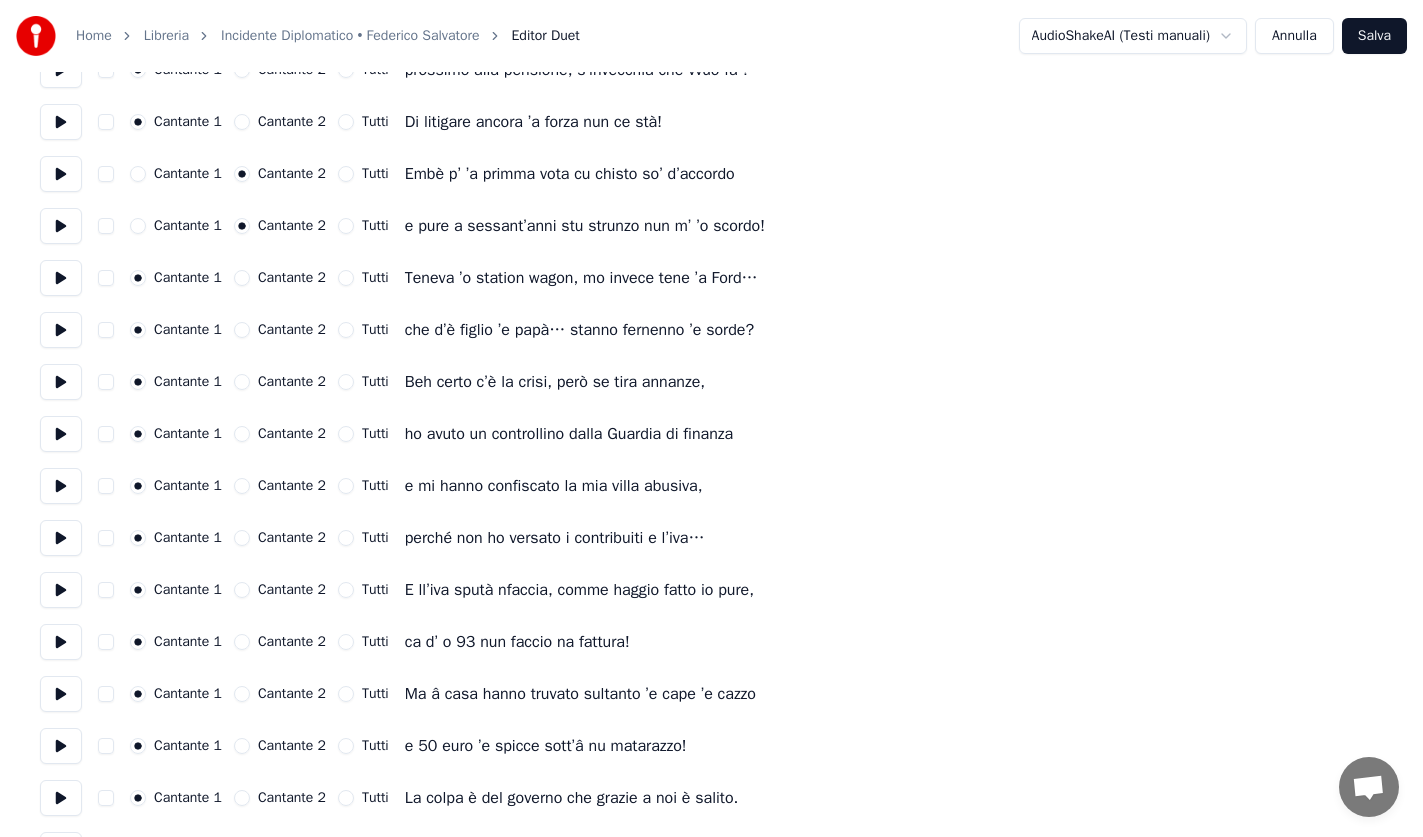 drag, startPoint x: 248, startPoint y: 280, endPoint x: 248, endPoint y: 294, distance: 14 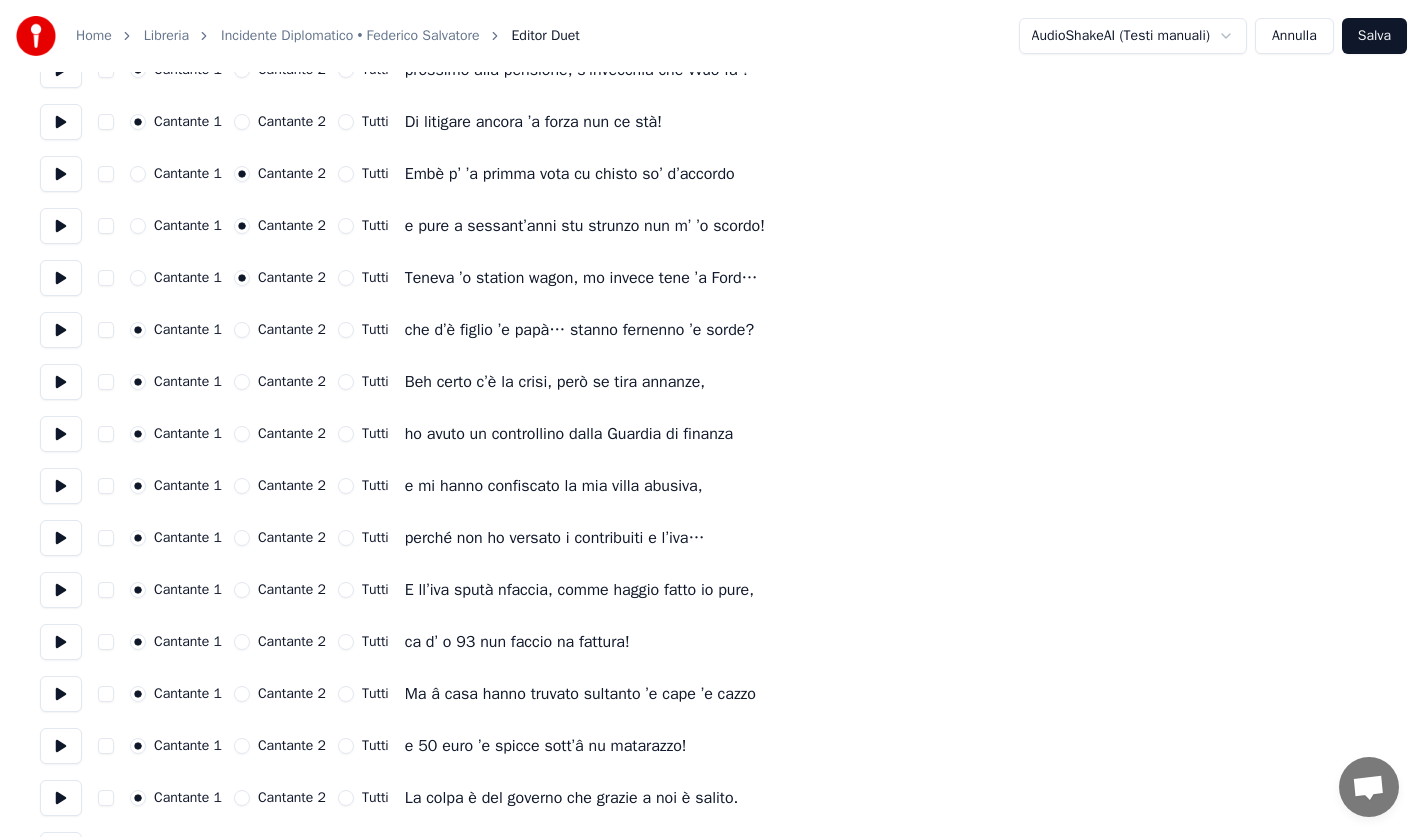click on "Cantante 2" at bounding box center (242, 330) 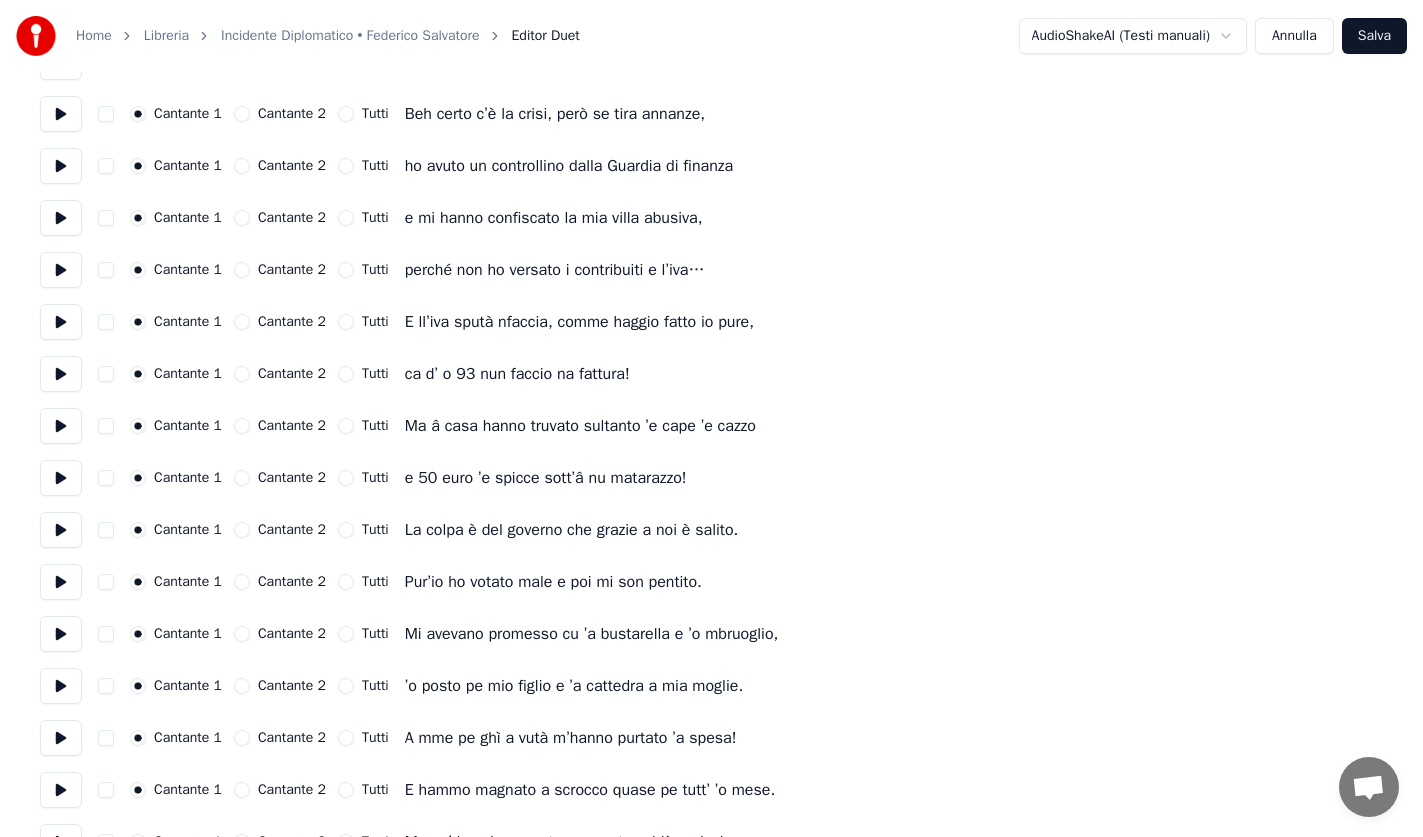 scroll, scrollTop: 600, scrollLeft: 0, axis: vertical 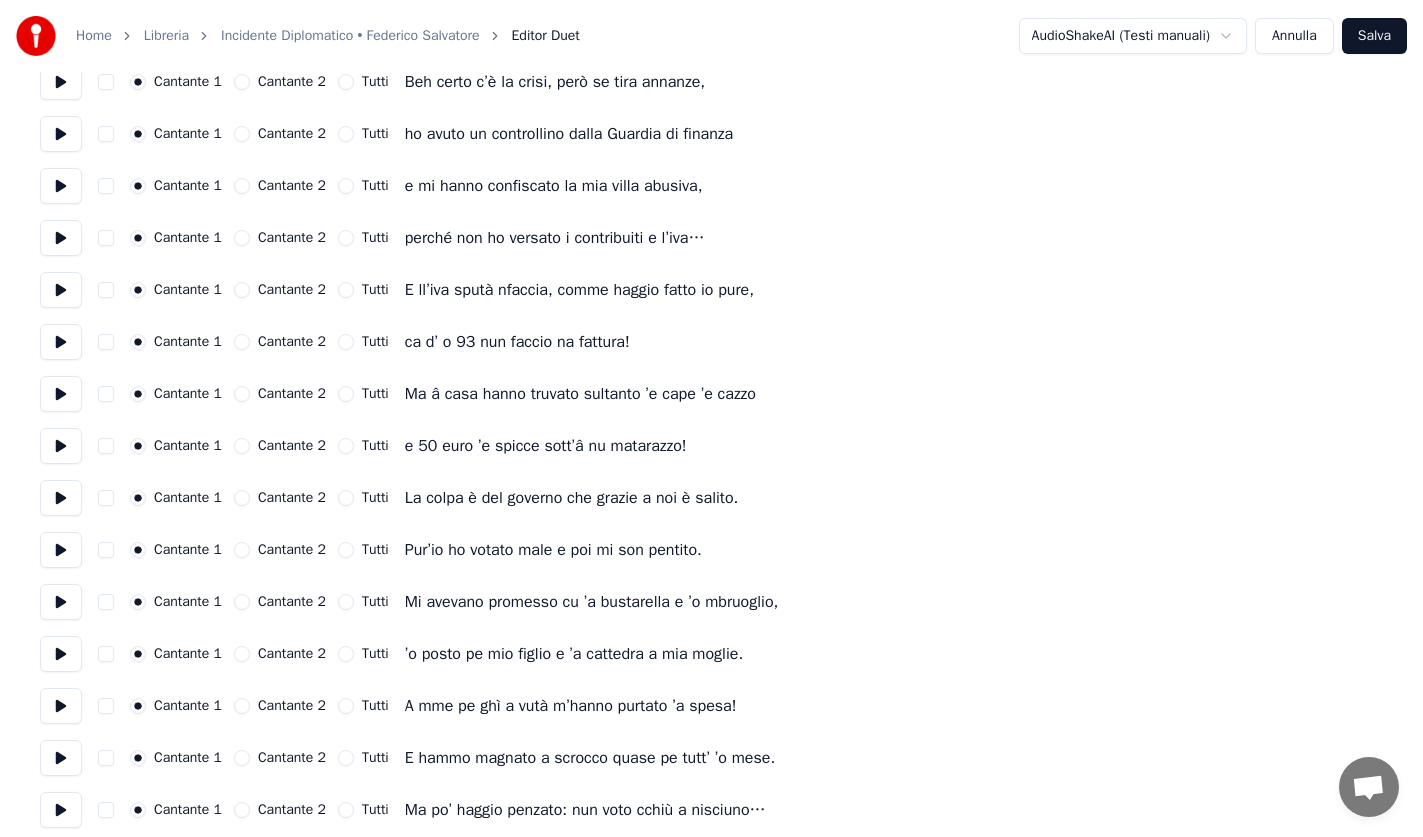 drag, startPoint x: 246, startPoint y: 287, endPoint x: 246, endPoint y: 303, distance: 16 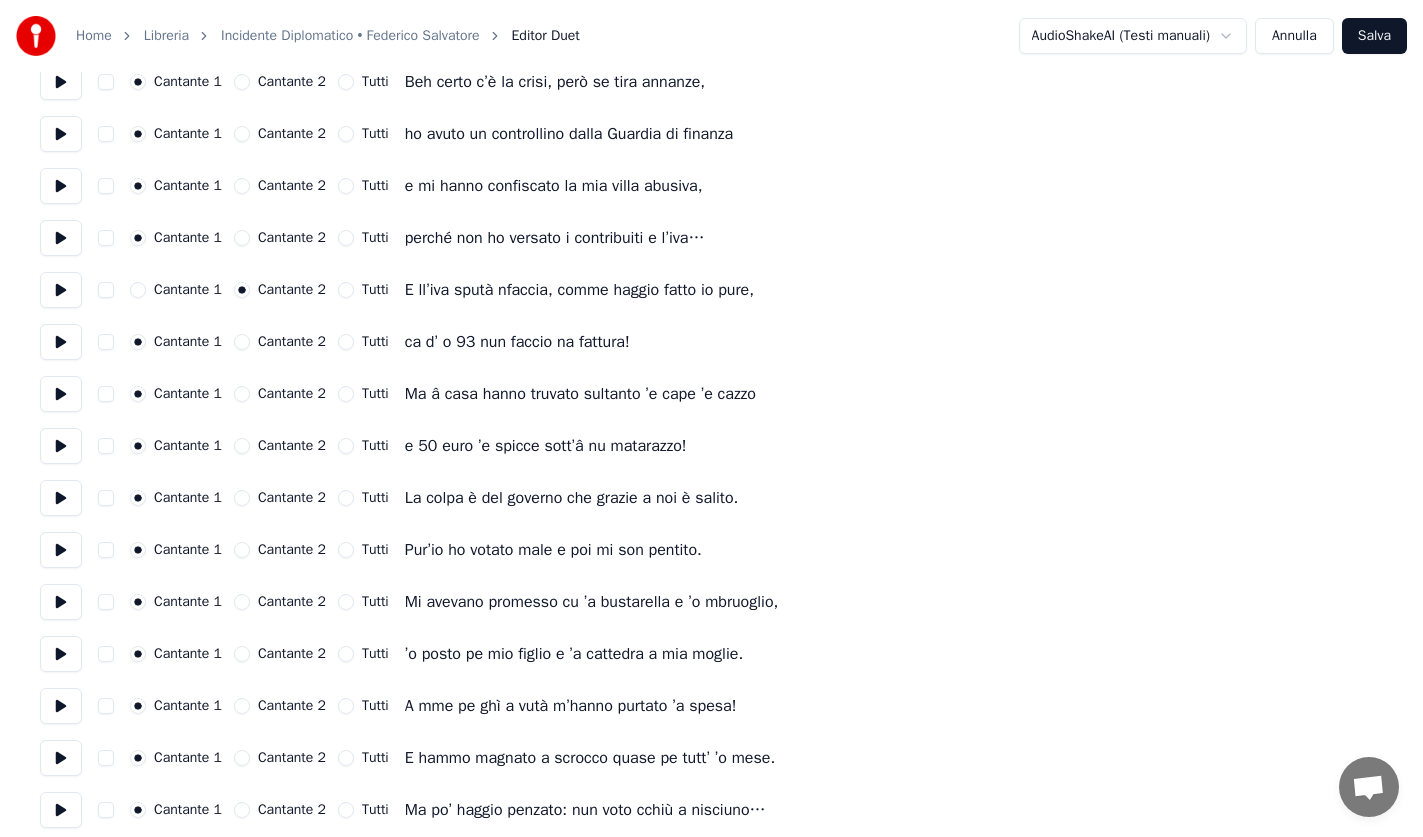 drag, startPoint x: 247, startPoint y: 342, endPoint x: 247, endPoint y: 369, distance: 27 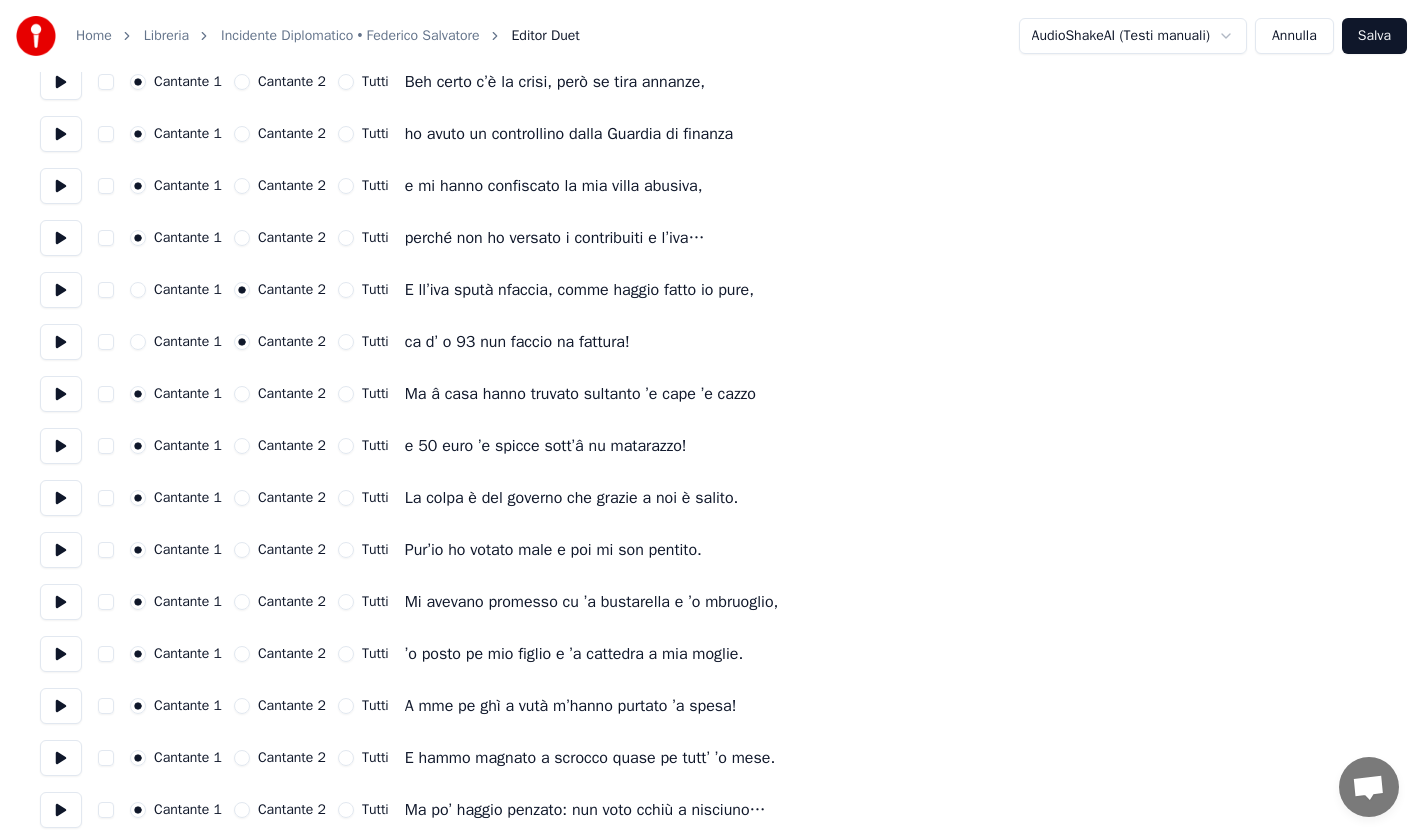 drag, startPoint x: 245, startPoint y: 393, endPoint x: 246, endPoint y: 414, distance: 21.023796 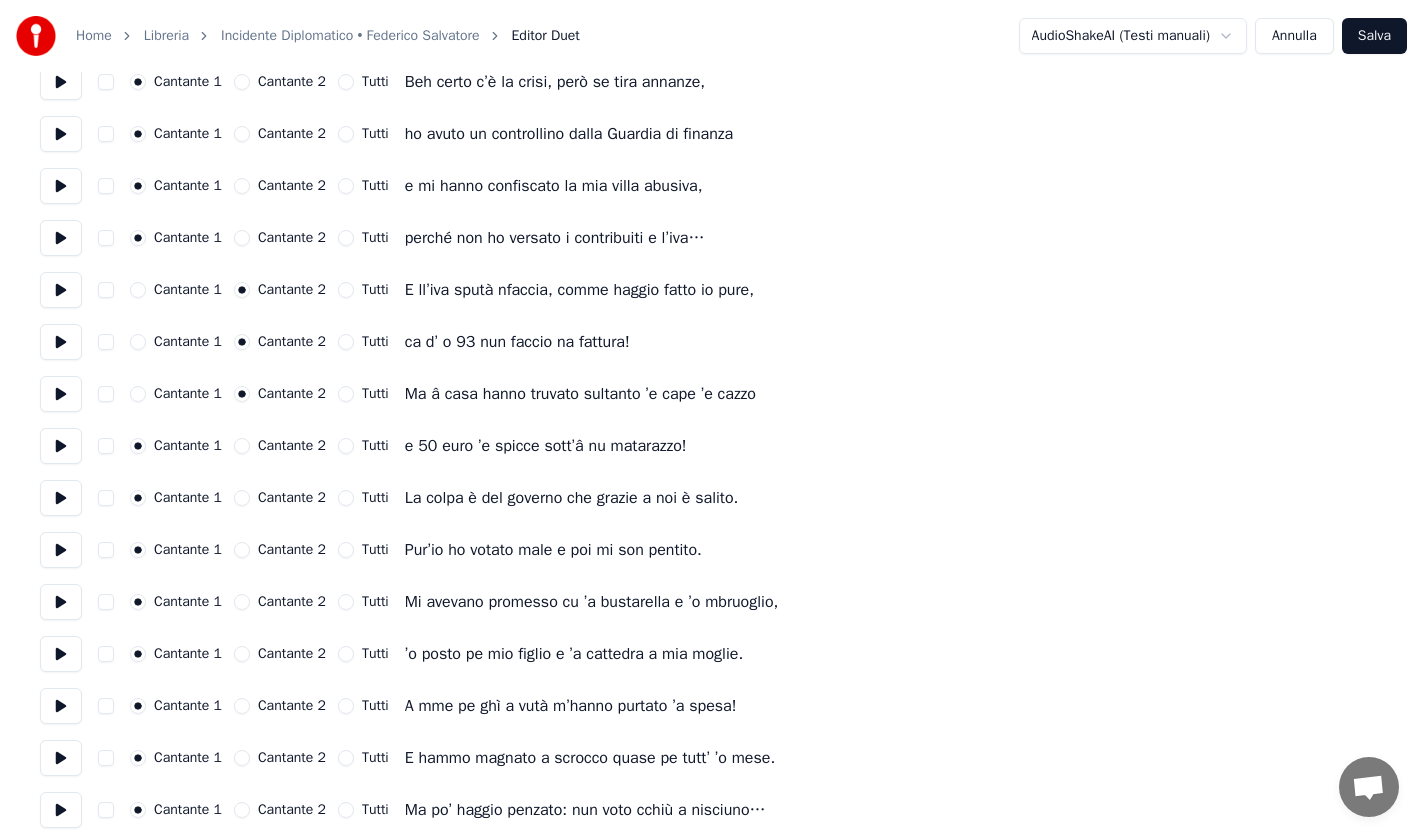 click on "Cantante 2" at bounding box center [242, 446] 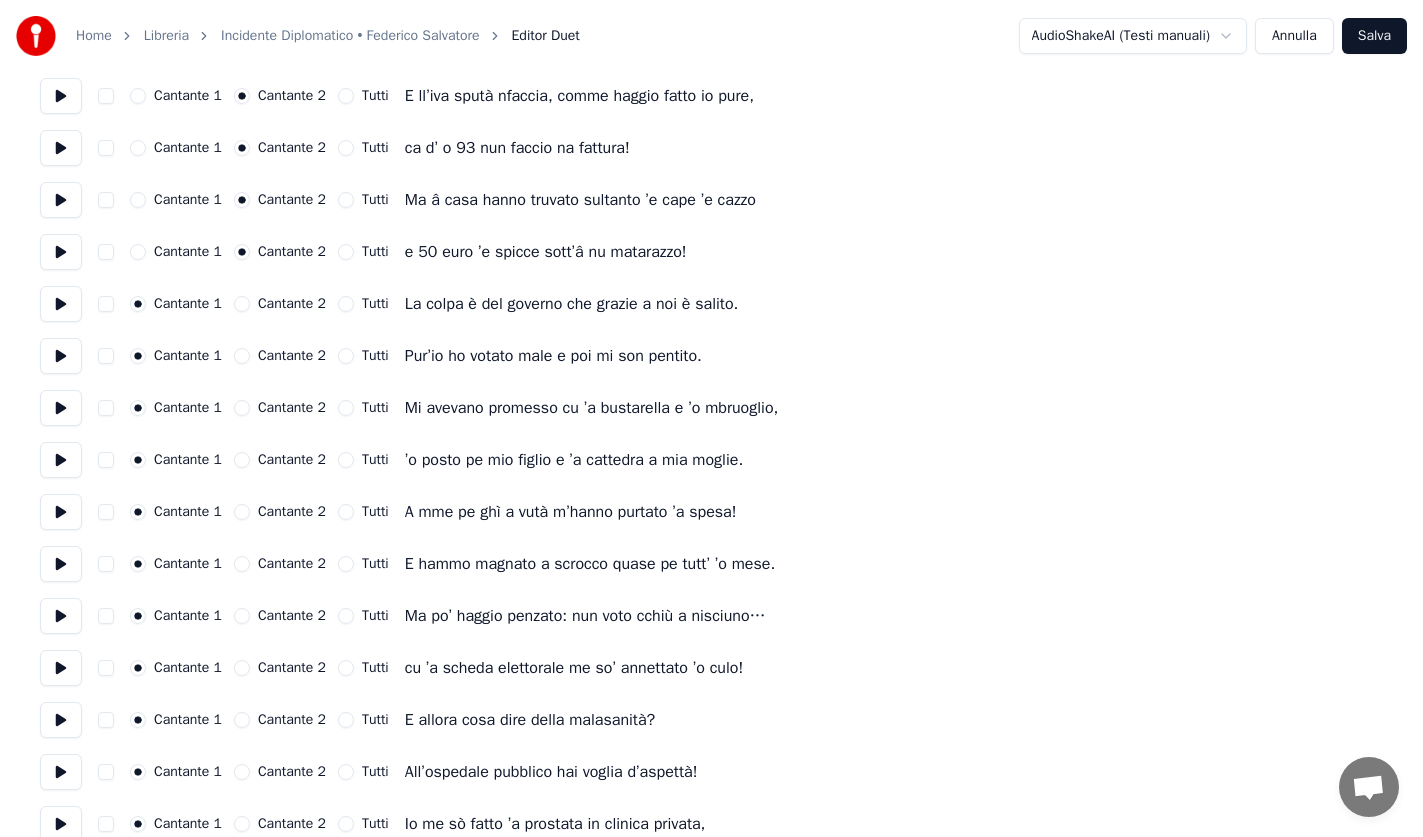 scroll, scrollTop: 800, scrollLeft: 0, axis: vertical 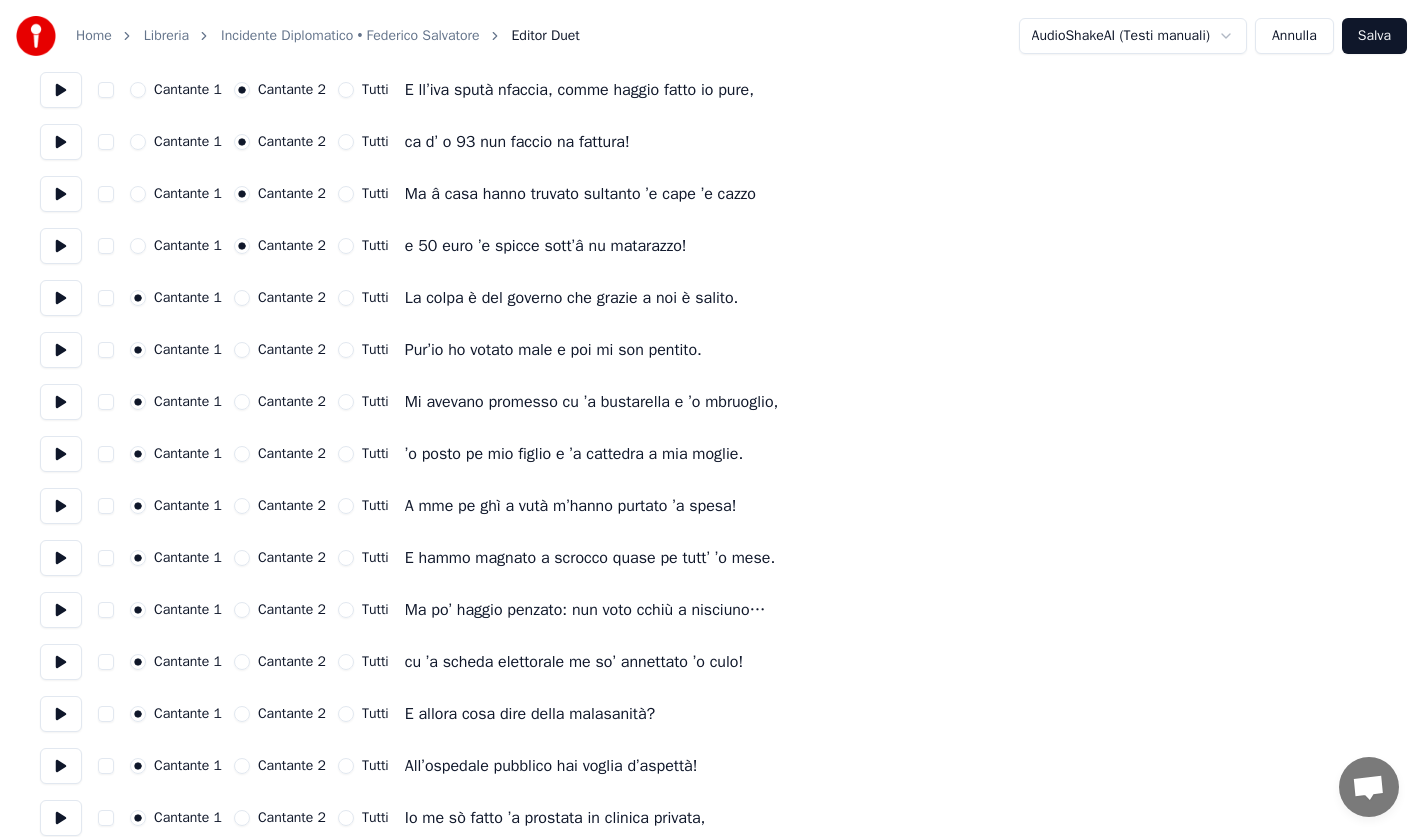 click on "Cantante 2" at bounding box center [242, 506] 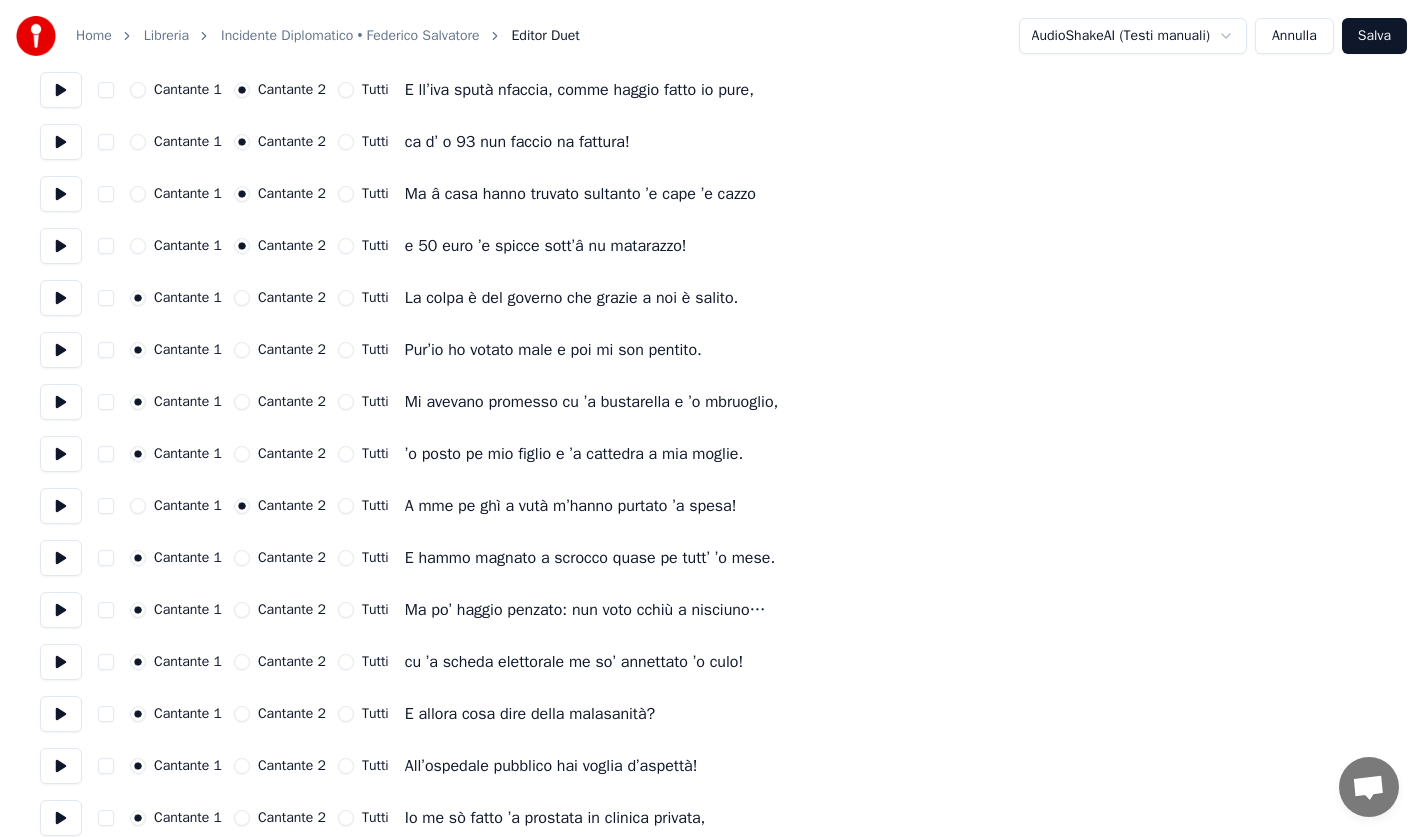 drag, startPoint x: 243, startPoint y: 561, endPoint x: 243, endPoint y: 582, distance: 21 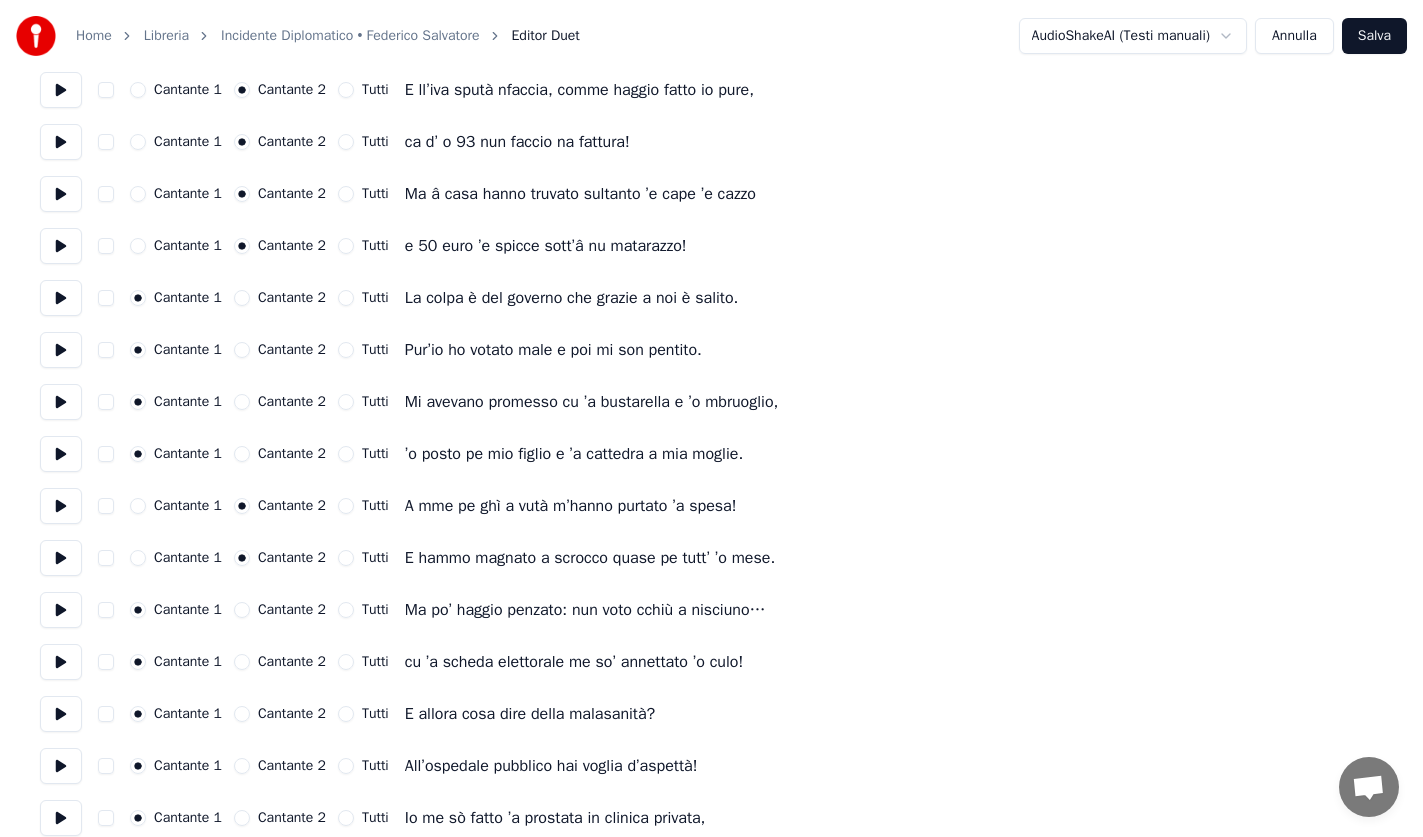 drag, startPoint x: 244, startPoint y: 603, endPoint x: 257, endPoint y: 646, distance: 44.922153 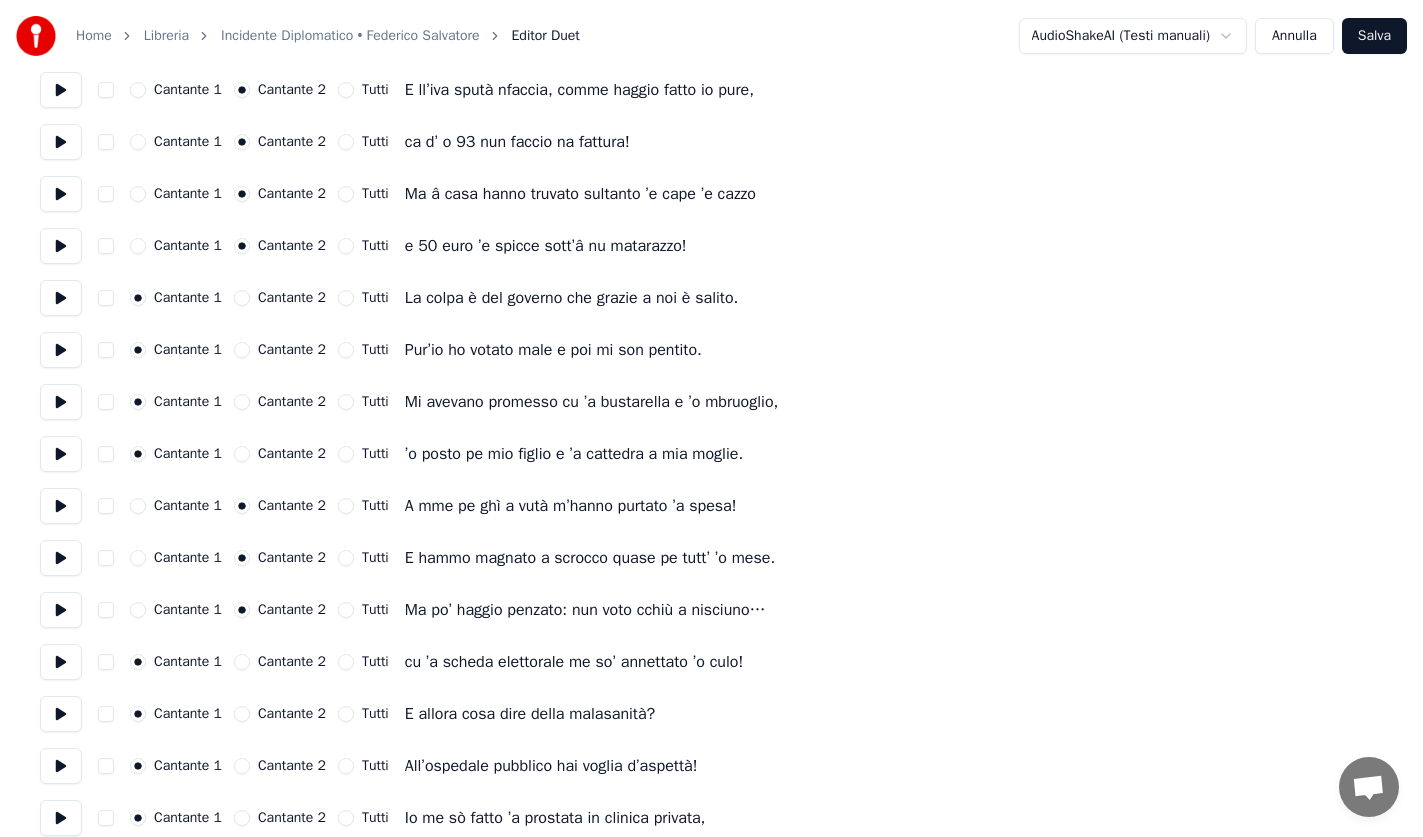 drag, startPoint x: 248, startPoint y: 660, endPoint x: 270, endPoint y: 655, distance: 22.561028 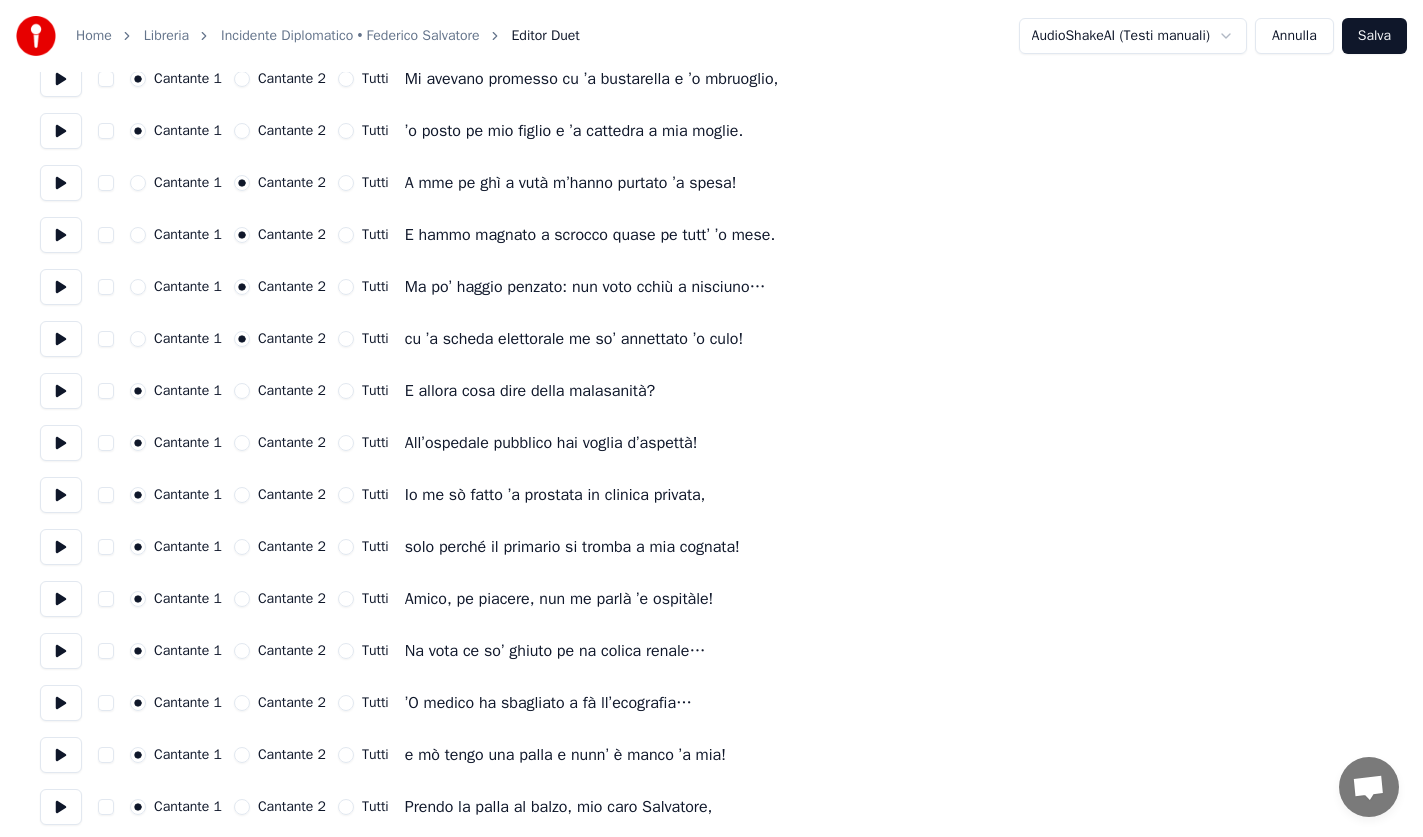 scroll, scrollTop: 1200, scrollLeft: 0, axis: vertical 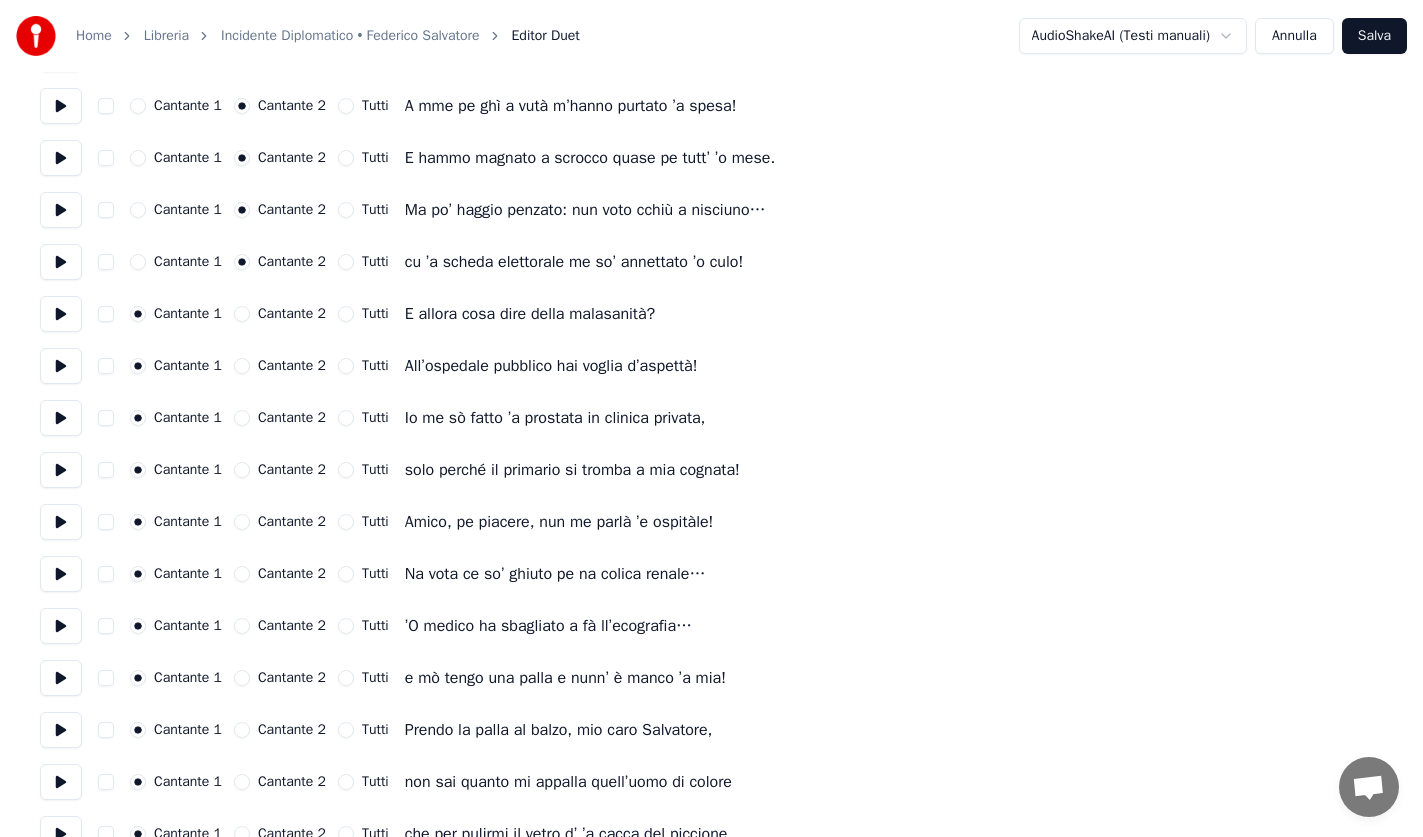 click on "Cantante 2" at bounding box center [242, 522] 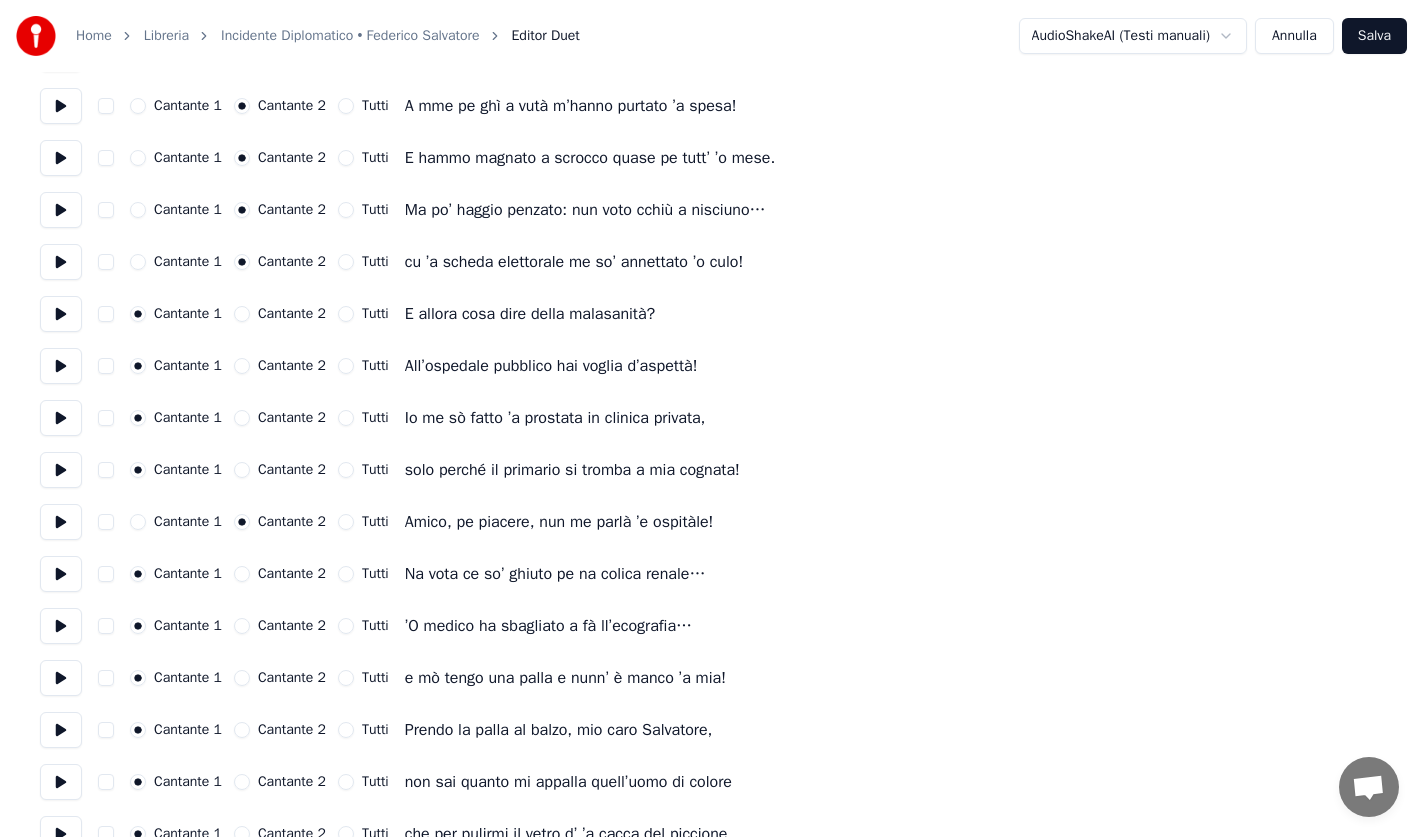click on "Cantante 2" at bounding box center (242, 574) 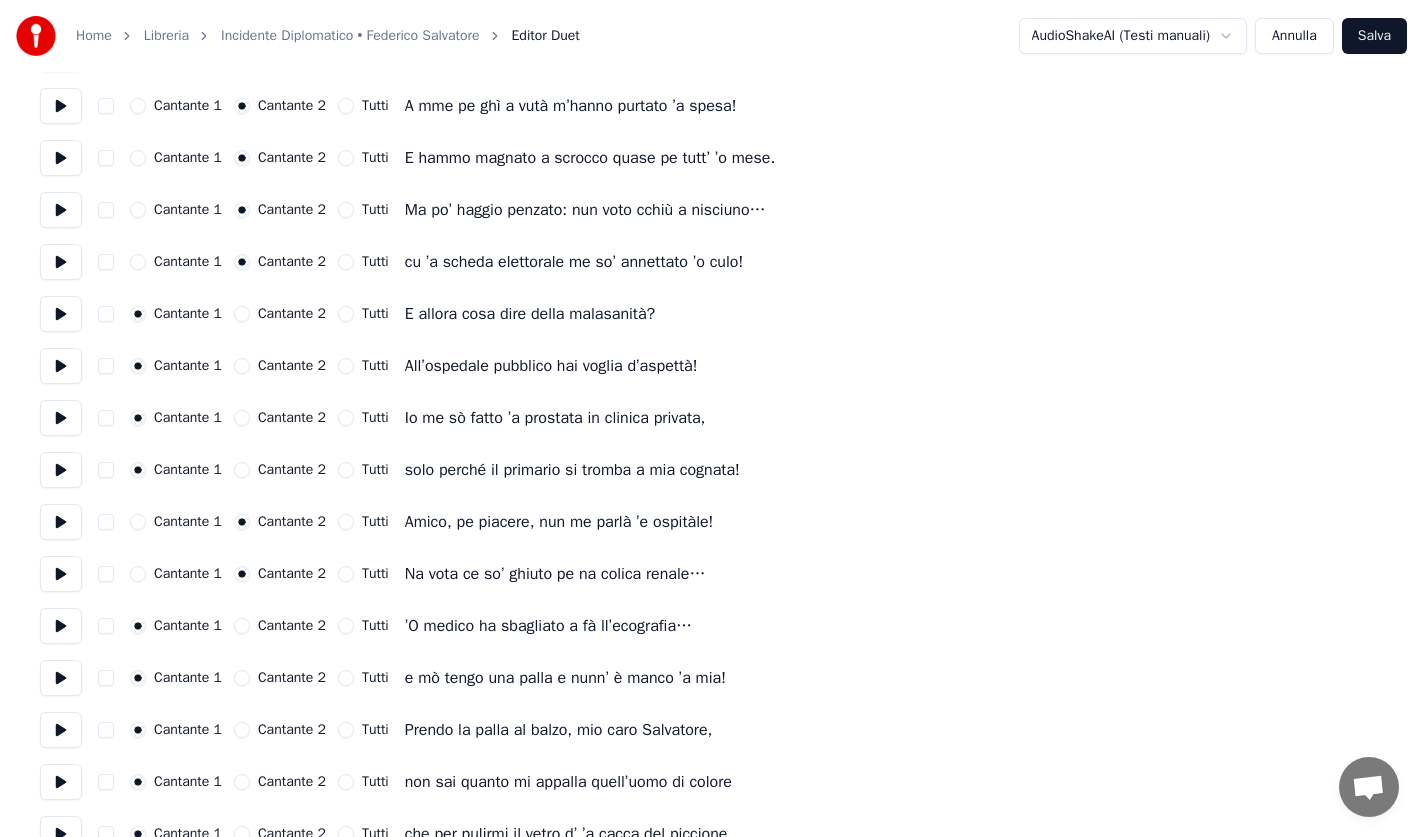 click on "Cantante 2" at bounding box center (242, 626) 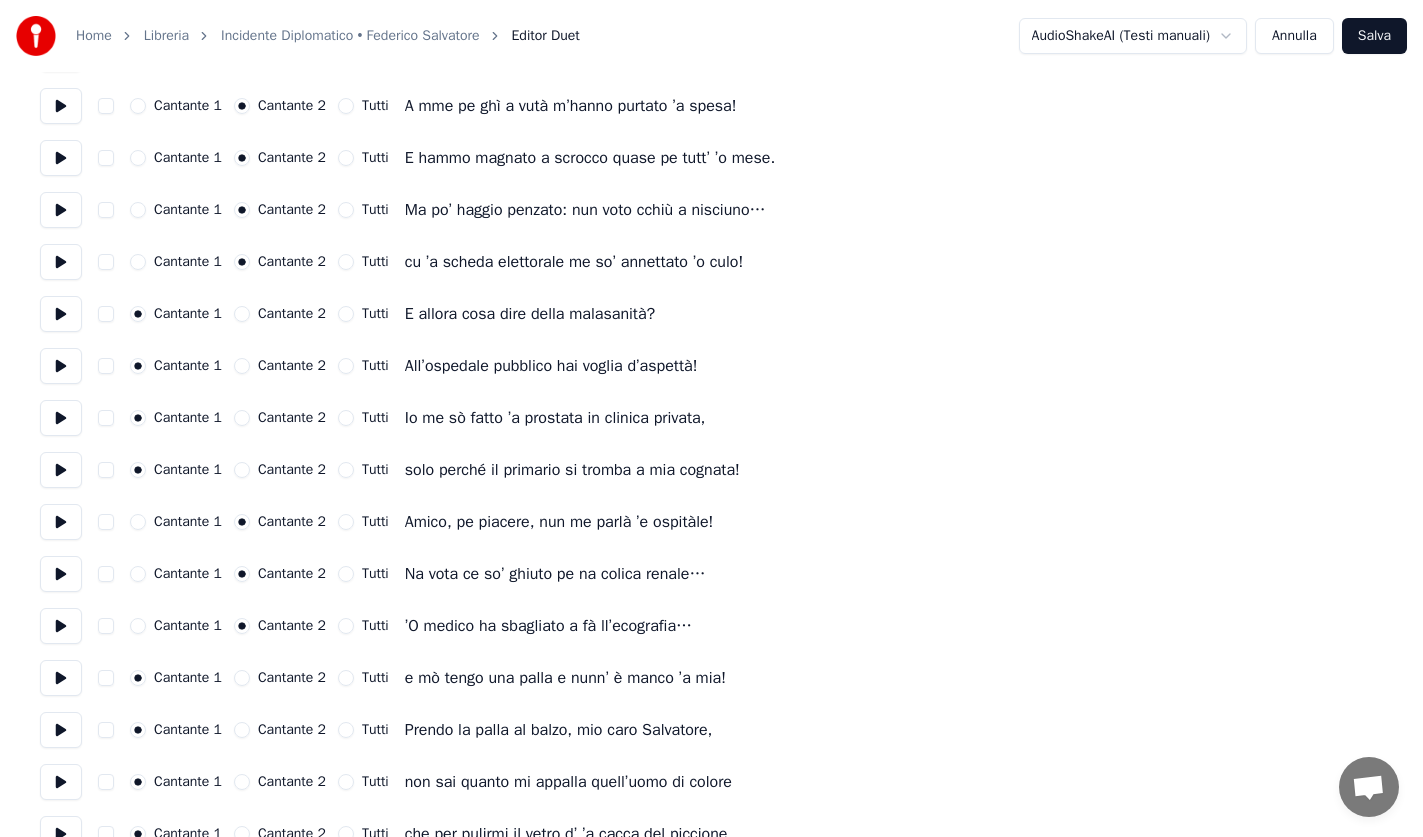 click on "Cantante 2" at bounding box center [242, 678] 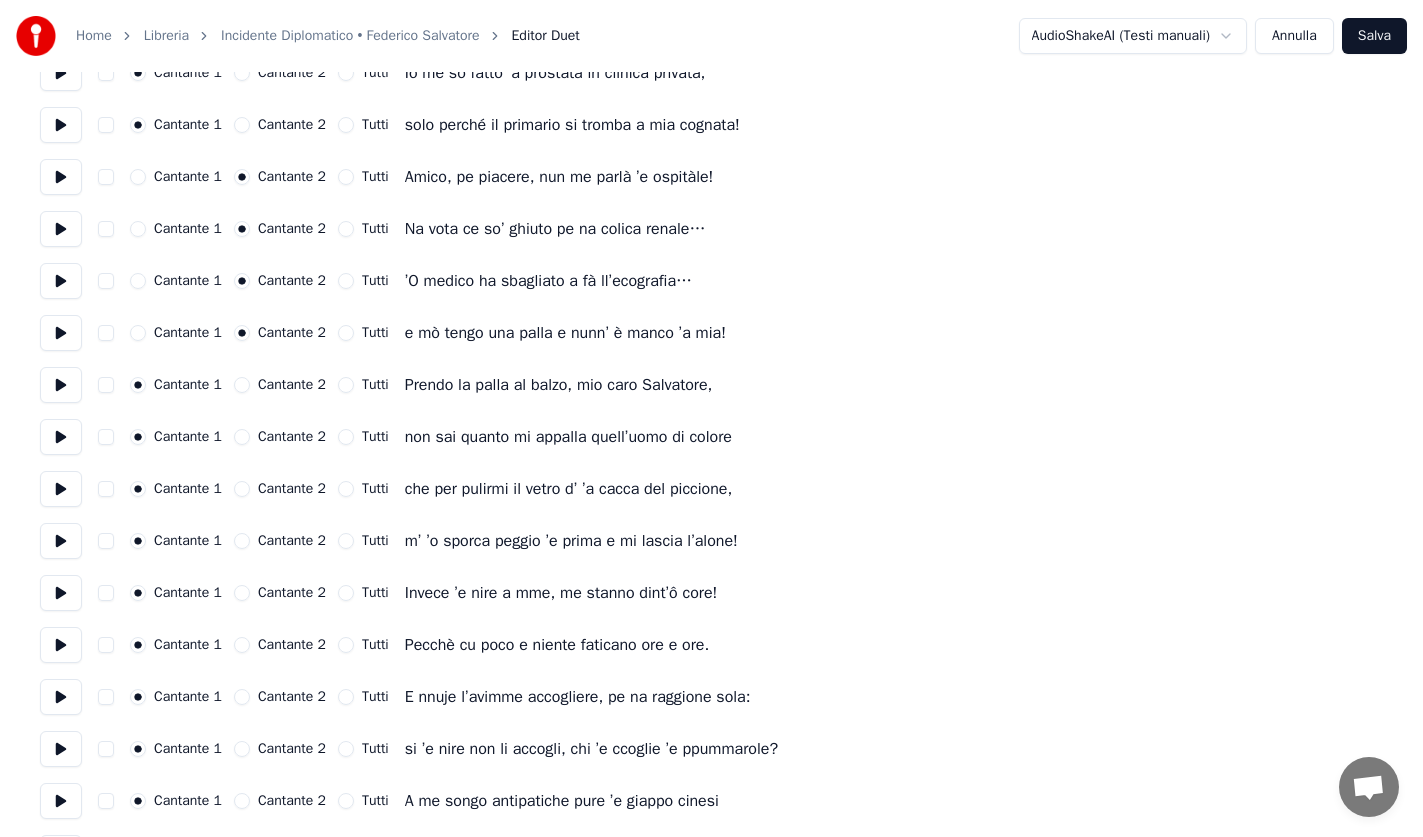 scroll, scrollTop: 1600, scrollLeft: 0, axis: vertical 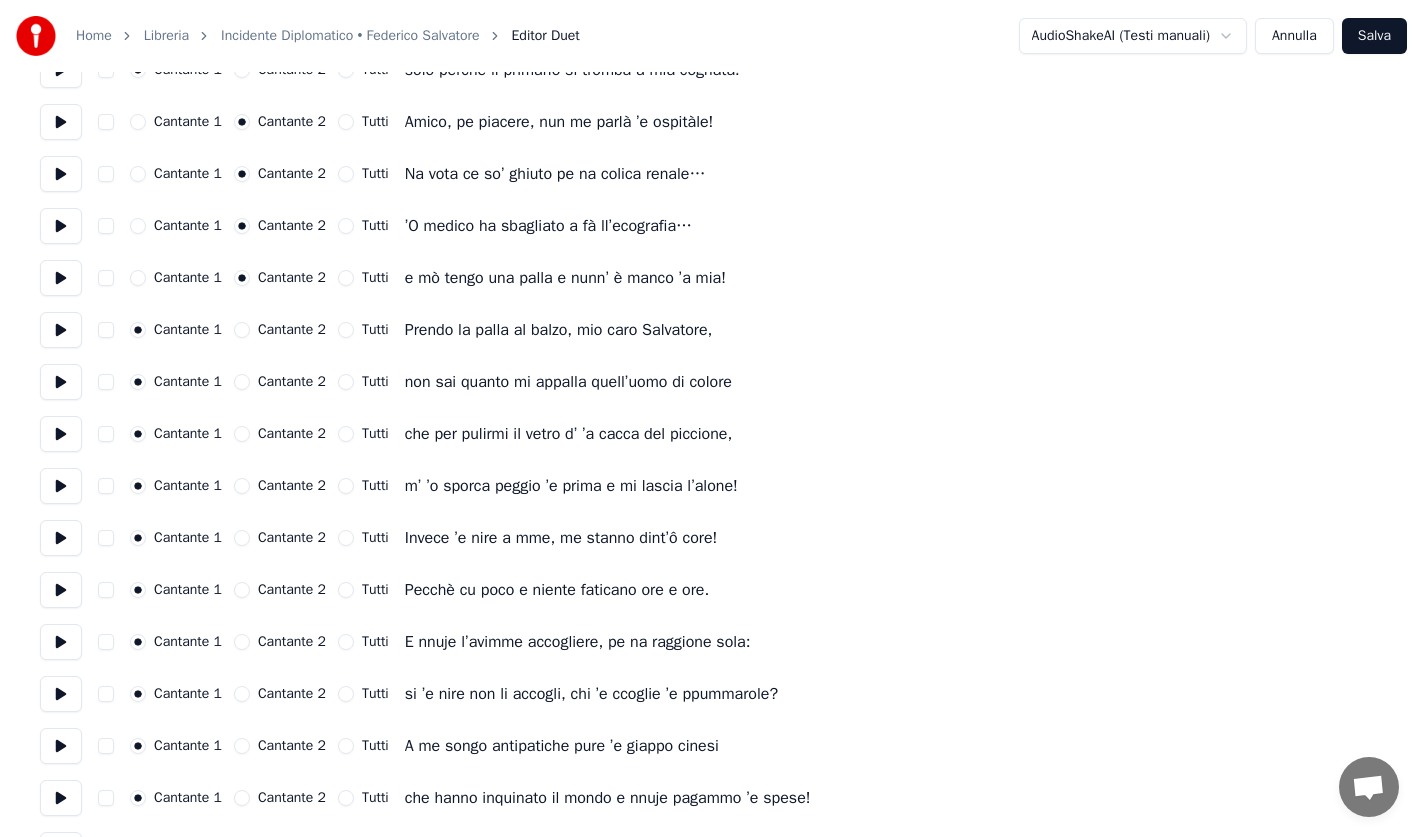 click on "Cantante 2" at bounding box center [242, 538] 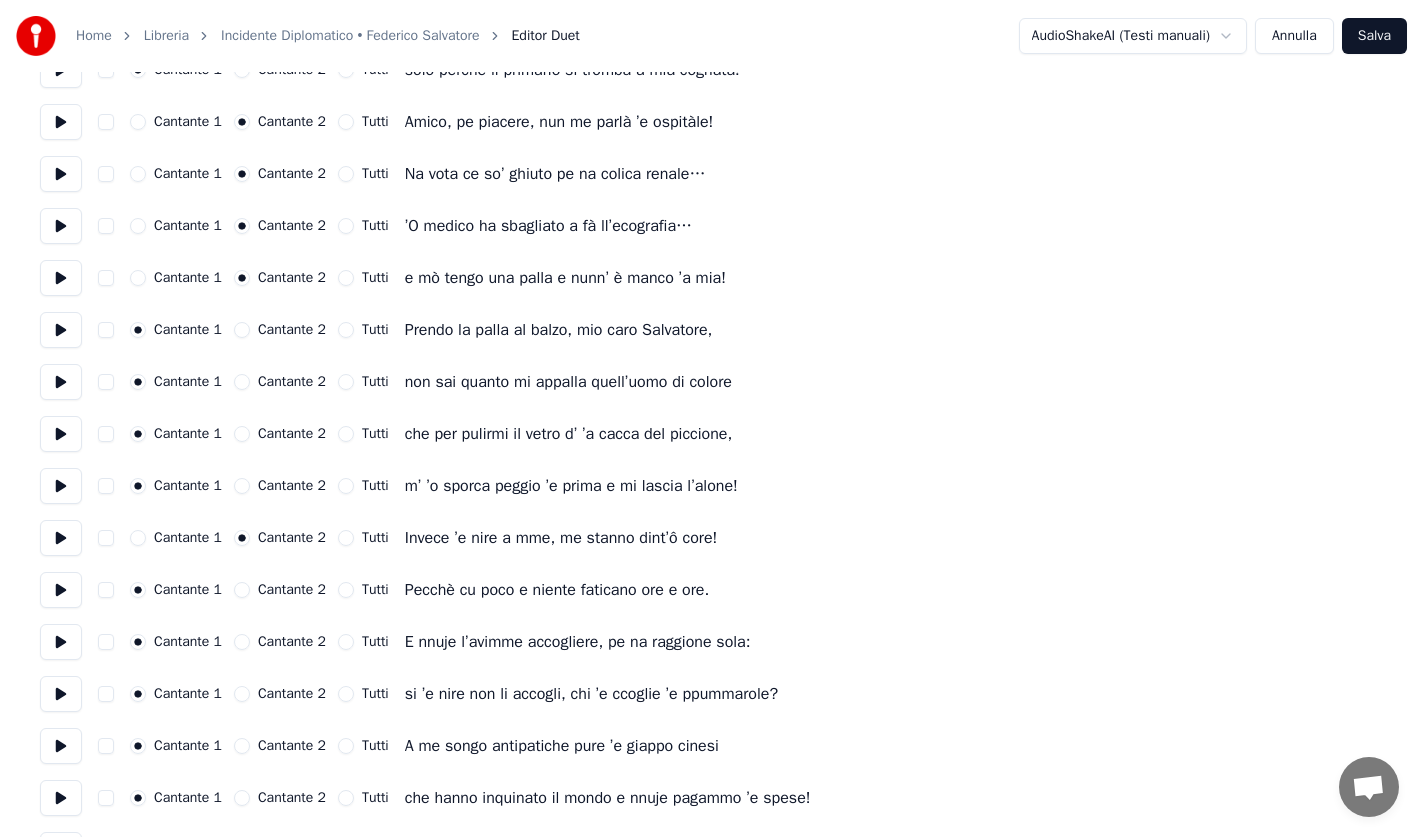 drag, startPoint x: 254, startPoint y: 586, endPoint x: 249, endPoint y: 597, distance: 12.083046 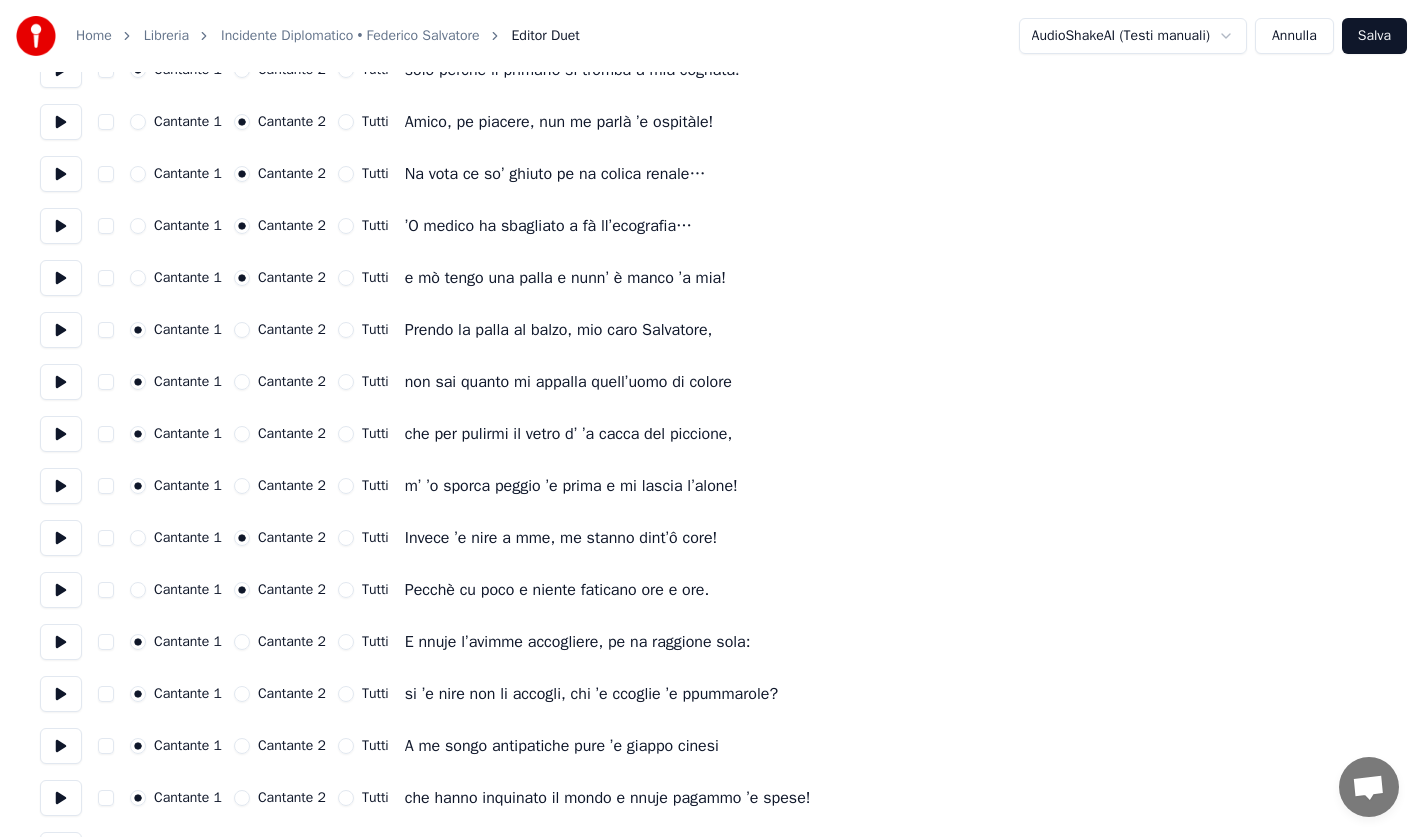 click on "Cantante 2" at bounding box center [242, 642] 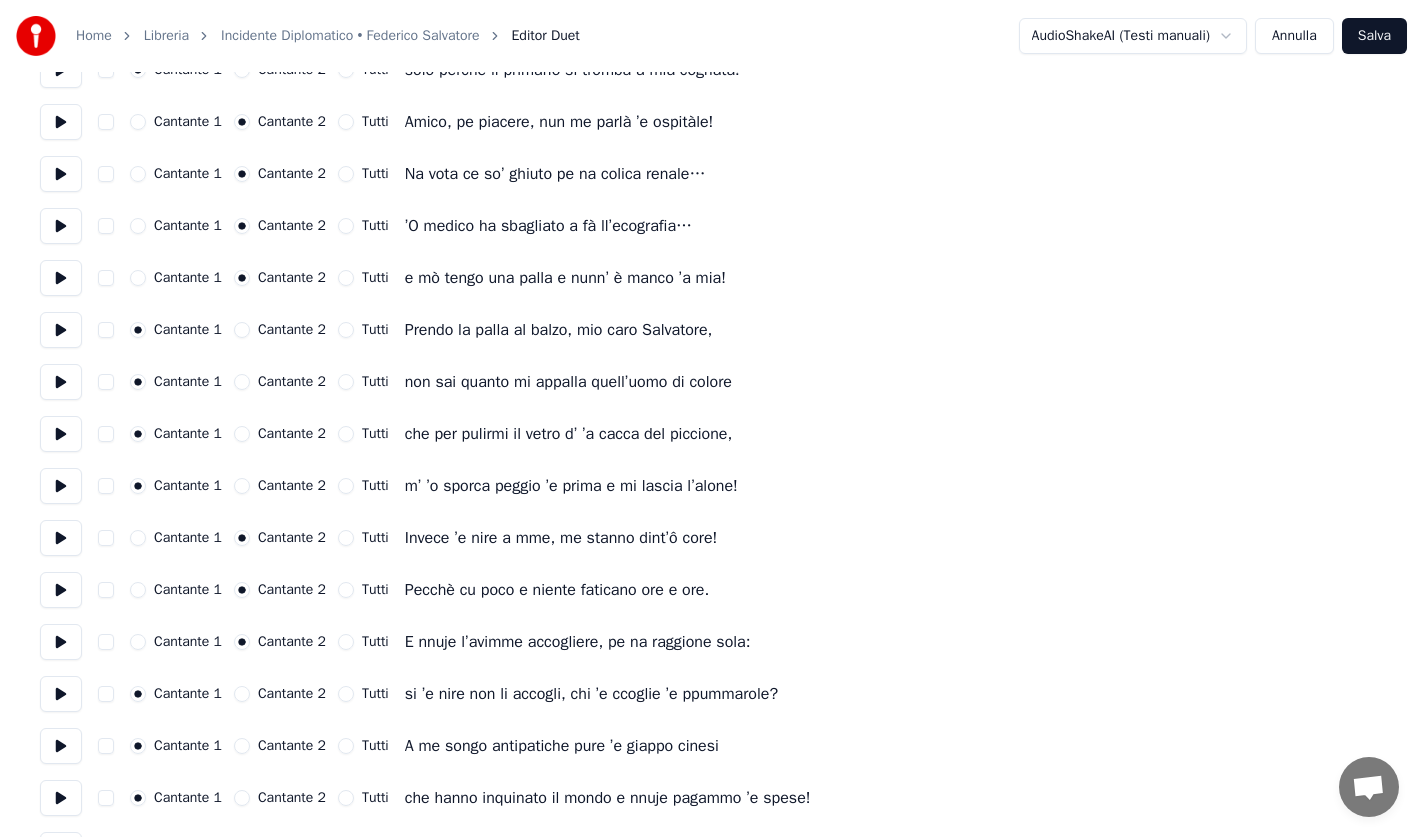 drag, startPoint x: 247, startPoint y: 694, endPoint x: 428, endPoint y: 635, distance: 190.37332 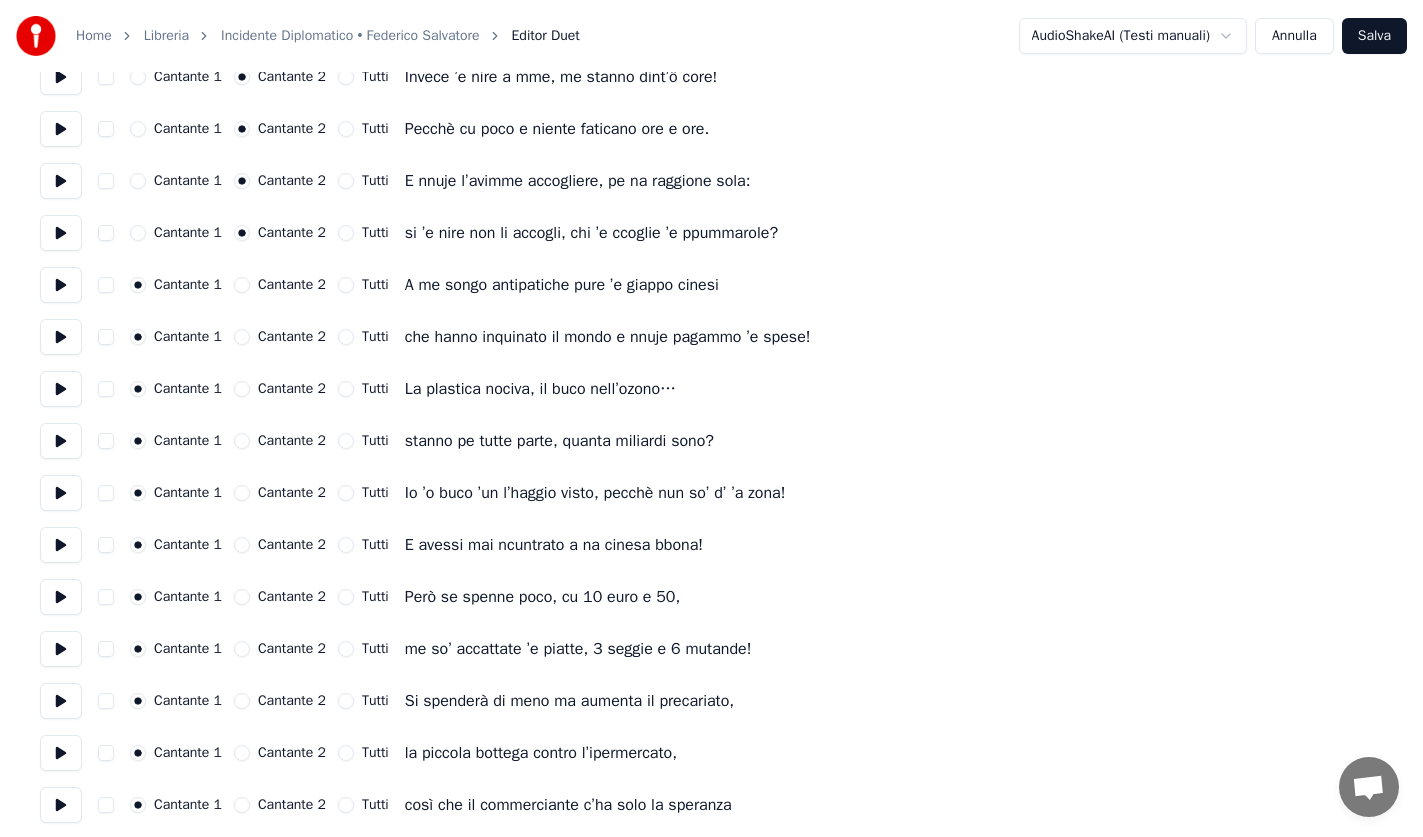 scroll, scrollTop: 2100, scrollLeft: 0, axis: vertical 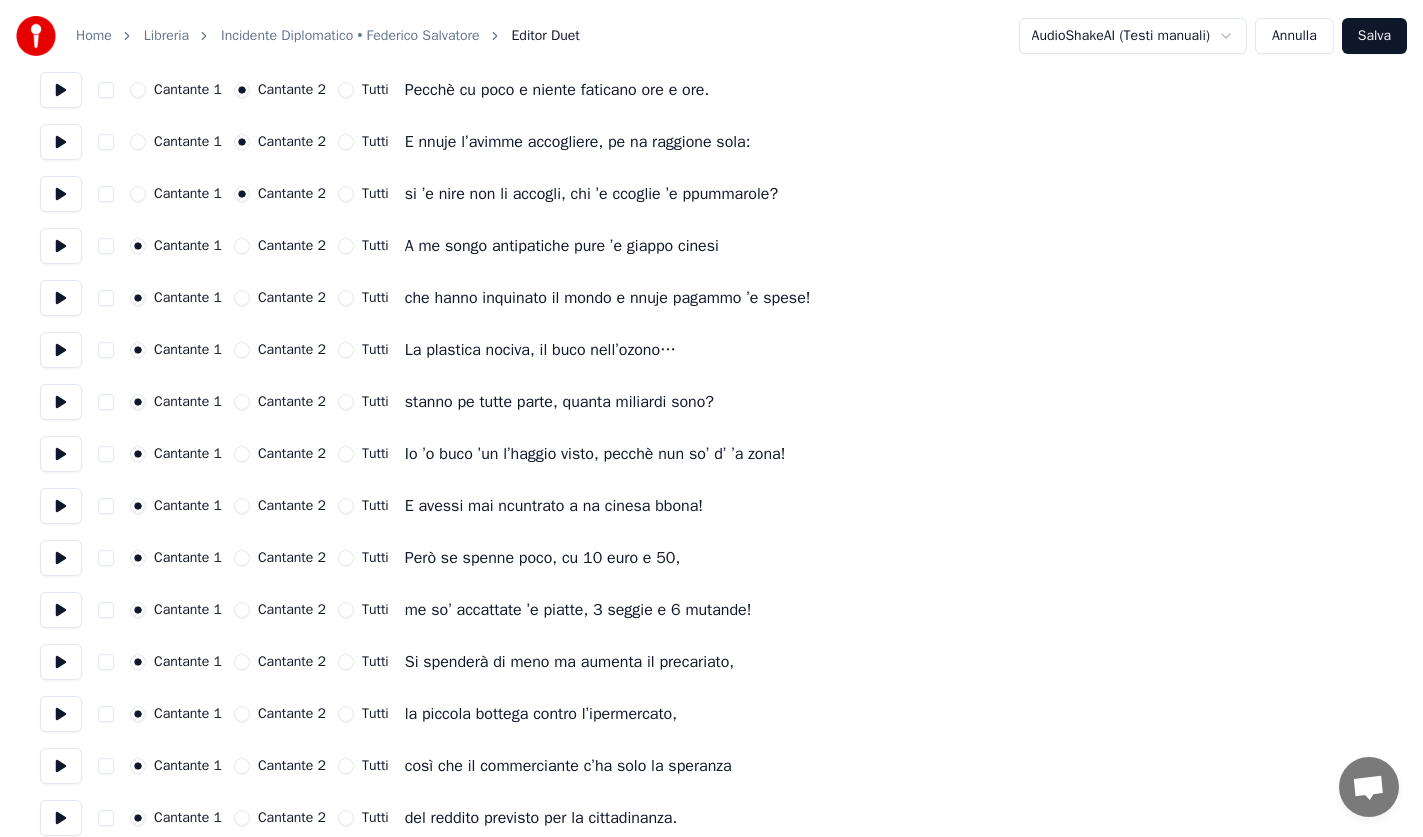 click on "Cantante 2" at bounding box center [242, 454] 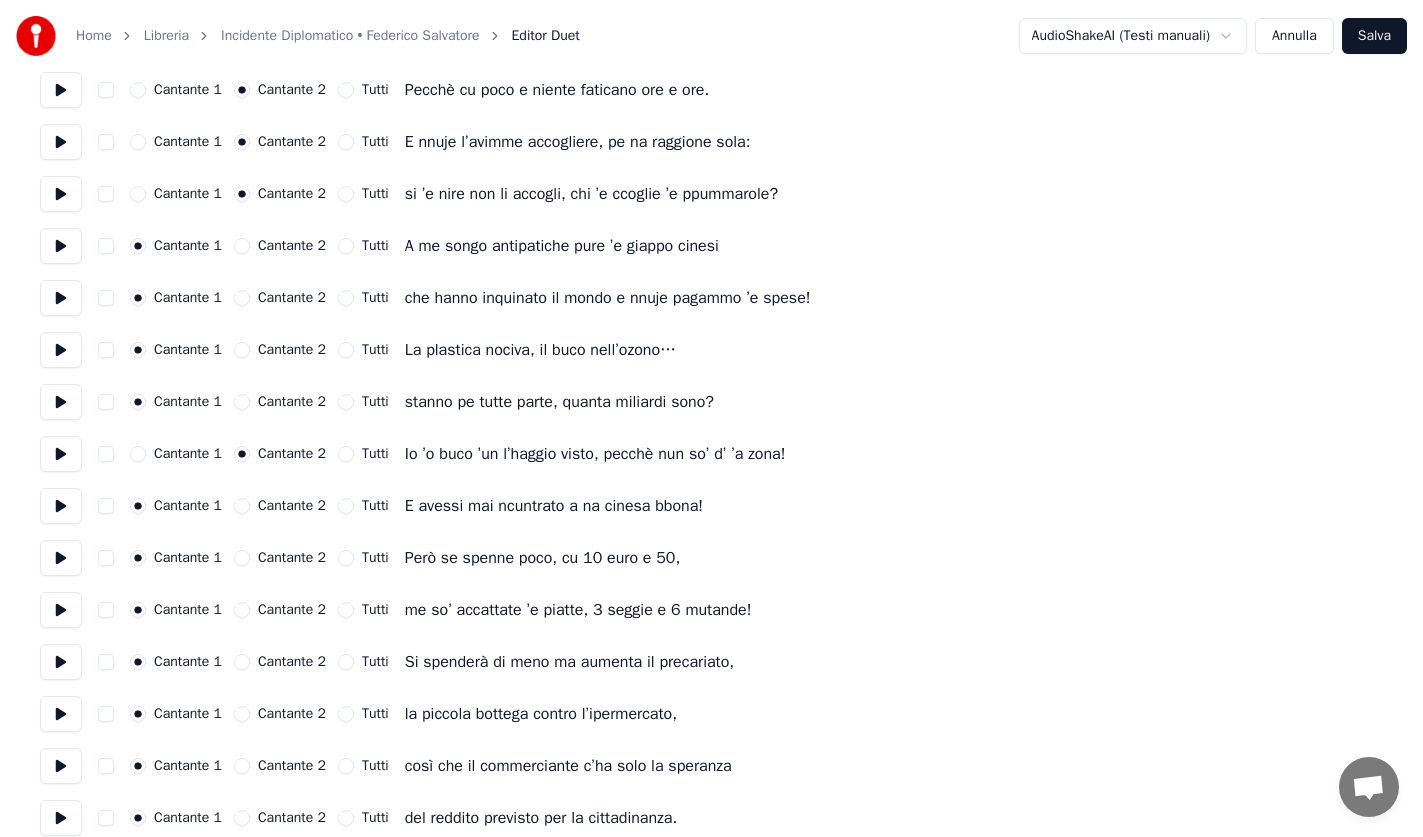 click on "Cantante 2" at bounding box center (242, 506) 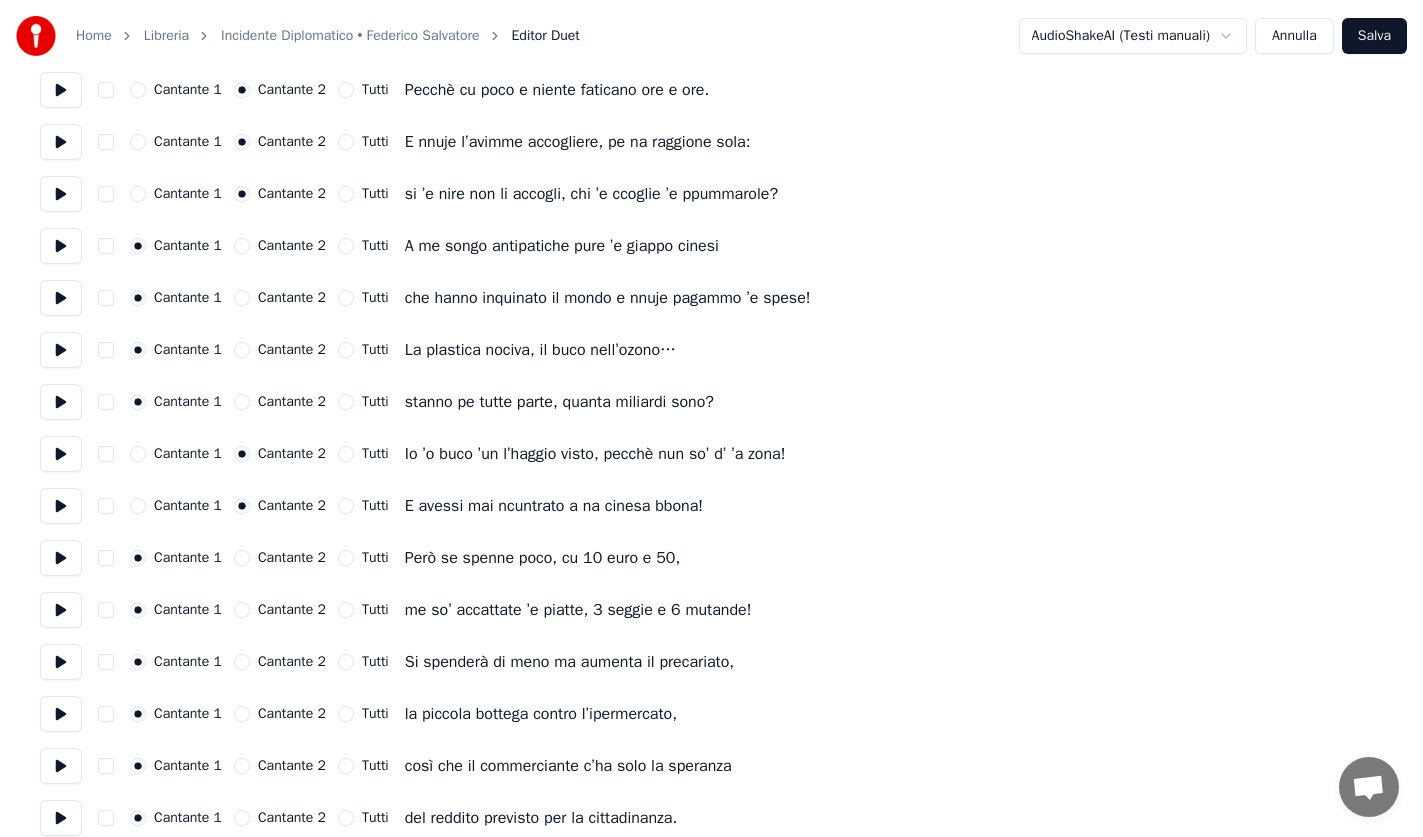 click on "Cantante 2" at bounding box center [242, 558] 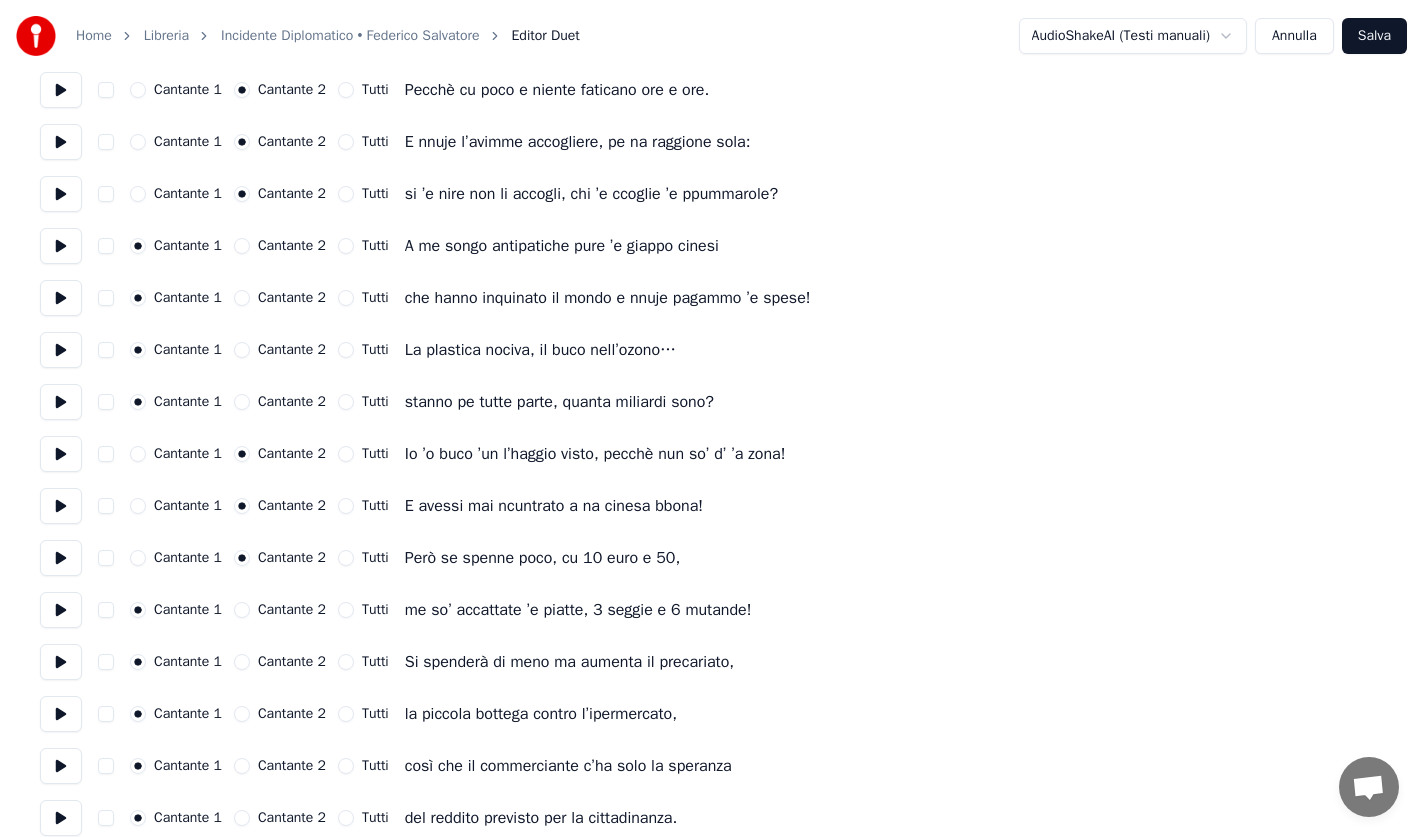 click on "Cantante 2" at bounding box center [242, 610] 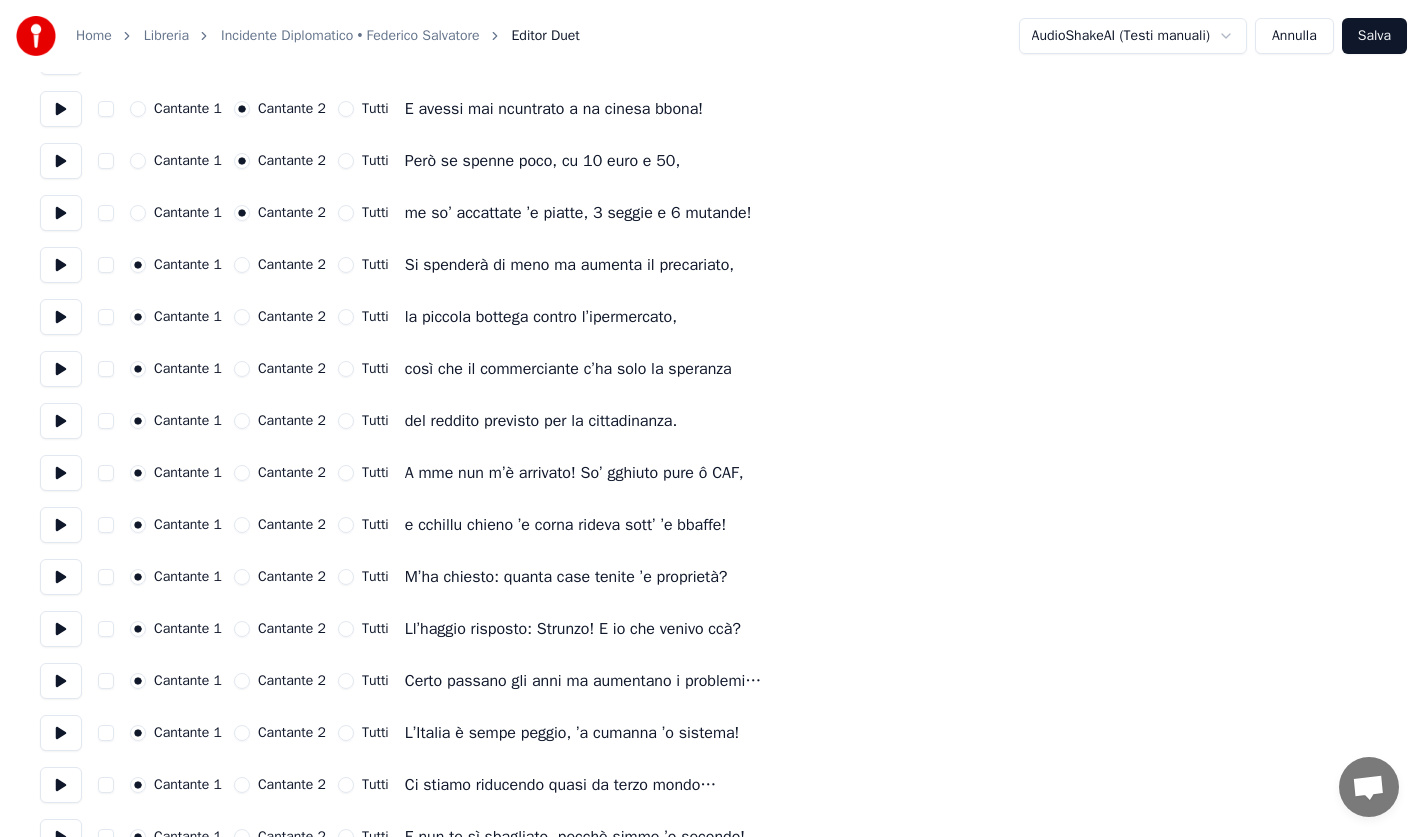 scroll, scrollTop: 2500, scrollLeft: 0, axis: vertical 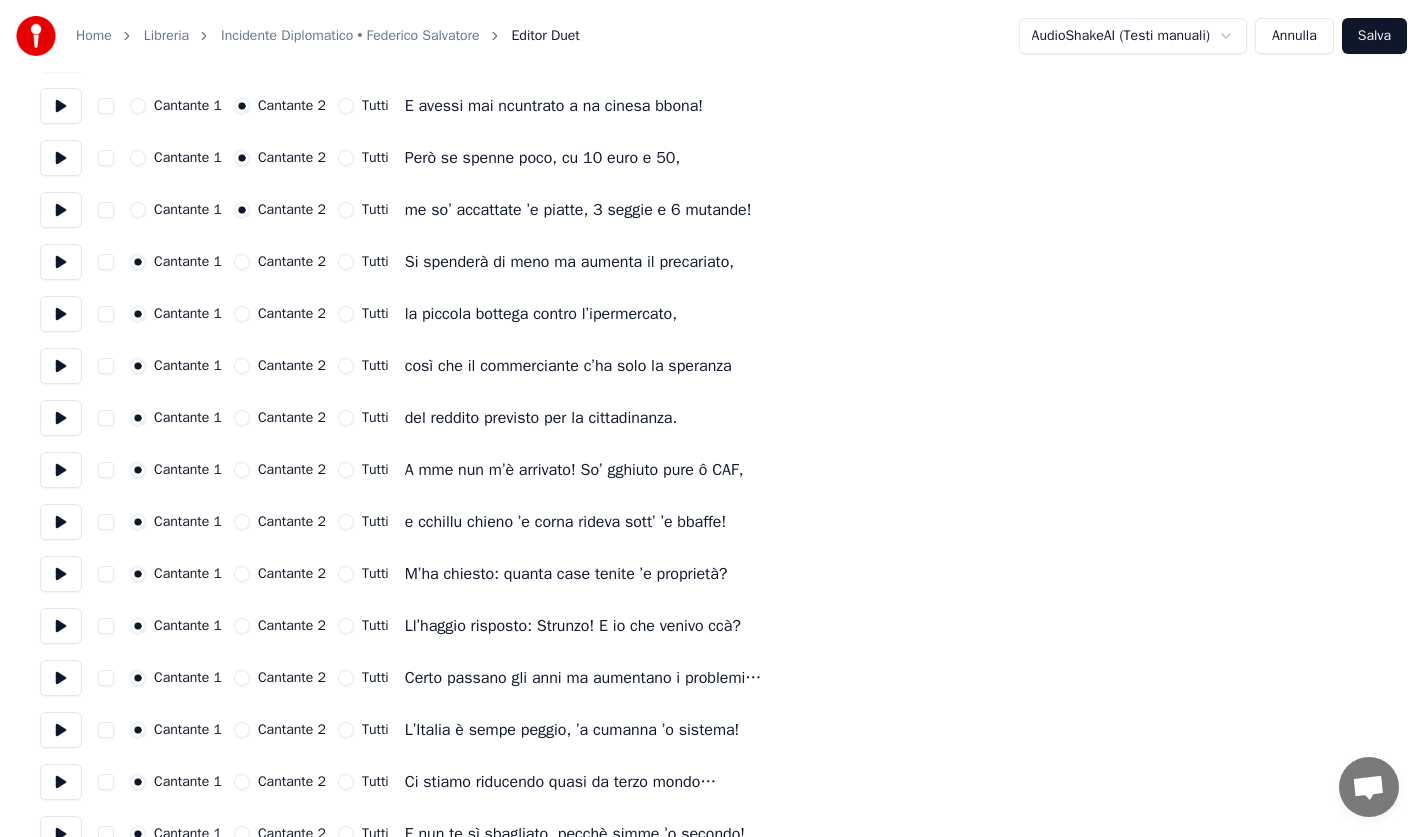 drag, startPoint x: 248, startPoint y: 468, endPoint x: 251, endPoint y: 490, distance: 22.203604 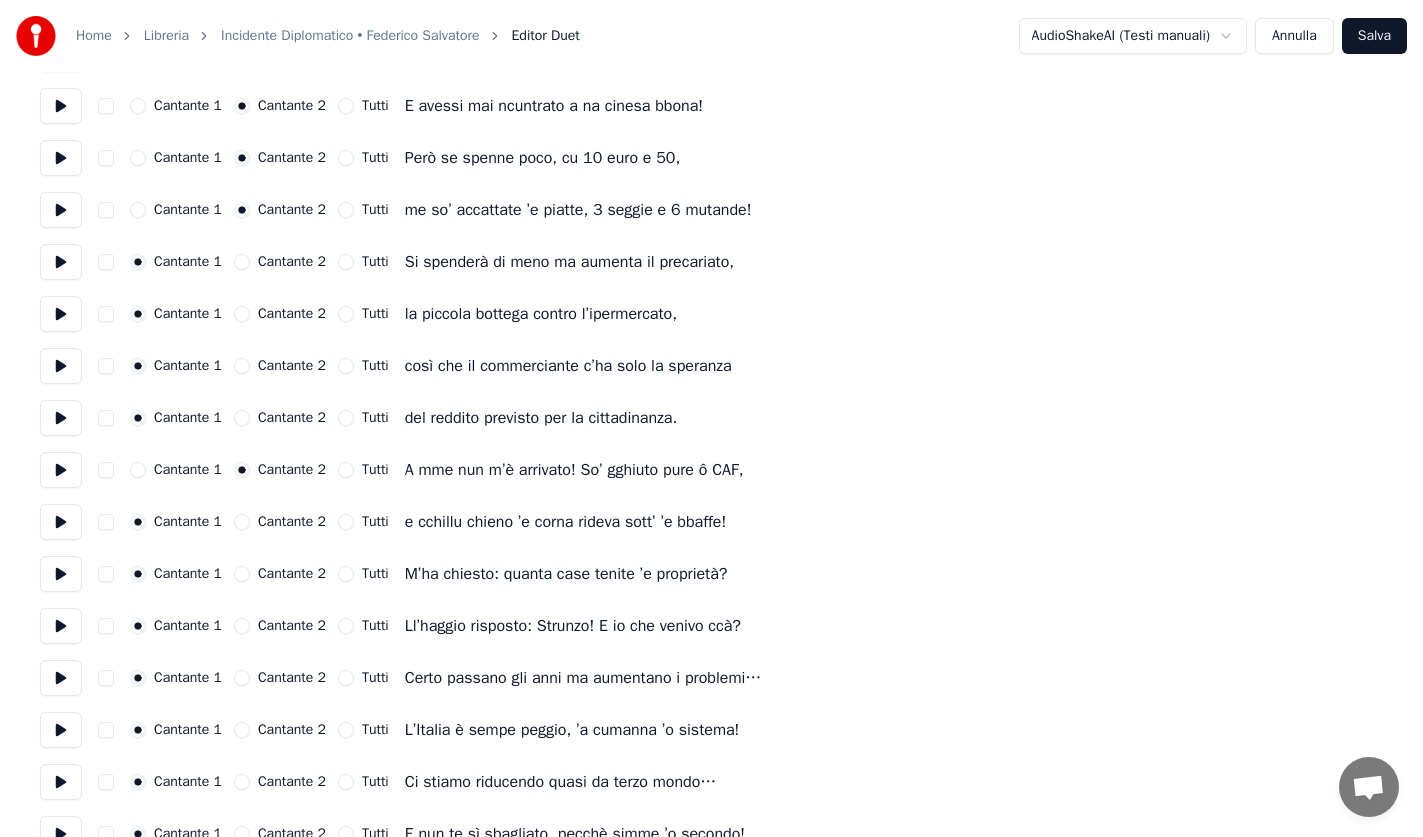 drag, startPoint x: 245, startPoint y: 522, endPoint x: 245, endPoint y: 551, distance: 29 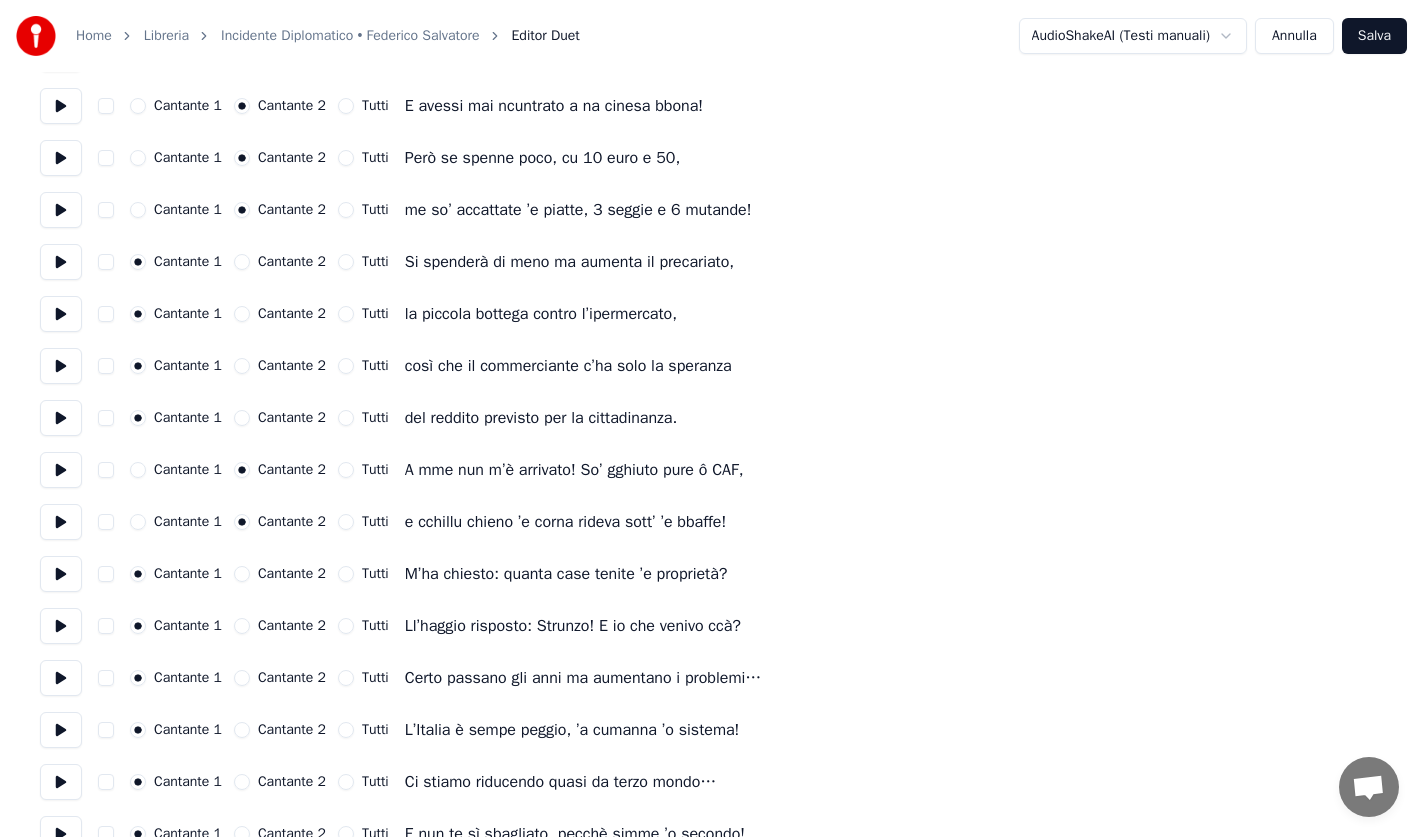 drag, startPoint x: 244, startPoint y: 571, endPoint x: 247, endPoint y: 598, distance: 27.166155 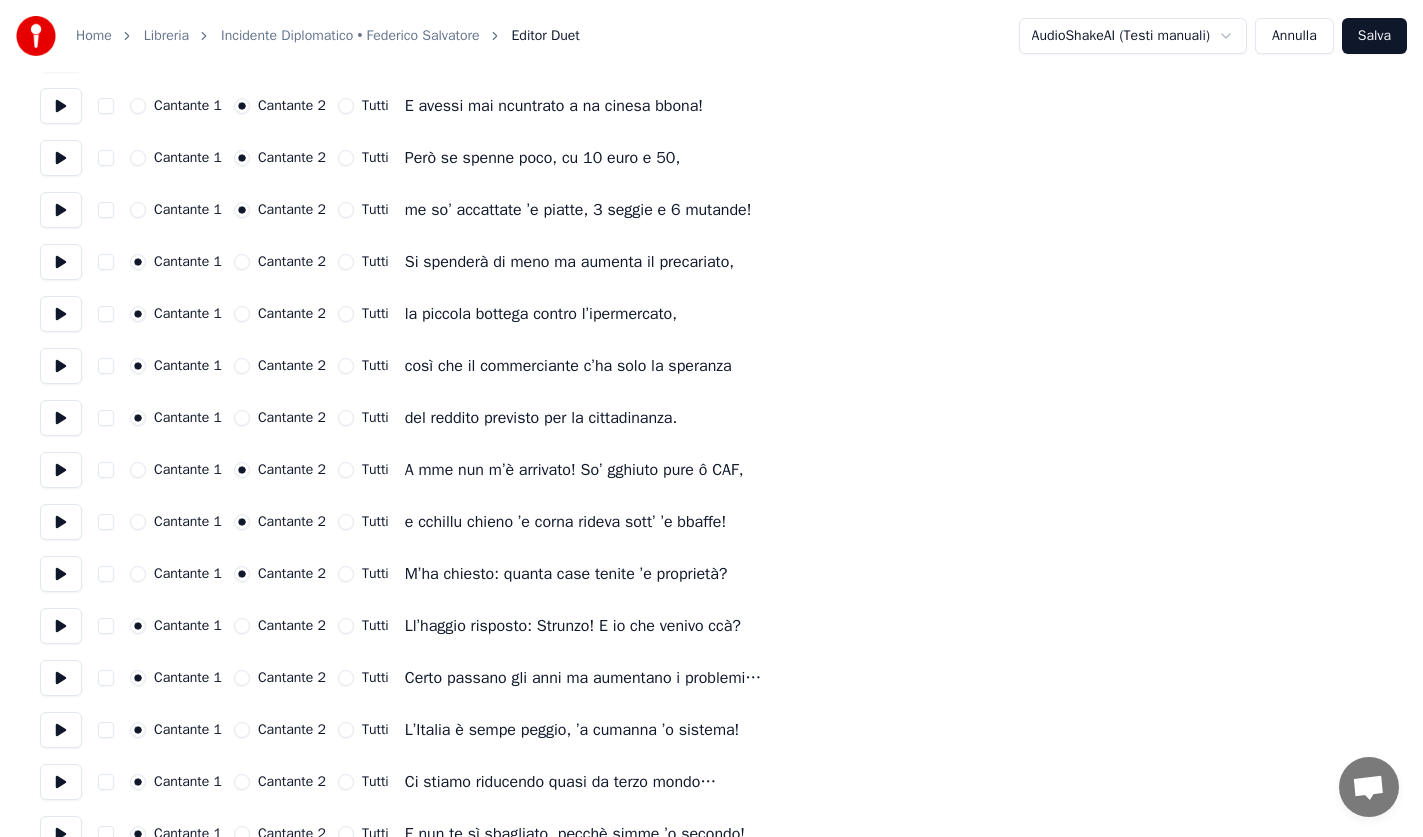 drag, startPoint x: 249, startPoint y: 622, endPoint x: 341, endPoint y: 622, distance: 92 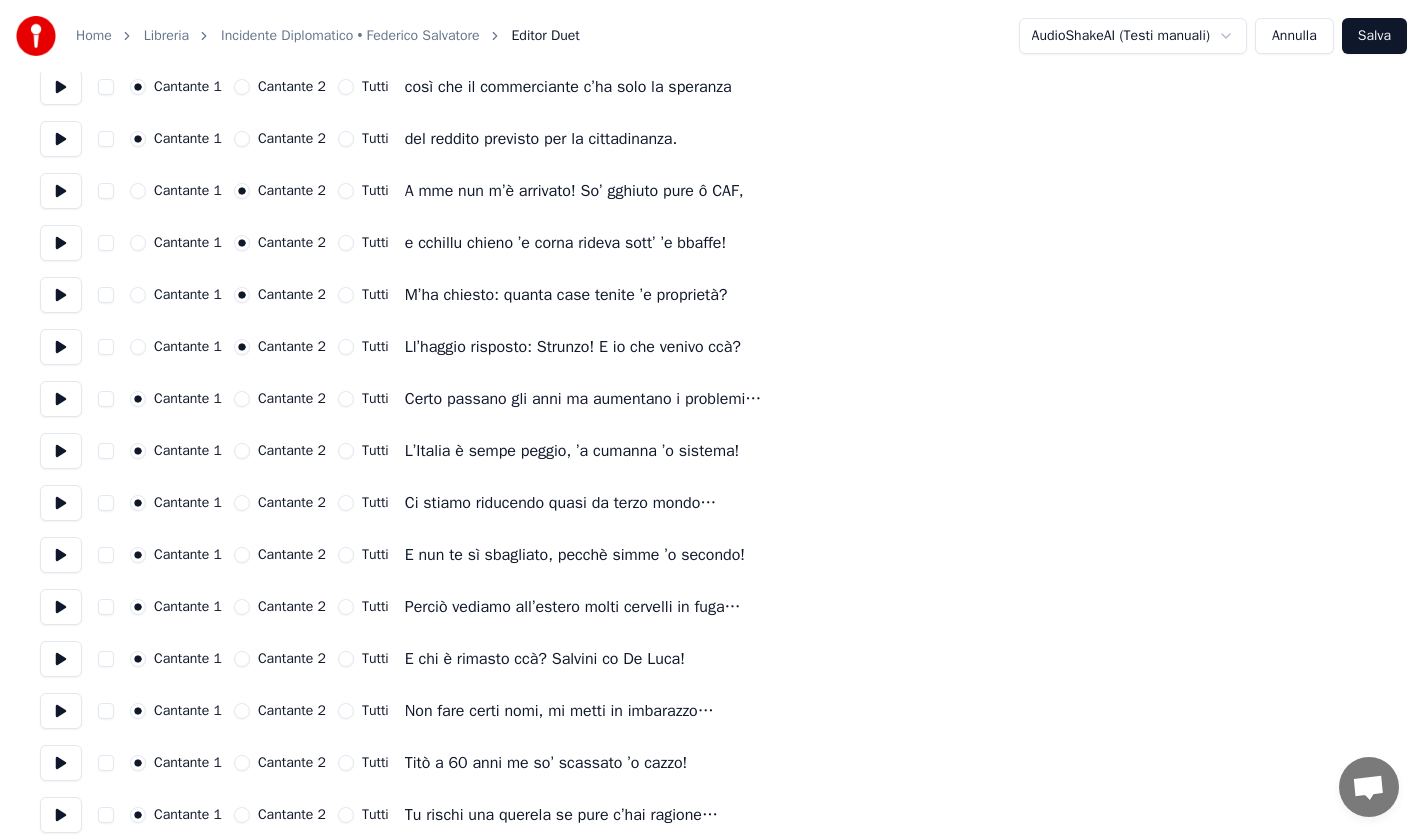 scroll, scrollTop: 2900, scrollLeft: 0, axis: vertical 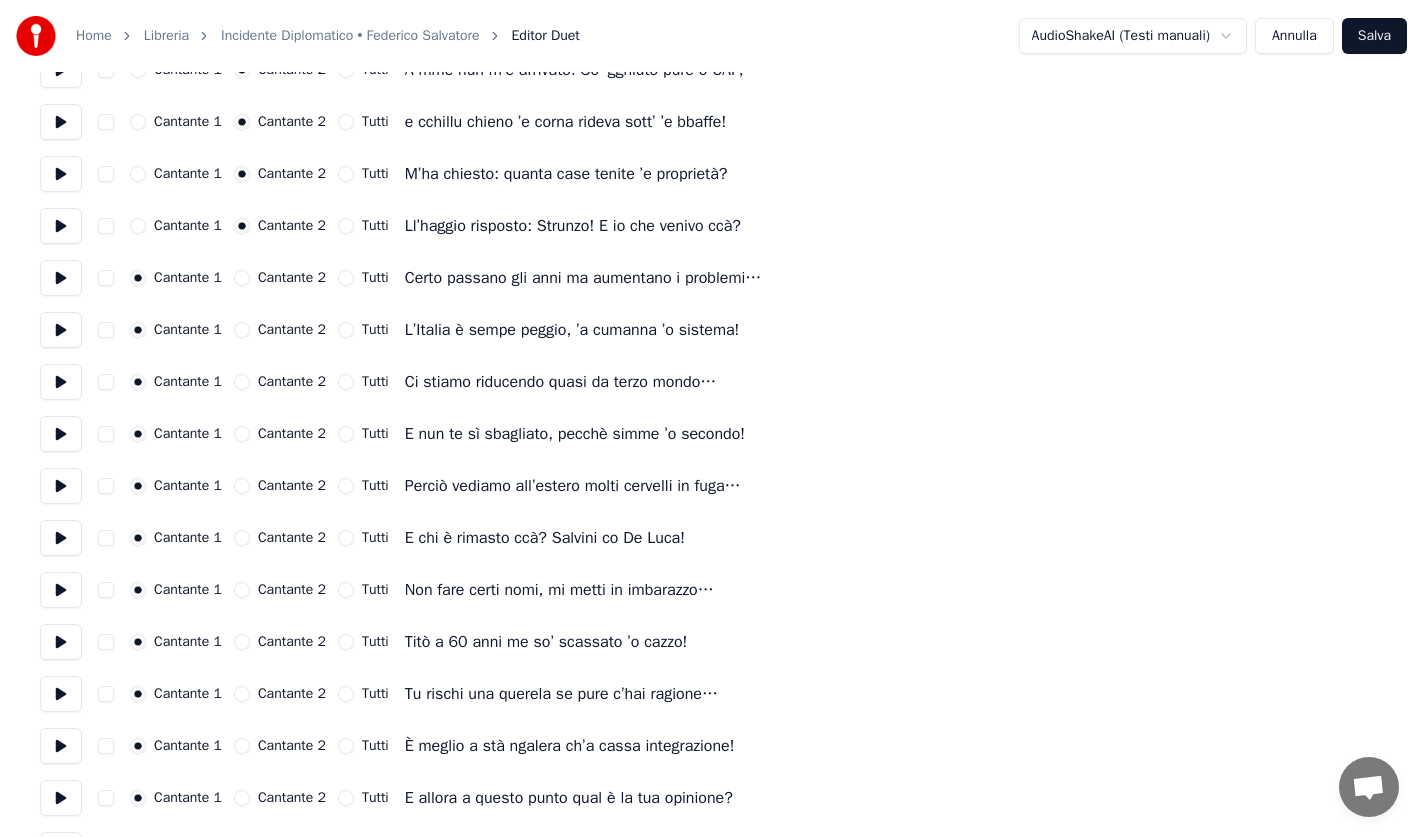 click on "Cantante 2" at bounding box center [242, 330] 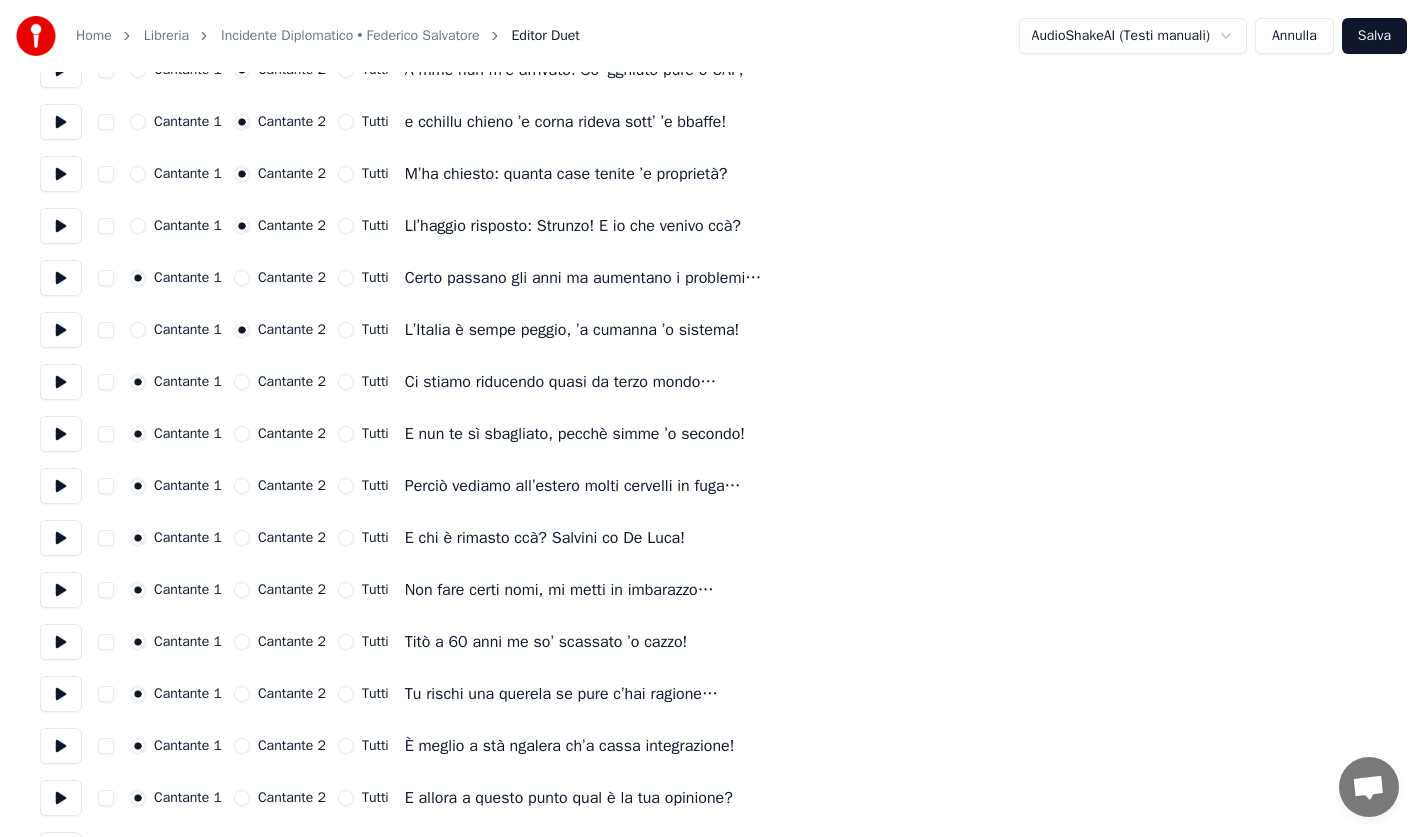 click on "Cantante 2" at bounding box center [242, 434] 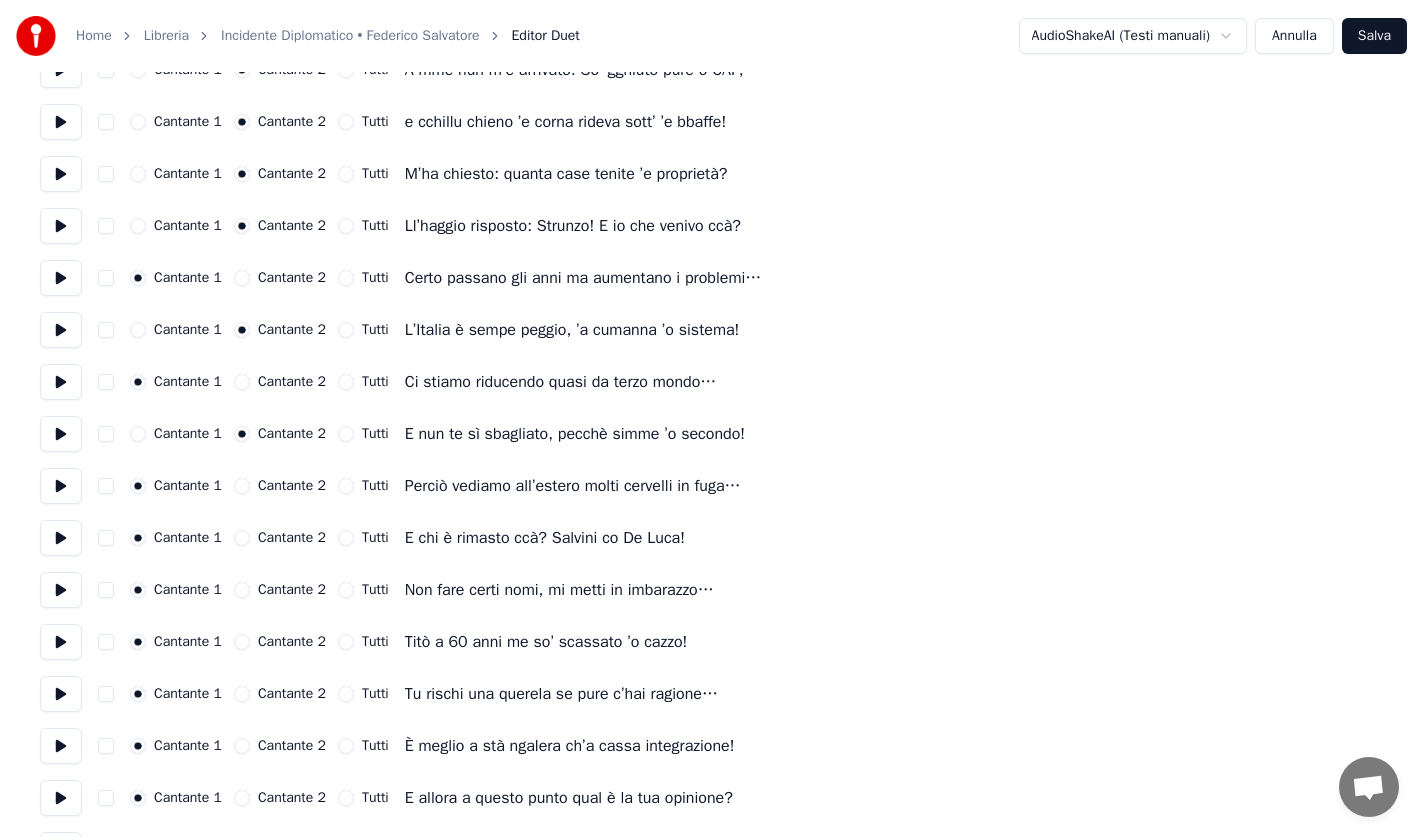 click on "Cantante 2" at bounding box center (242, 538) 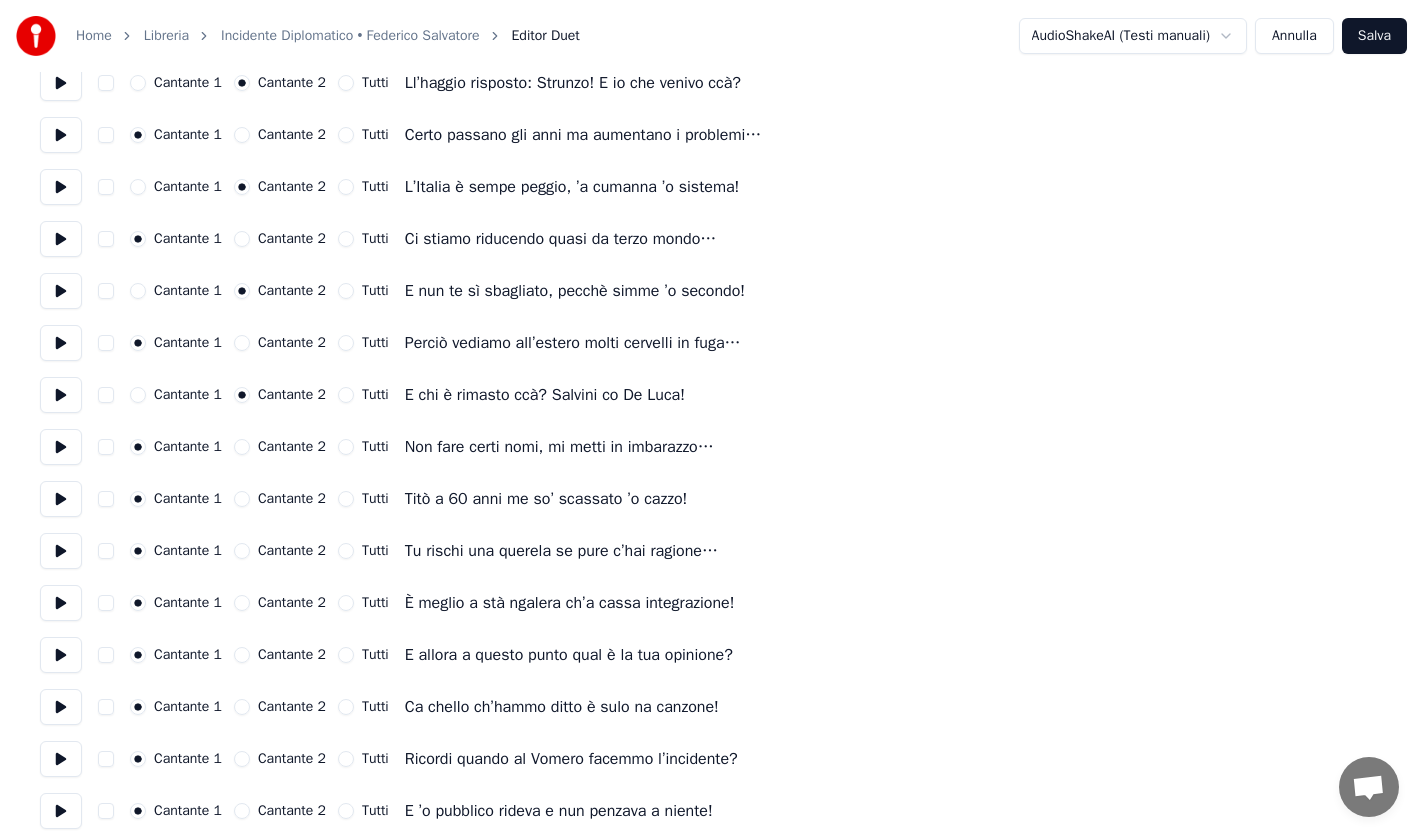 scroll, scrollTop: 3100, scrollLeft: 0, axis: vertical 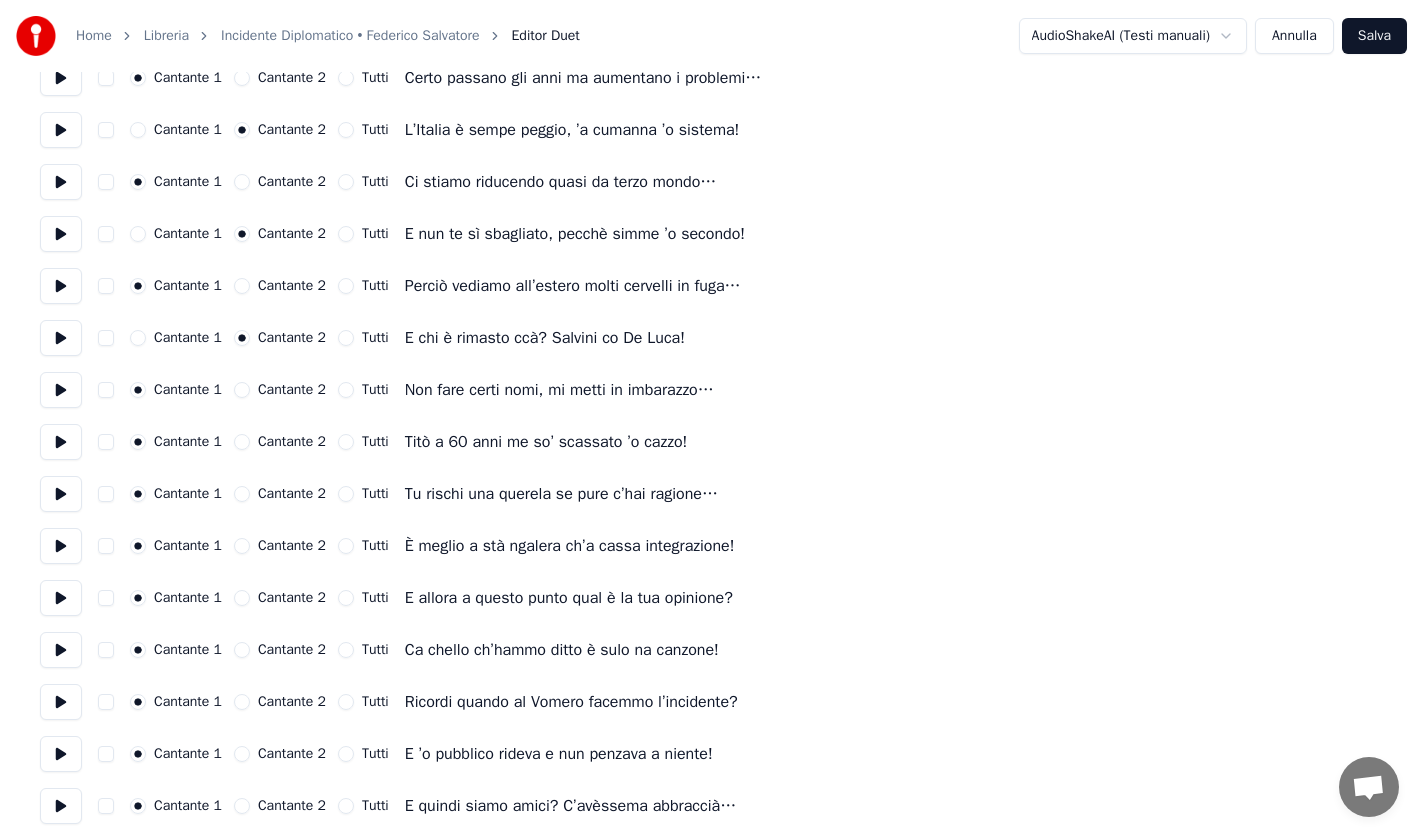click on "Cantante 2" at bounding box center (242, 442) 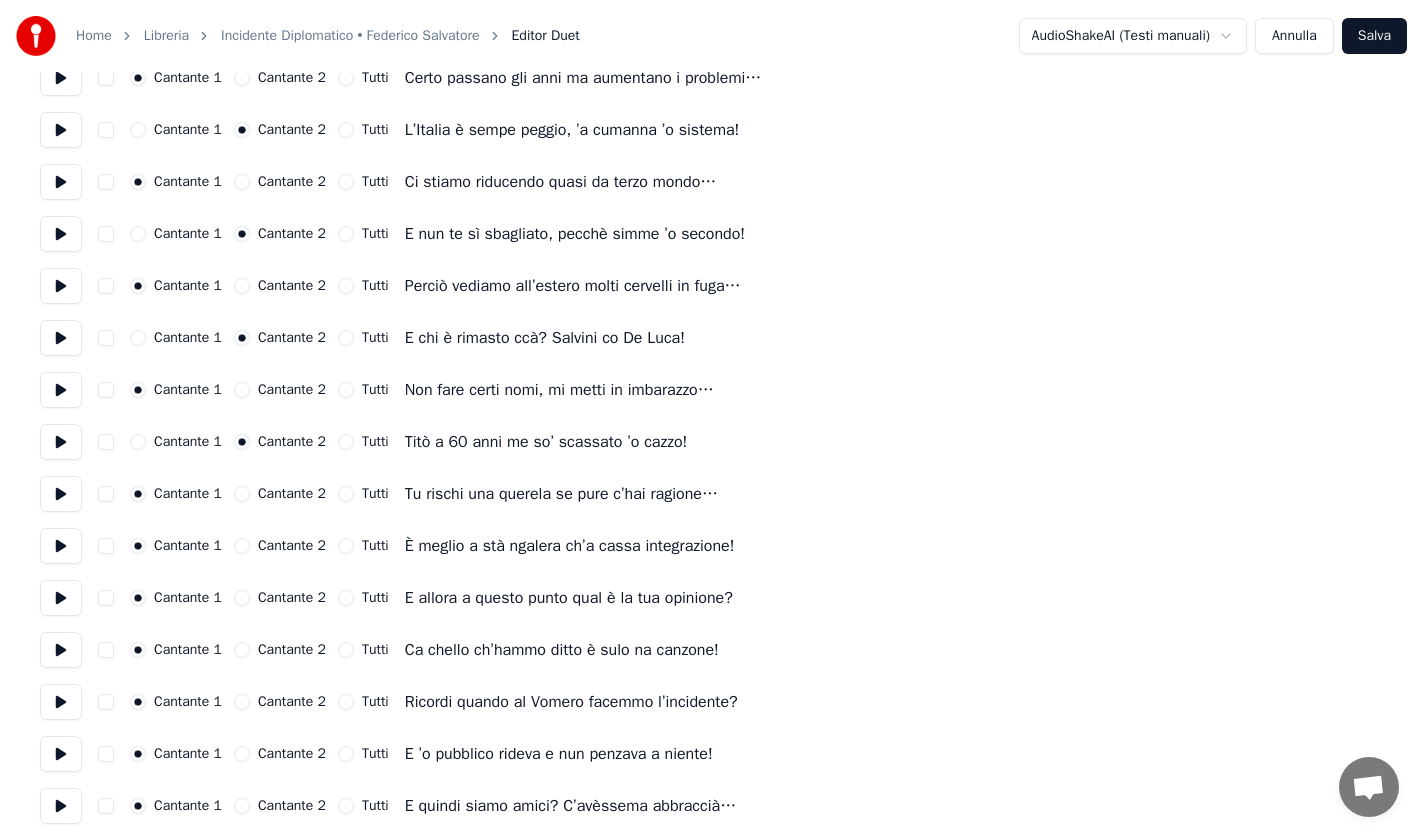 click on "Cantante 2" at bounding box center (242, 546) 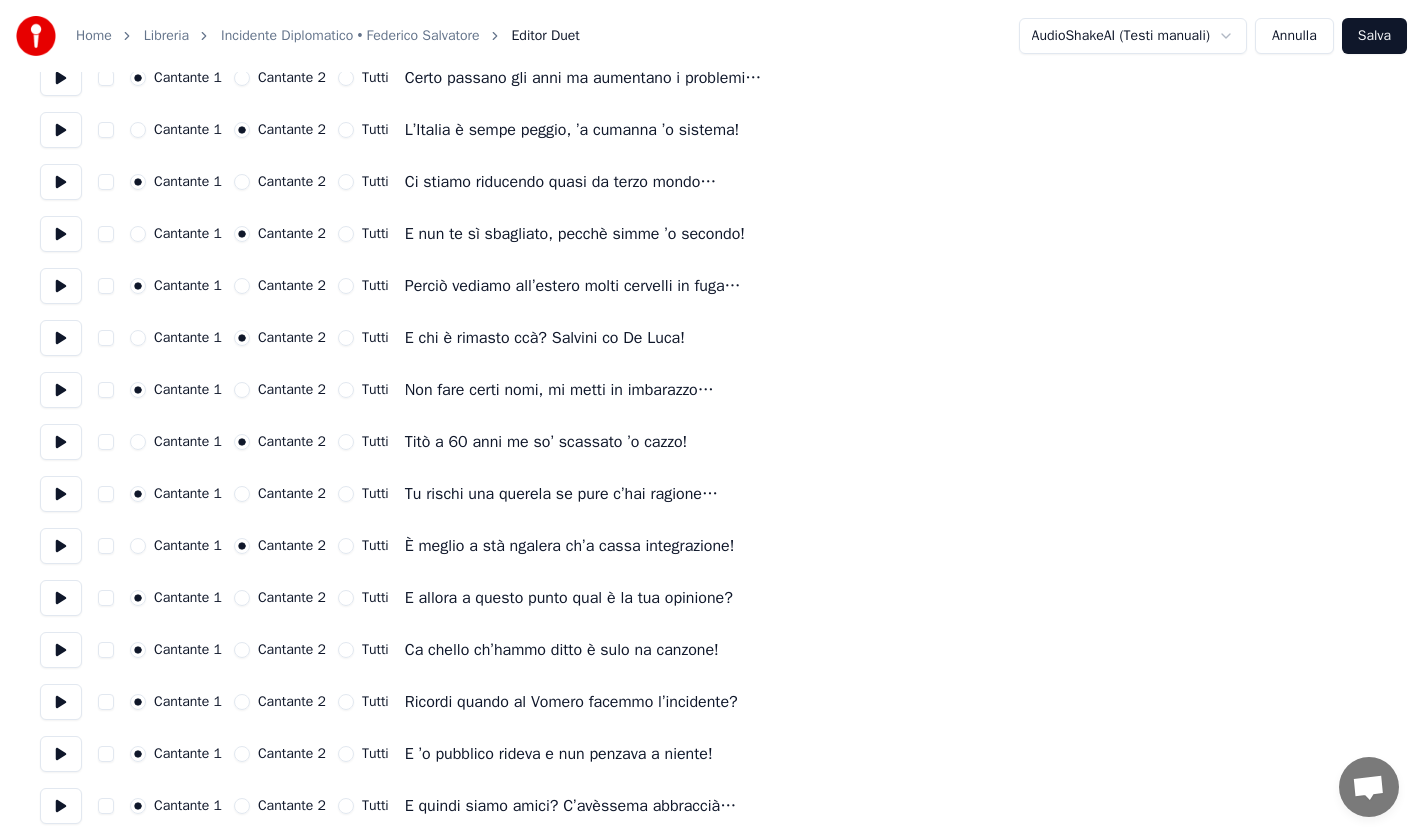 drag, startPoint x: 245, startPoint y: 650, endPoint x: 253, endPoint y: 632, distance: 19.697716 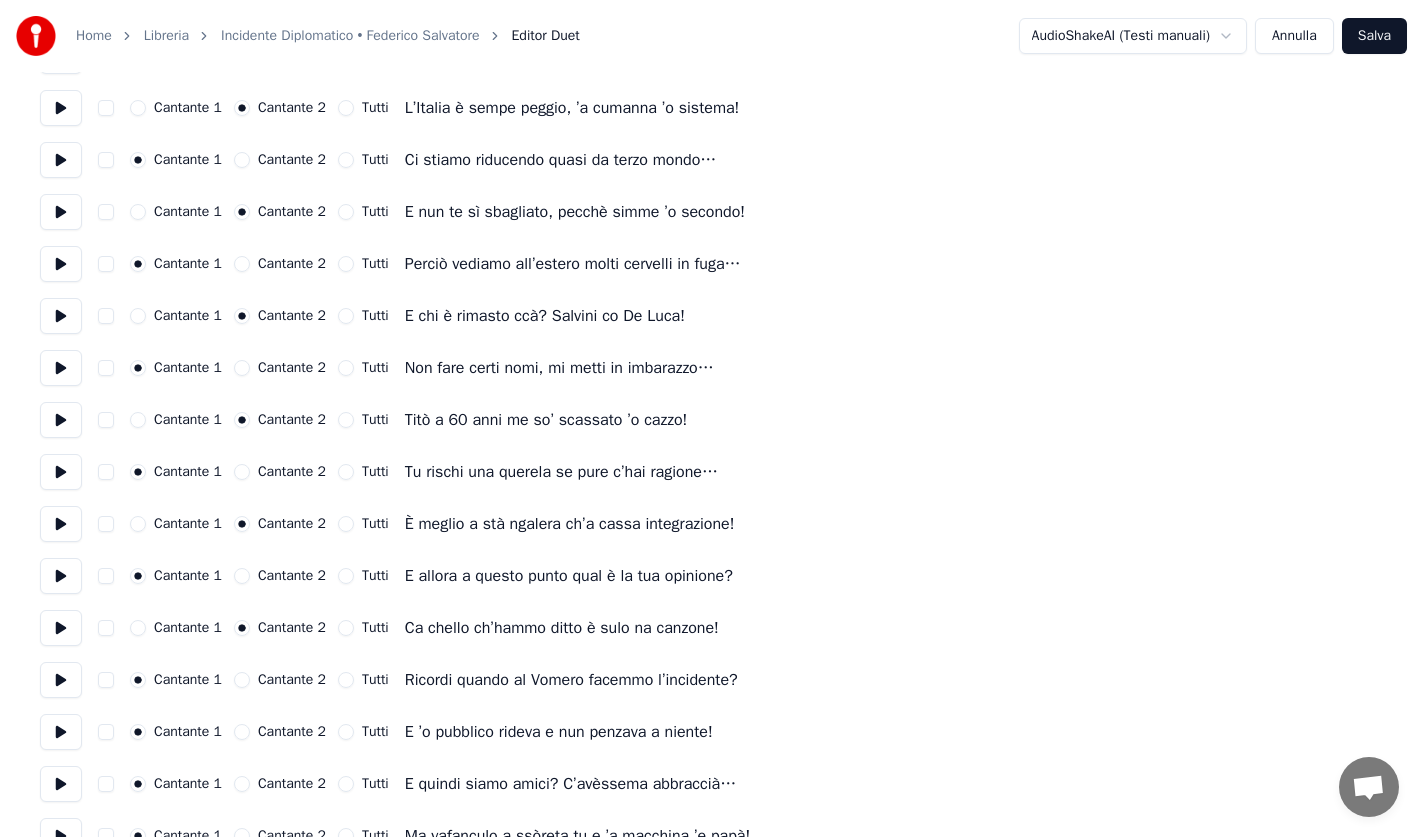 scroll, scrollTop: 3159, scrollLeft: 0, axis: vertical 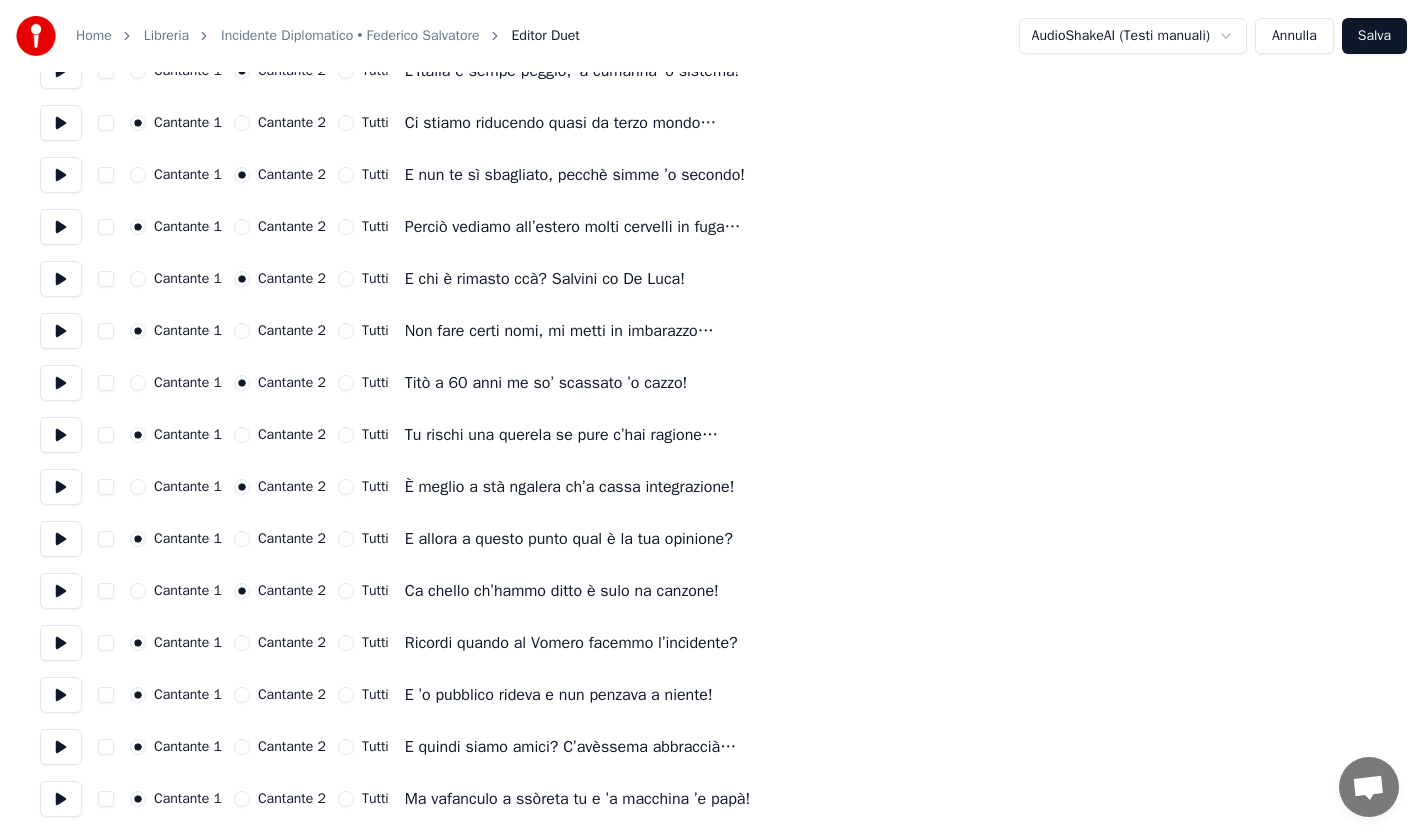 drag, startPoint x: 248, startPoint y: 692, endPoint x: 250, endPoint y: 706, distance: 14.142136 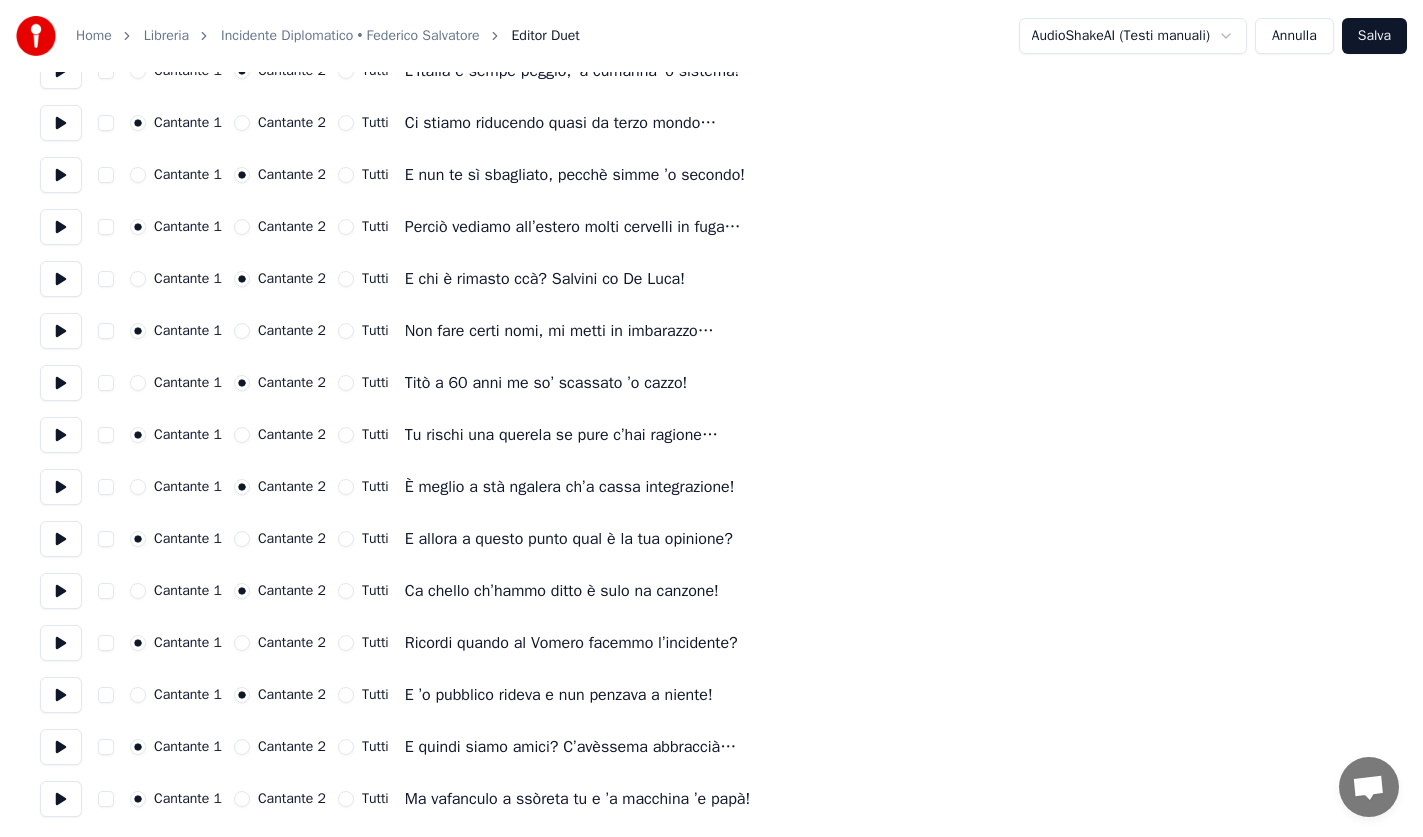 click on "Cantante 2" at bounding box center [242, 799] 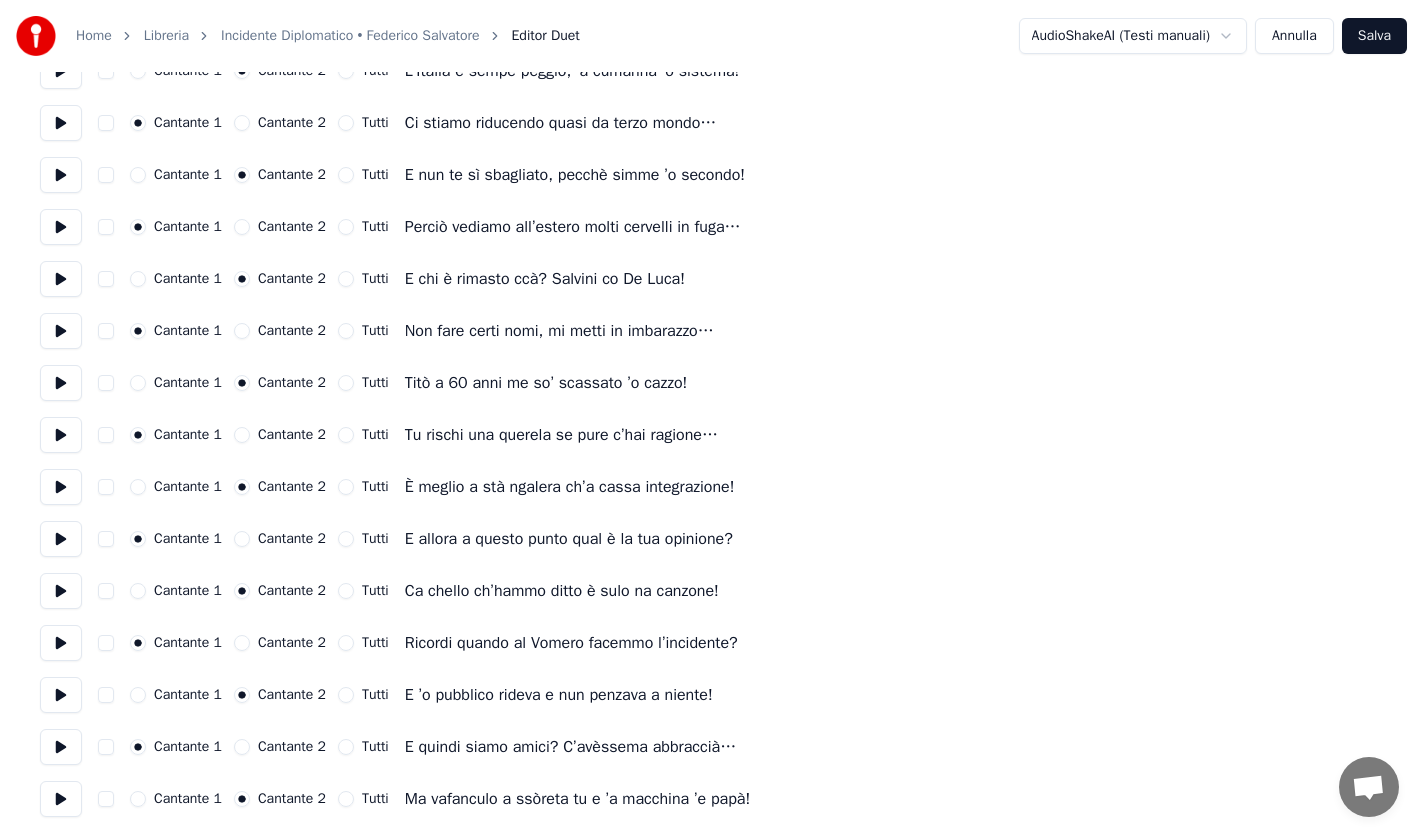 click on "Salva" at bounding box center (1374, 36) 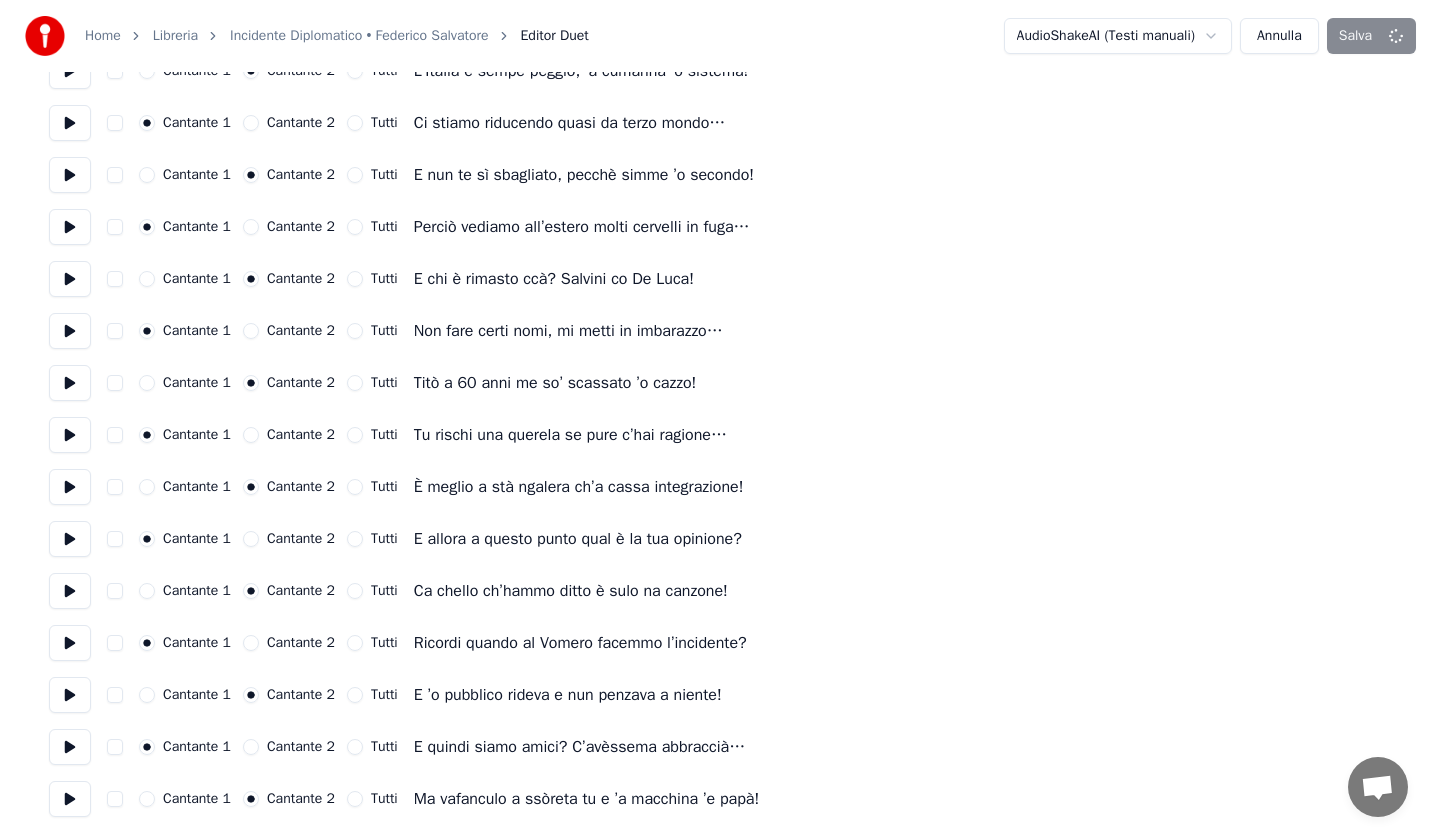 scroll, scrollTop: 0, scrollLeft: 0, axis: both 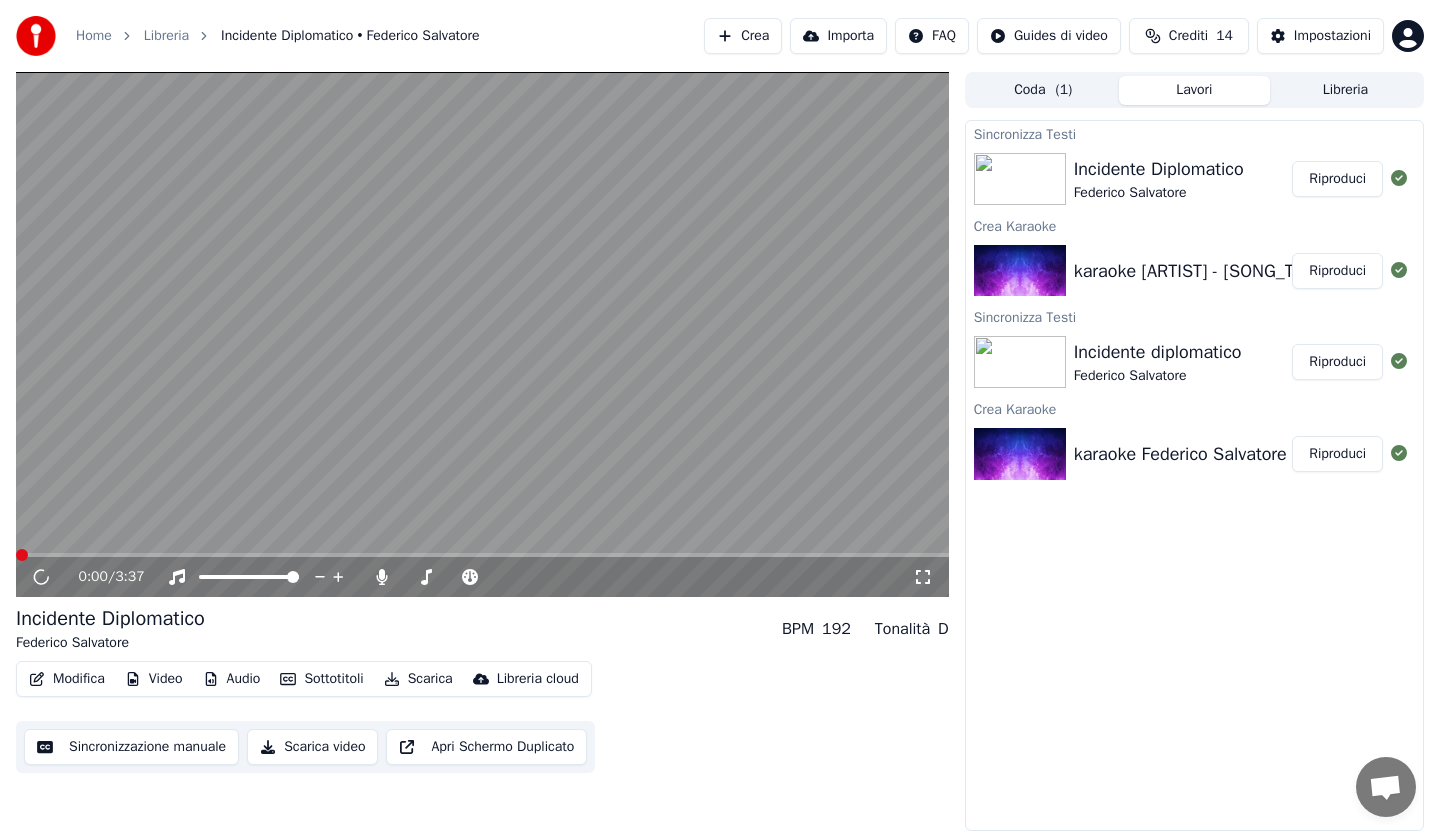 drag, startPoint x: 920, startPoint y: 579, endPoint x: 923, endPoint y: 598, distance: 19.235384 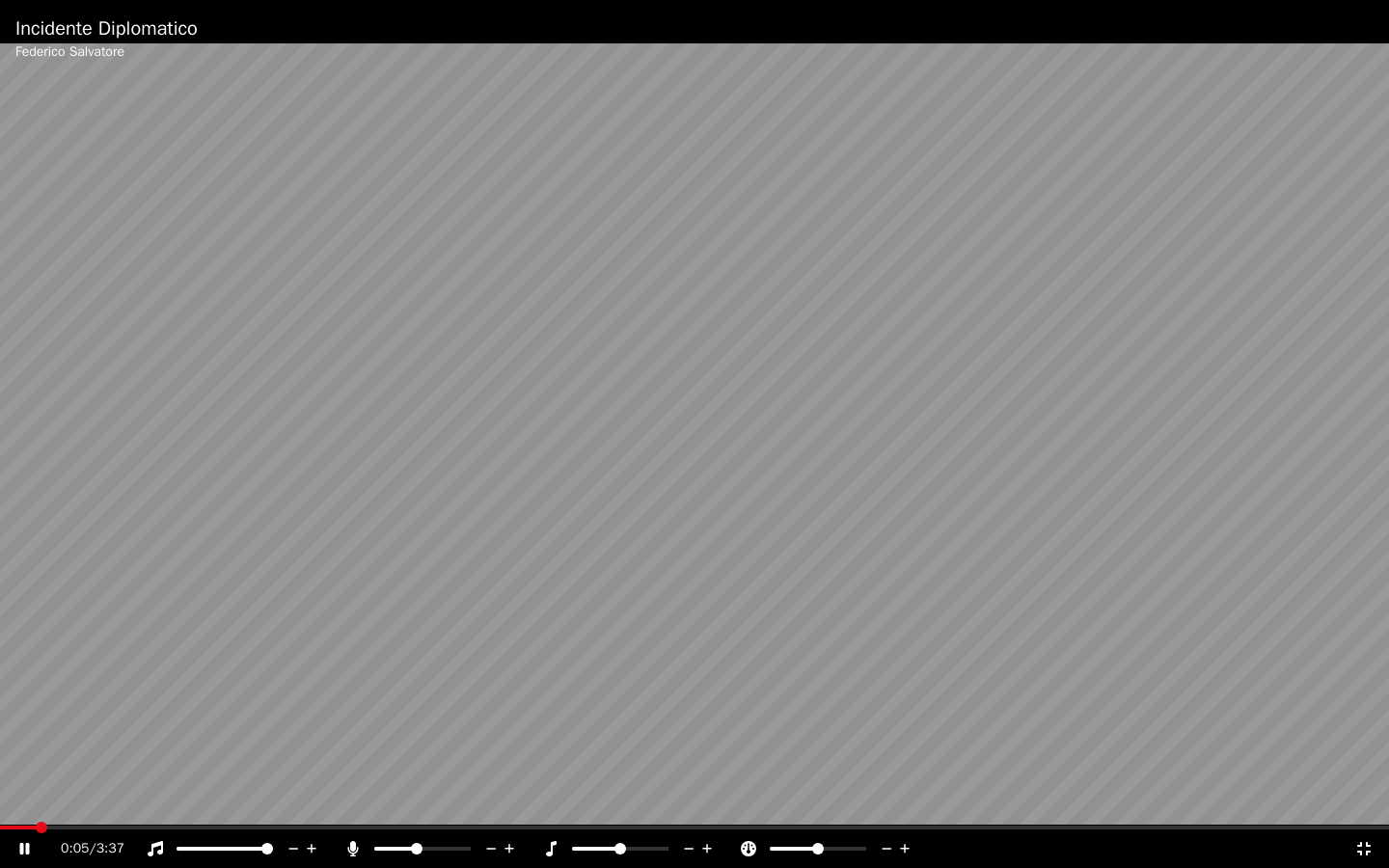 click at bounding box center [417, 849] 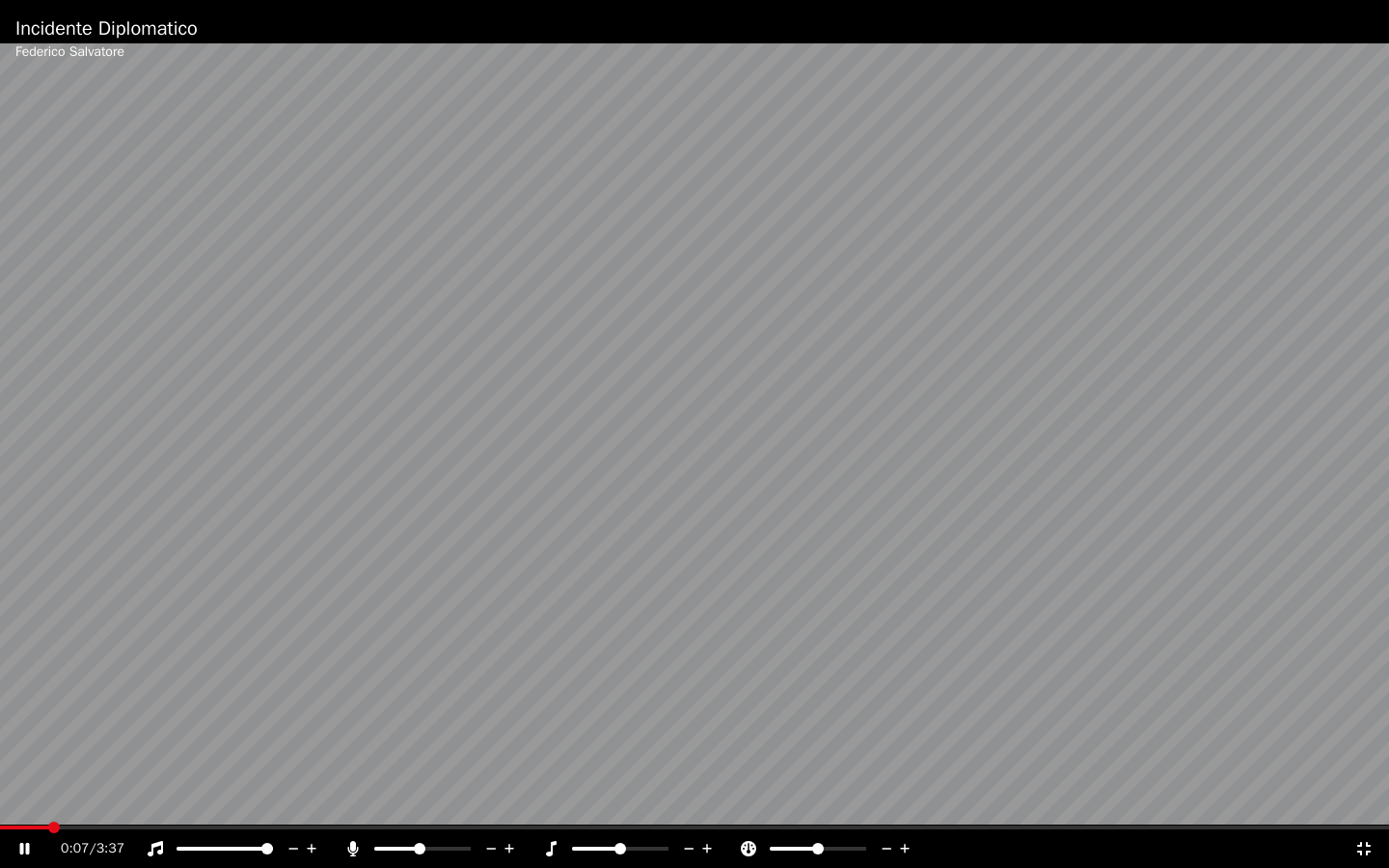 click at bounding box center (420, 849) 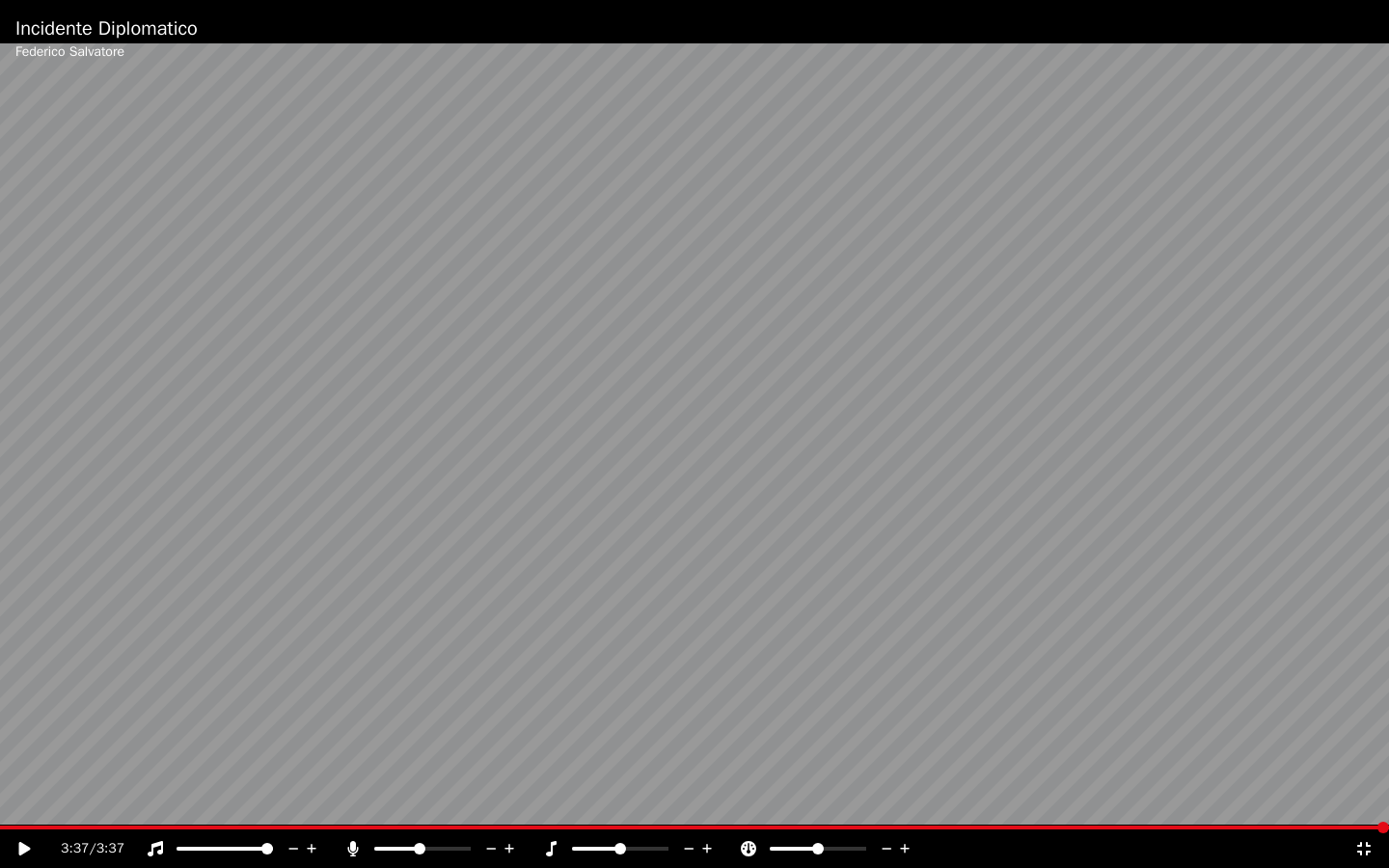 click on "3:37  /  3:37" at bounding box center [694, 849] 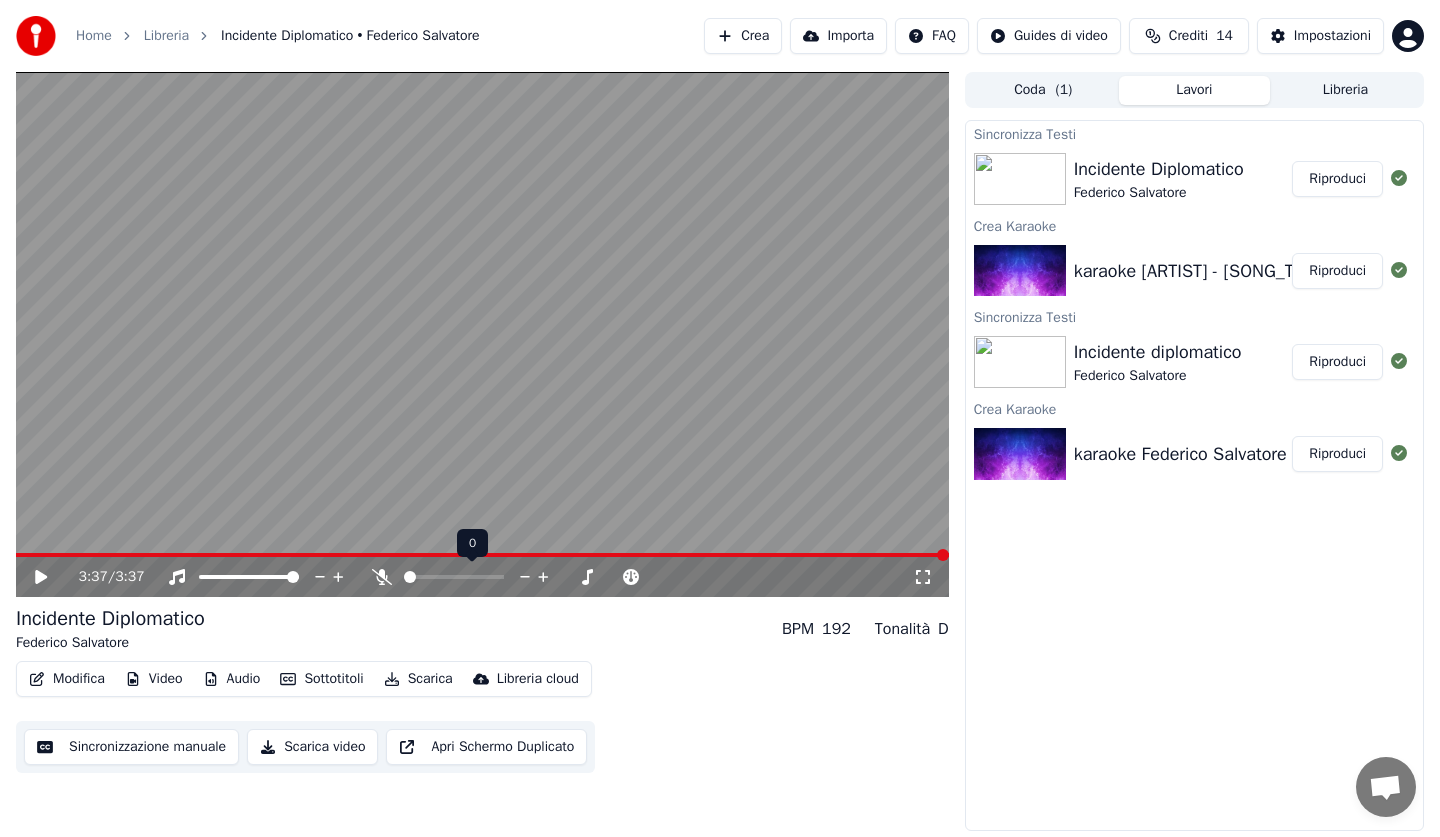 click at bounding box center (410, 577) 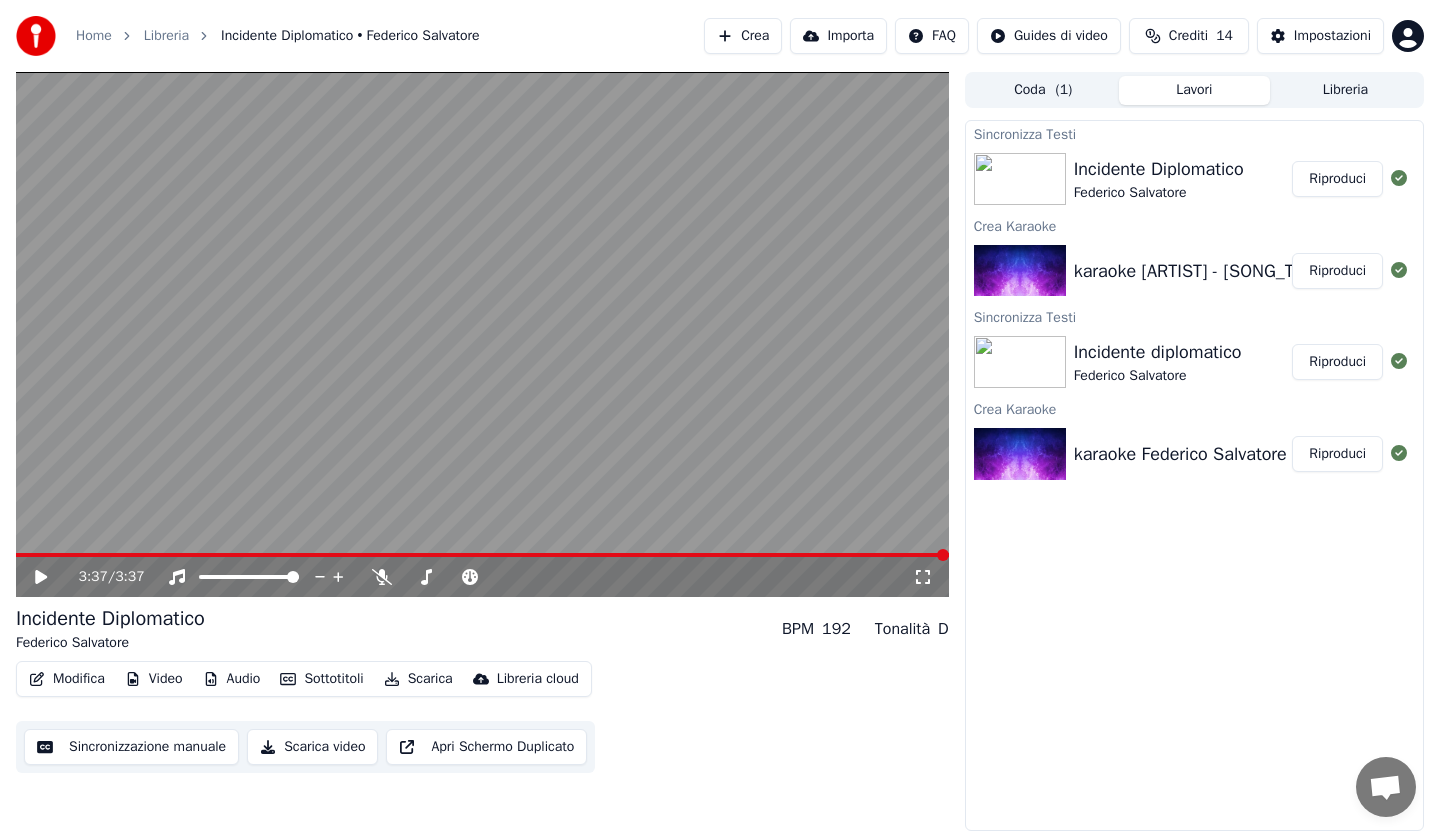 click 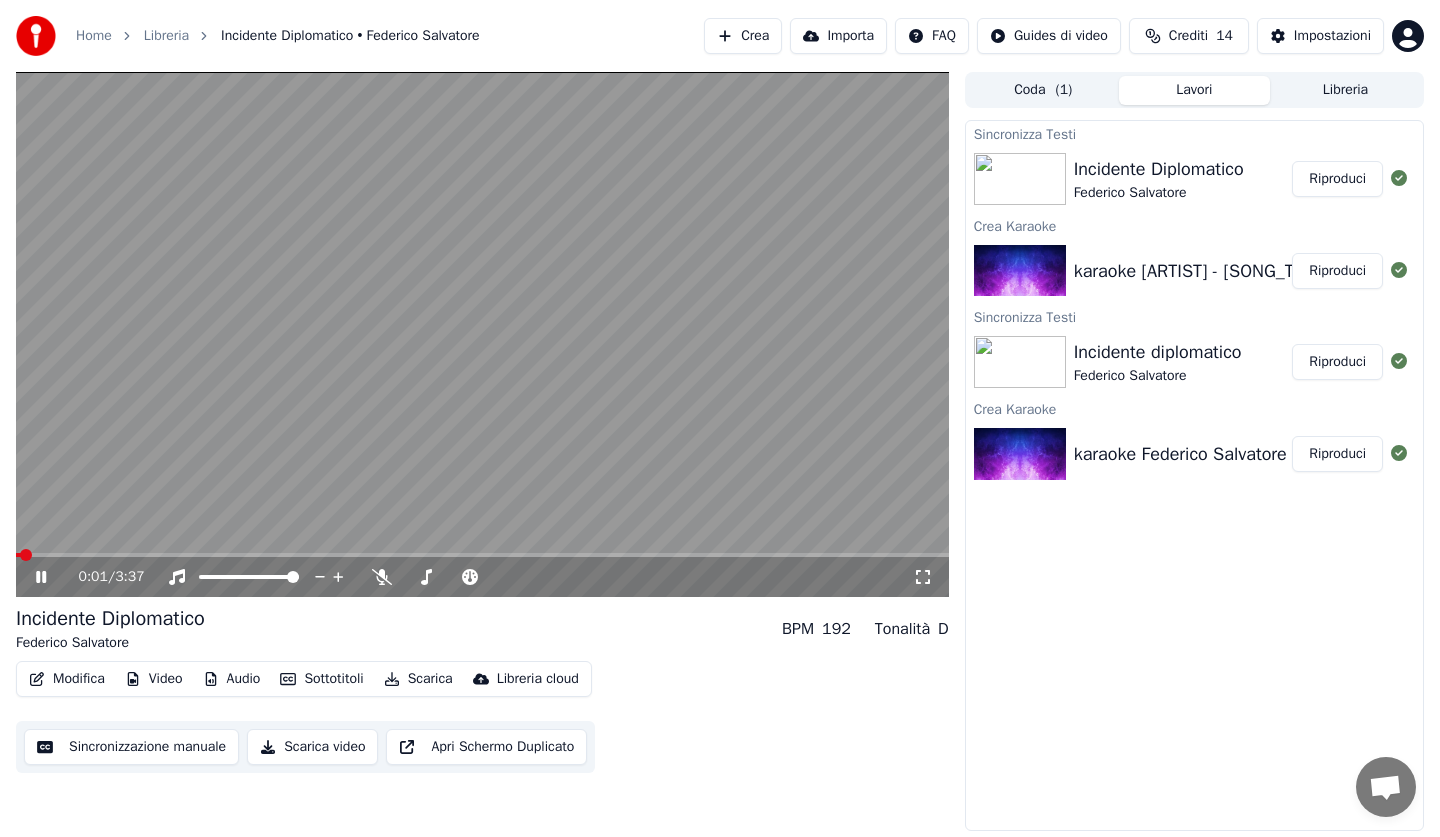 click 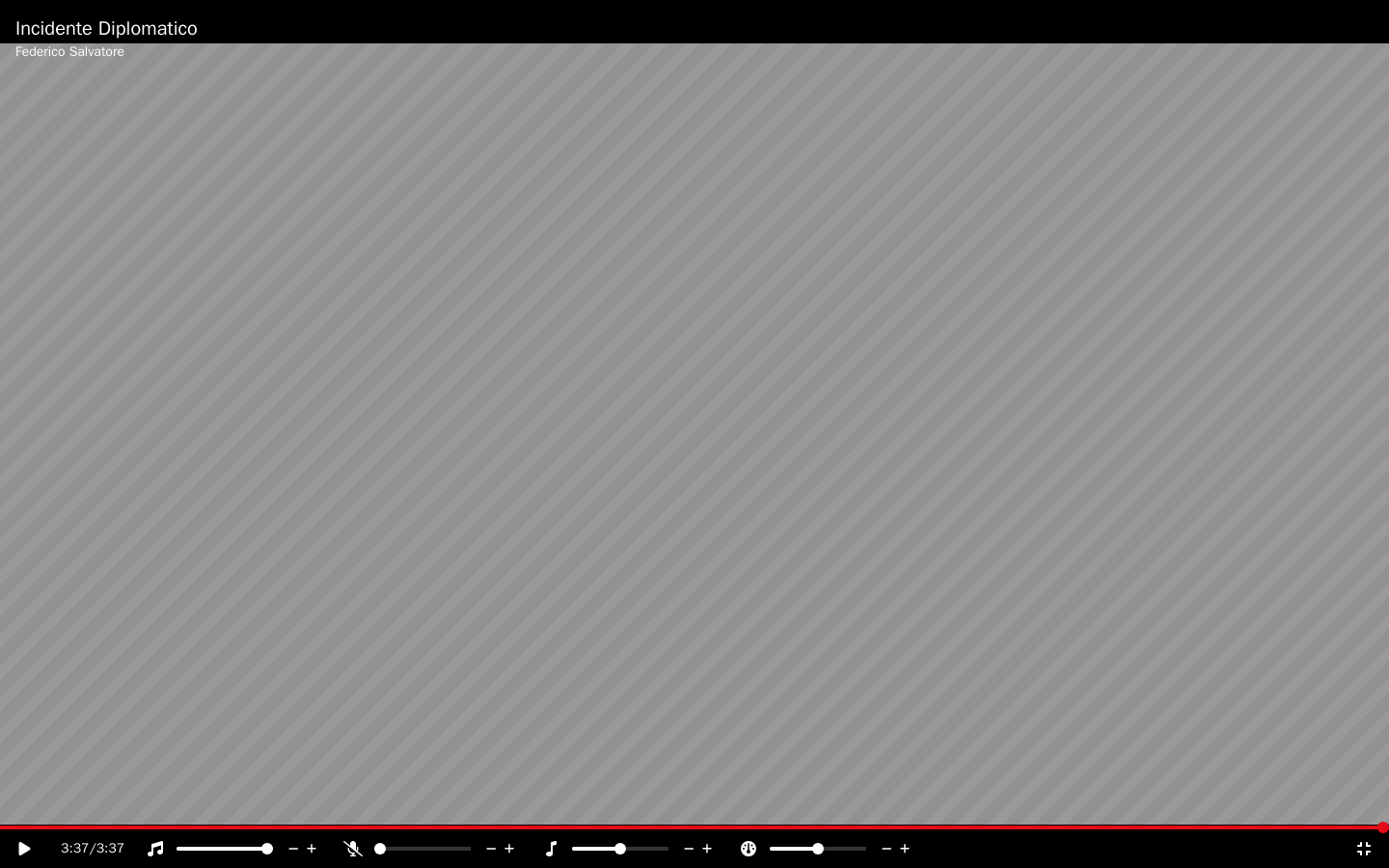 click 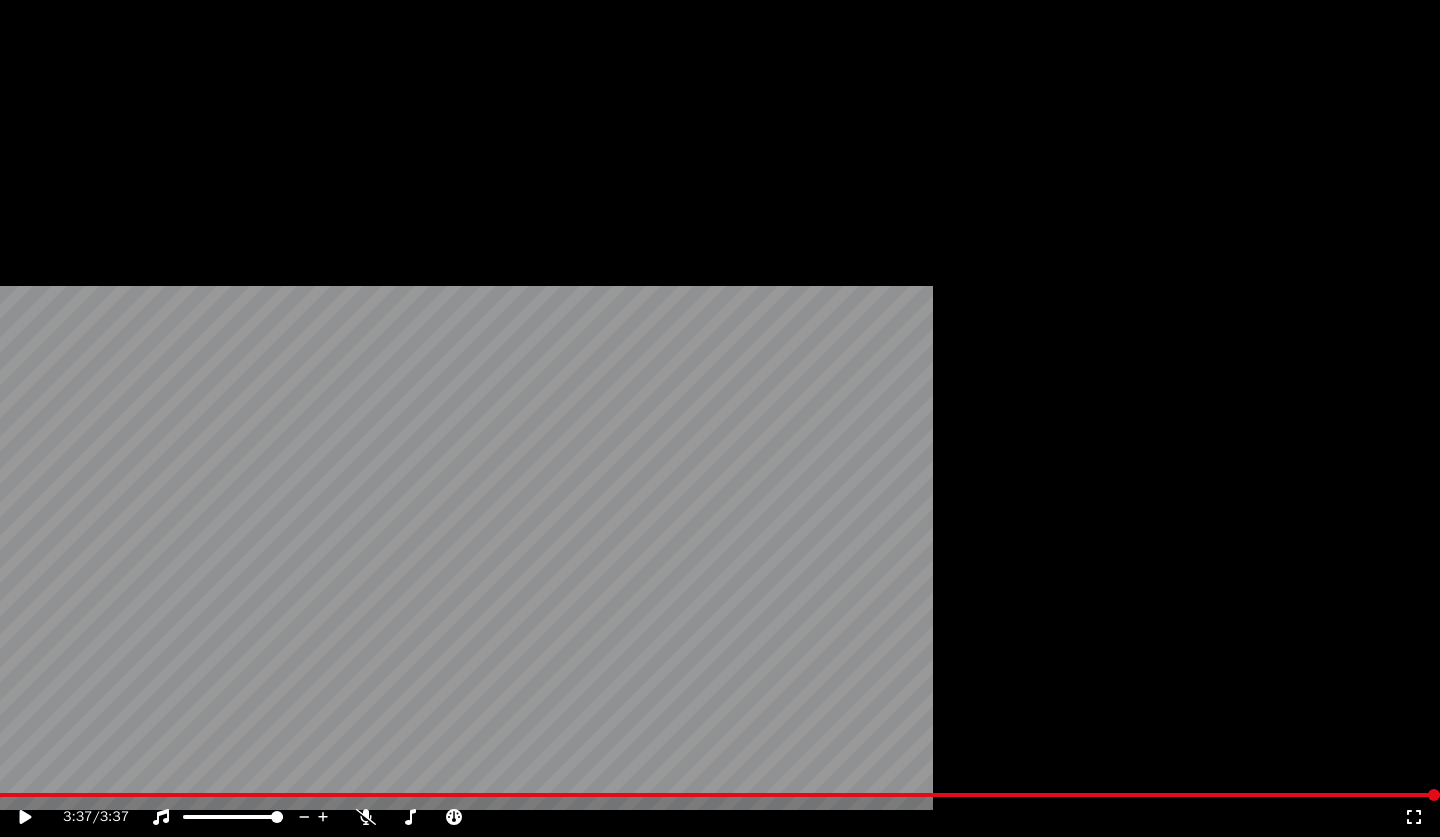 click on "Scarica" at bounding box center (418, 154) 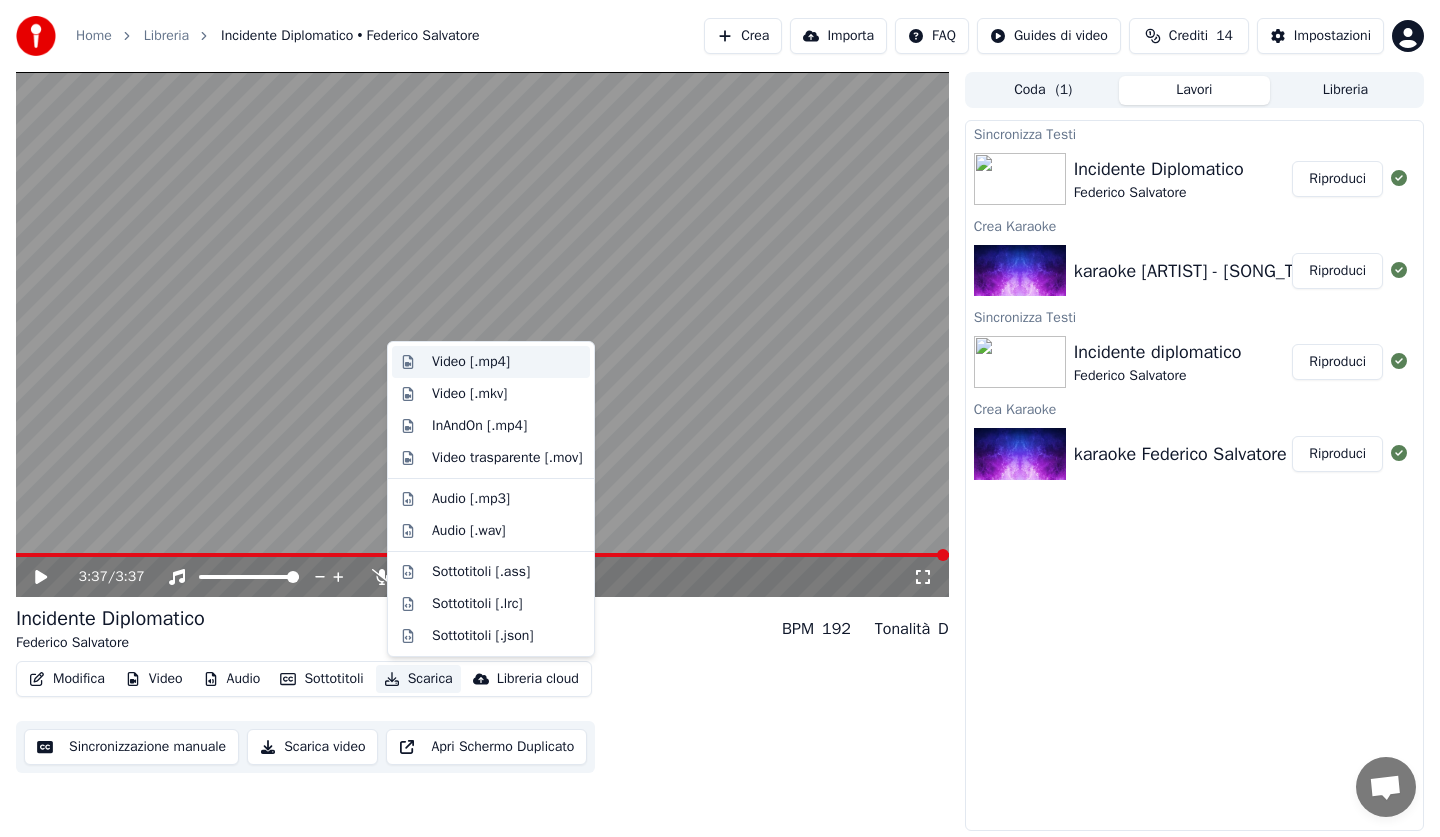 click on "Video [.mp4]" at bounding box center [471, 362] 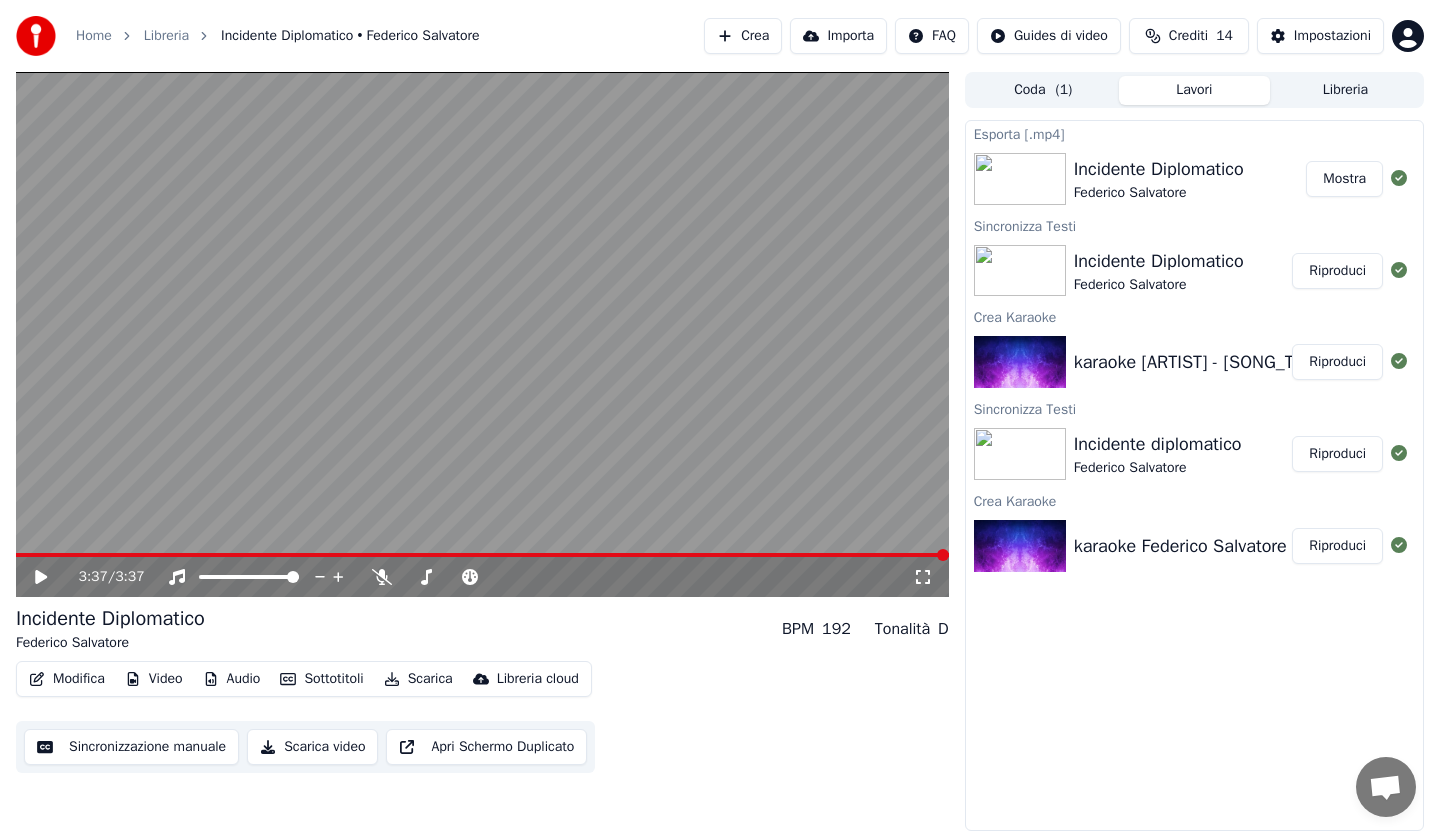 click on "Mostra" at bounding box center [1344, 179] 